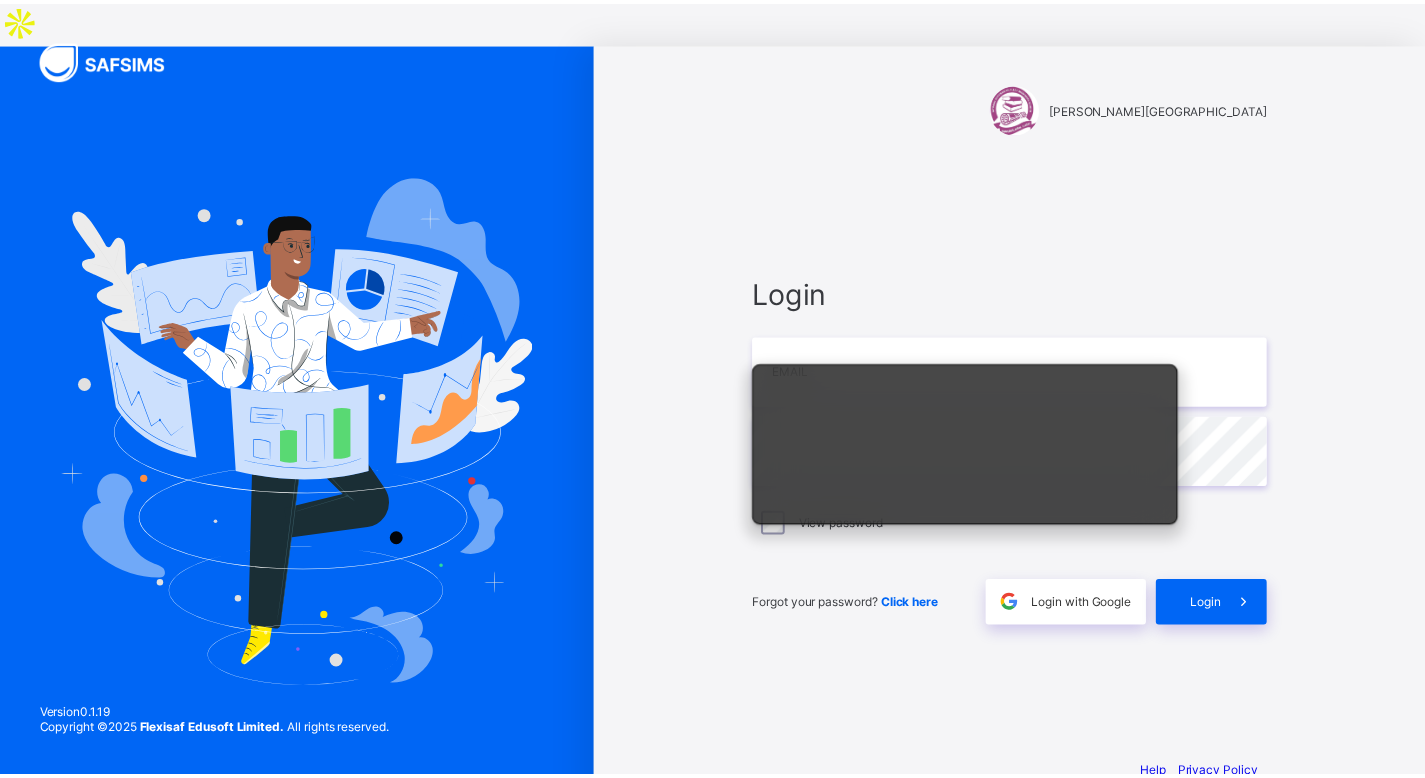 scroll, scrollTop: 0, scrollLeft: 0, axis: both 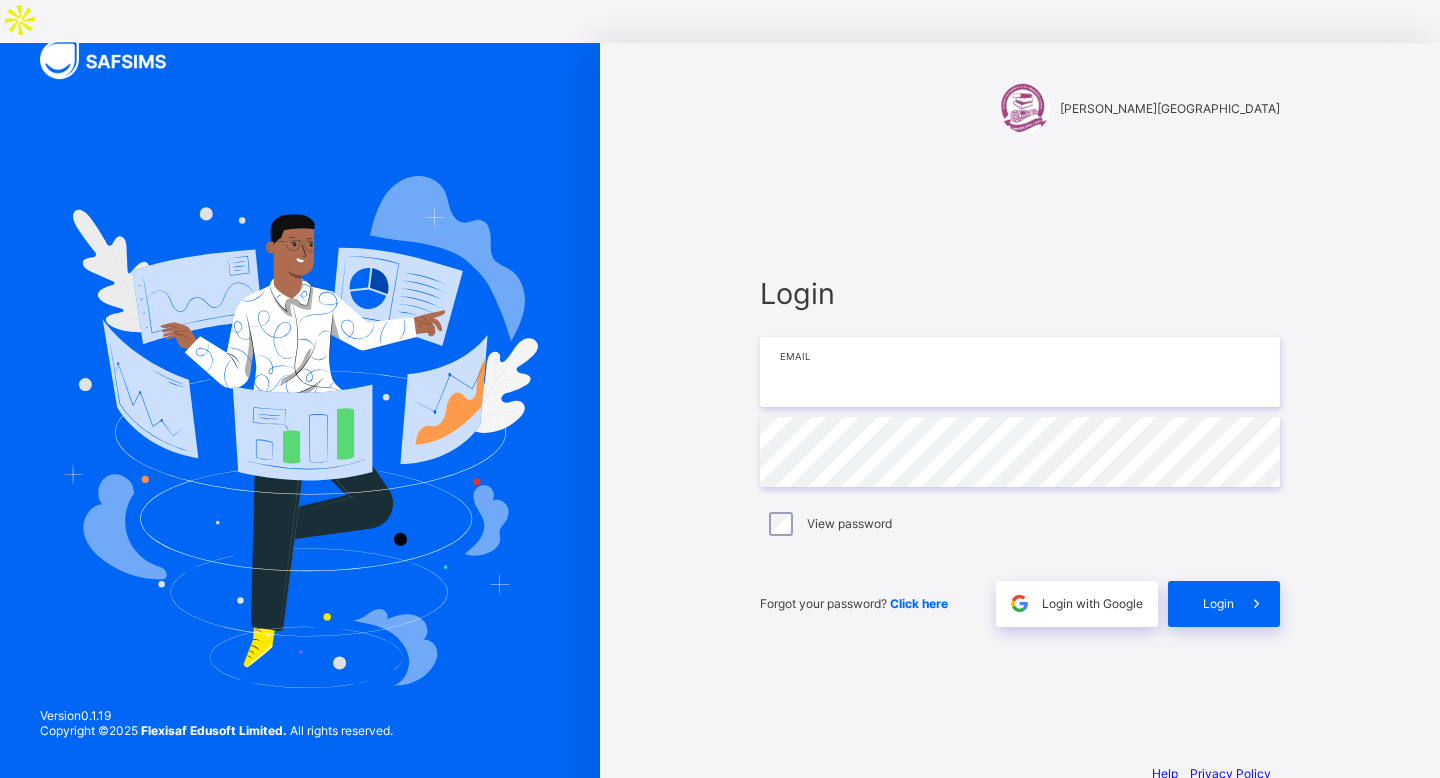 type on "**********" 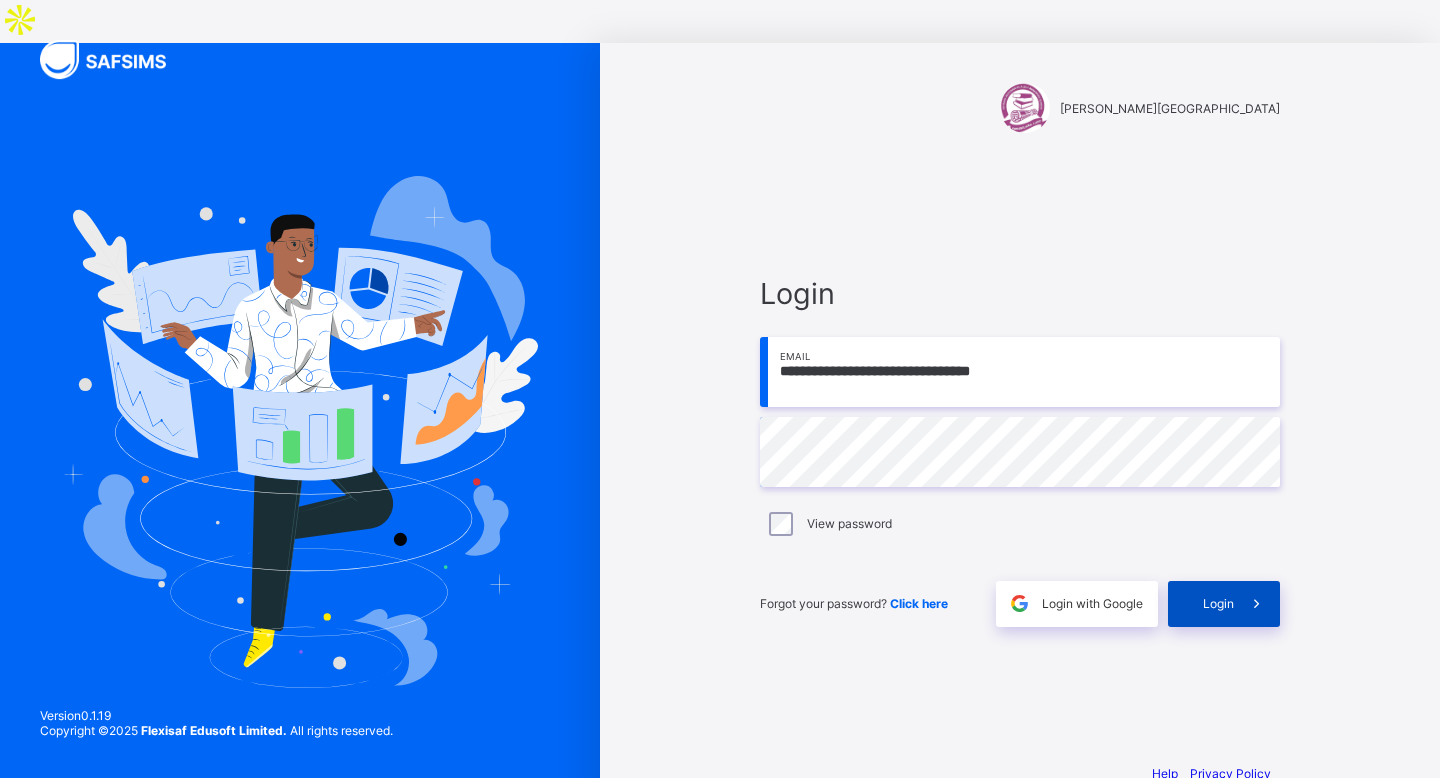click on "Login" at bounding box center (1224, 604) 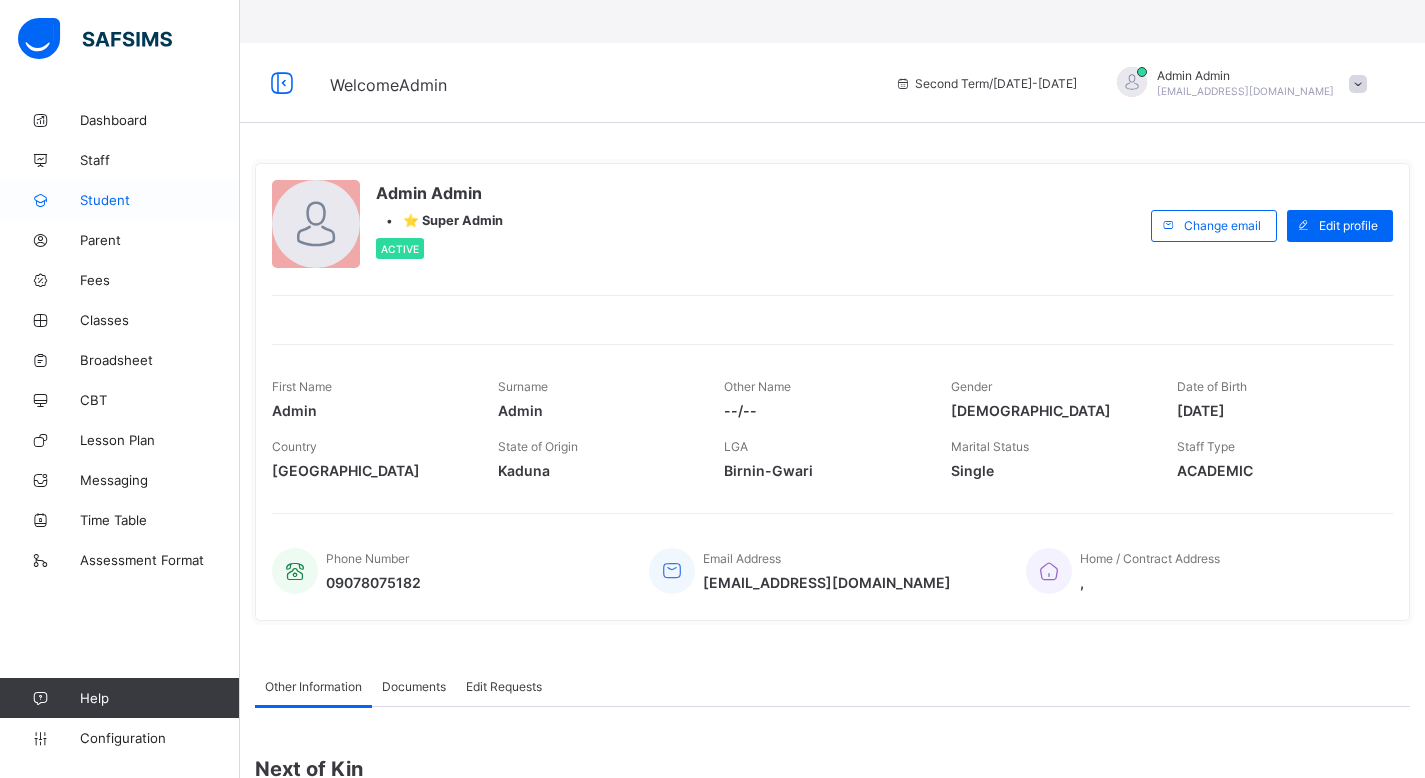 click on "Student" at bounding box center (120, 200) 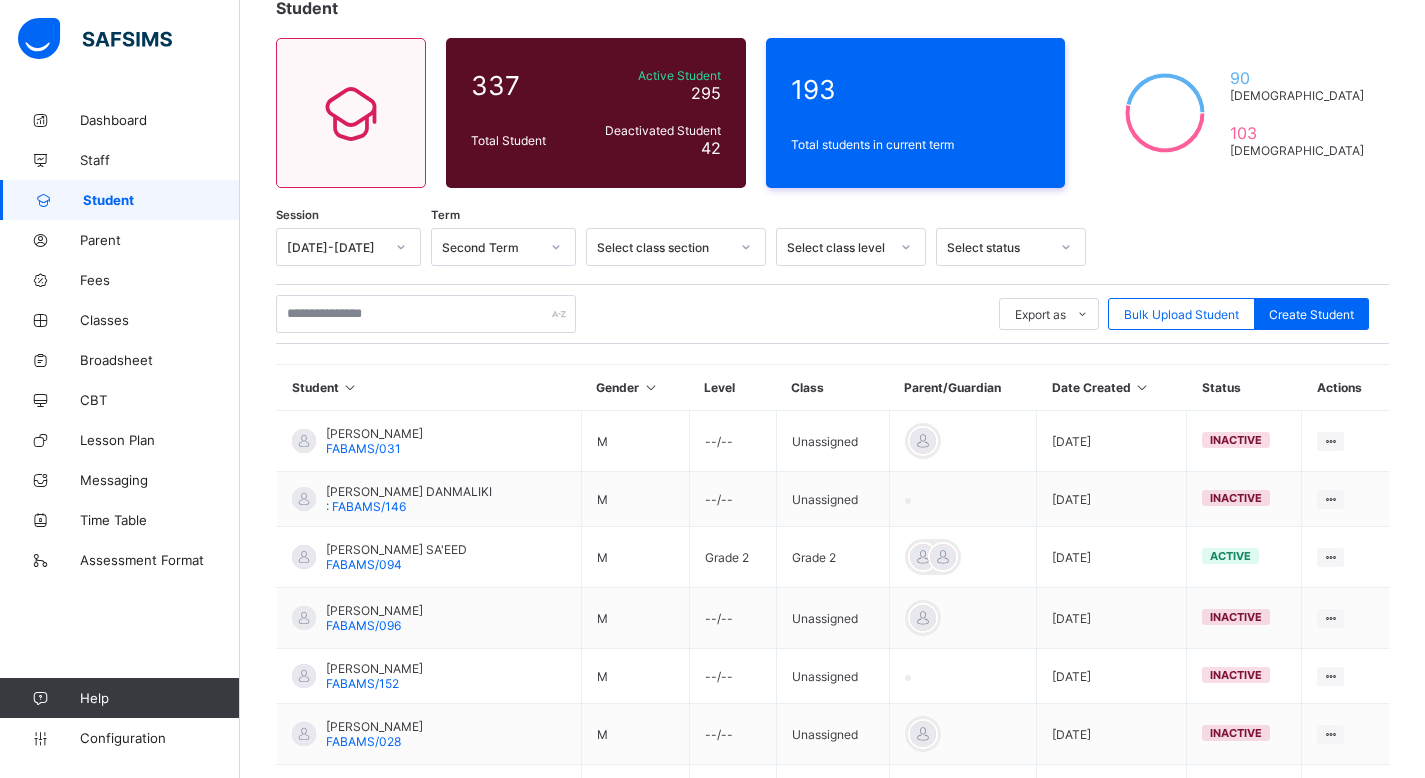 scroll, scrollTop: 0, scrollLeft: 0, axis: both 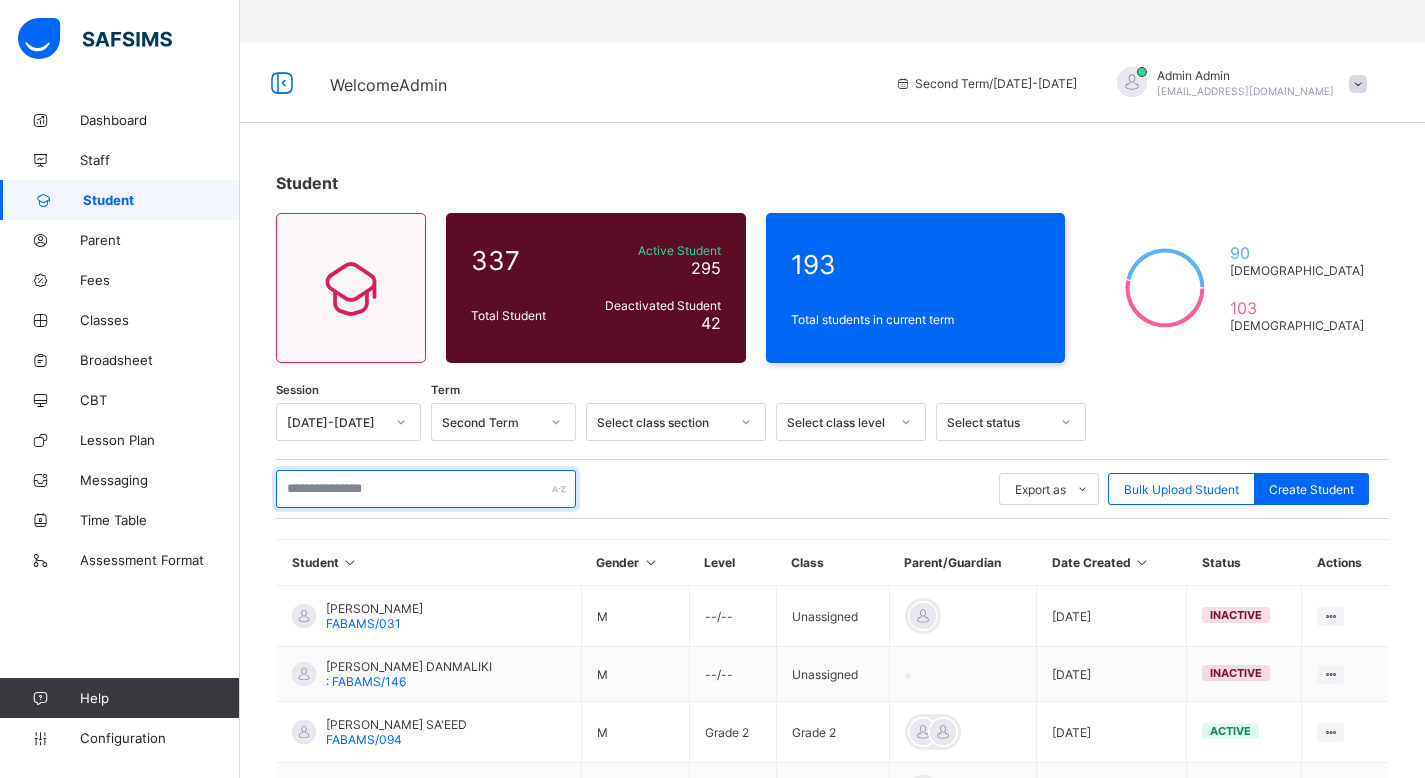 click at bounding box center [426, 489] 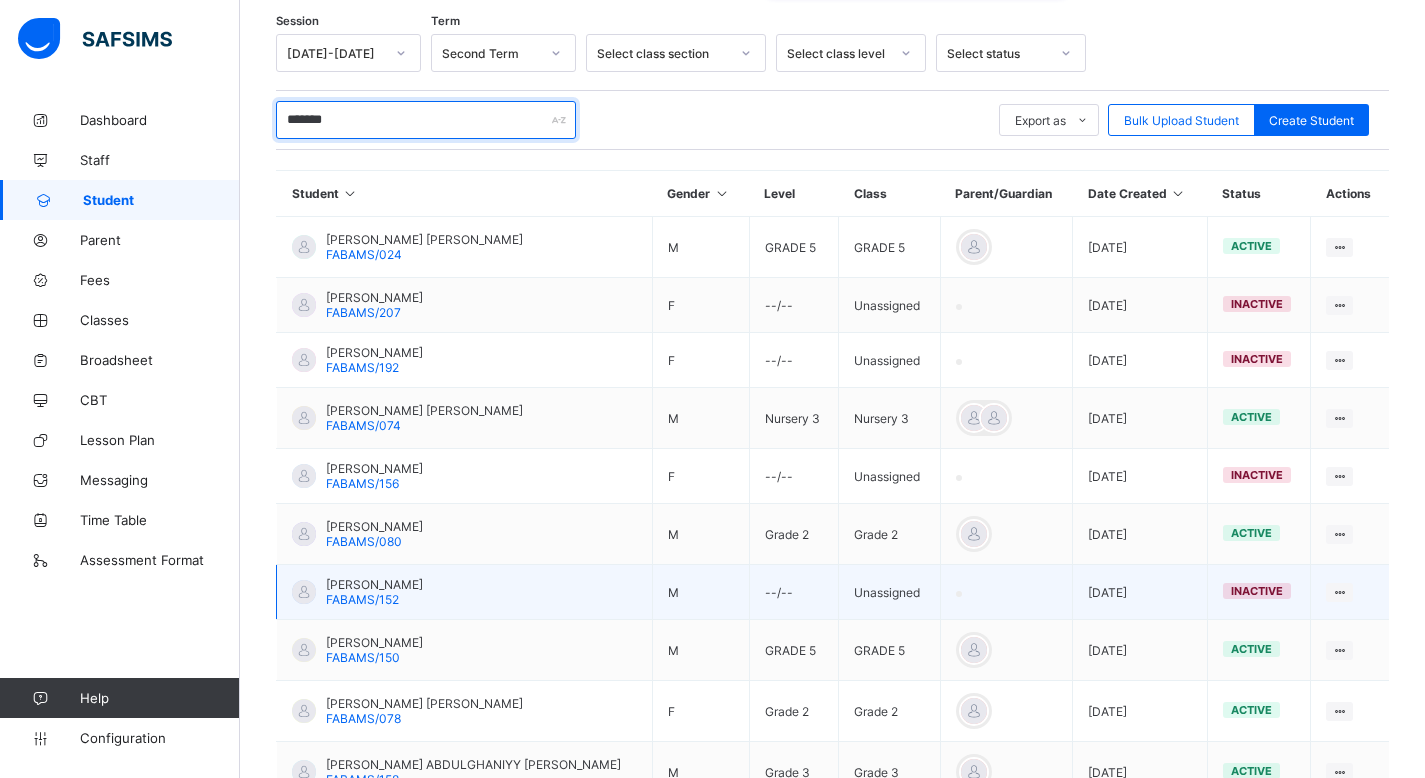 scroll, scrollTop: 370, scrollLeft: 0, axis: vertical 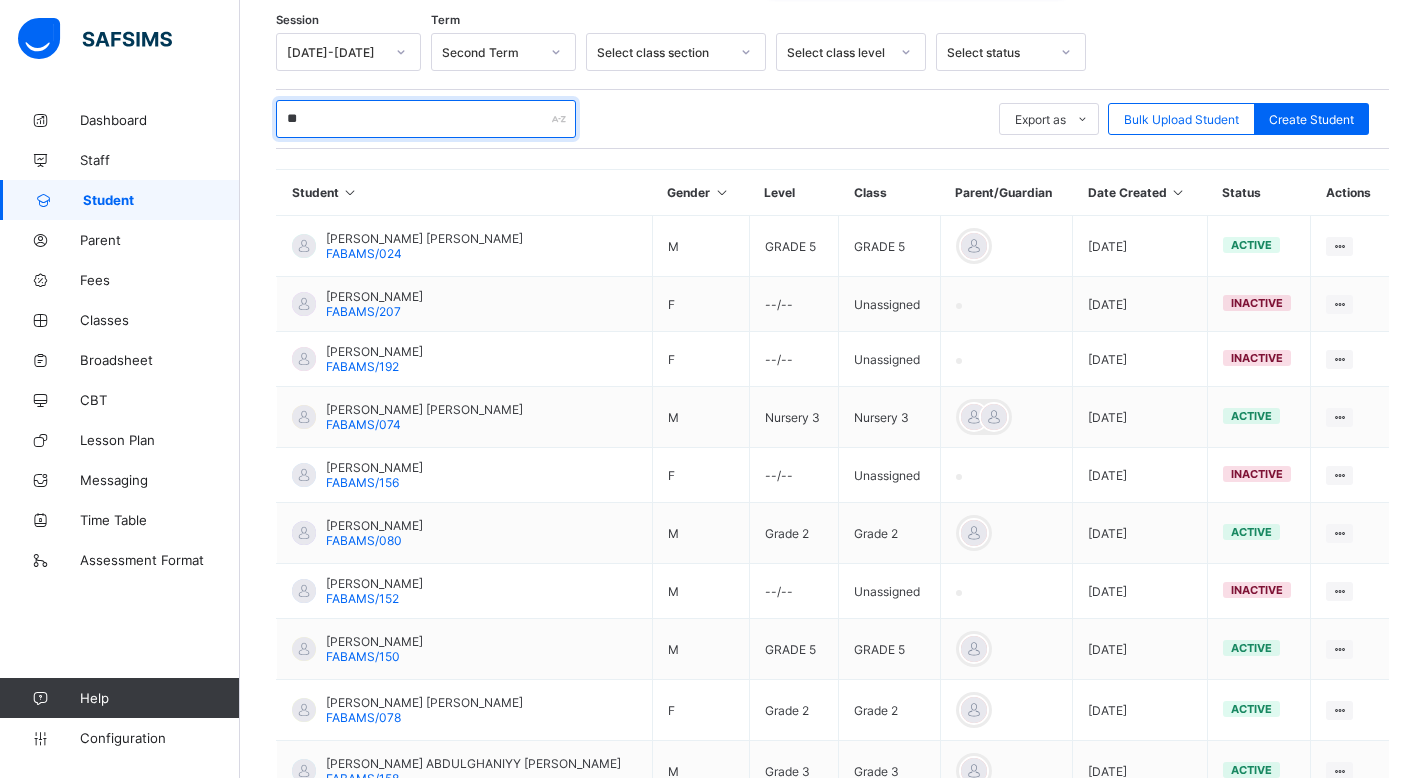 type on "*" 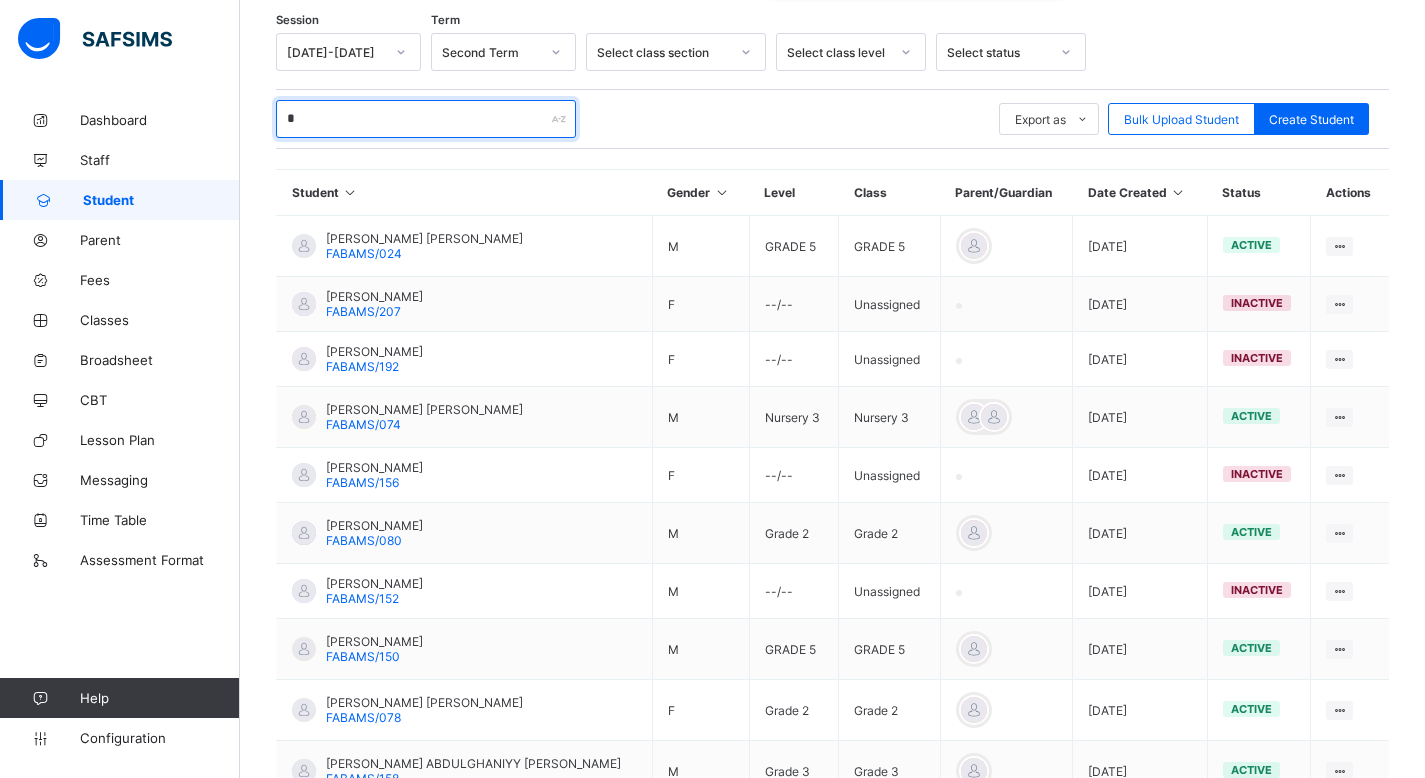 type 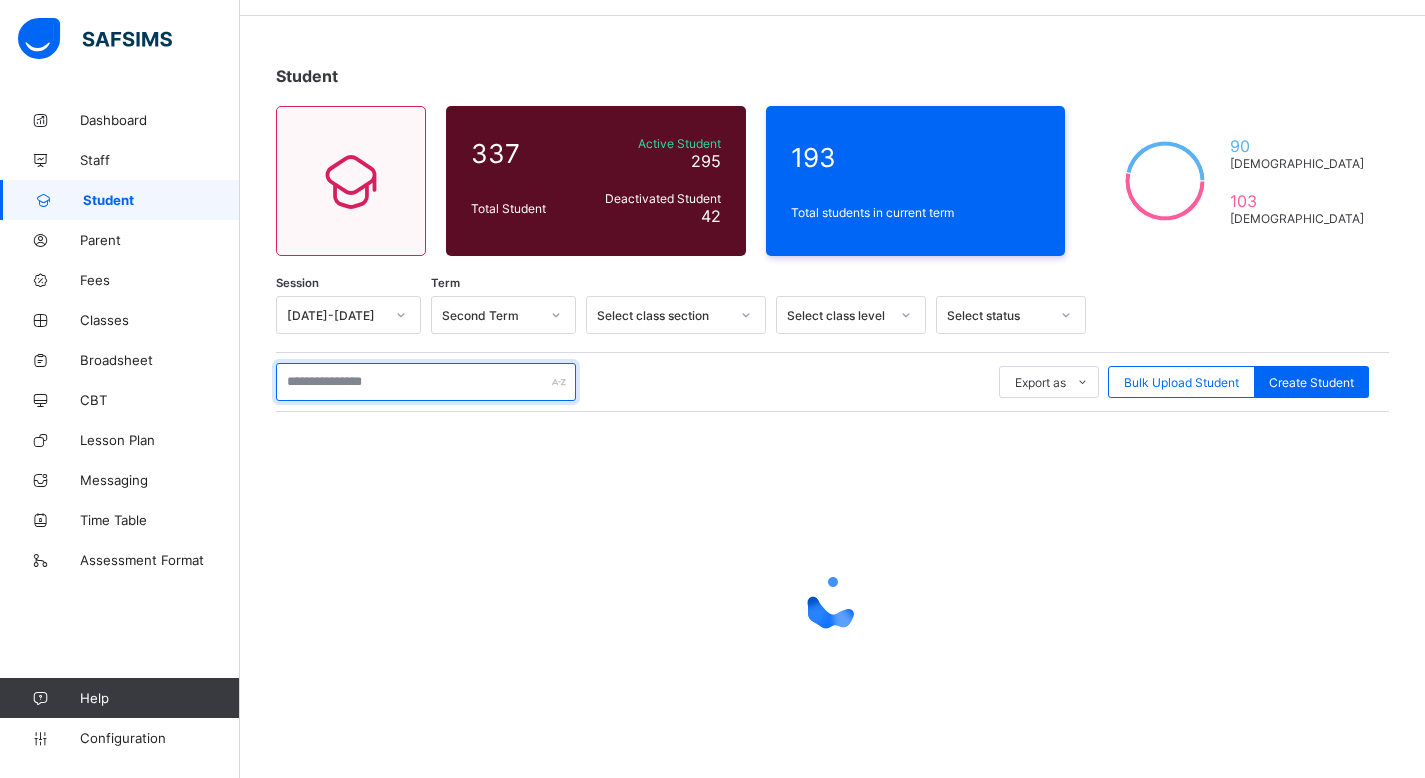 scroll, scrollTop: 370, scrollLeft: 0, axis: vertical 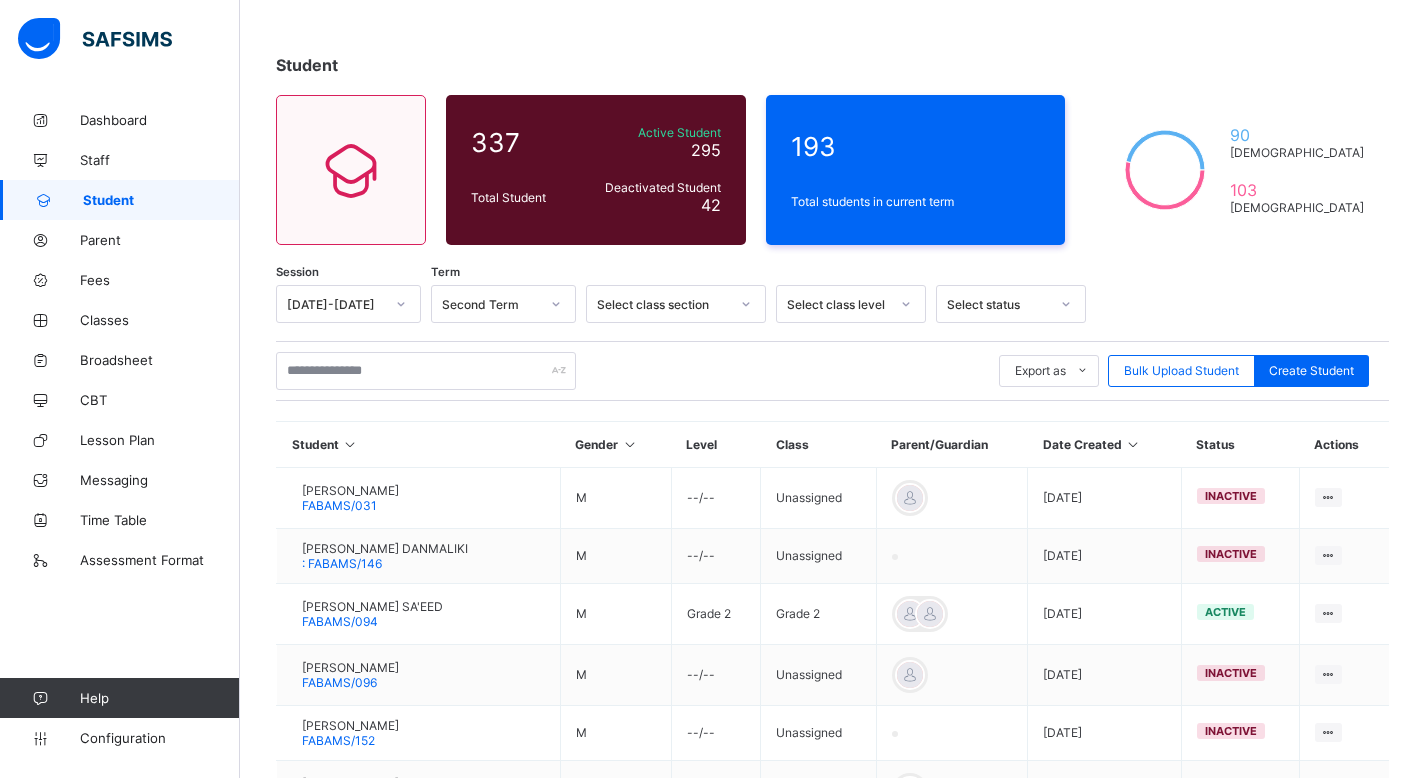 click on "Resume" at bounding box center (1024, -112) 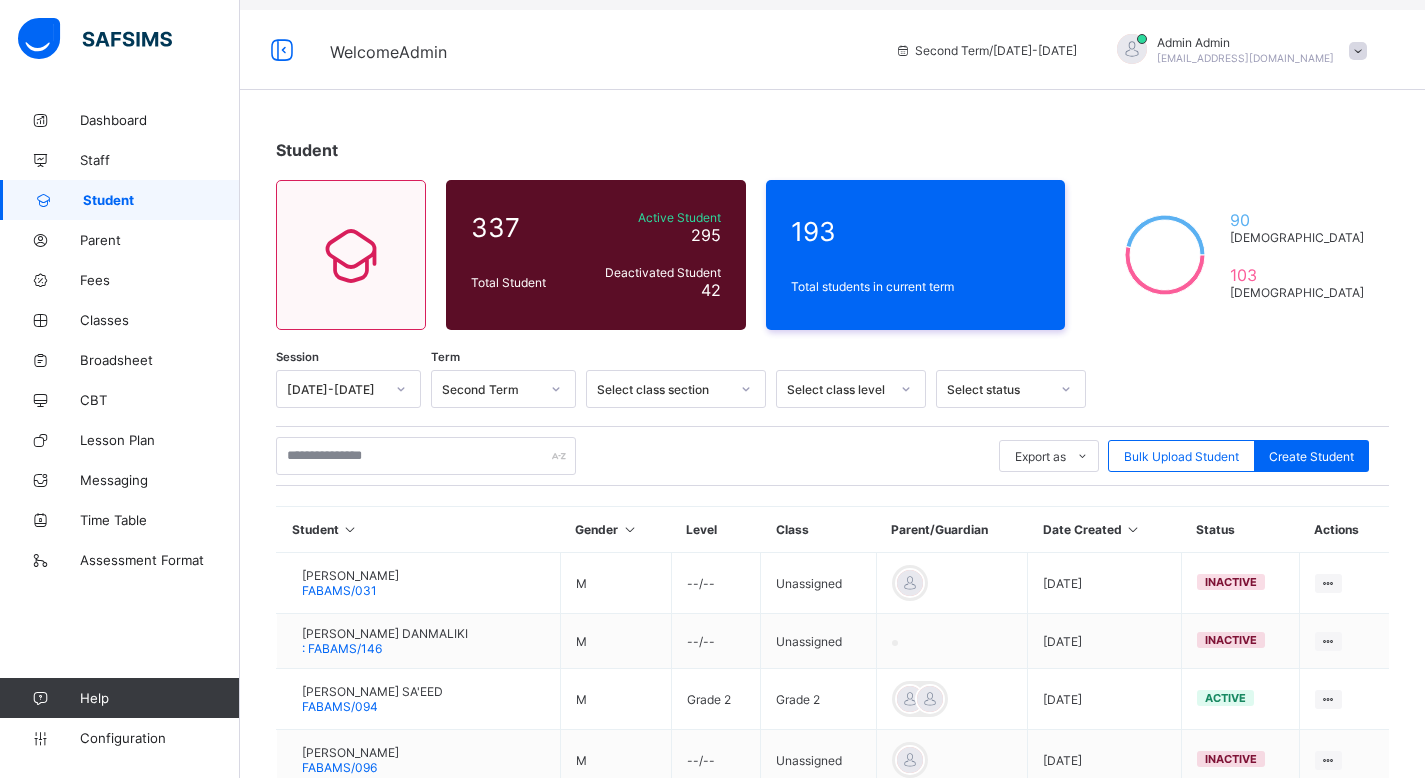 scroll, scrollTop: 0, scrollLeft: 0, axis: both 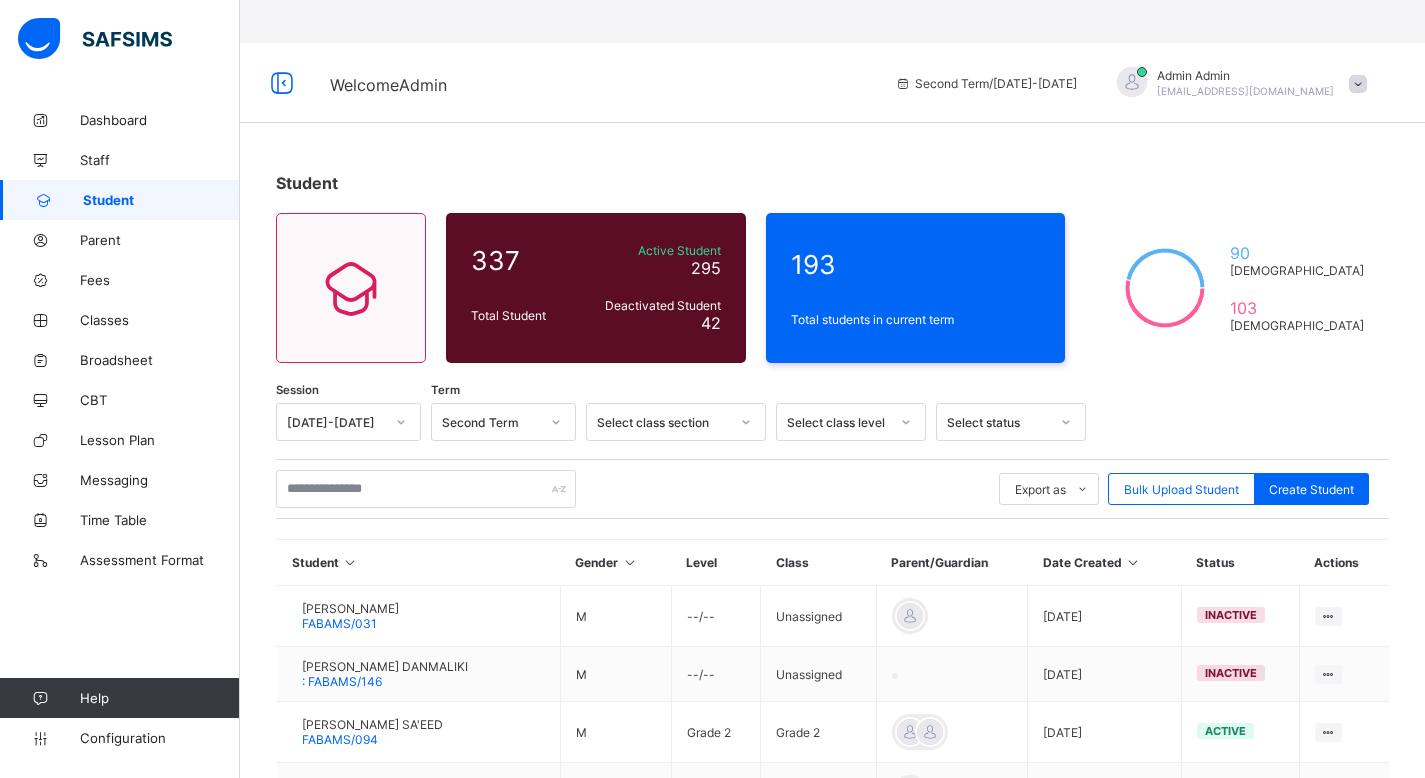 click at bounding box center (1358, 84) 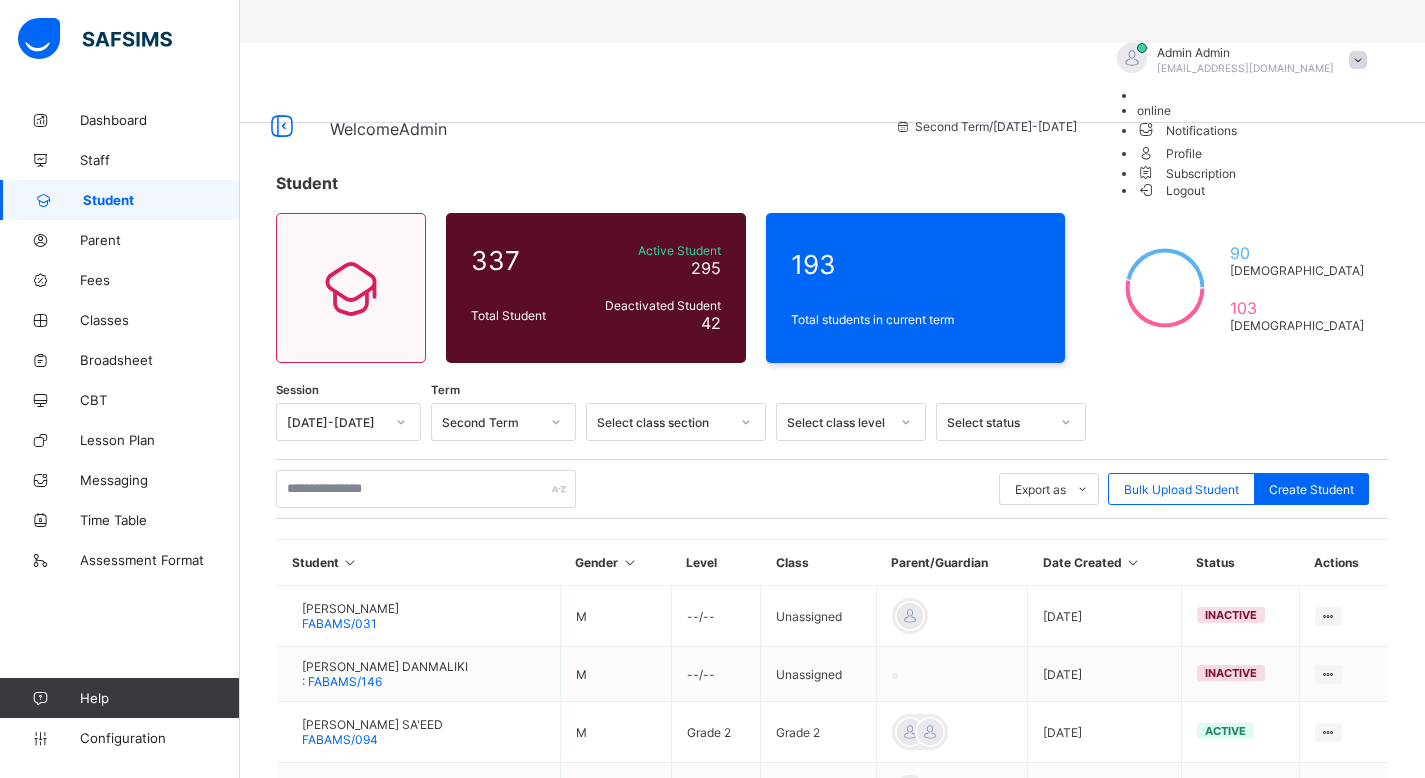 click on "Subscription" at bounding box center [1187, 173] 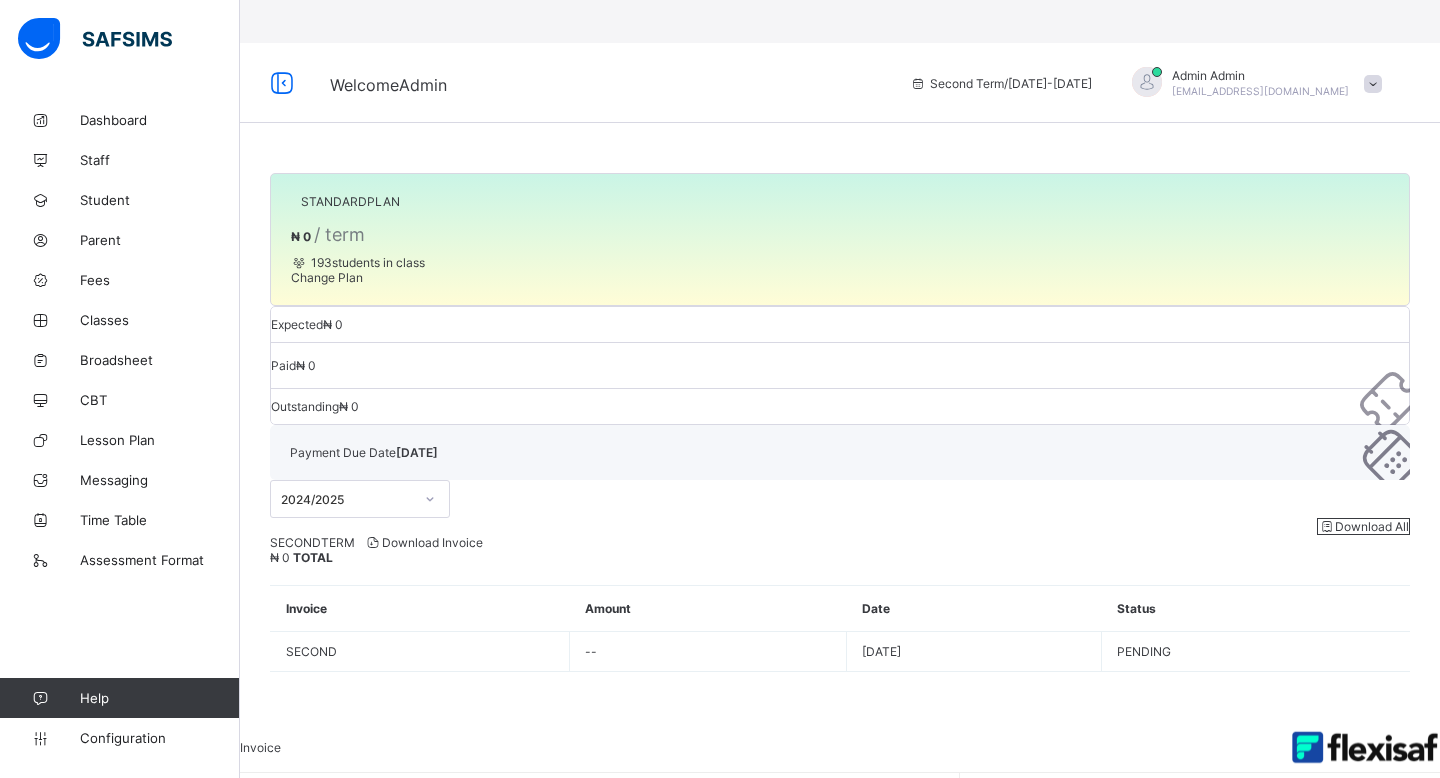 click on "Change Plan" at bounding box center (327, 277) 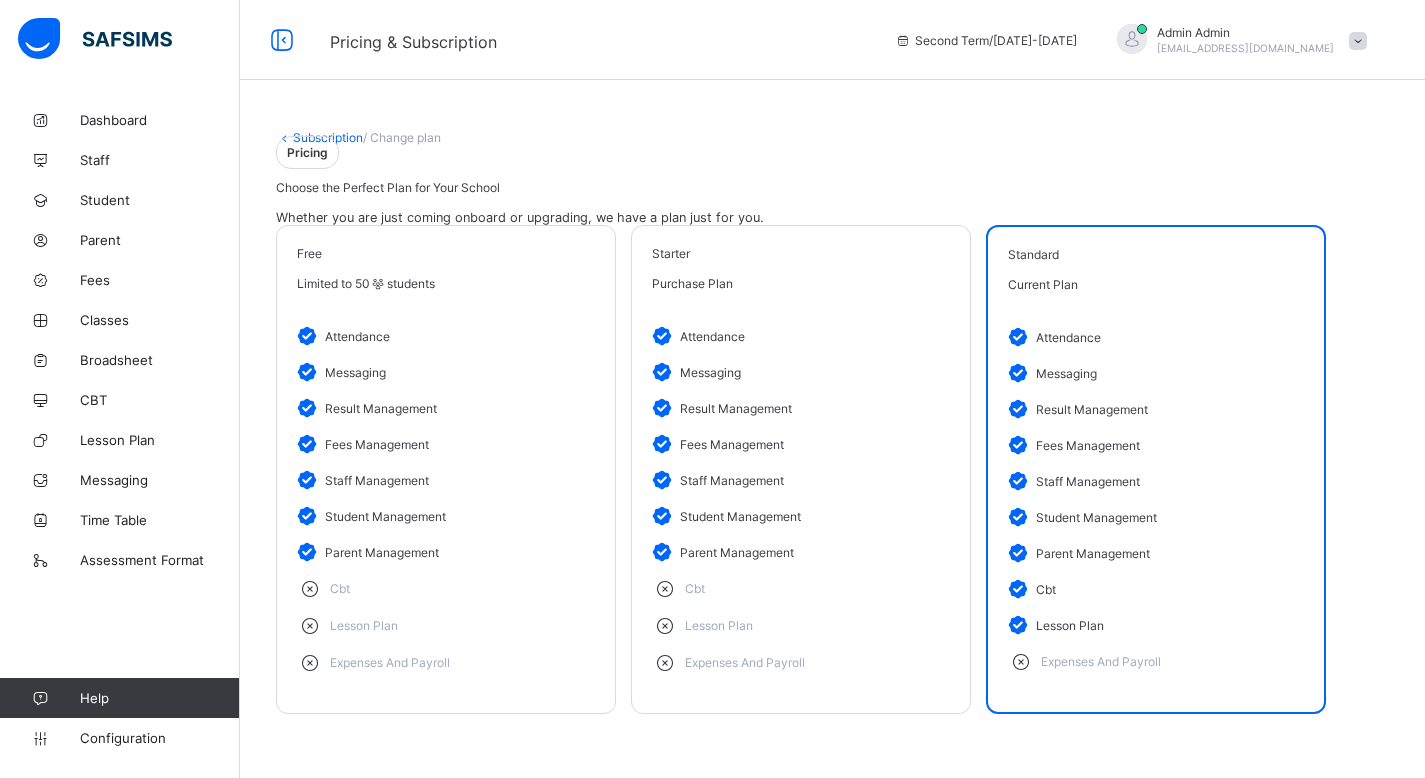 scroll, scrollTop: 109, scrollLeft: 0, axis: vertical 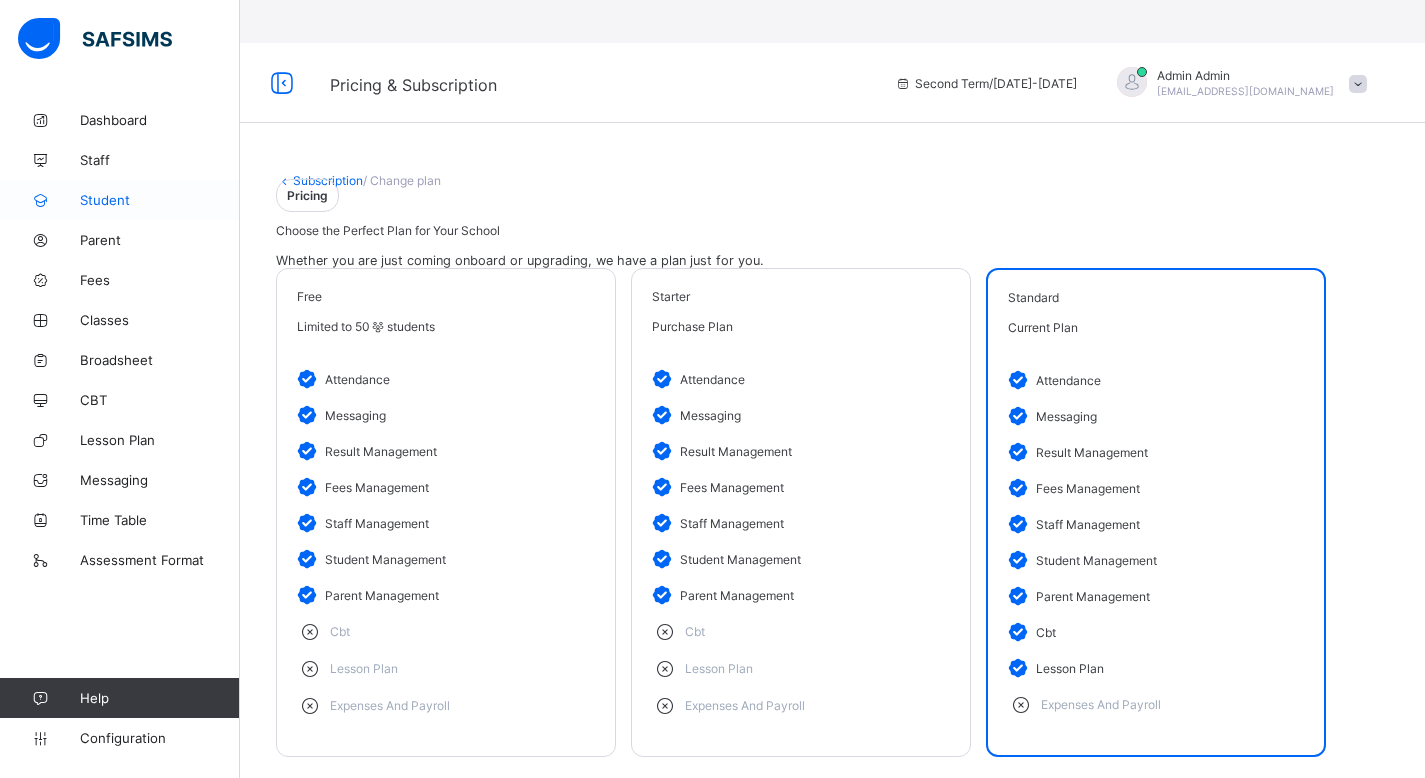 click on "Student" at bounding box center [120, 200] 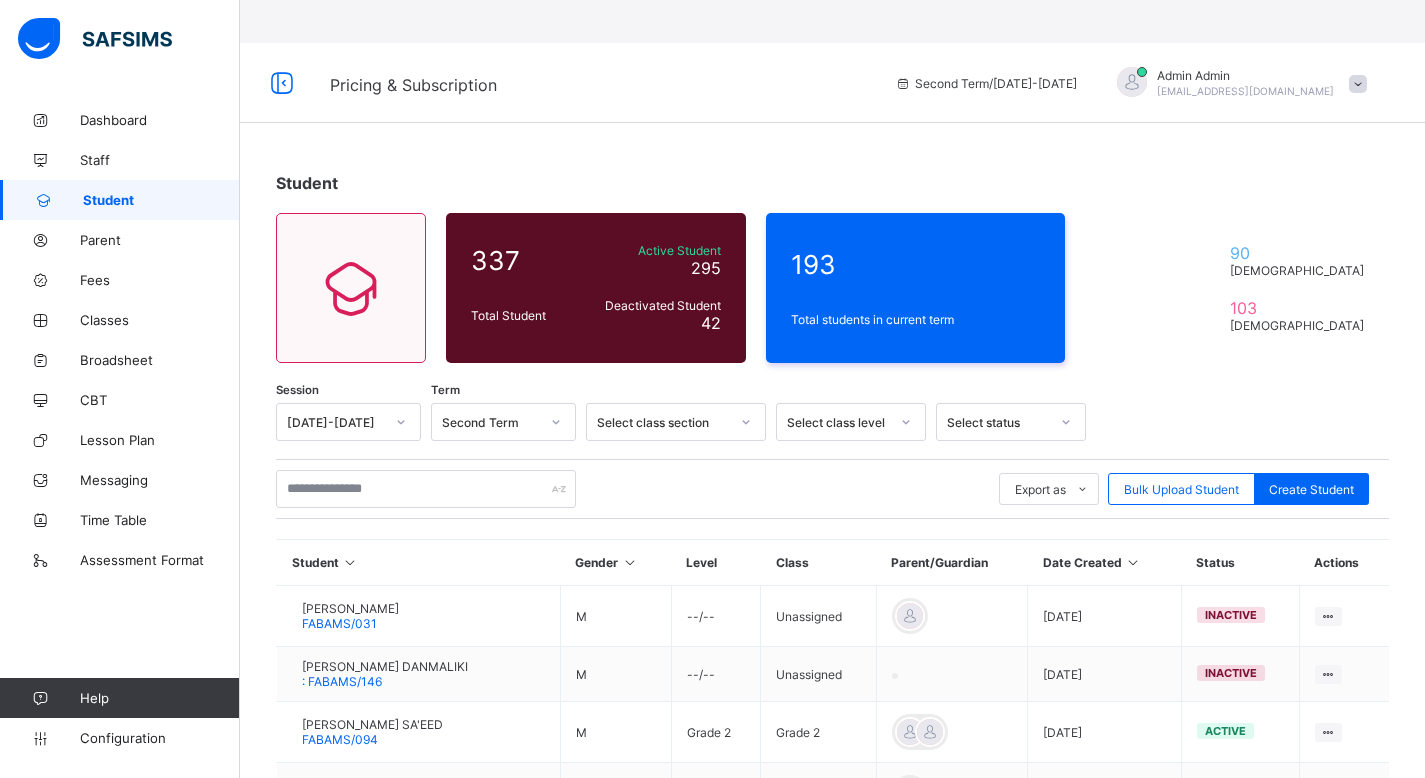 click on "Student" at bounding box center [120, 200] 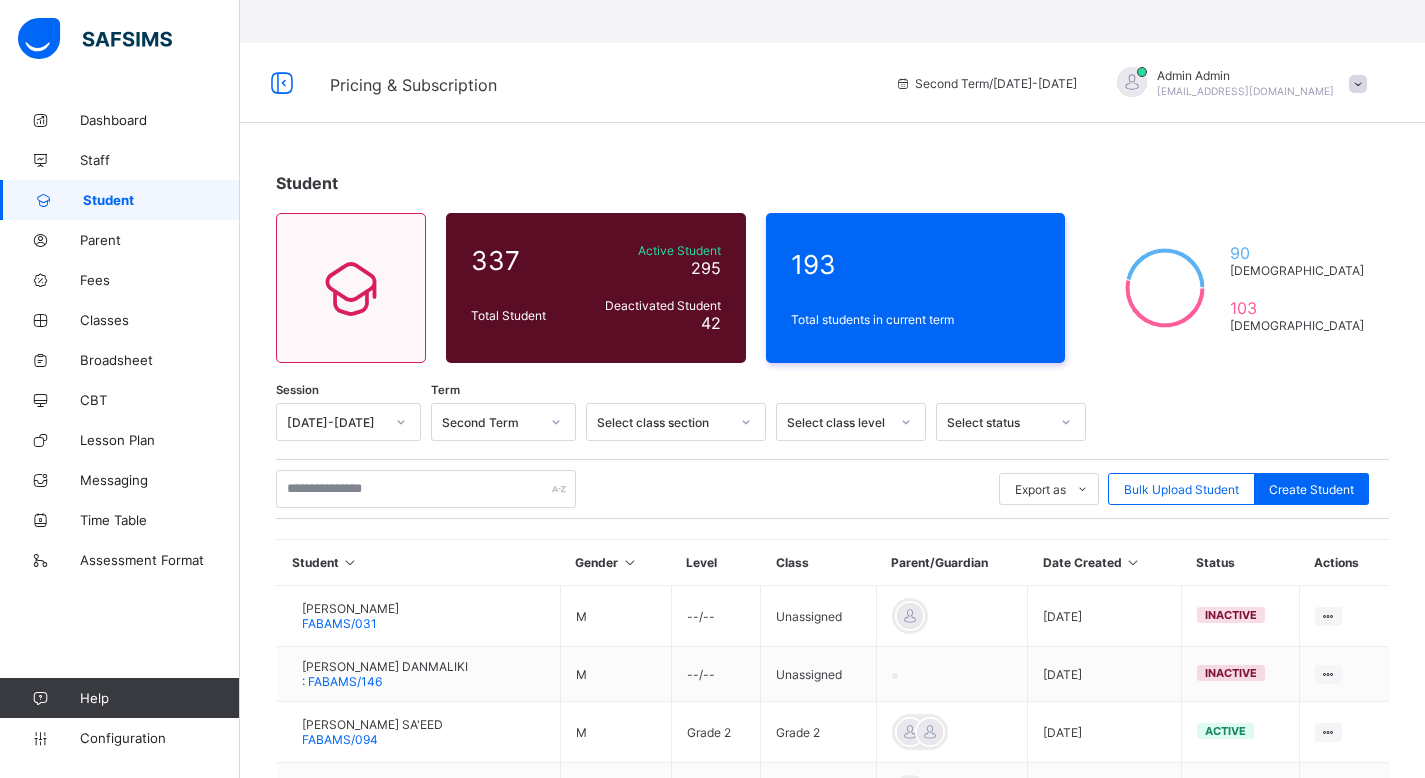 scroll, scrollTop: 461, scrollLeft: 0, axis: vertical 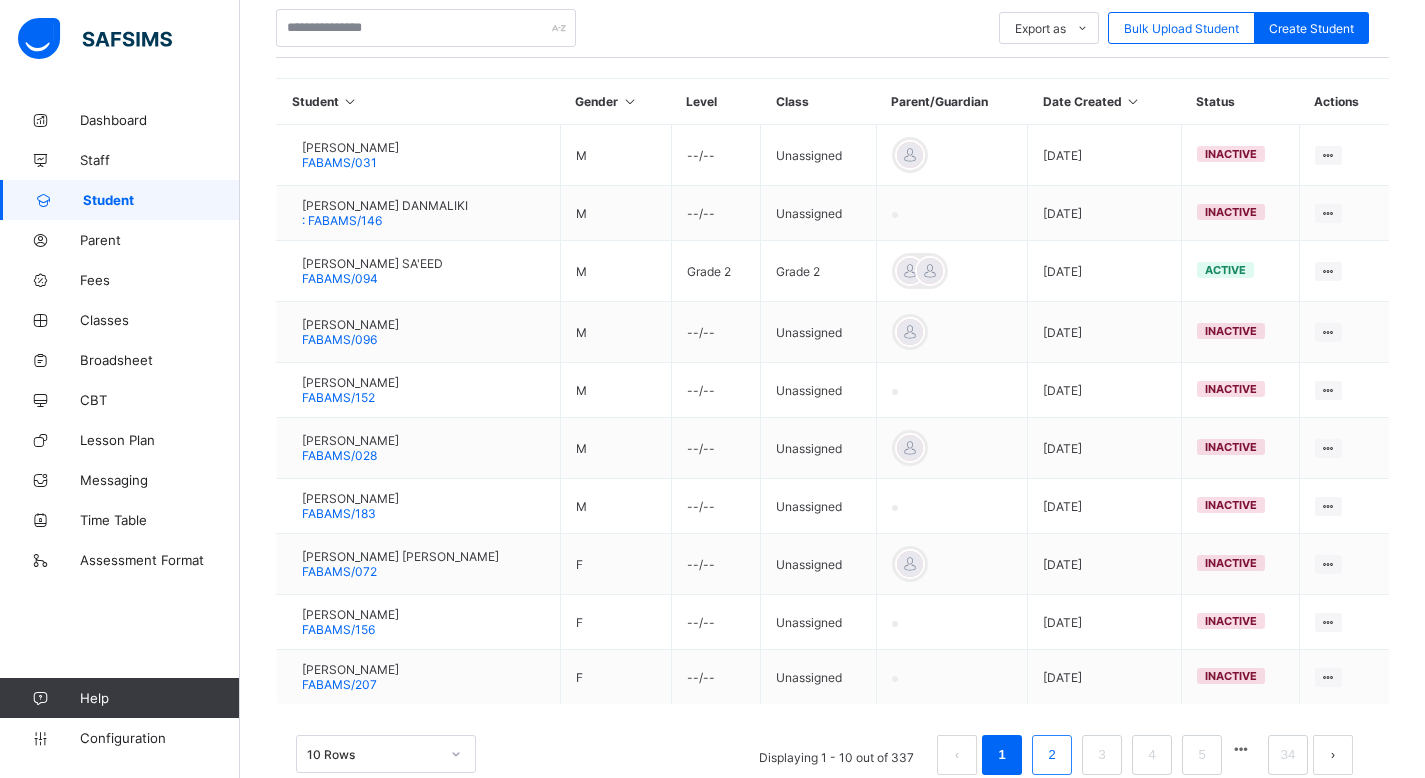 click on "2" at bounding box center (1051, 755) 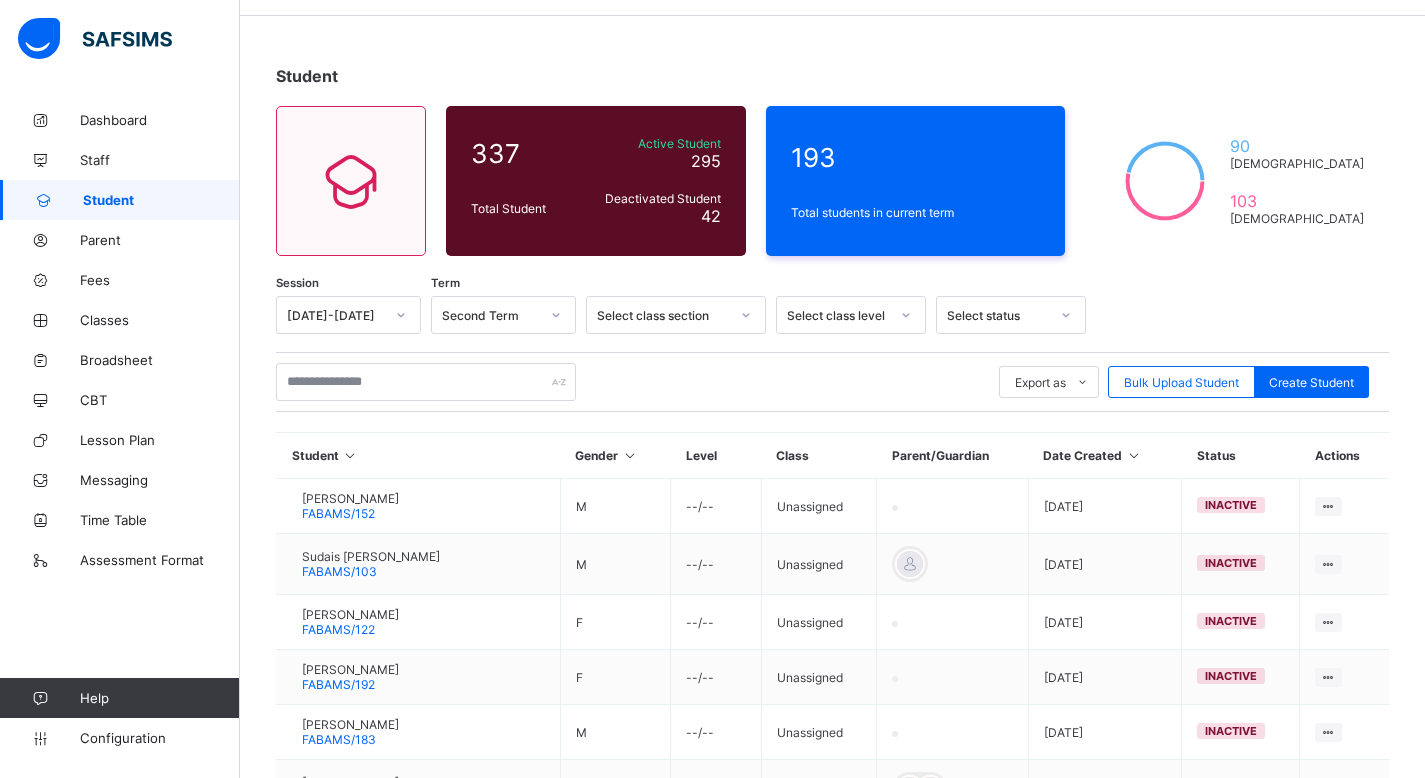 scroll, scrollTop: 461, scrollLeft: 0, axis: vertical 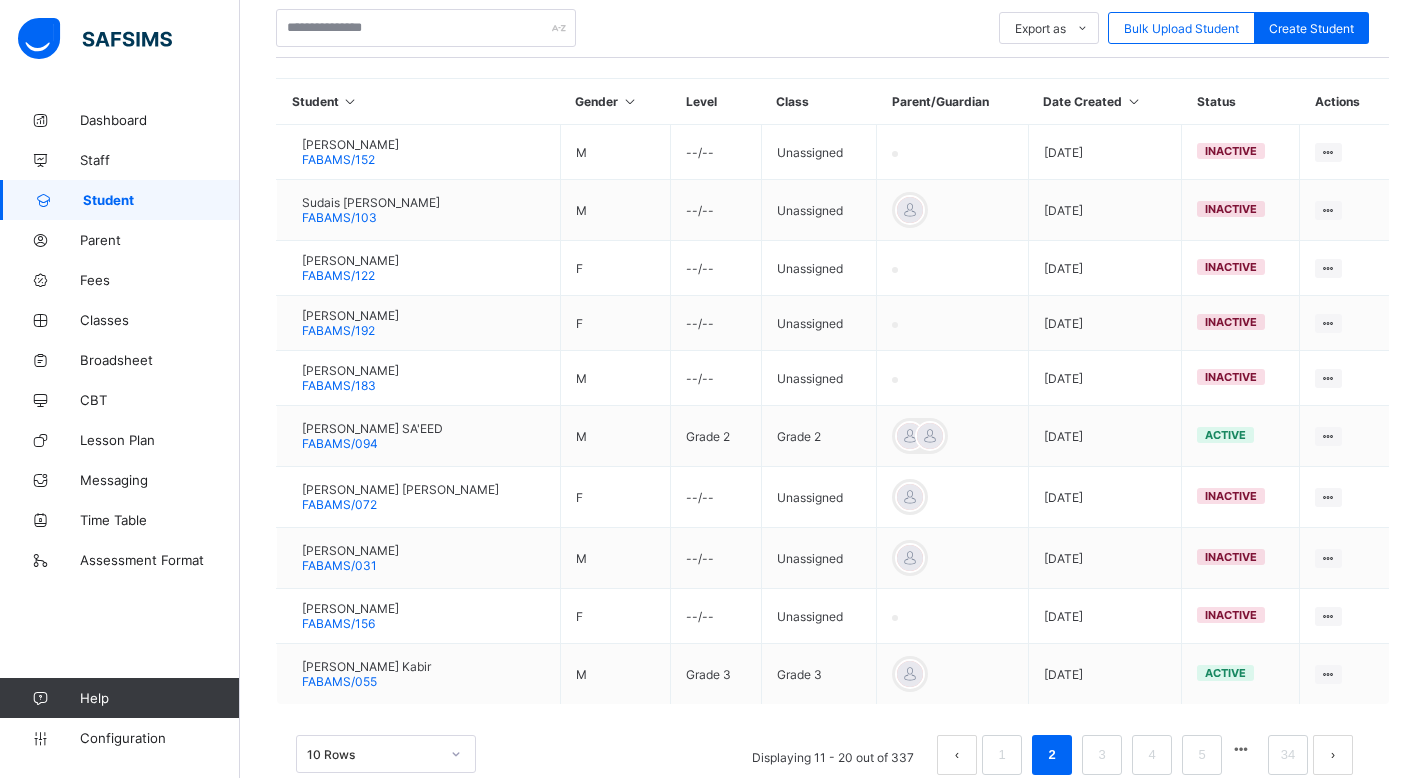 click on "2" at bounding box center [1051, 755] 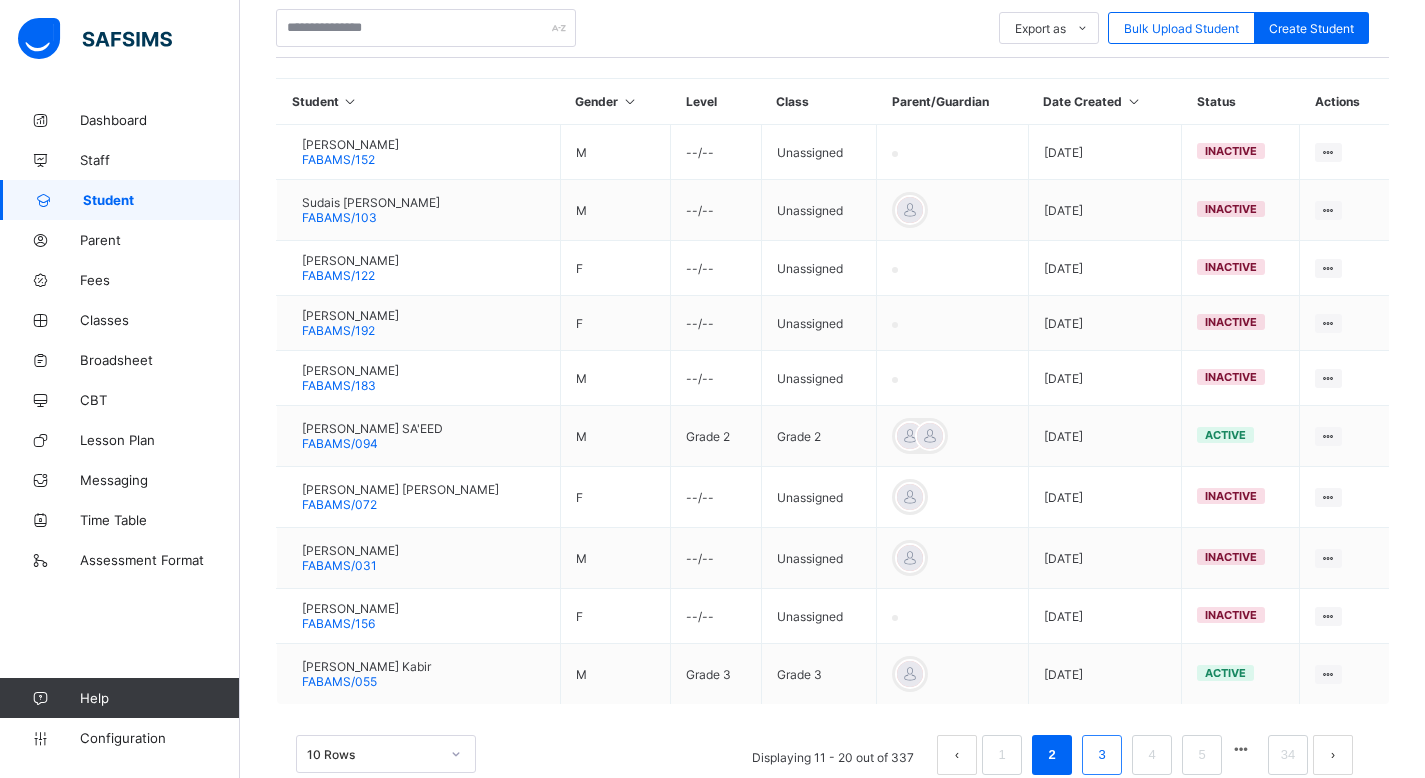 click on "3" at bounding box center [1101, 755] 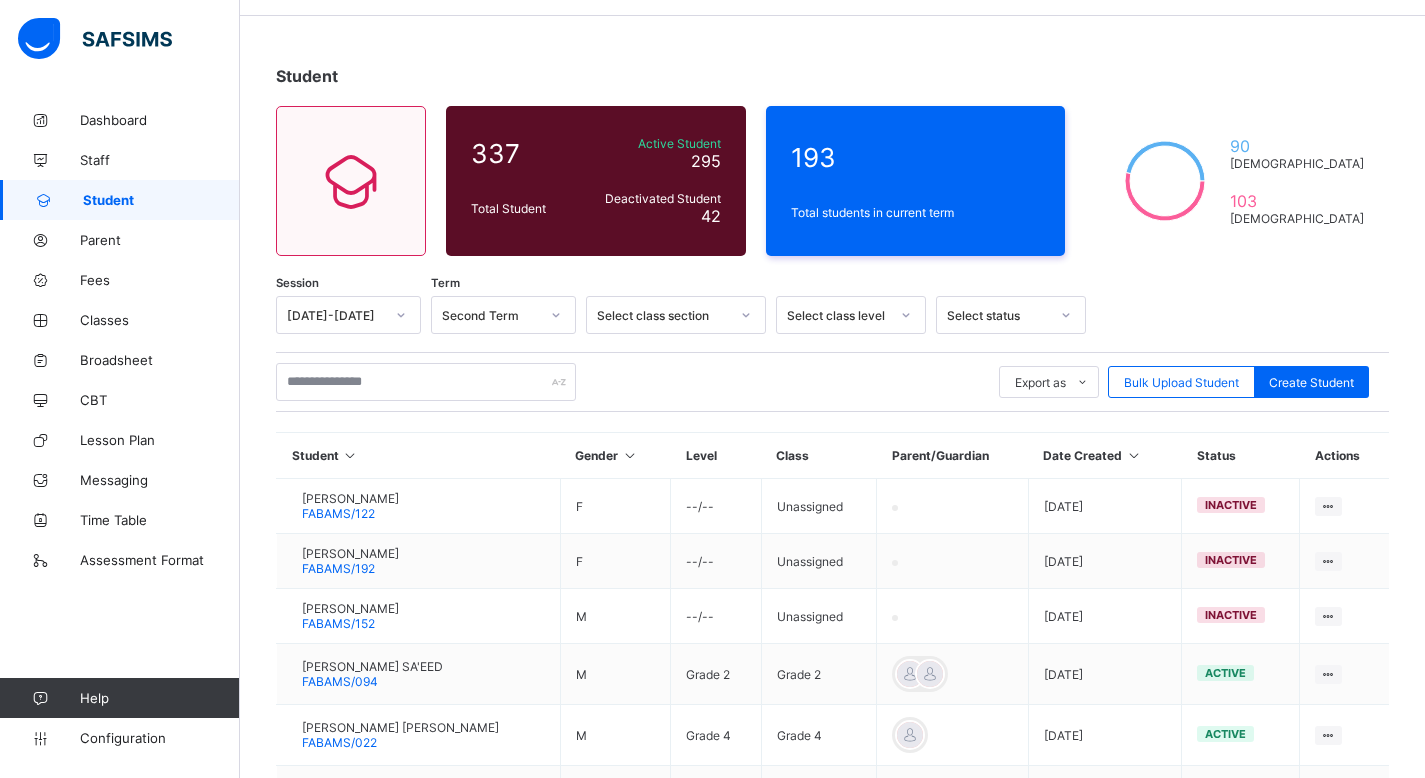 scroll, scrollTop: 461, scrollLeft: 0, axis: vertical 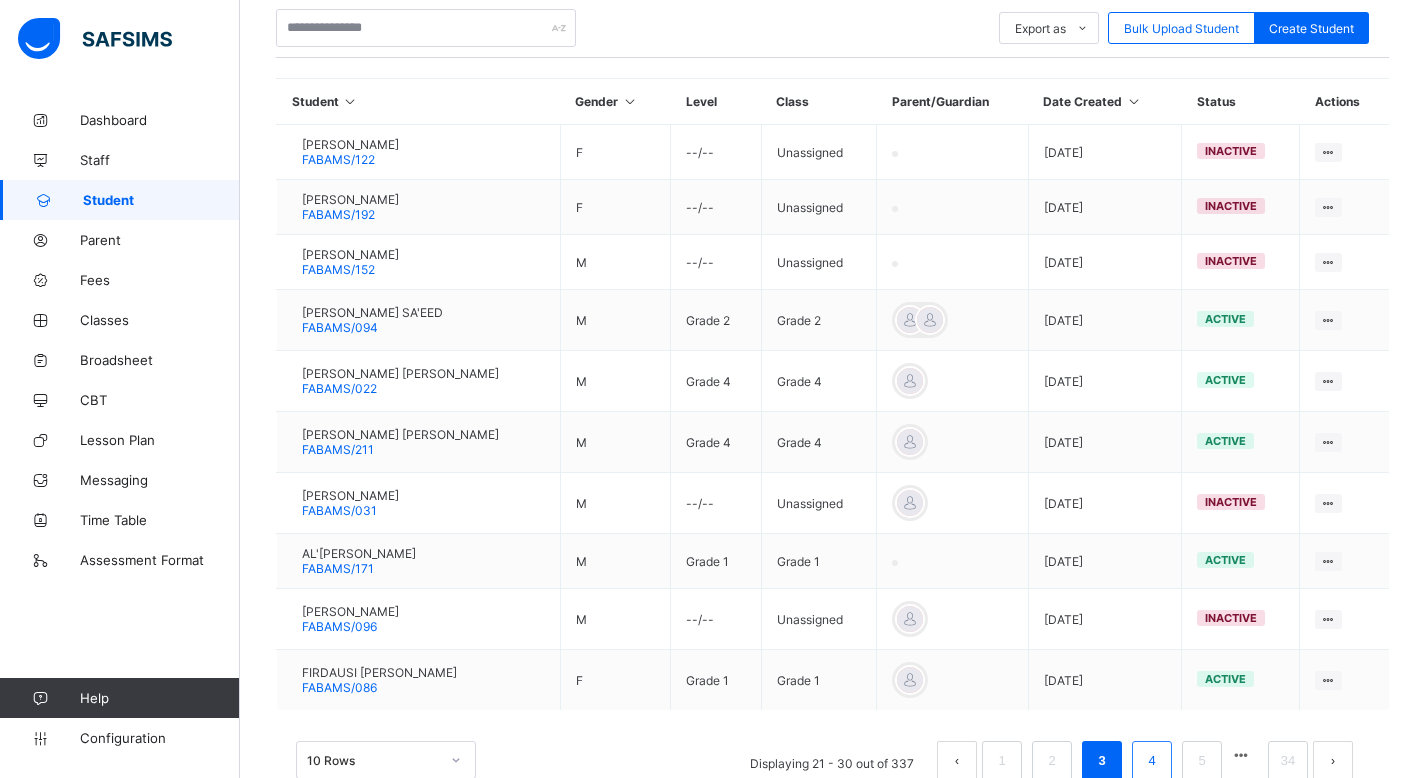 click on "4" at bounding box center [1151, 761] 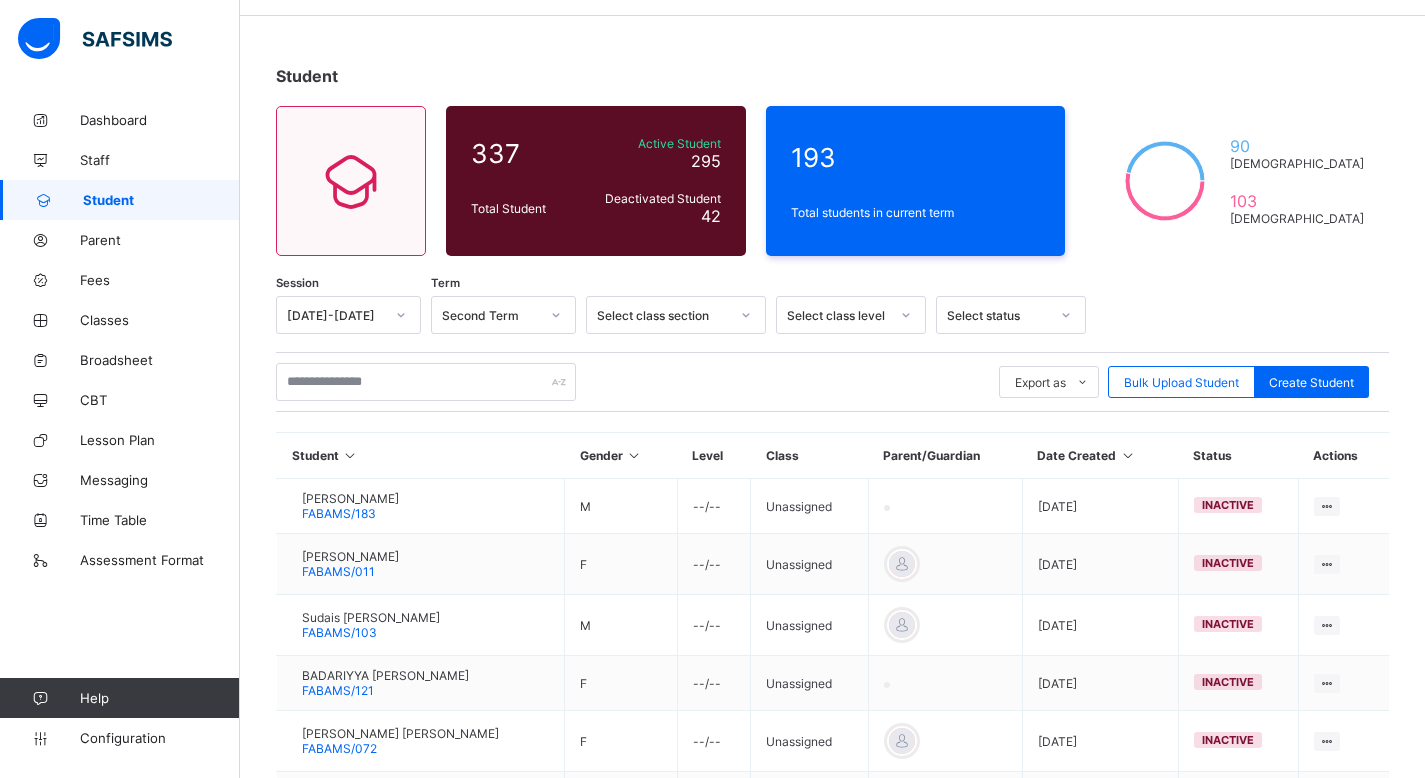 scroll, scrollTop: 461, scrollLeft: 0, axis: vertical 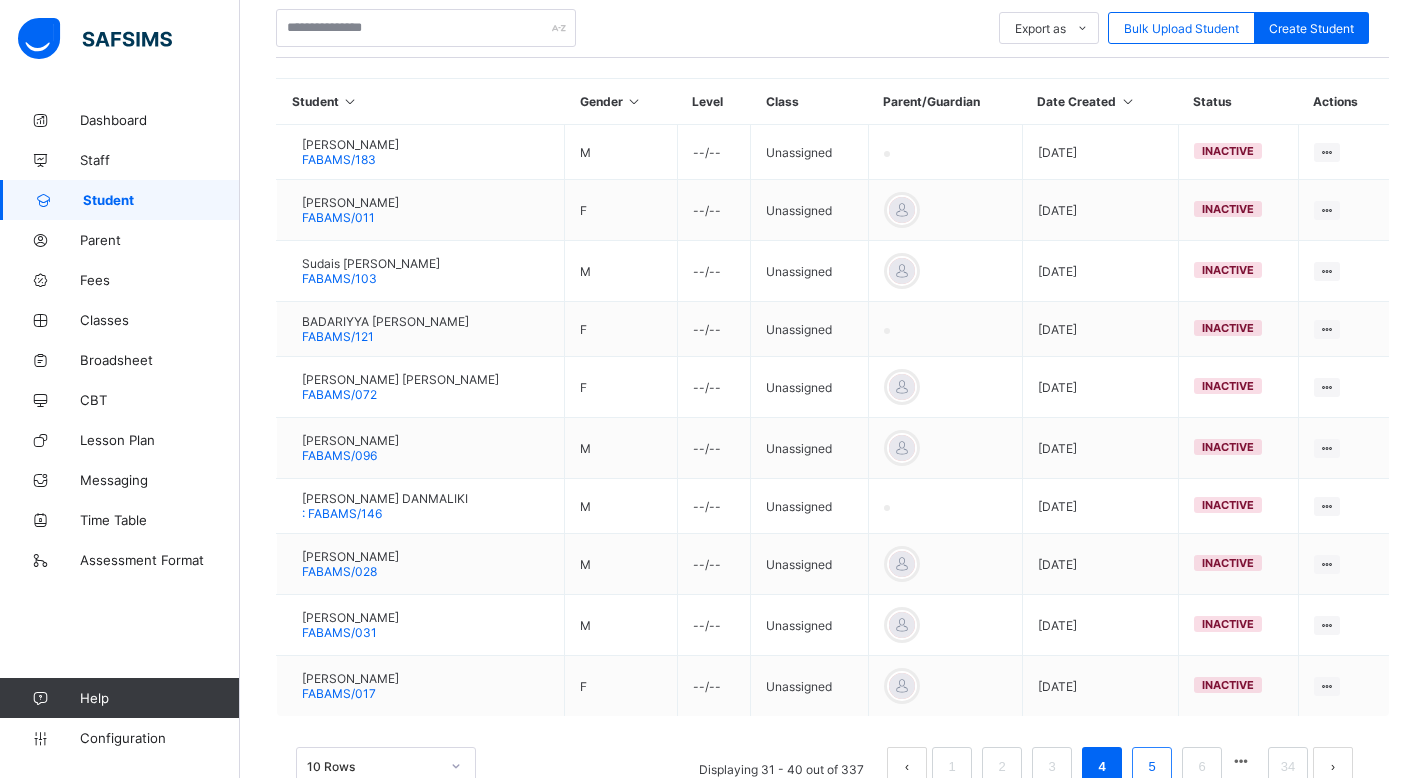 click on "5" at bounding box center [1151, 767] 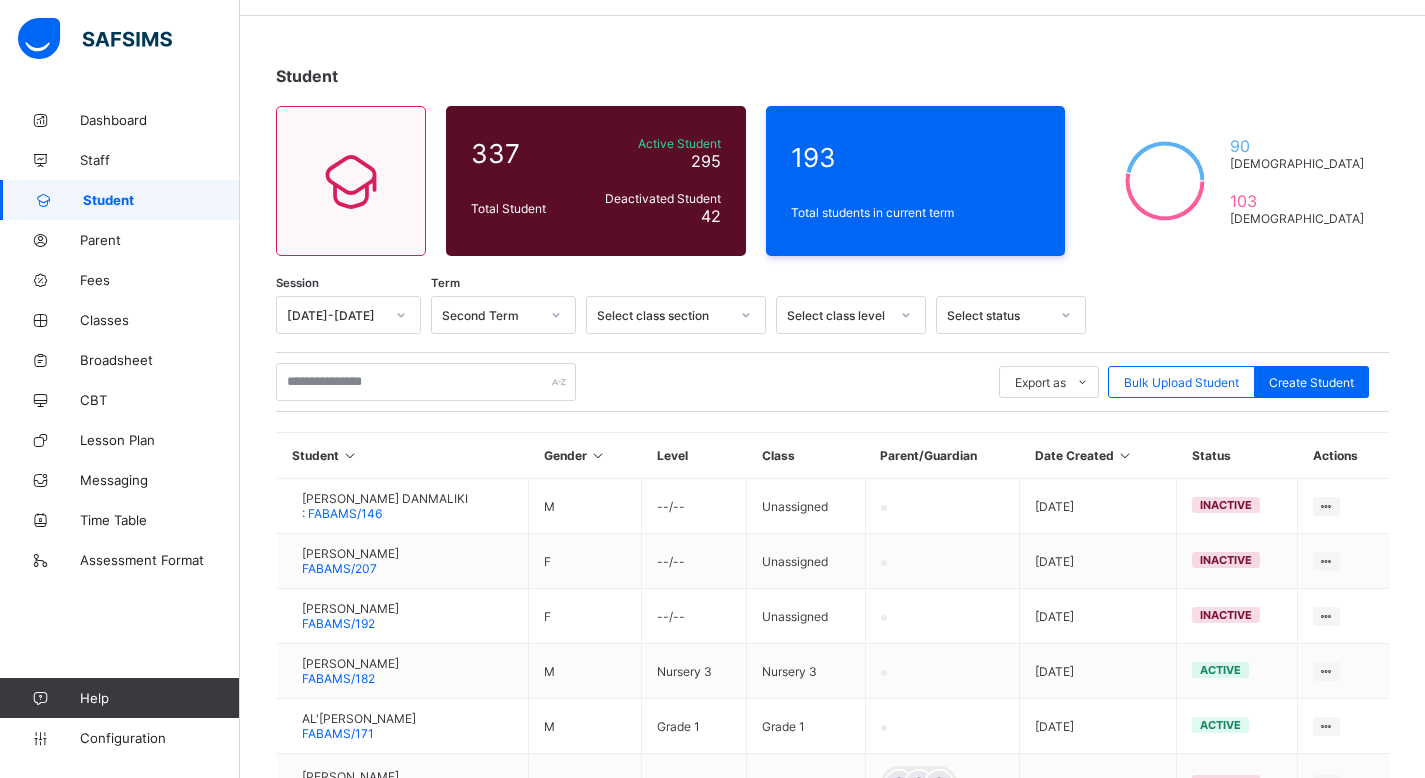 scroll, scrollTop: 448, scrollLeft: 0, axis: vertical 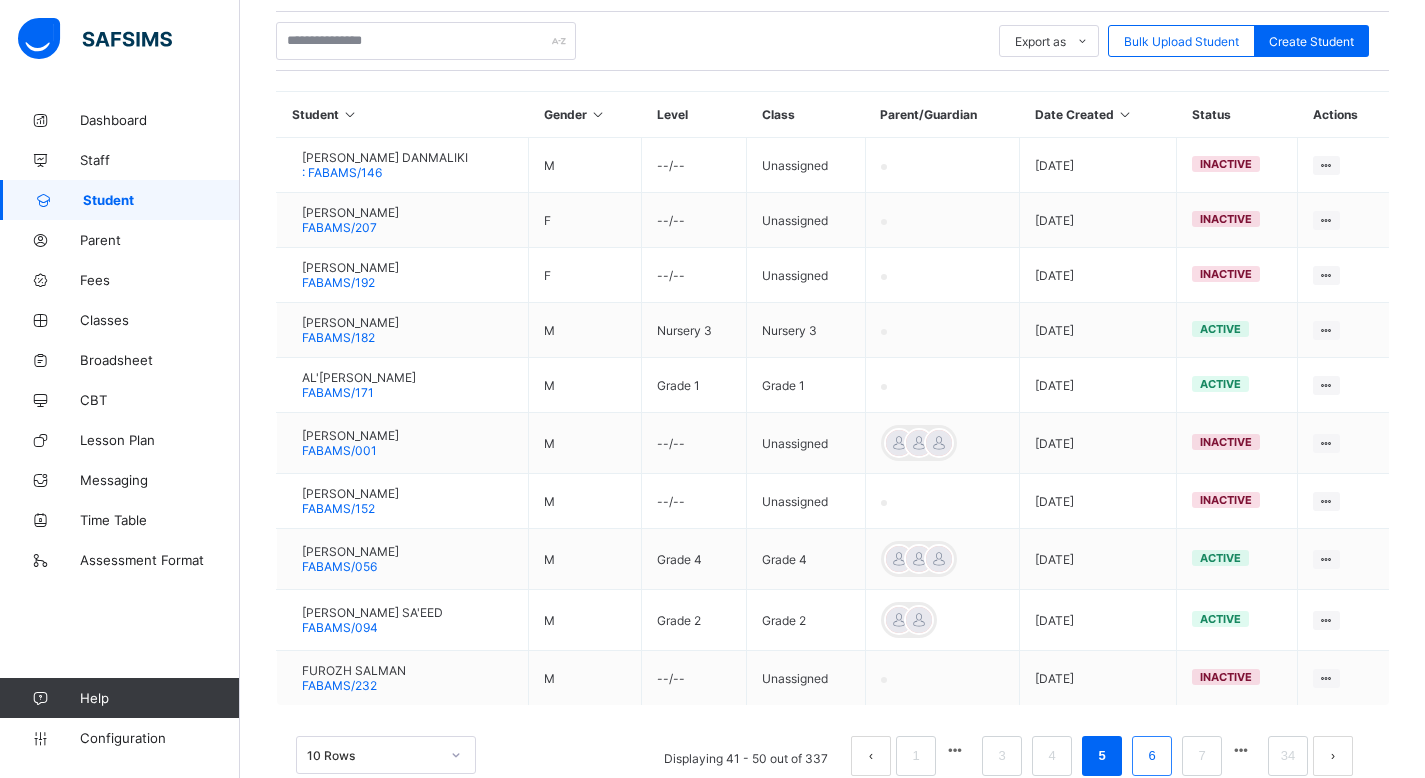 click on "6" at bounding box center [1152, 756] 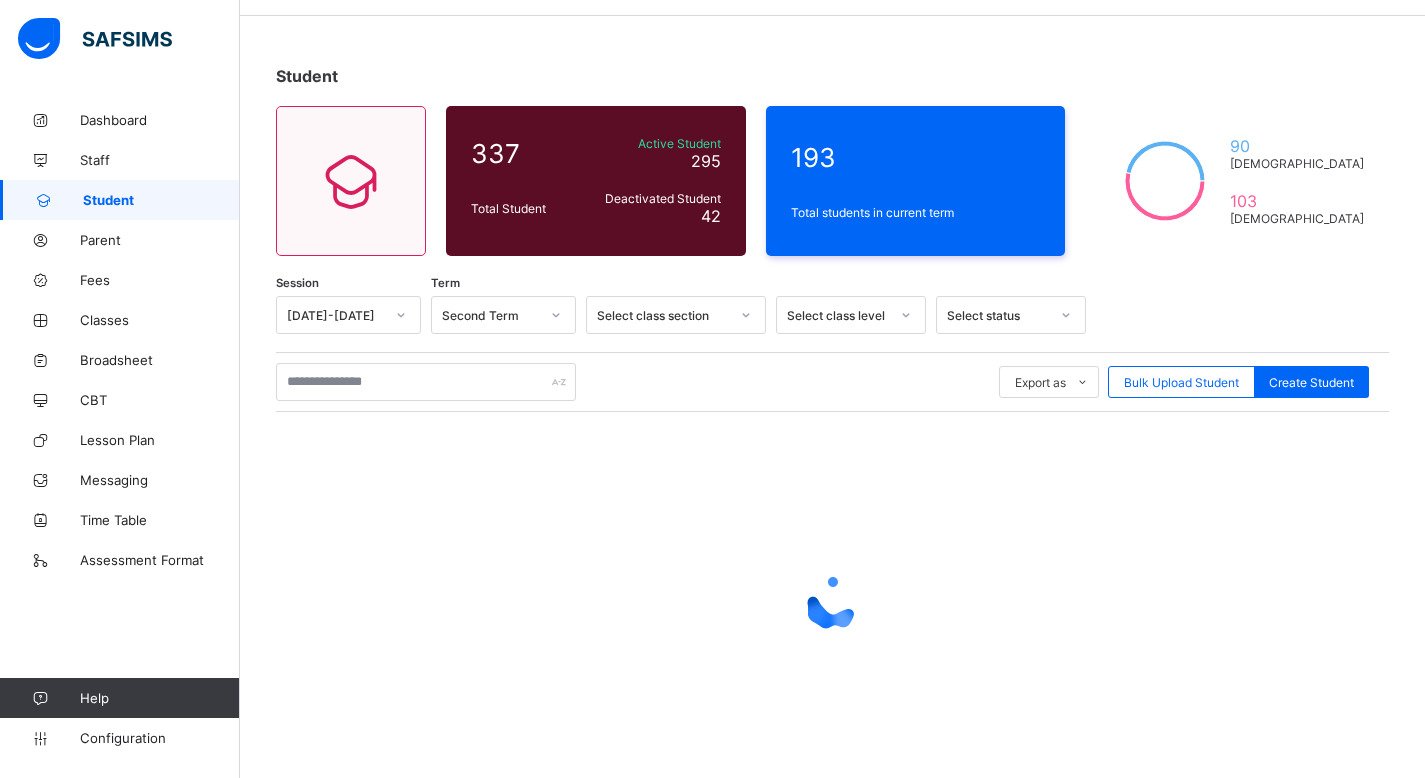 scroll, scrollTop: 448, scrollLeft: 0, axis: vertical 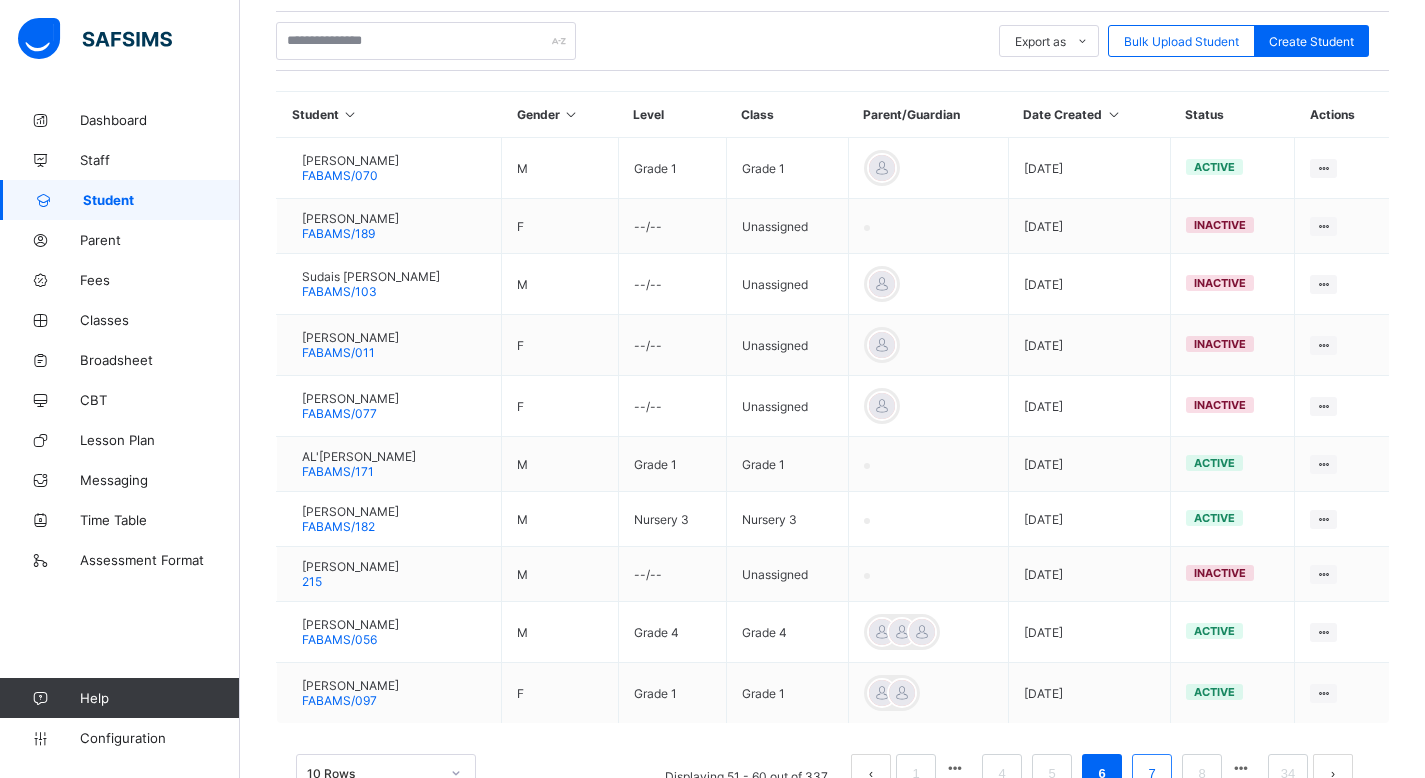click on "7" at bounding box center (1151, 774) 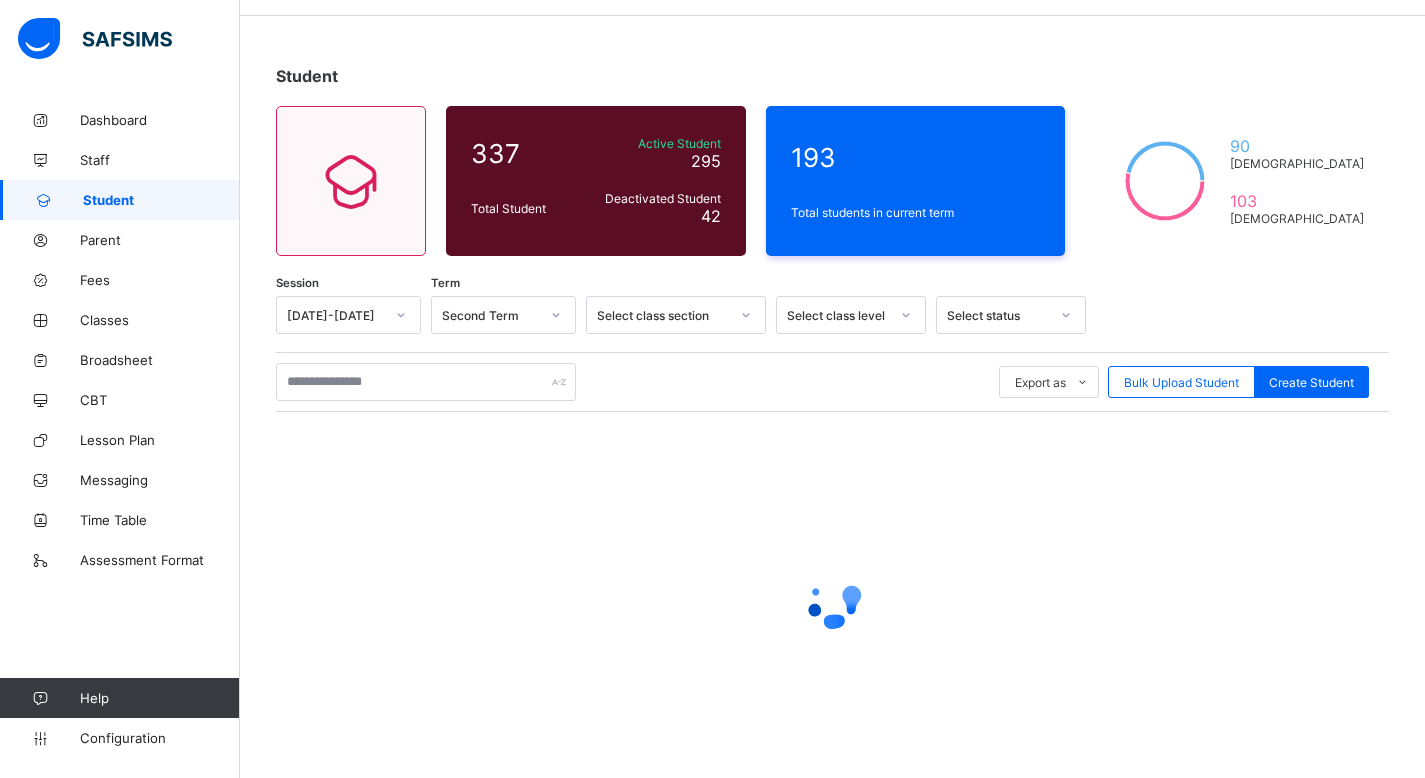 scroll, scrollTop: 448, scrollLeft: 0, axis: vertical 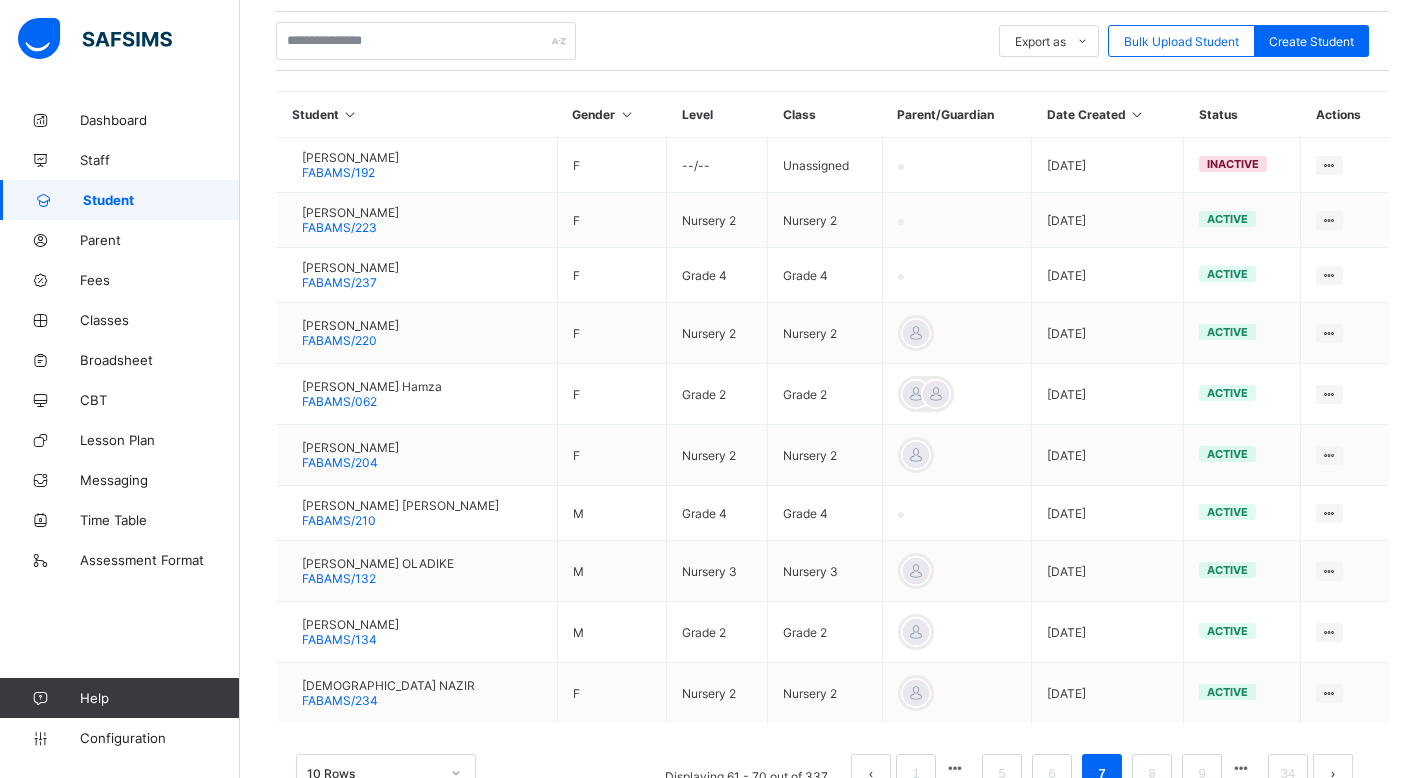 click on "8" at bounding box center [1151, 774] 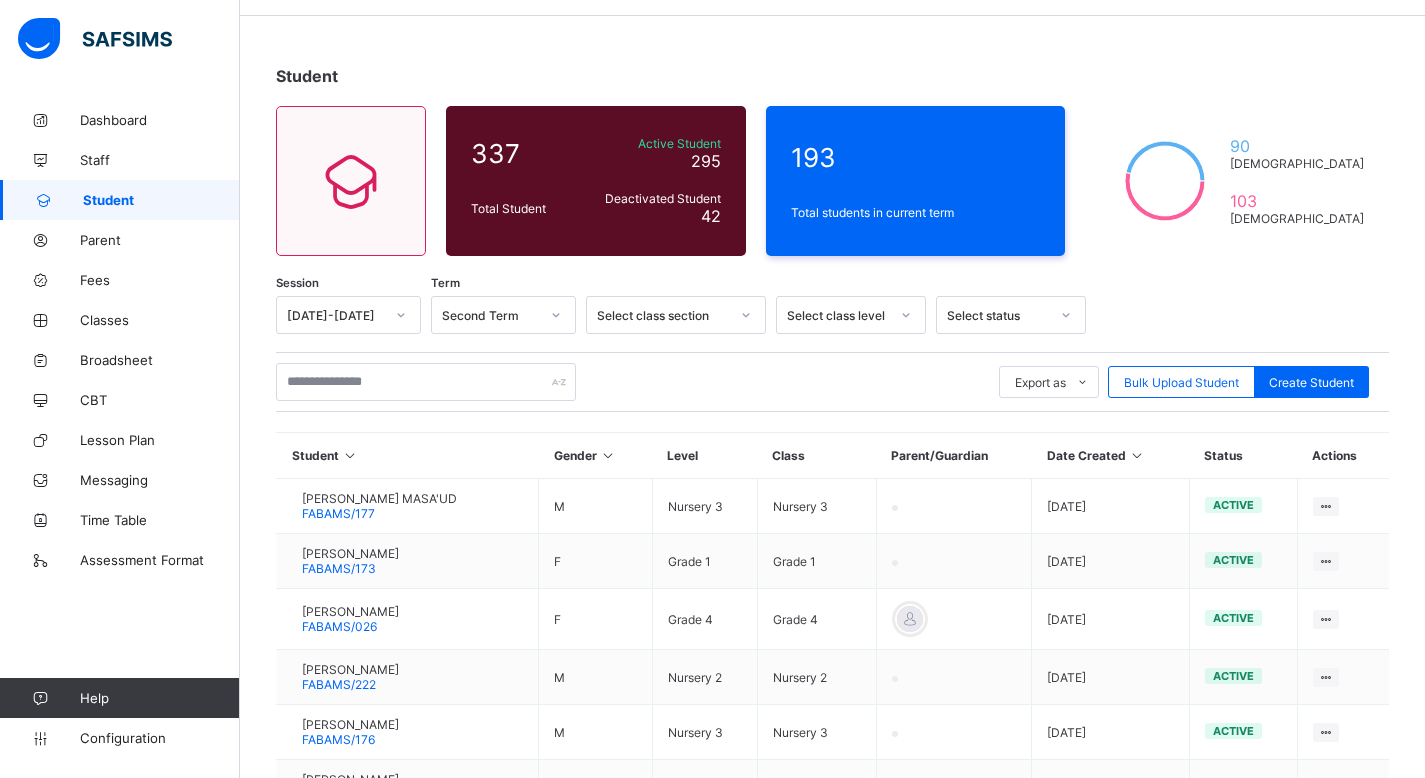 scroll, scrollTop: 448, scrollLeft: 0, axis: vertical 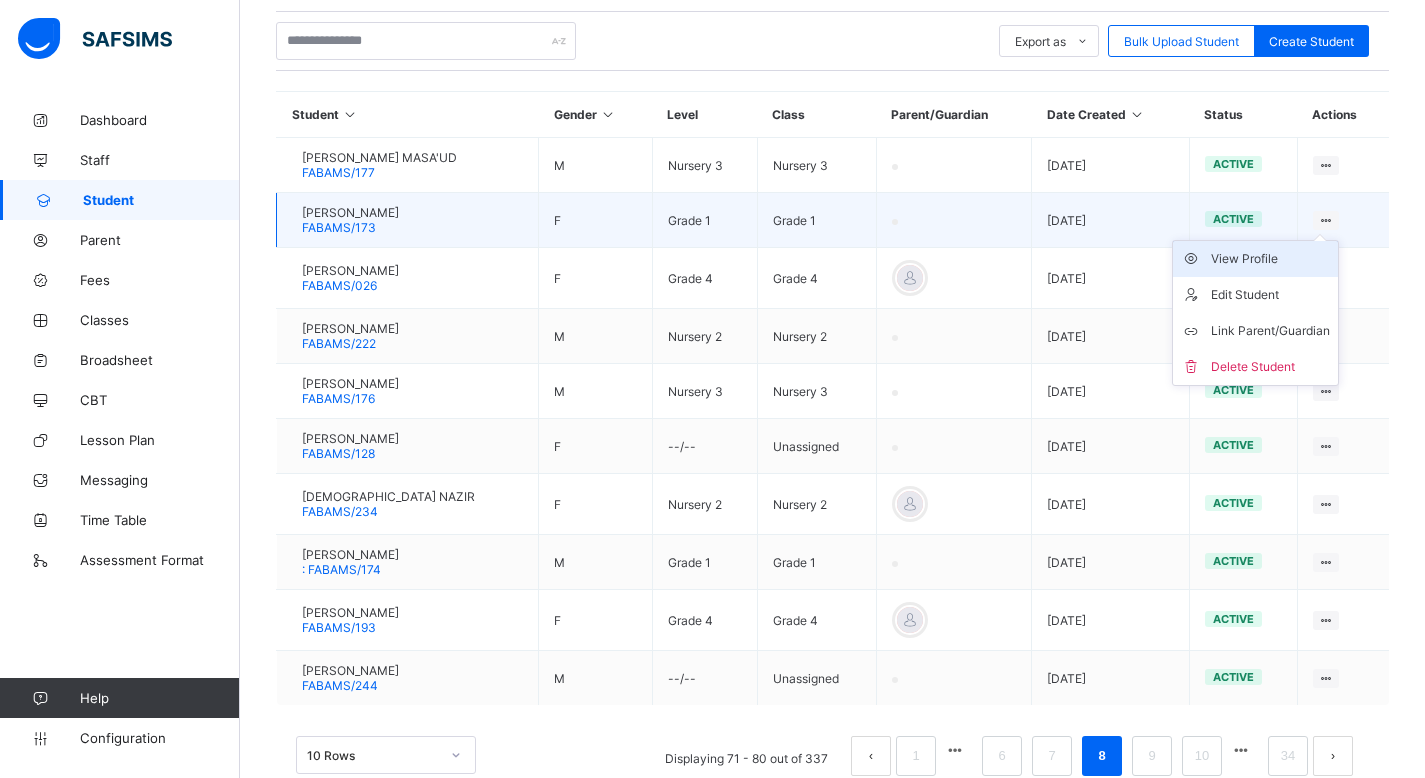 click on "View Profile" at bounding box center [1270, 259] 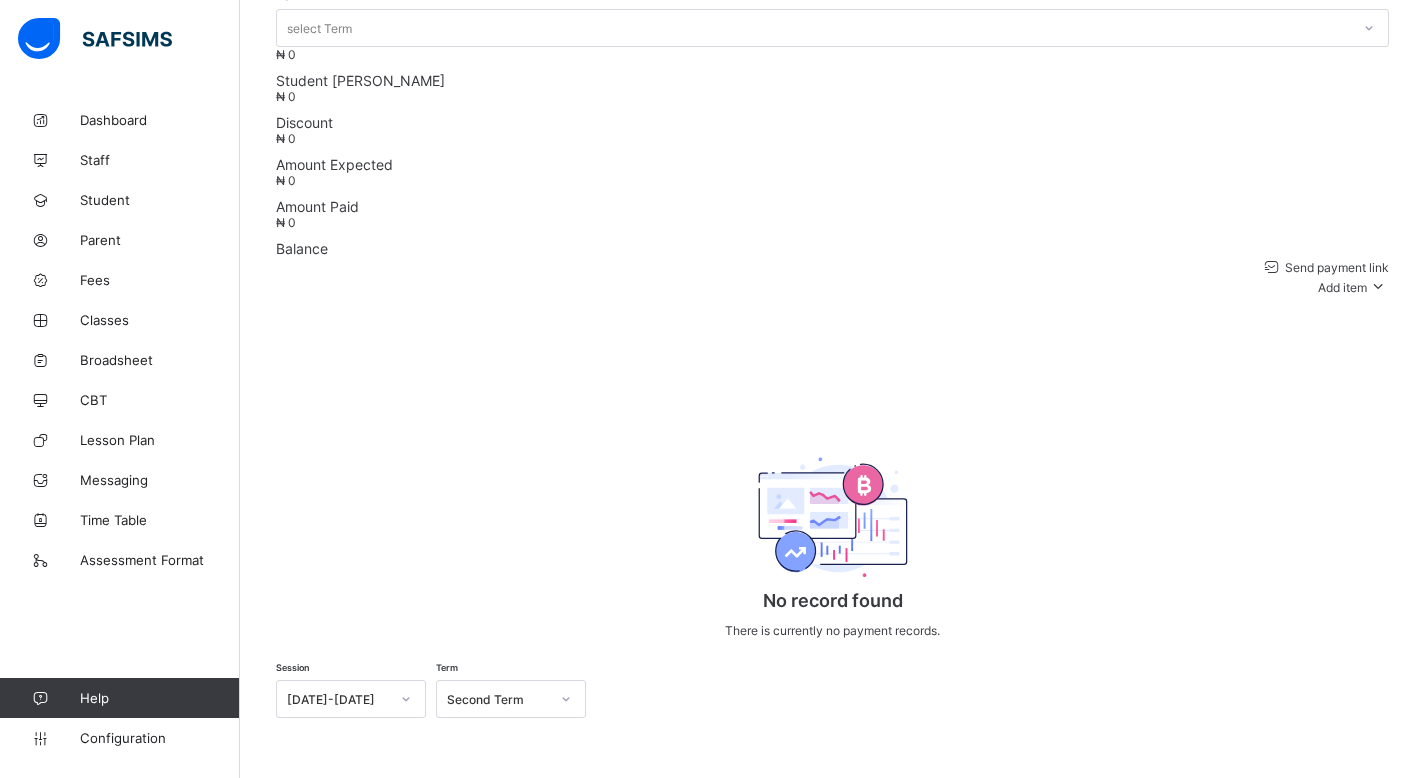 scroll, scrollTop: 448, scrollLeft: 0, axis: vertical 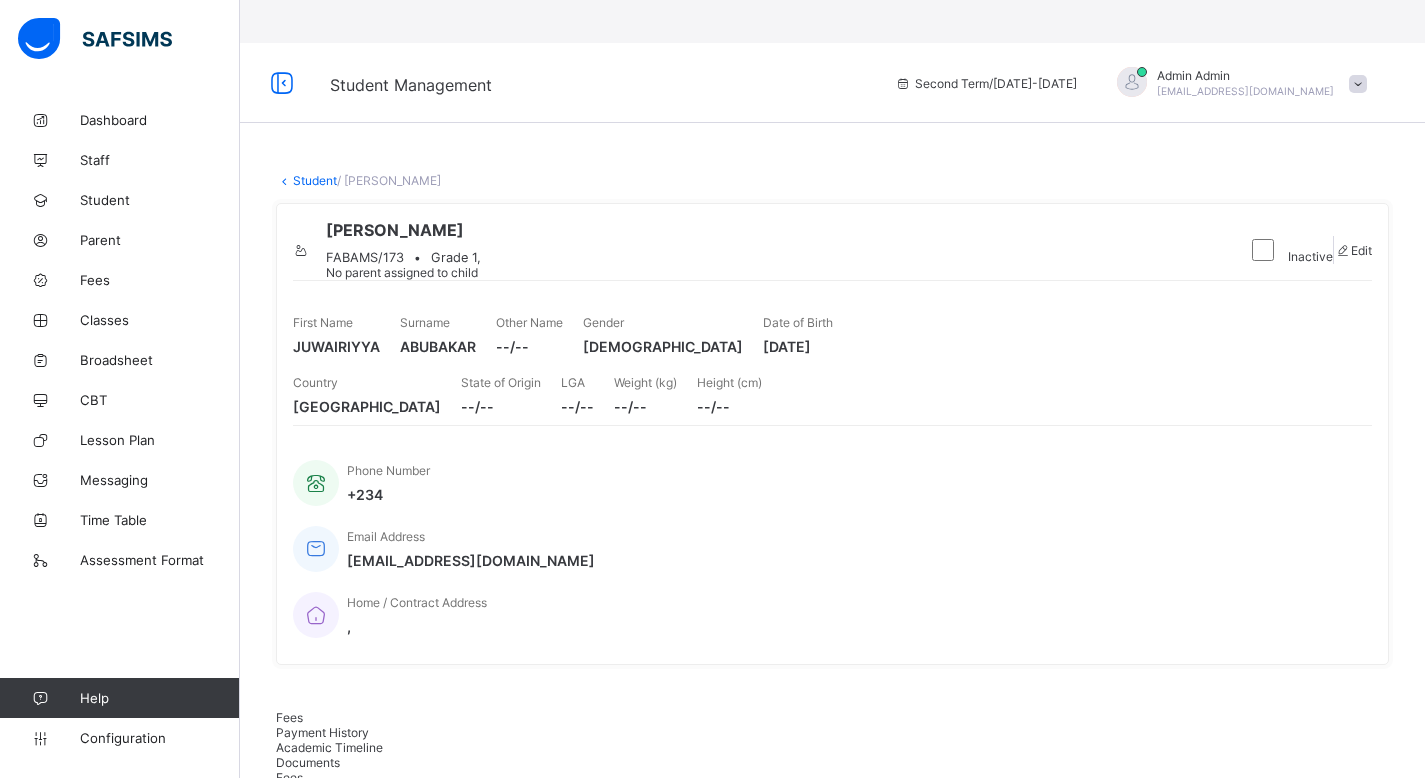 click on "Student" at bounding box center [315, 180] 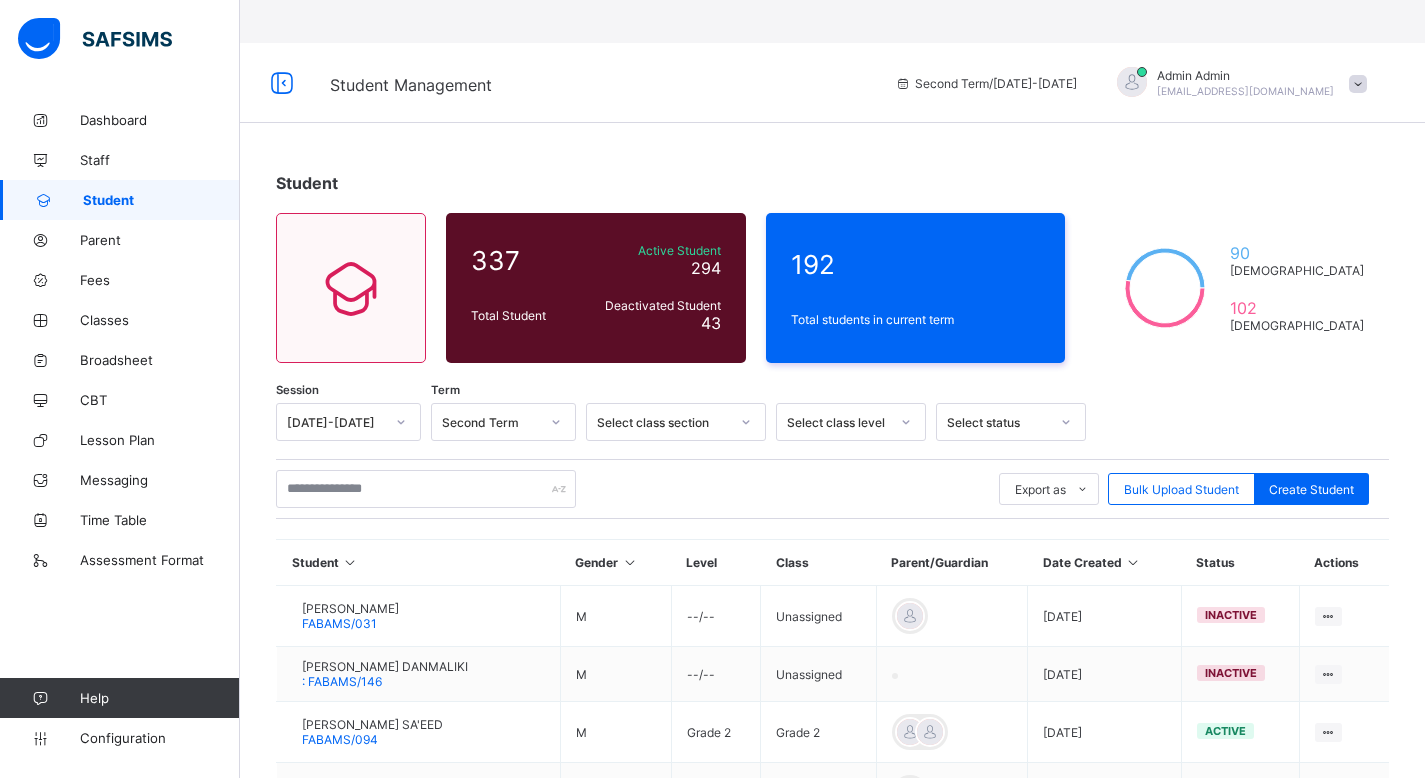 scroll, scrollTop: 461, scrollLeft: 0, axis: vertical 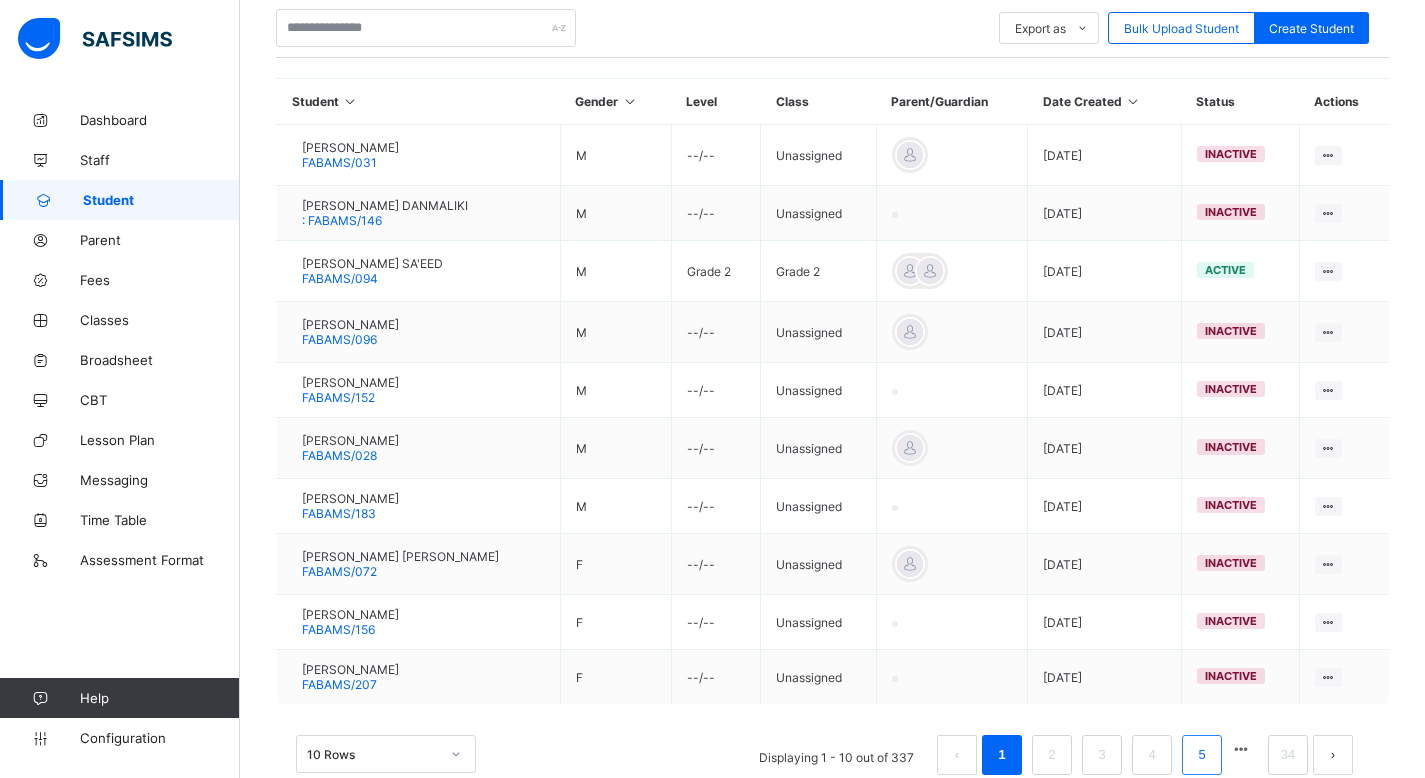click on "5" at bounding box center (1201, 755) 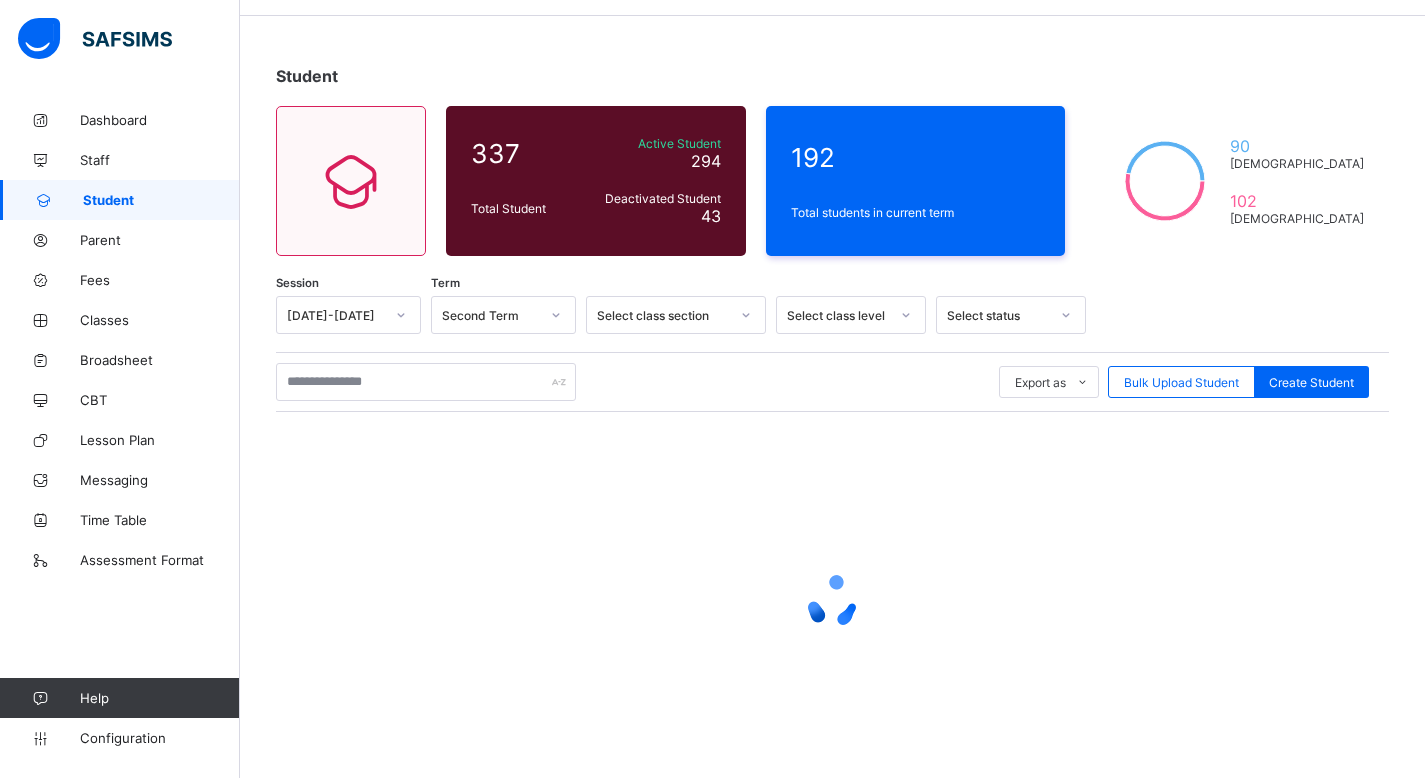 scroll, scrollTop: 461, scrollLeft: 0, axis: vertical 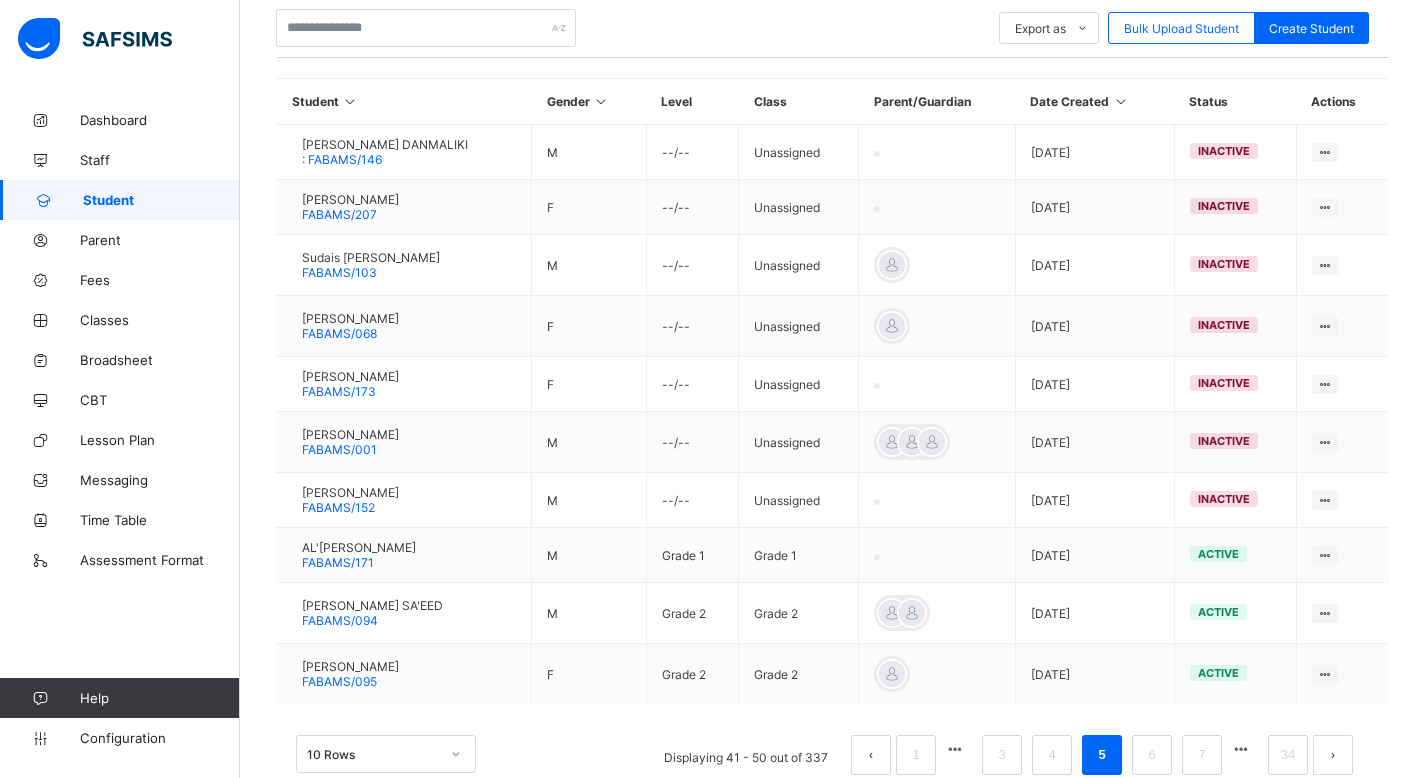 click on "7" at bounding box center [1201, 755] 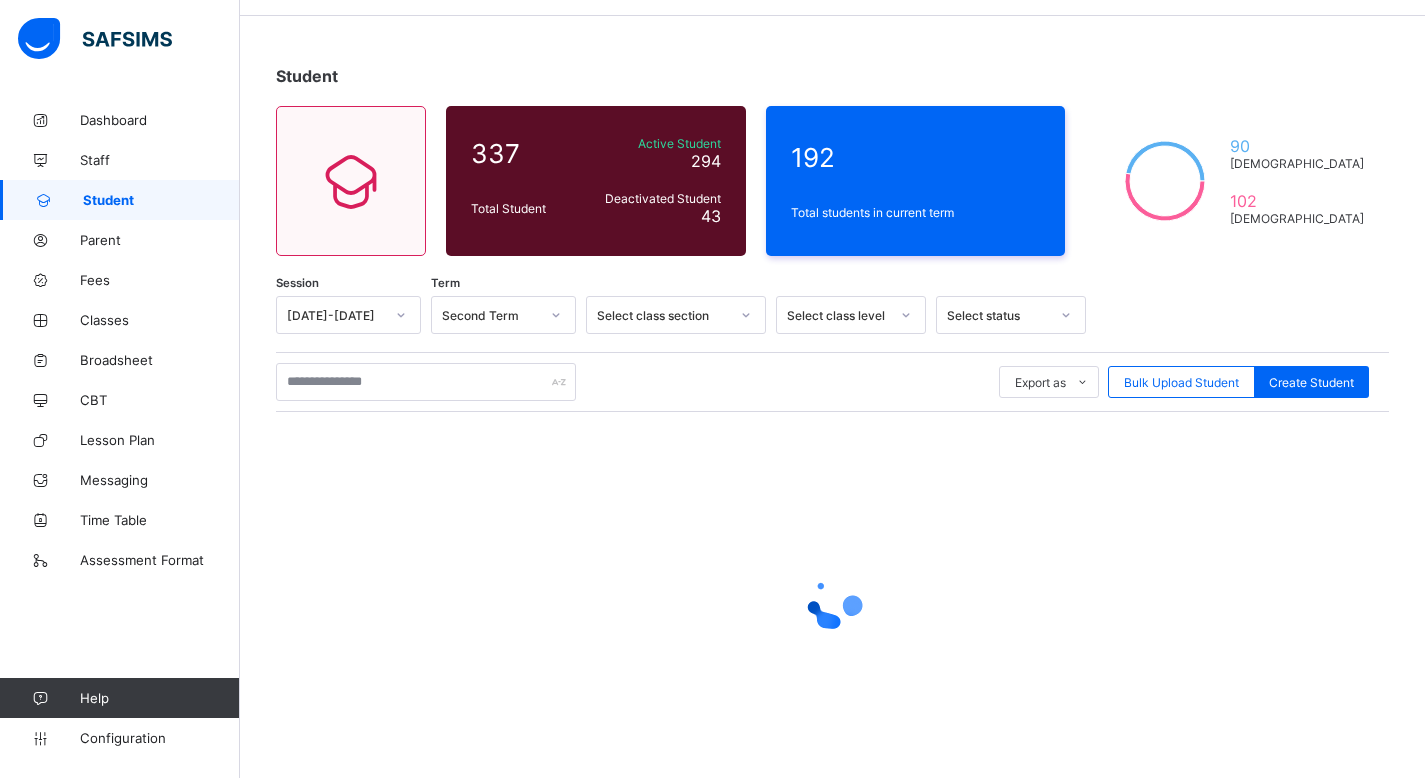 scroll, scrollTop: 461, scrollLeft: 0, axis: vertical 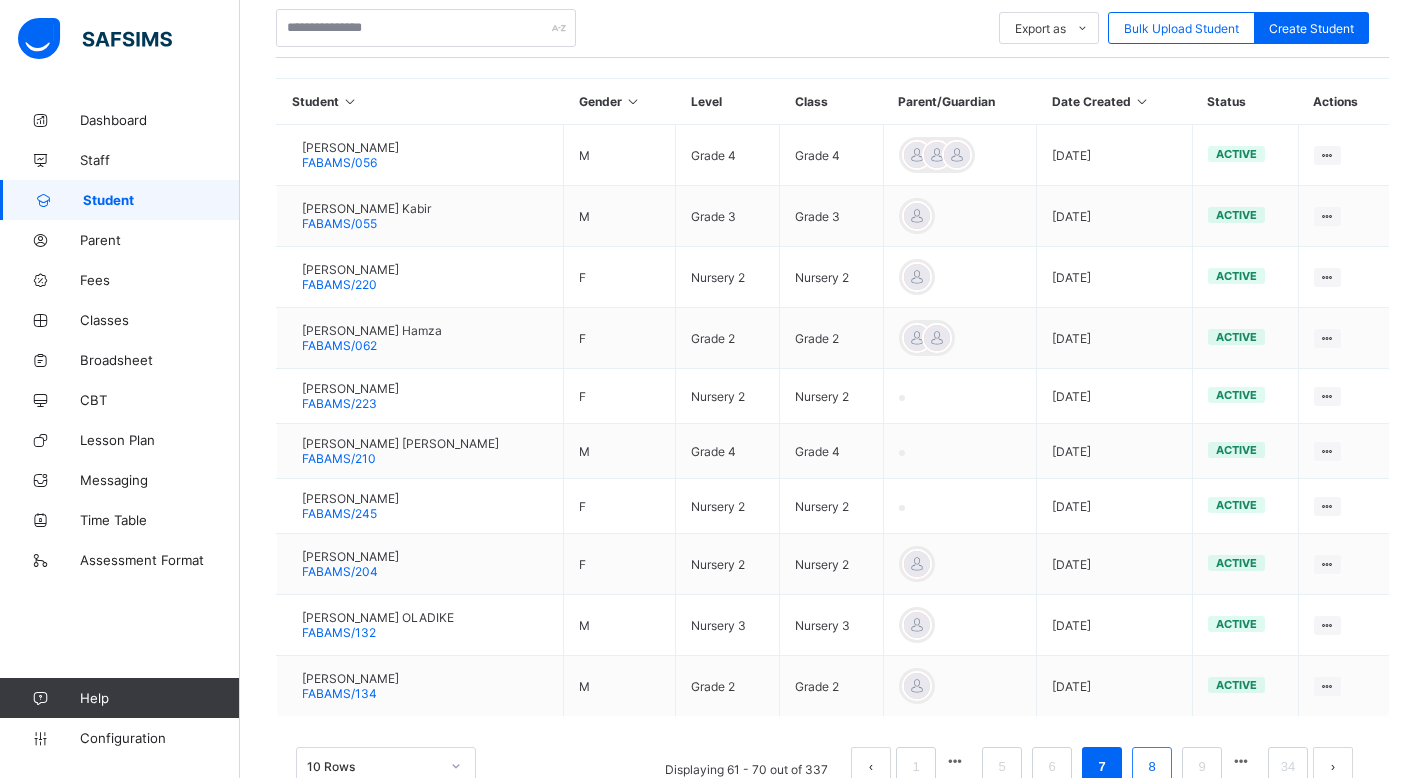 click on "8" at bounding box center [1151, 767] 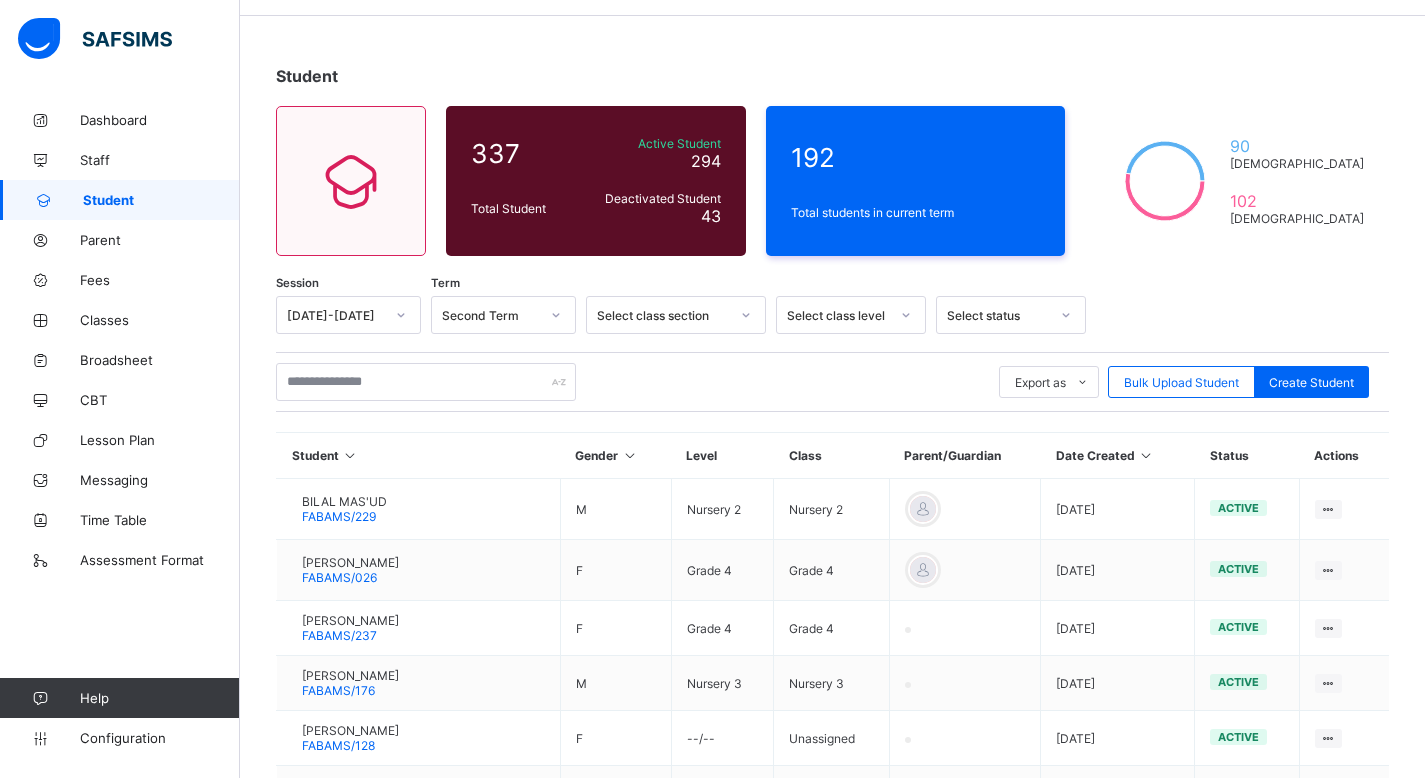 scroll, scrollTop: 448, scrollLeft: 0, axis: vertical 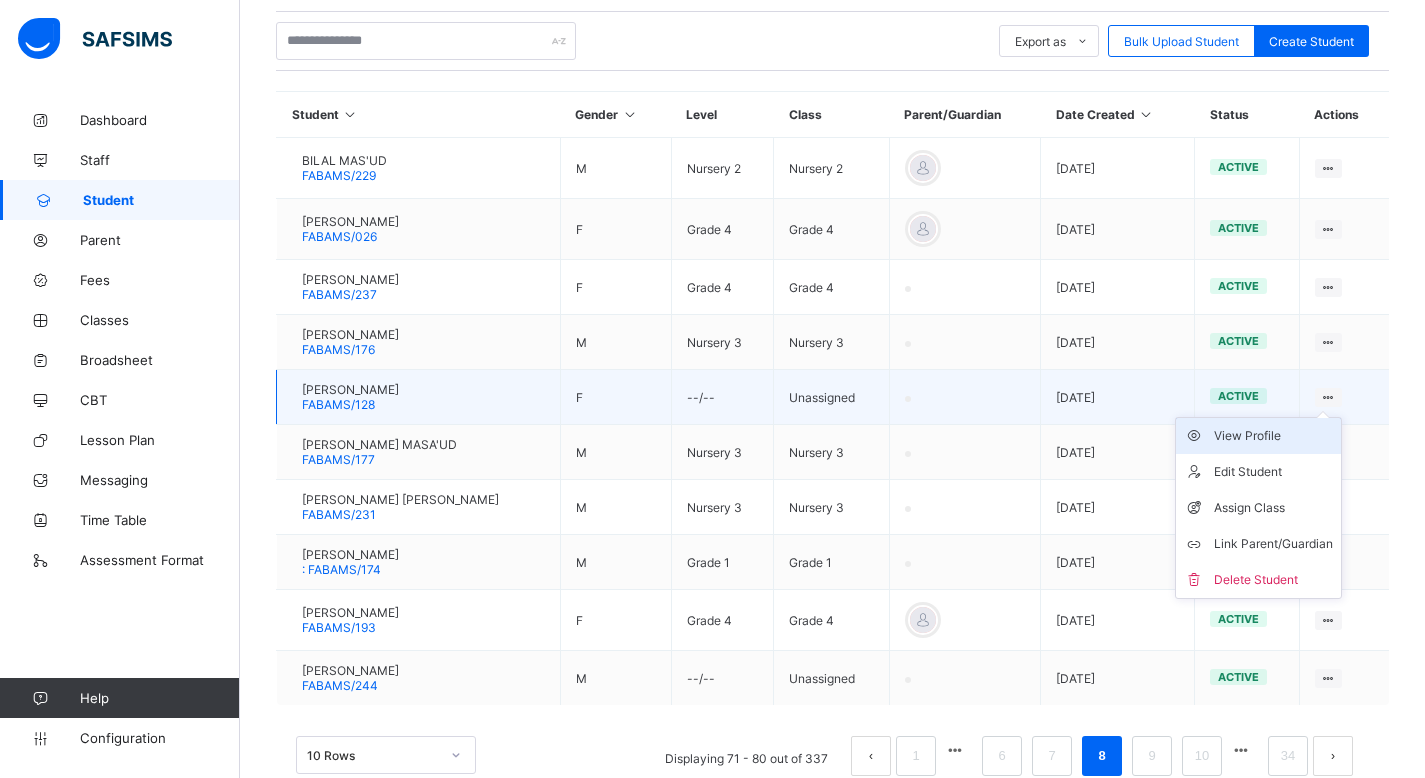 click on "View Profile" at bounding box center (1273, 436) 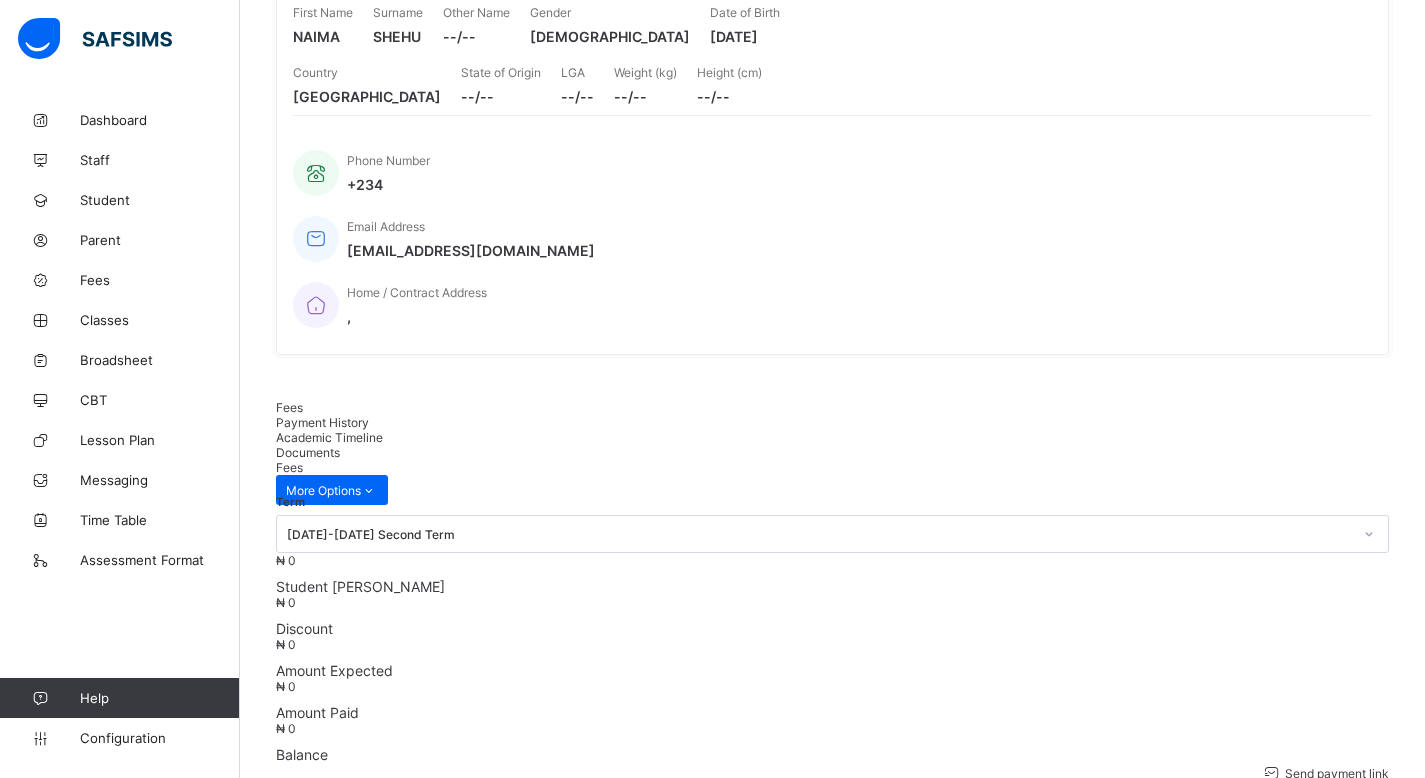 scroll, scrollTop: 448, scrollLeft: 0, axis: vertical 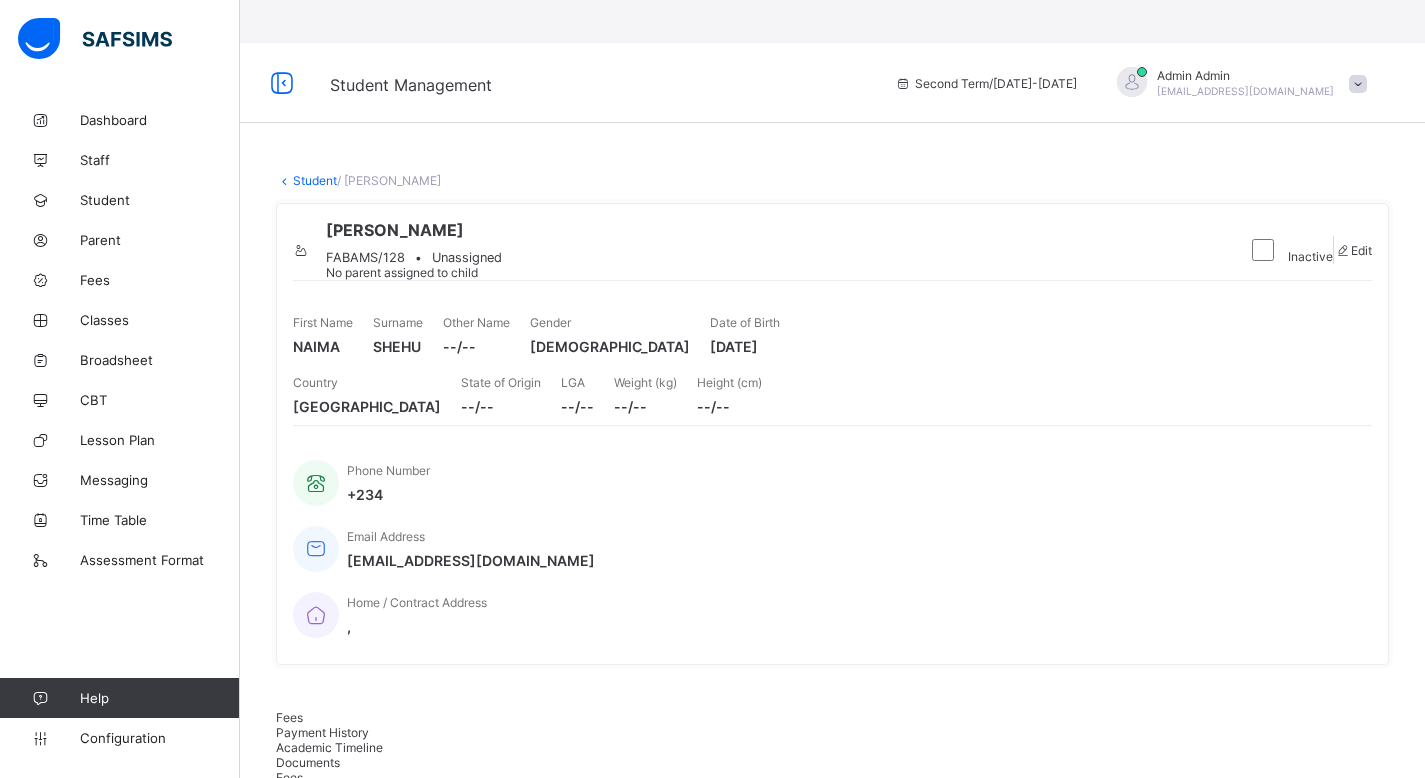 click on "Student Management   Second Term  /  2024-2025   Admin   Admin fatimamemorialschool15@gmail.com Dashboard Staff Student Parent Fees Classes Broadsheet CBT Lesson Plan Messaging Time Table Assessment Format   Help   Configuration Onboarding Great job! You have finished setting up all essential configurations. Our wizard which has lots of in-built templates will continue to guide you through with the academic configurations. Academic Configuration Steps Continue × Idle Mode Due to inactivity you would be logged out to the system in the next   15mins , click the "Resume" button to keep working or the "Log me out" button to log out of the system. Log me out Resume × Delete Document This action would delete the document with name:    from the system. Are you sure you want to carry on? Cancel Yes, Delete Document Student  / NAIMA  SHEHU NAIMA  SHEHU FABAMS/128 •  Unassigned   No parent assigned to child     Inactive   Edit First Name NAIMA Surname SHEHU Other Name --/-- Gender FEMALE Date of Birth 2021-11-17" at bounding box center (712, 1691) 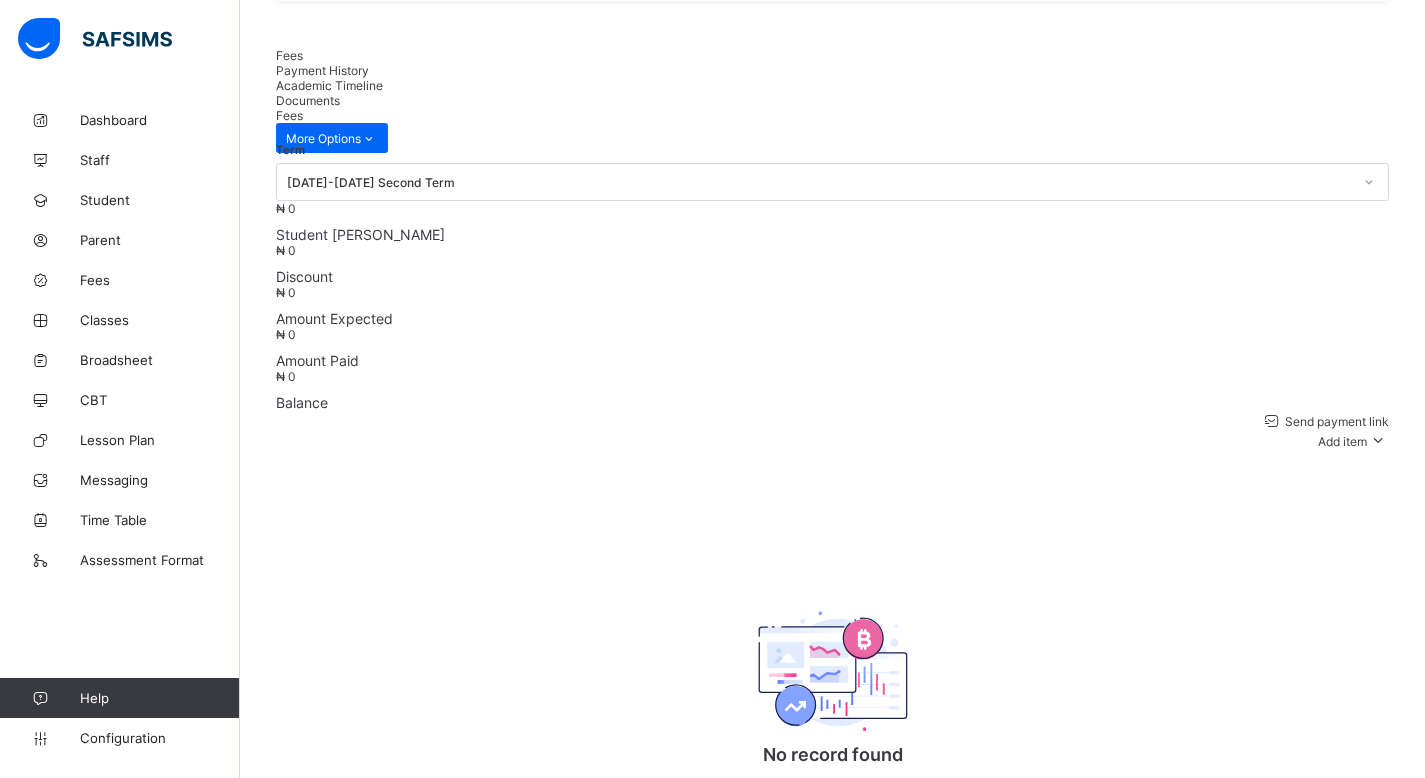 scroll, scrollTop: 0, scrollLeft: 0, axis: both 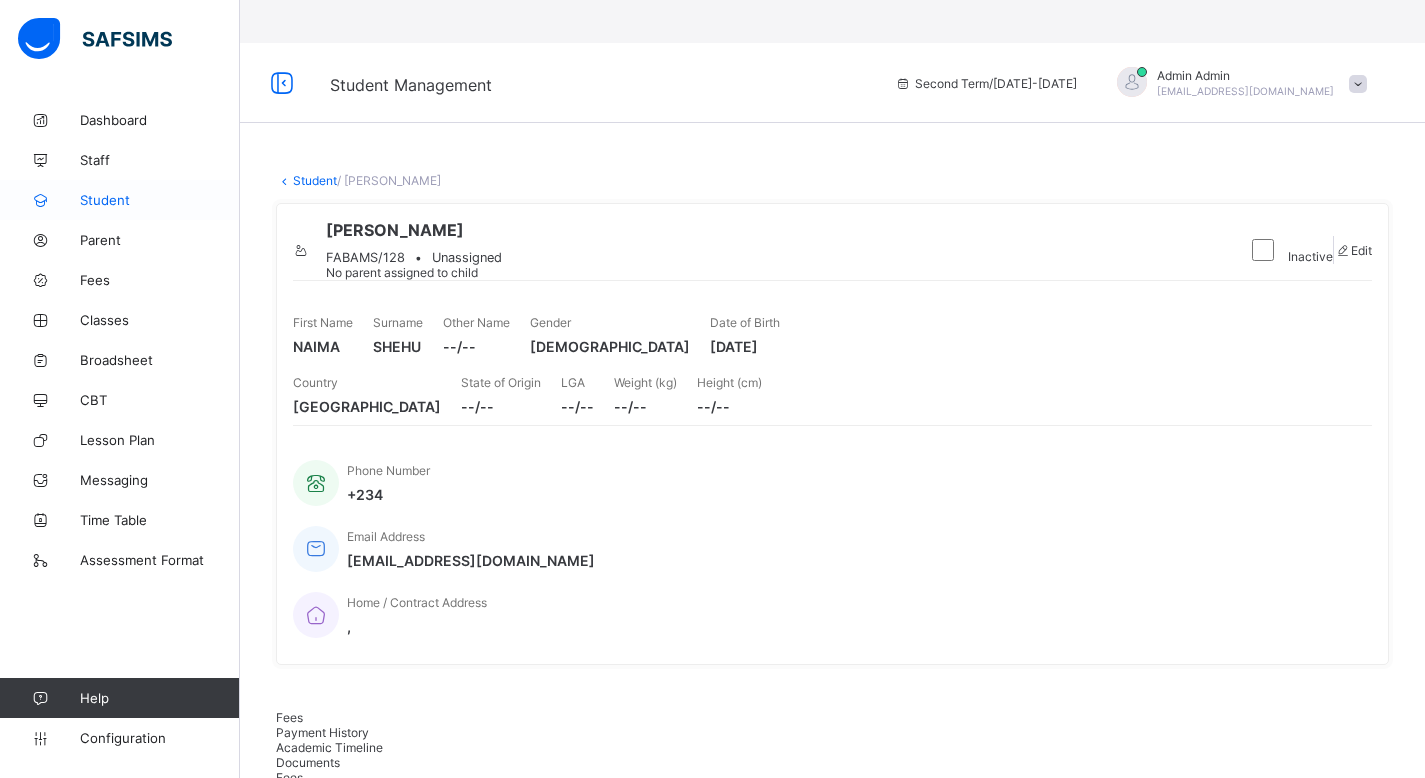 click on "Student" at bounding box center (160, 200) 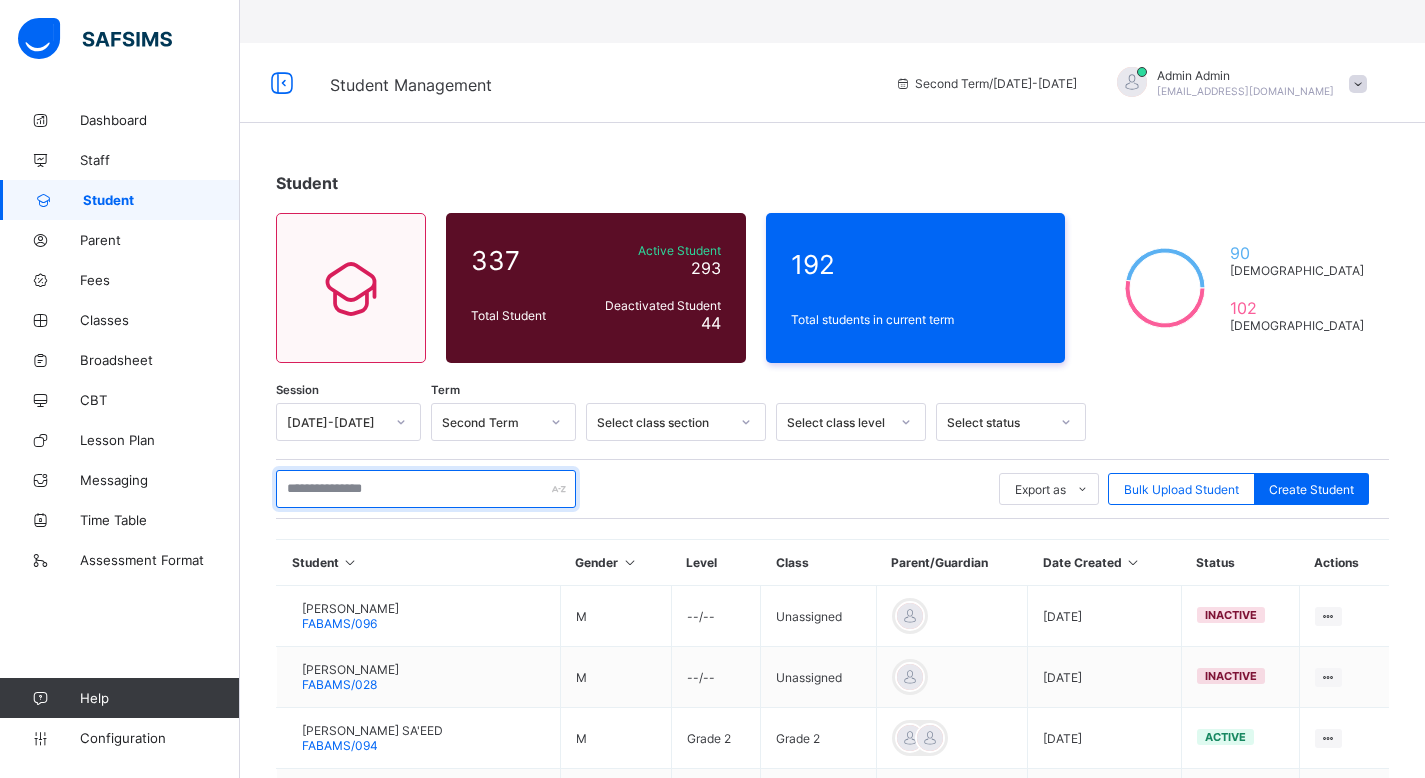 click at bounding box center (426, 489) 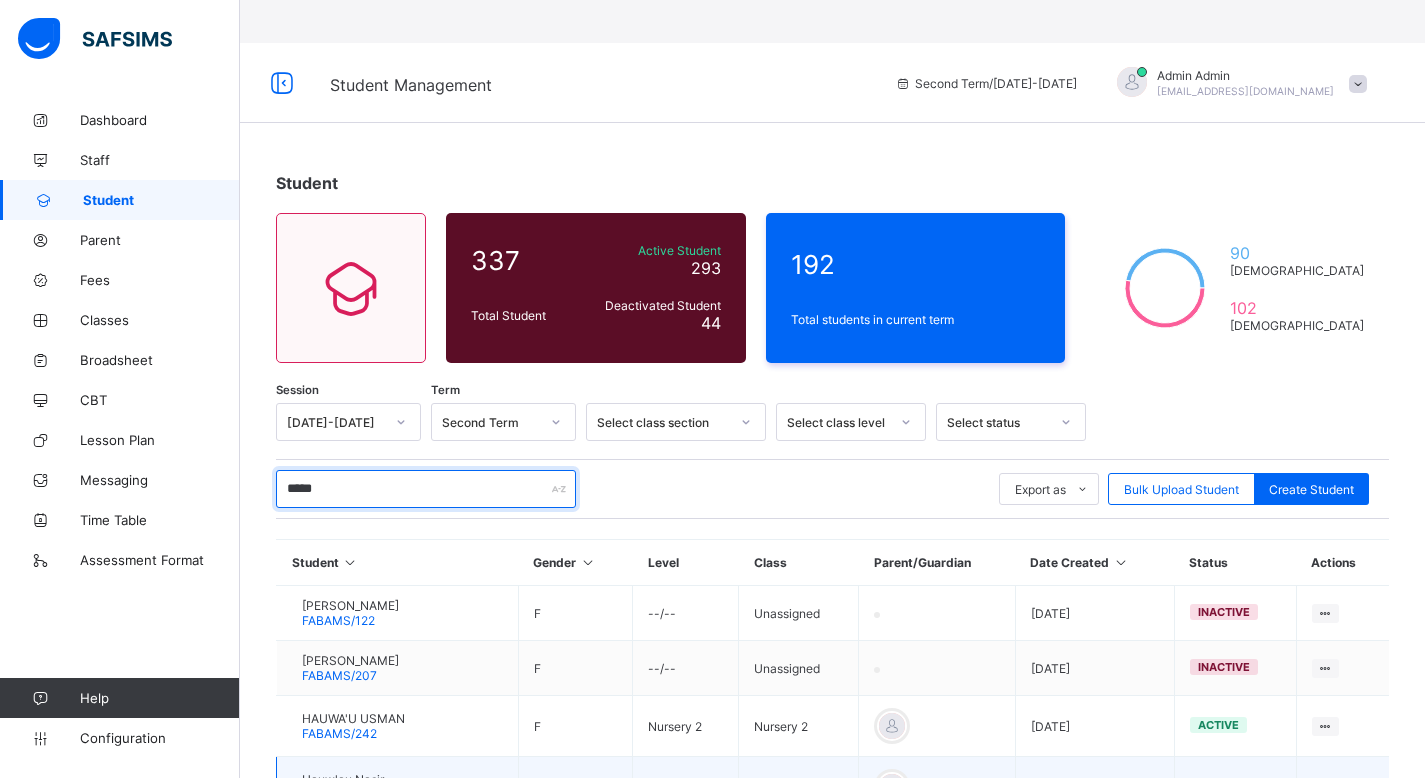 type on "*****" 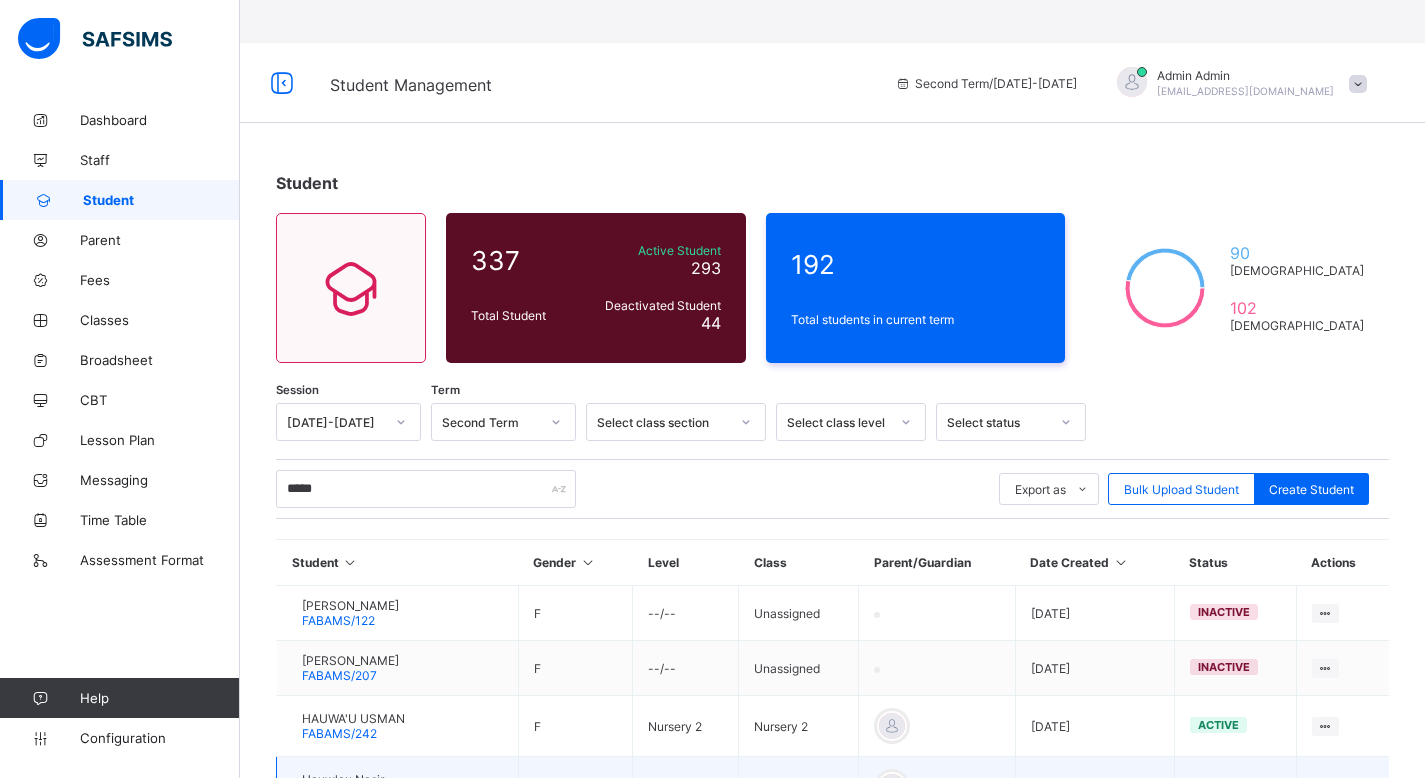 click on "View Profile Edit Student Assign Class Link Parent/Guardian Delete Student" at bounding box center [1255, 898] 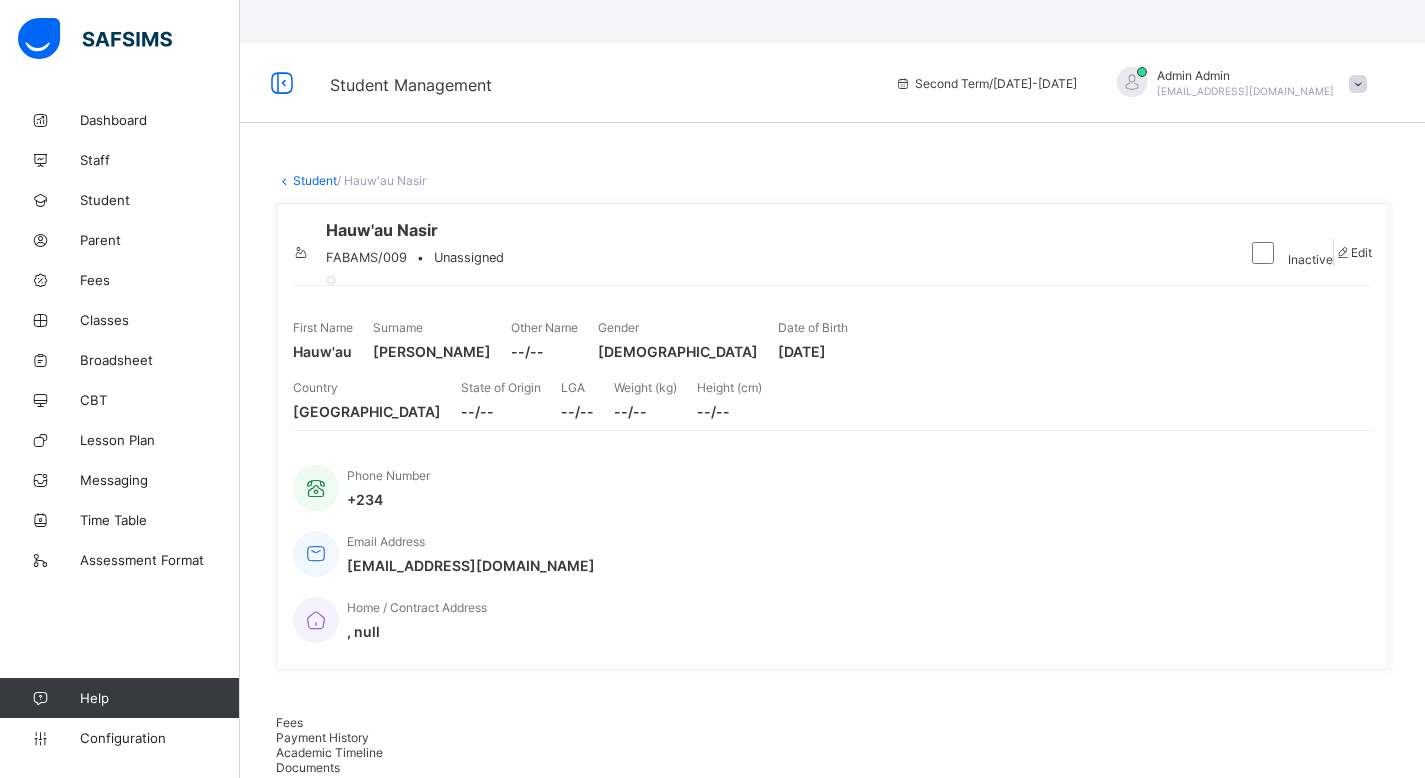 click on "Student" at bounding box center (315, 180) 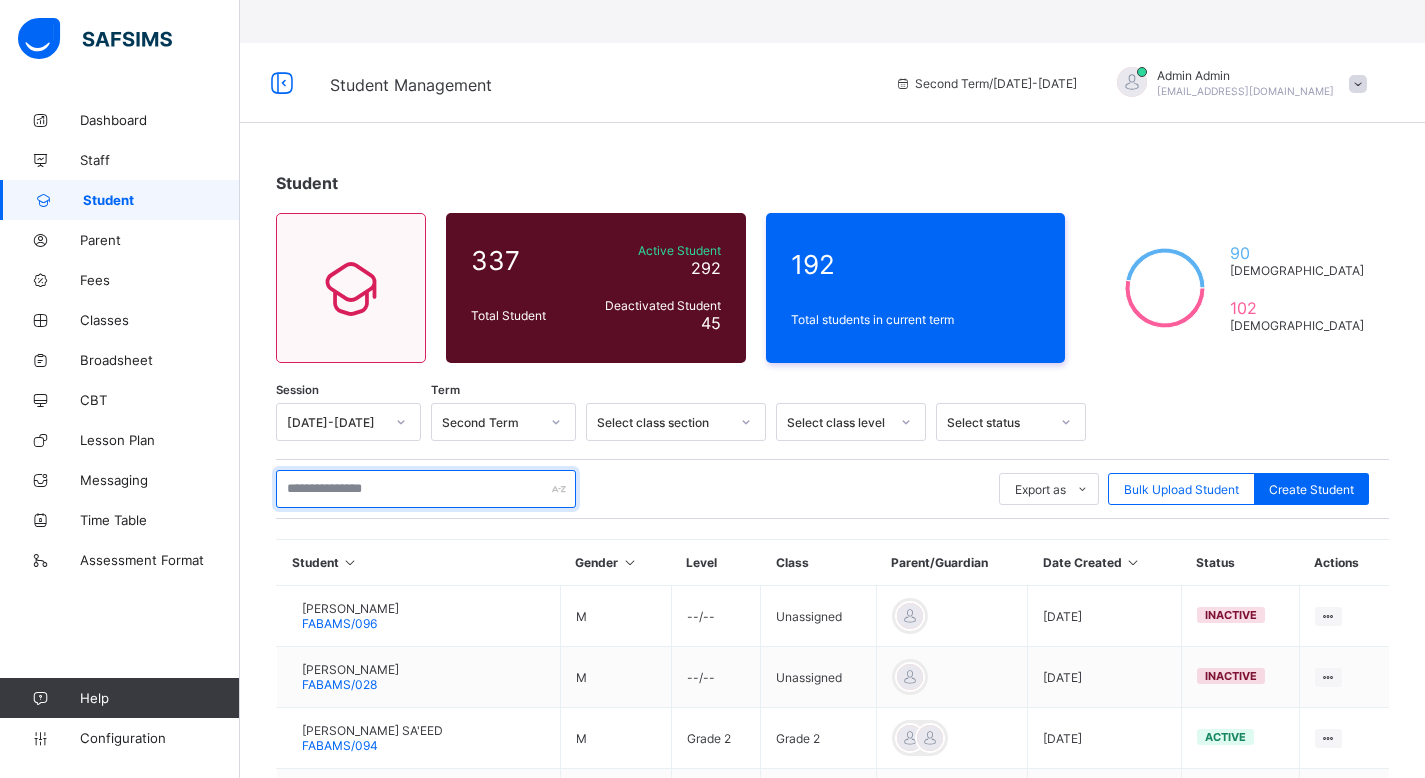 click at bounding box center (426, 489) 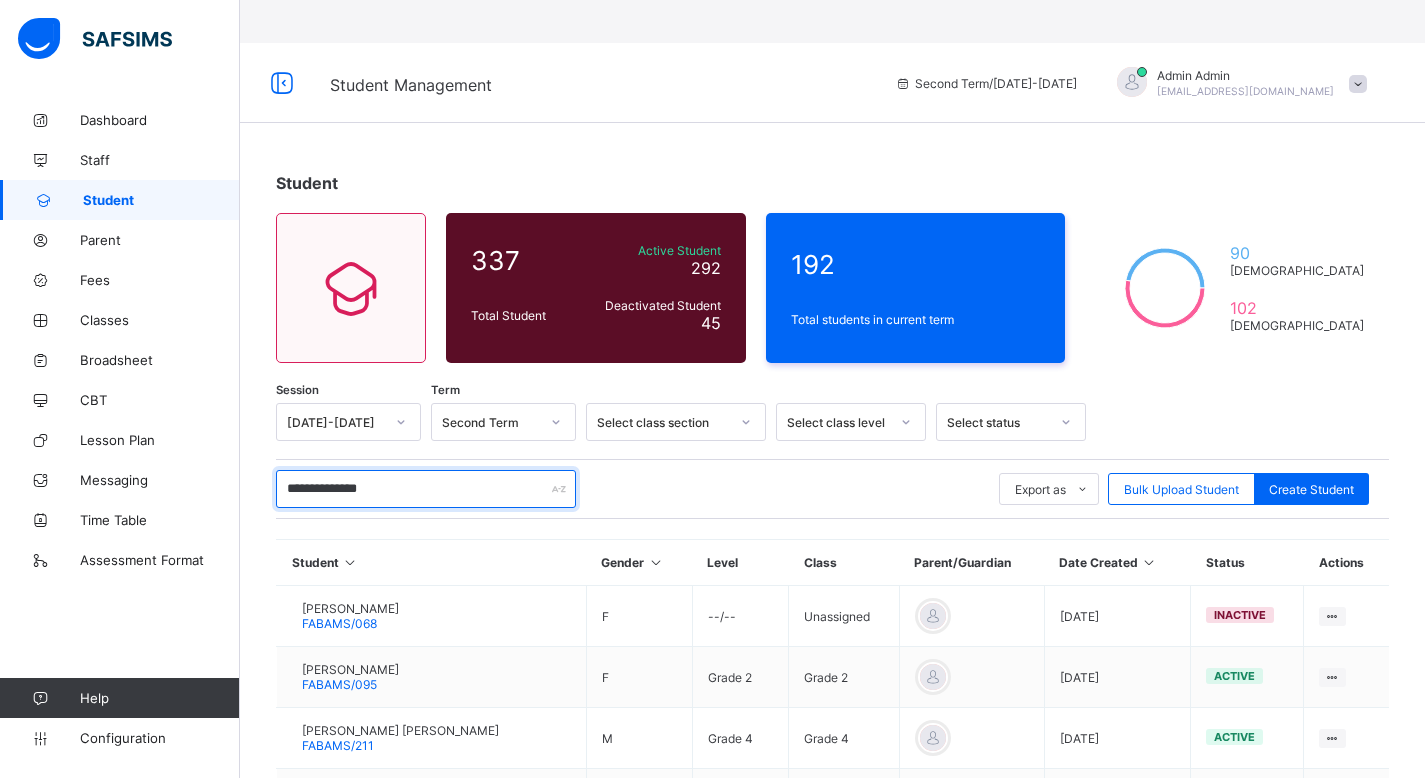scroll, scrollTop: 481, scrollLeft: 0, axis: vertical 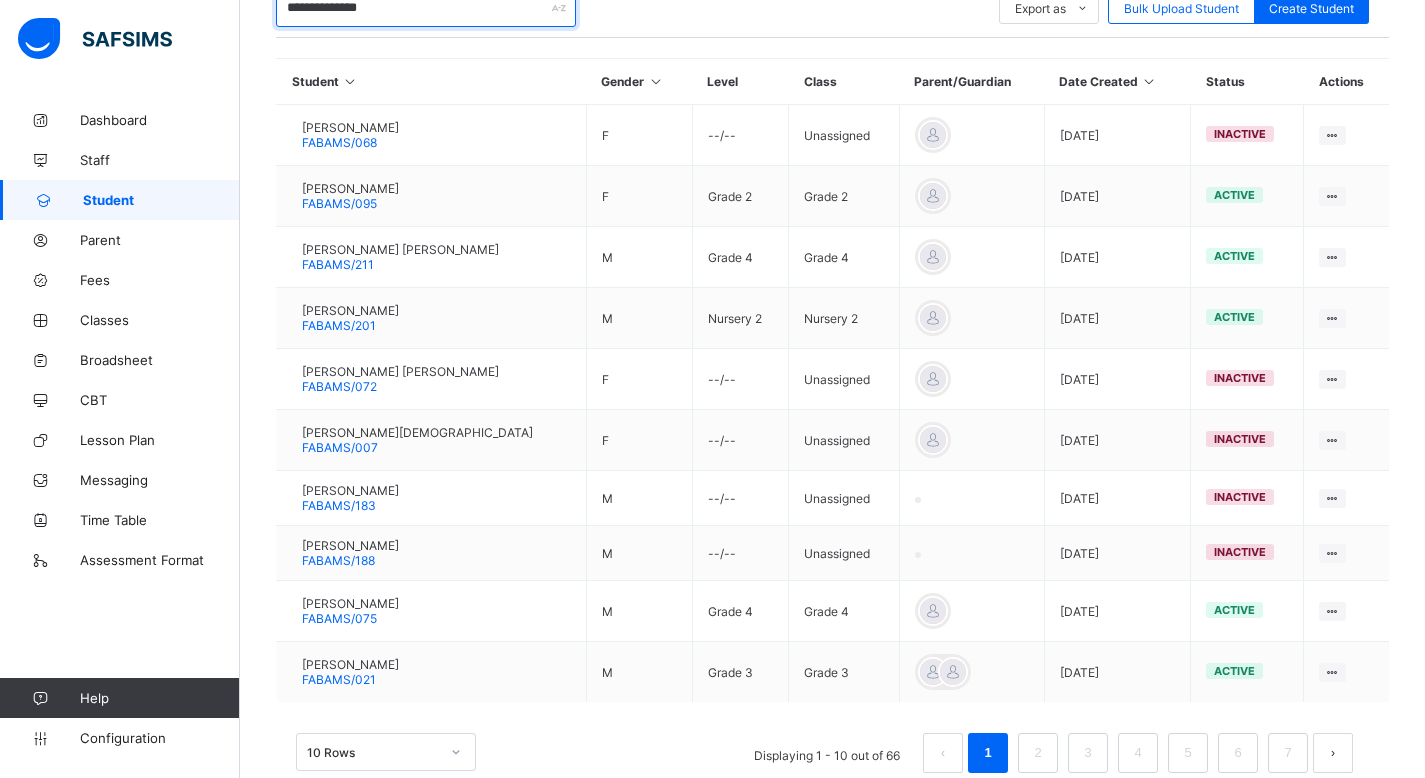 click on "**********" at bounding box center (712, 171) 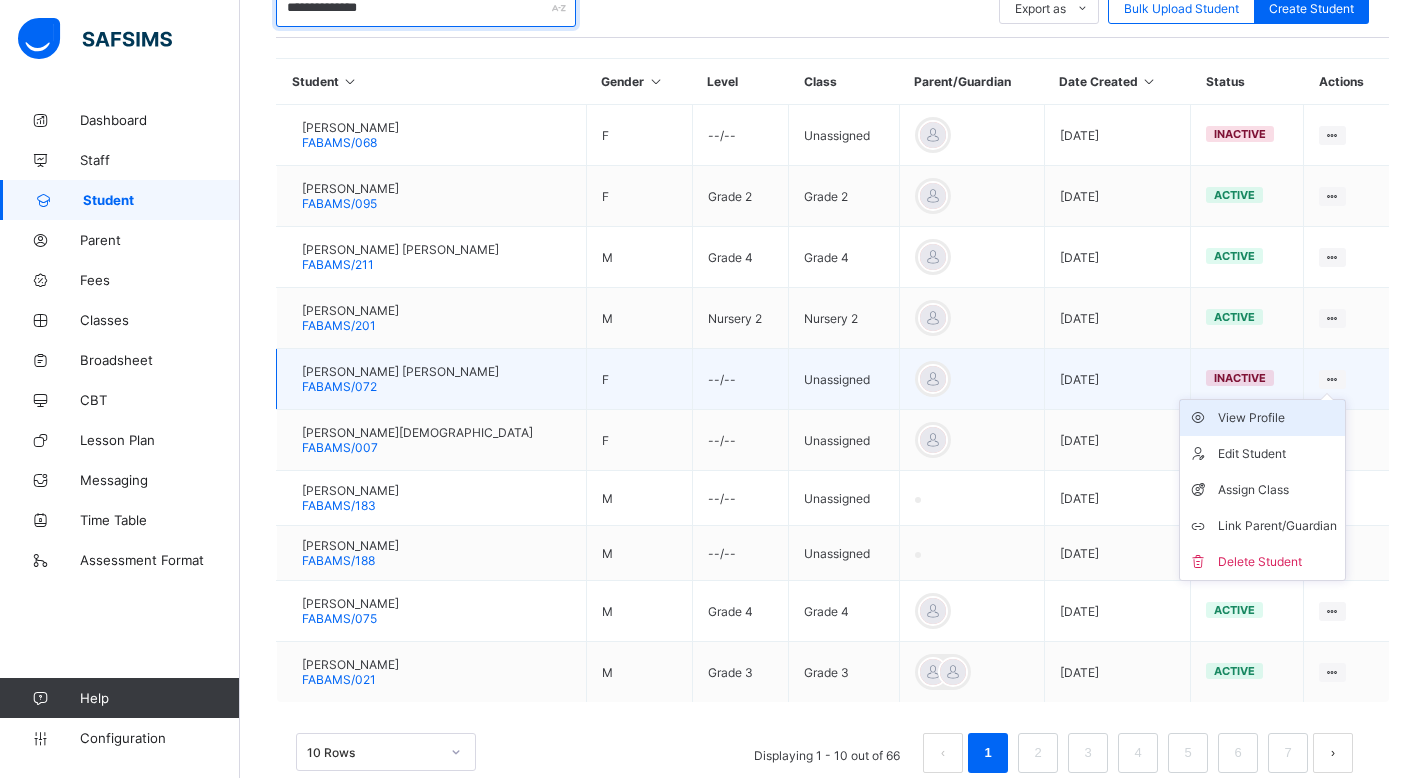 type on "**********" 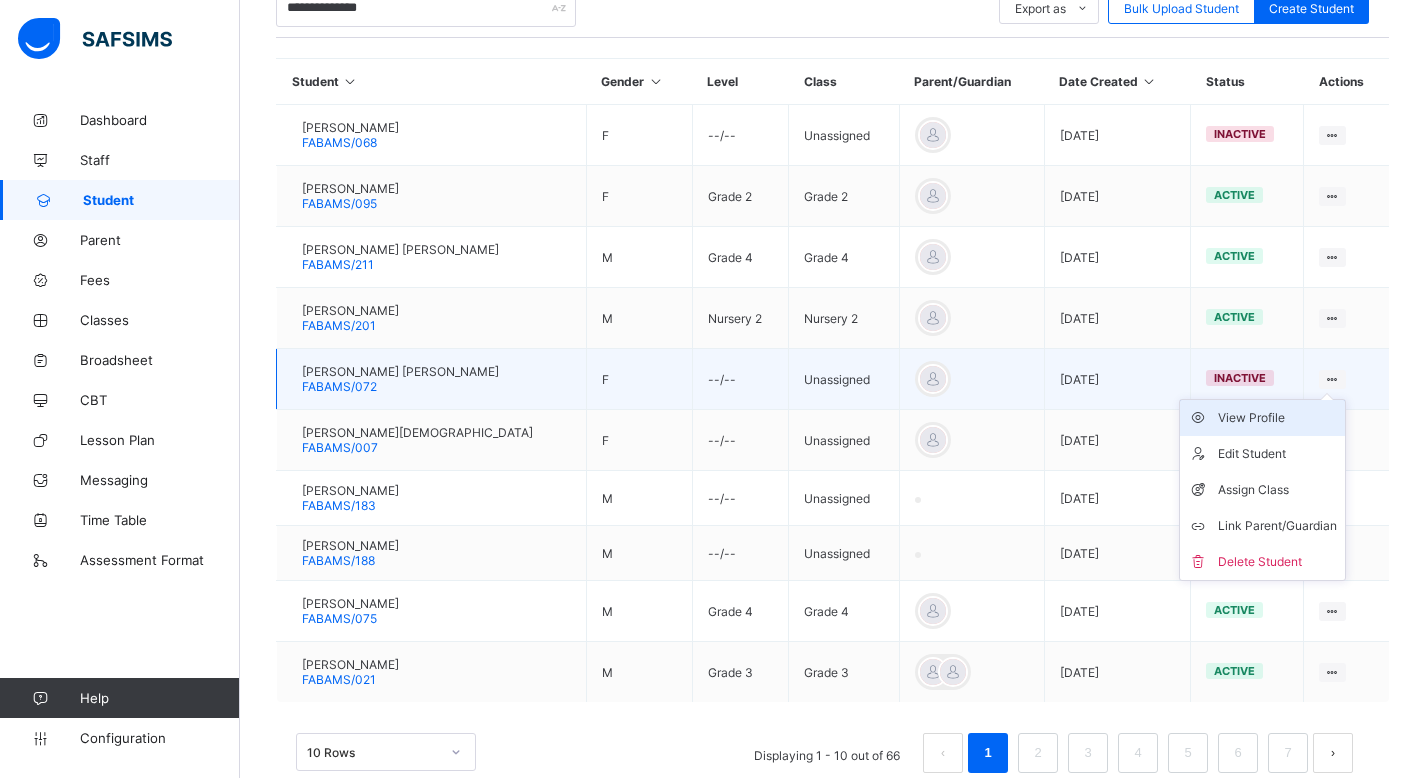 click on "View Profile" at bounding box center [1277, 418] 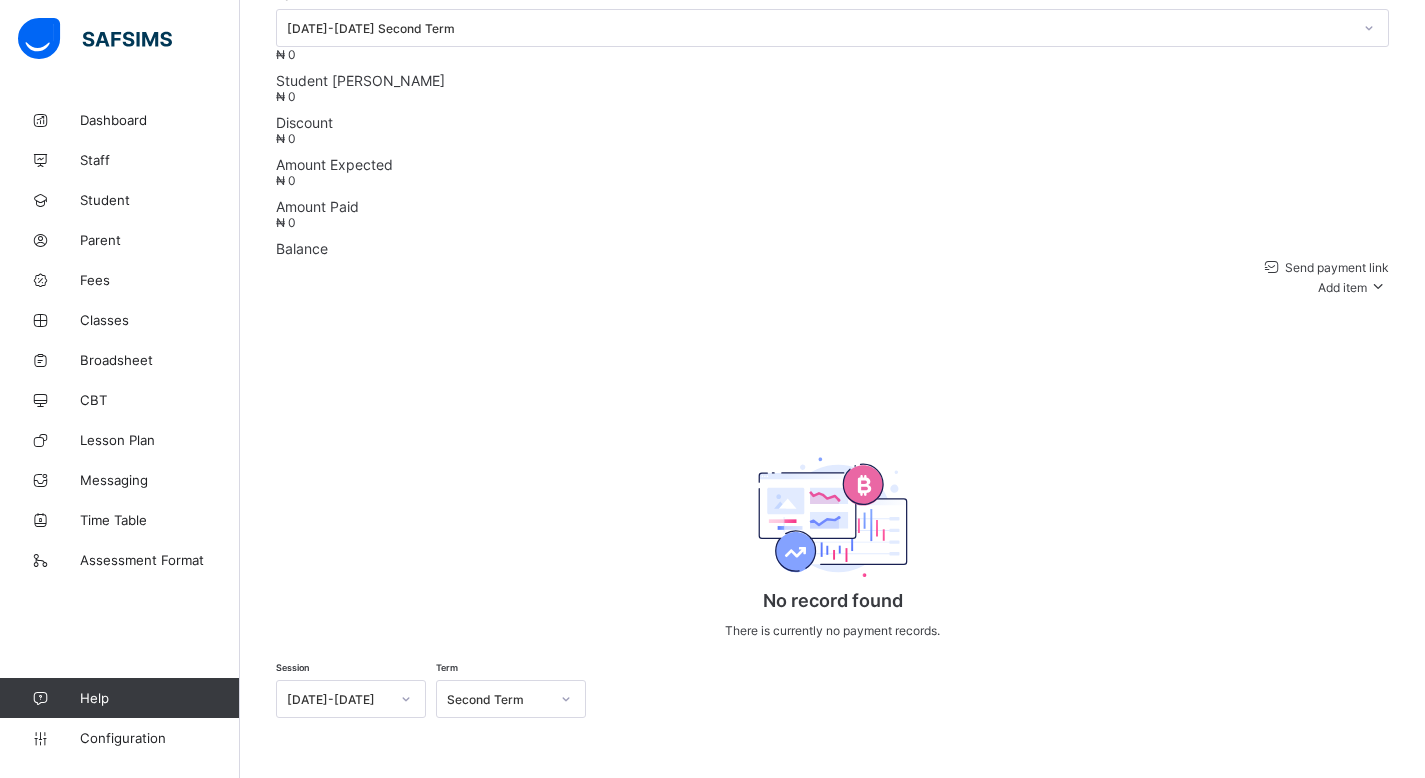 scroll, scrollTop: 481, scrollLeft: 0, axis: vertical 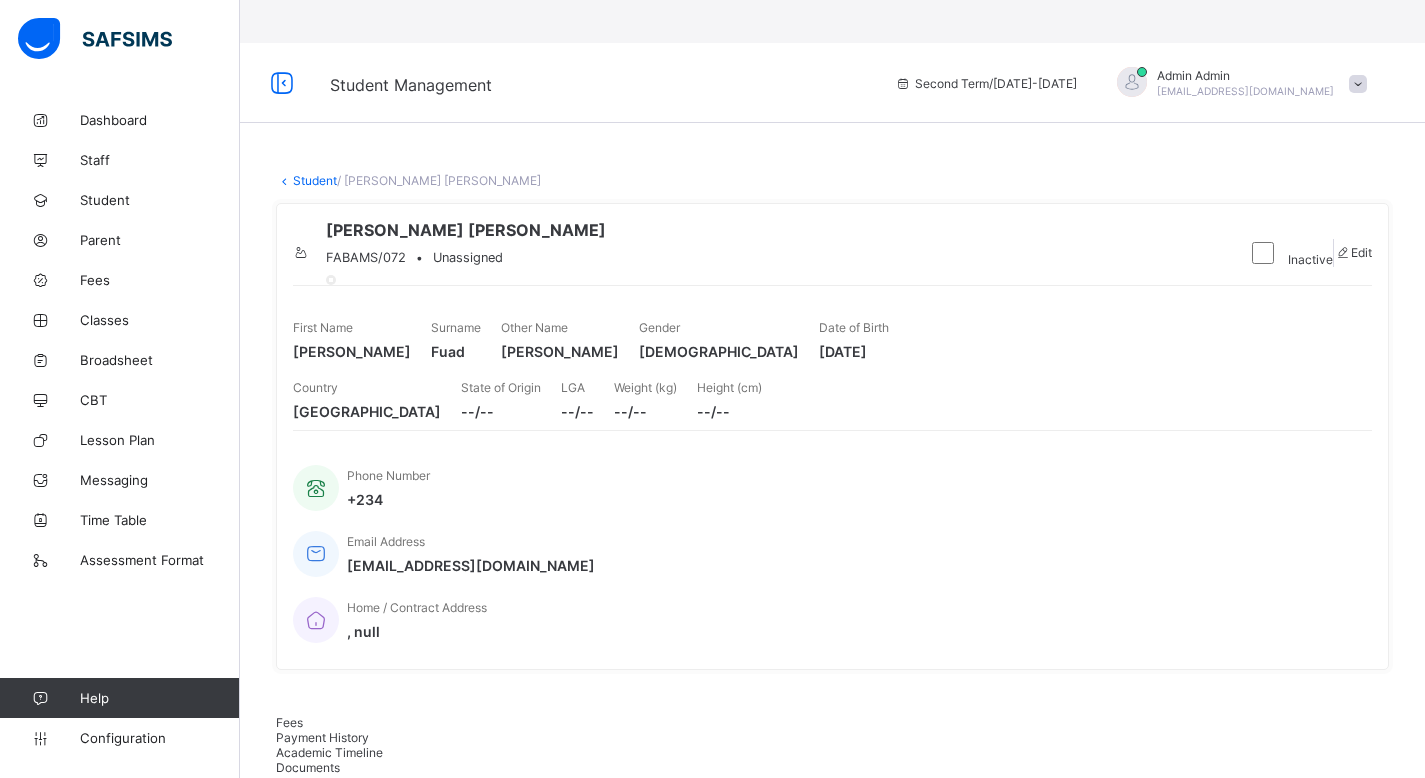 click on "Student Management   Second Term  /  2024-2025   Admin   Admin fatimamemorialschool15@gmail.com Dashboard Staff Student Parent Fees Classes Broadsheet CBT Lesson Plan Messaging Time Table Assessment Format   Help   Configuration Onboarding Great job! You have finished setting up all essential configurations. Our wizard which has lots of in-built templates will continue to guide you through with the academic configurations. Academic Configuration Steps Continue × Idle Mode Due to inactivity you would be logged out to the system in the next   15mins , click the "Resume" button to keep working or the "Log me out" button to log out of the system. Log me out Resume × Delete Document This action would delete the document with name:    from the system. Are you sure you want to carry on? Cancel Yes, Delete Document Student  / Muhammed Salman Fuad Muhammed Salman Fuad FABAMS/072 •  Unassigned   Inactive   Edit First Name Muhammed Surname Fuad Other Name Salman Gender FEMALE Date of Birth 2010-02-01 Country --/--" at bounding box center (712, 1686) 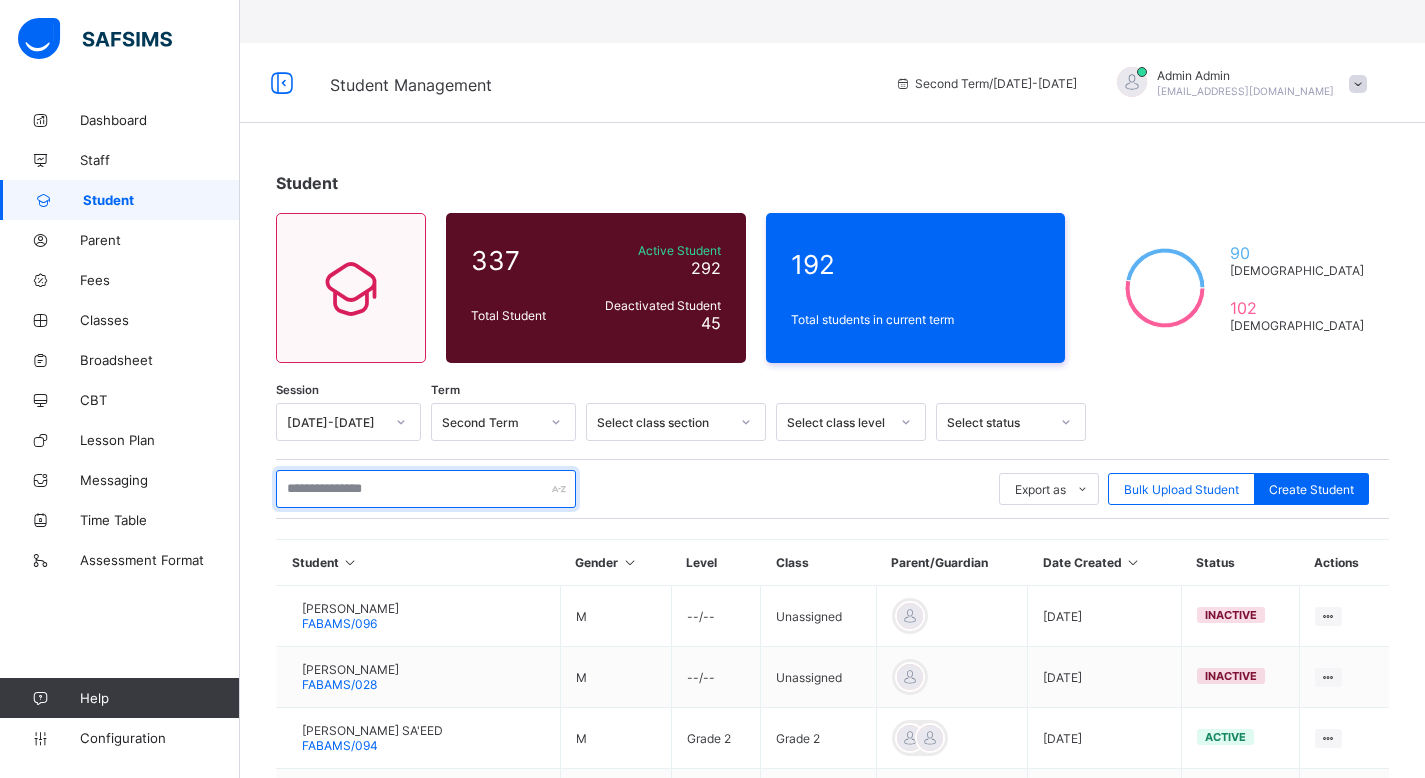 click at bounding box center [426, 489] 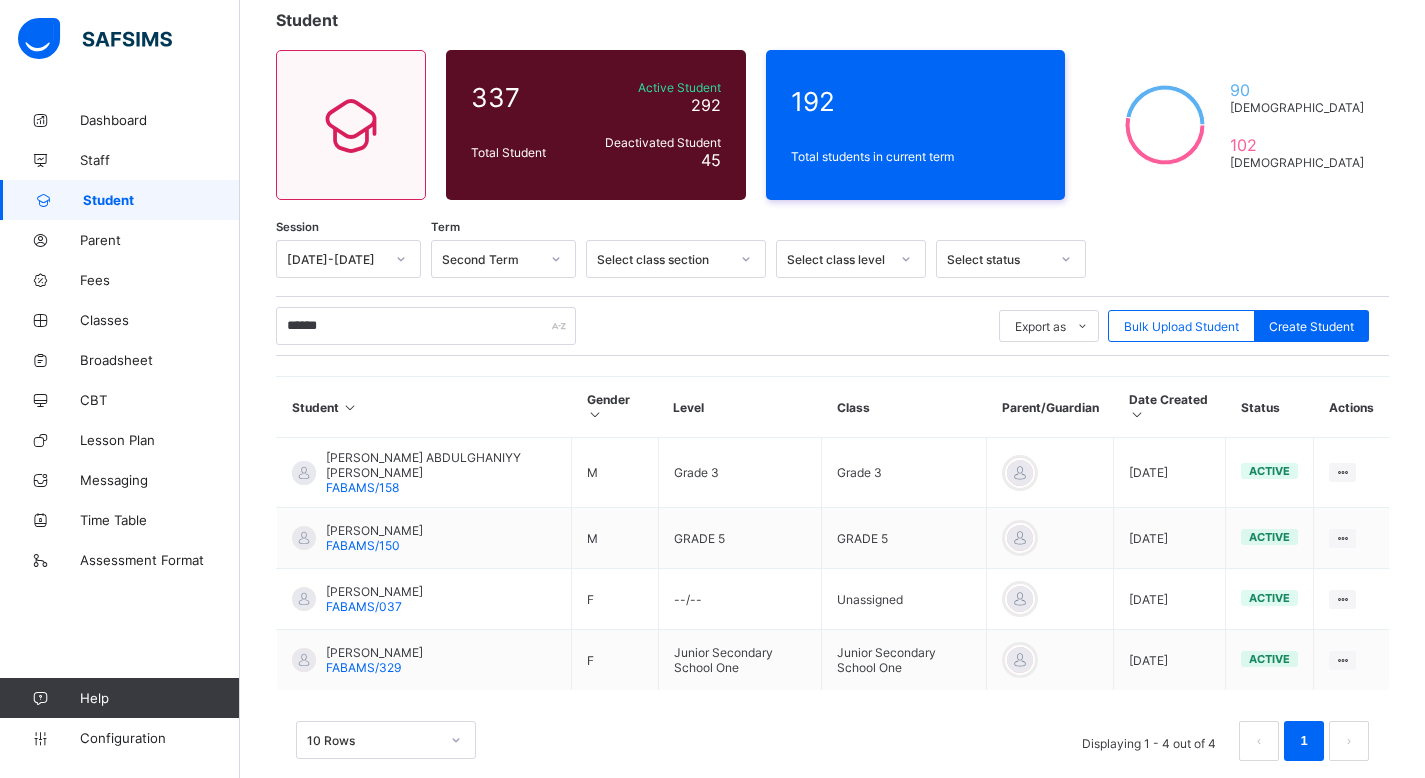 scroll, scrollTop: 165, scrollLeft: 0, axis: vertical 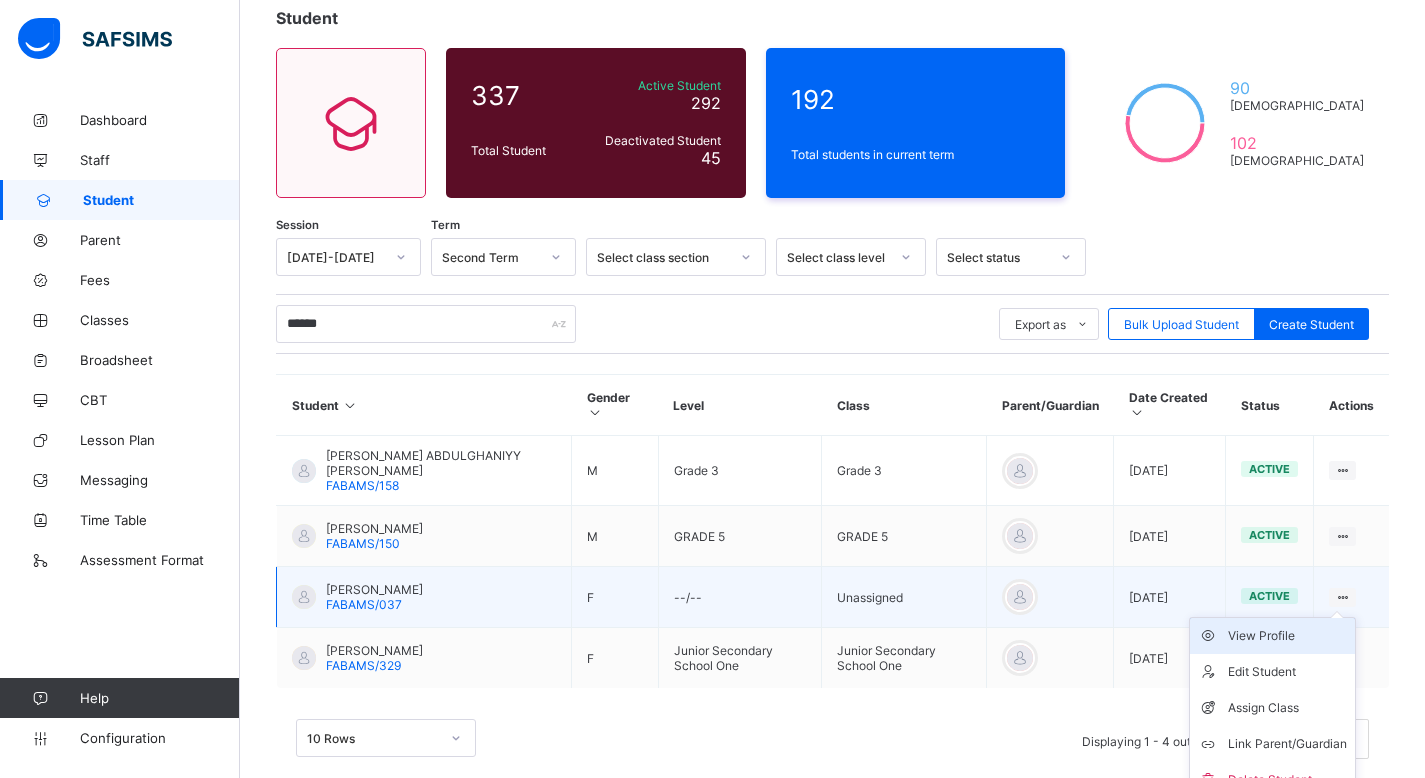 type on "******" 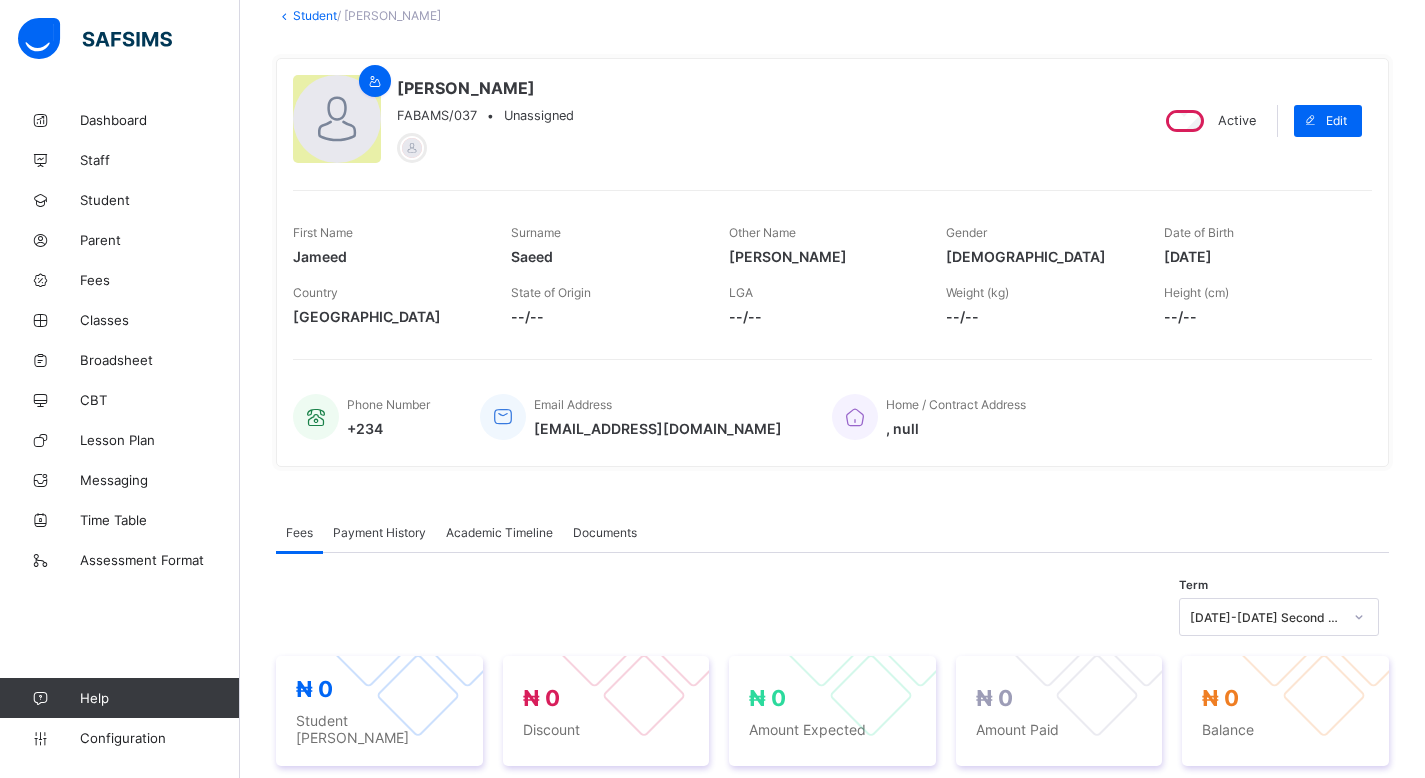 scroll, scrollTop: 0, scrollLeft: 0, axis: both 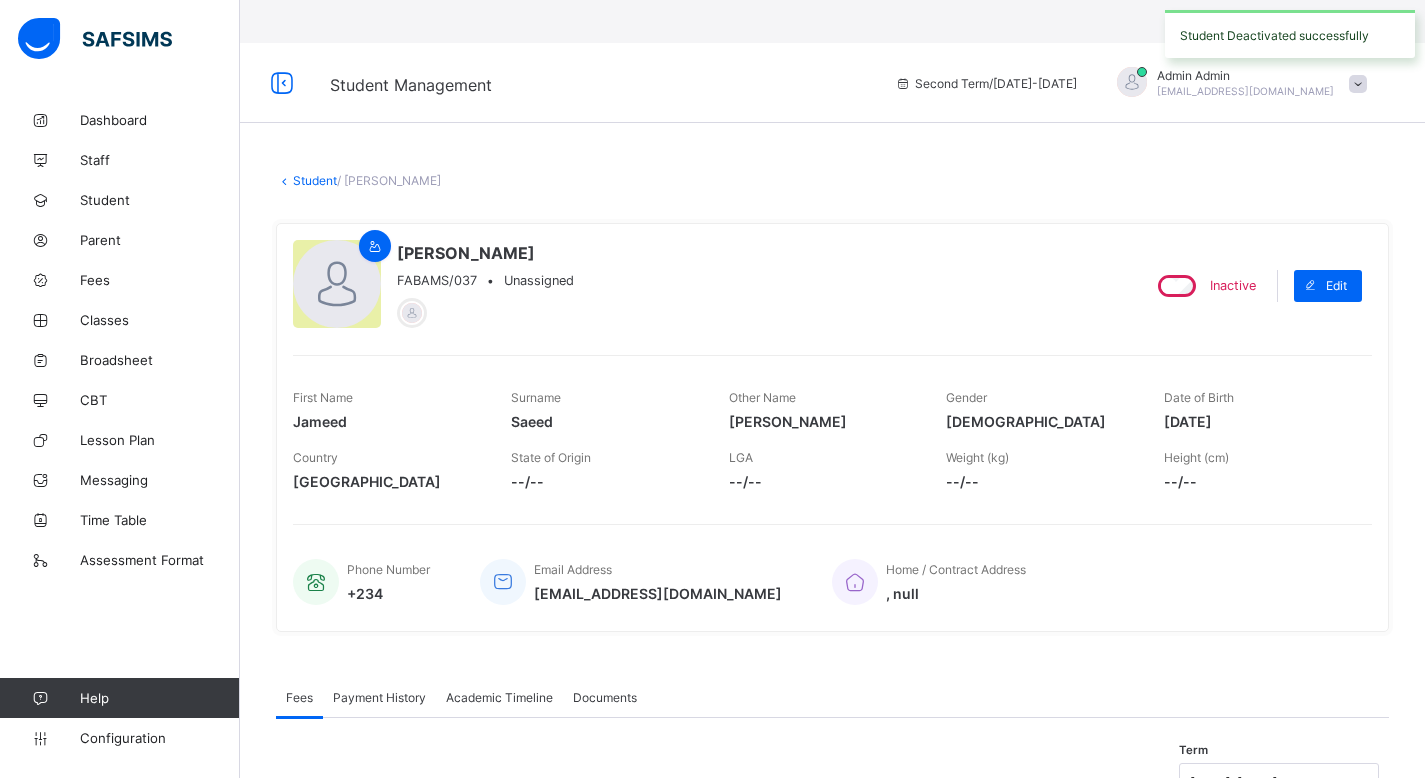 click on "× Delete Document This action would delete the document with name:    from the system. Are you sure you want to carry on? Cancel Yes, Delete Document Student  / Jameed Abdul Saeed Jameed Abdul Saeed FABAMS/037 •  Unassigned   Inactive   Edit First Name Jameed Surname Saeed Other Name Abdul Gender FEMALE Date of Birth 2010-02-01 Country Nigeria State of Origin --/-- LGA --/-- Weight (kg) --/-- Height (cm) --/-- Phone Number +234 Email Address jameed_saeed_084@public.com Home / Contract Address  , null Fees Payment History Academic Timeline Documents Fees More Options   Term 2024-2025 Second Term   ₦ 0   Student Bill   ₦ 0   Discount   ₦ 0   Amount Expected   ₦ 0   Amount Paid   ₦ 0   Balance   Send payment link Add item Optional items Special bill No record found There is currently no payment records. × Add Item Select item Cancel Save × Special bill Add items from previous terms or outstanding payments Item Name Price [₦] Qty Select item * Add item Total ₦ 0 Comments Cancel Add to invoice" at bounding box center (832, 818) 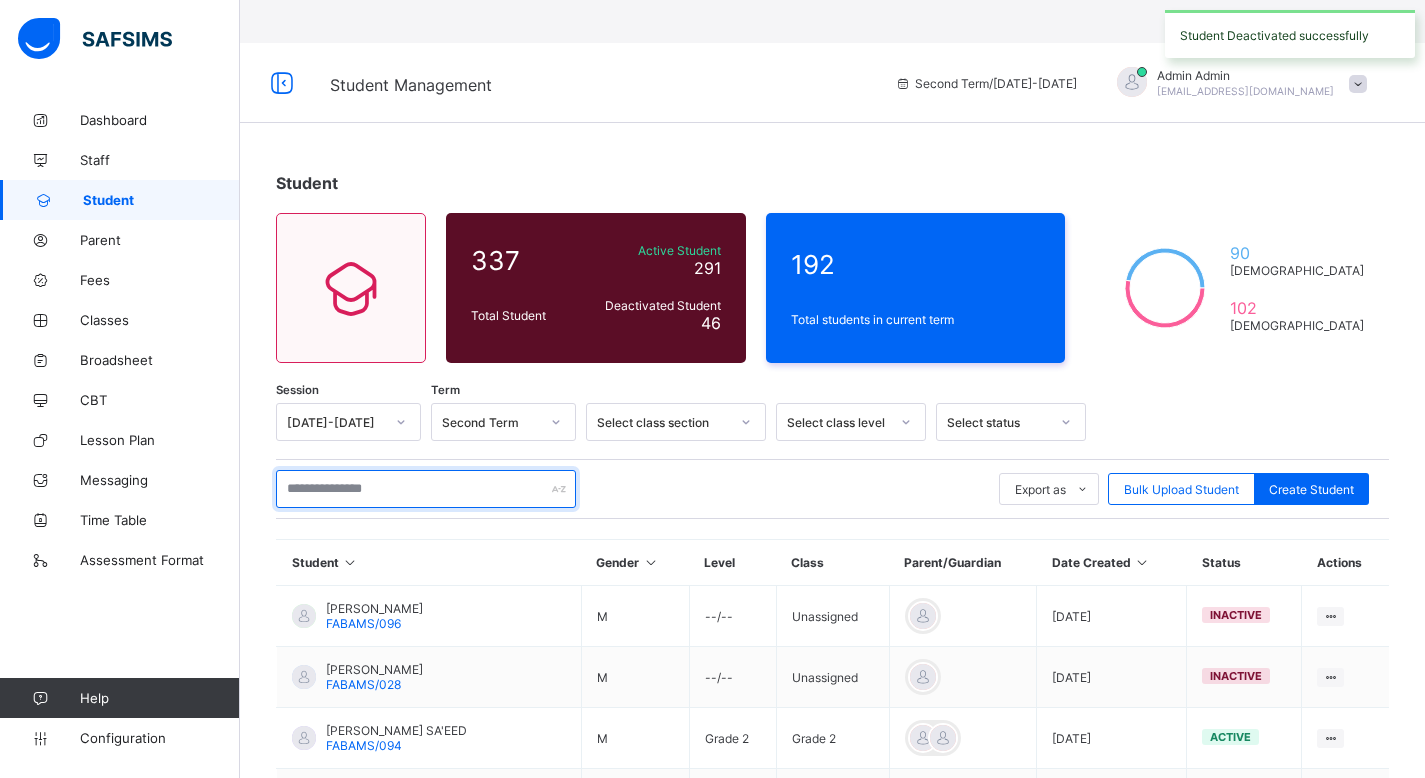 click at bounding box center [426, 489] 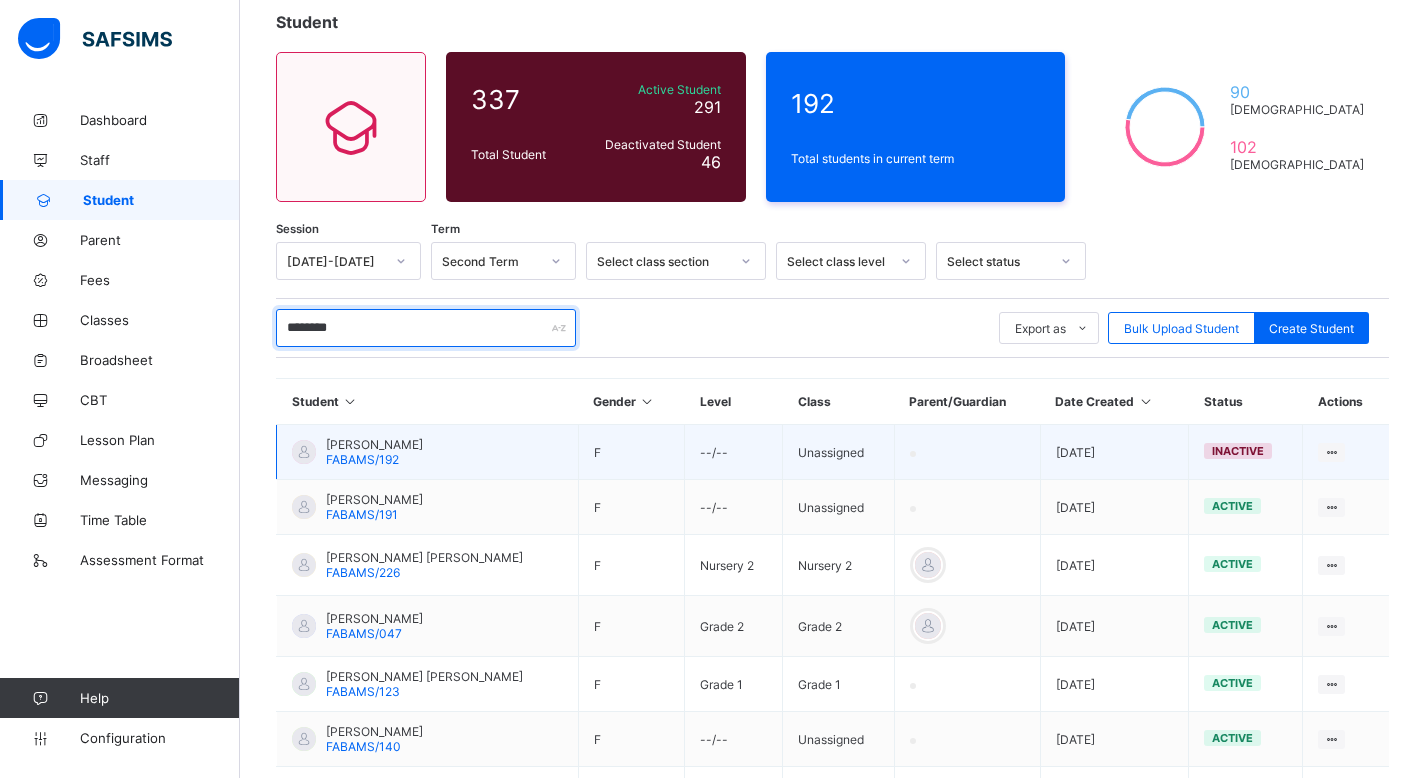 scroll, scrollTop: 455, scrollLeft: 0, axis: vertical 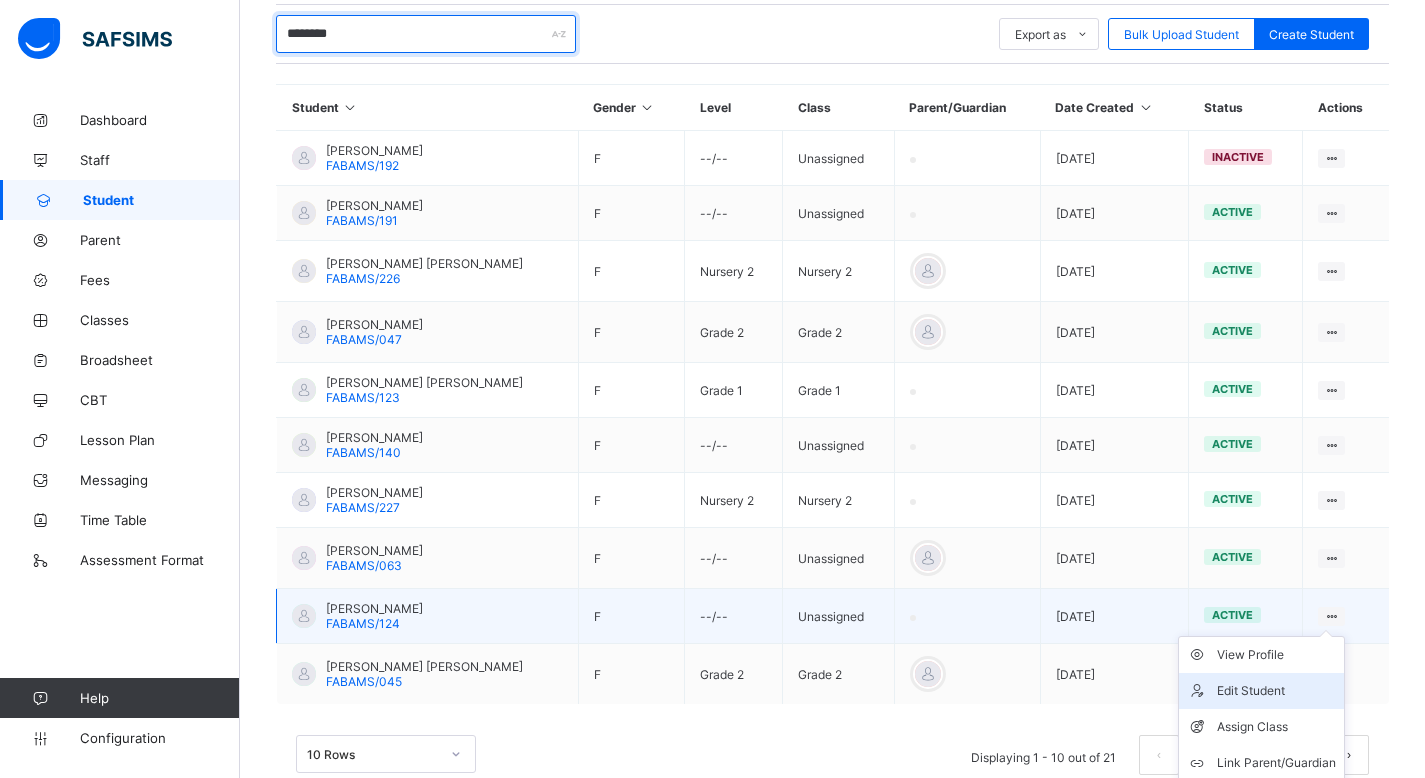 type on "********" 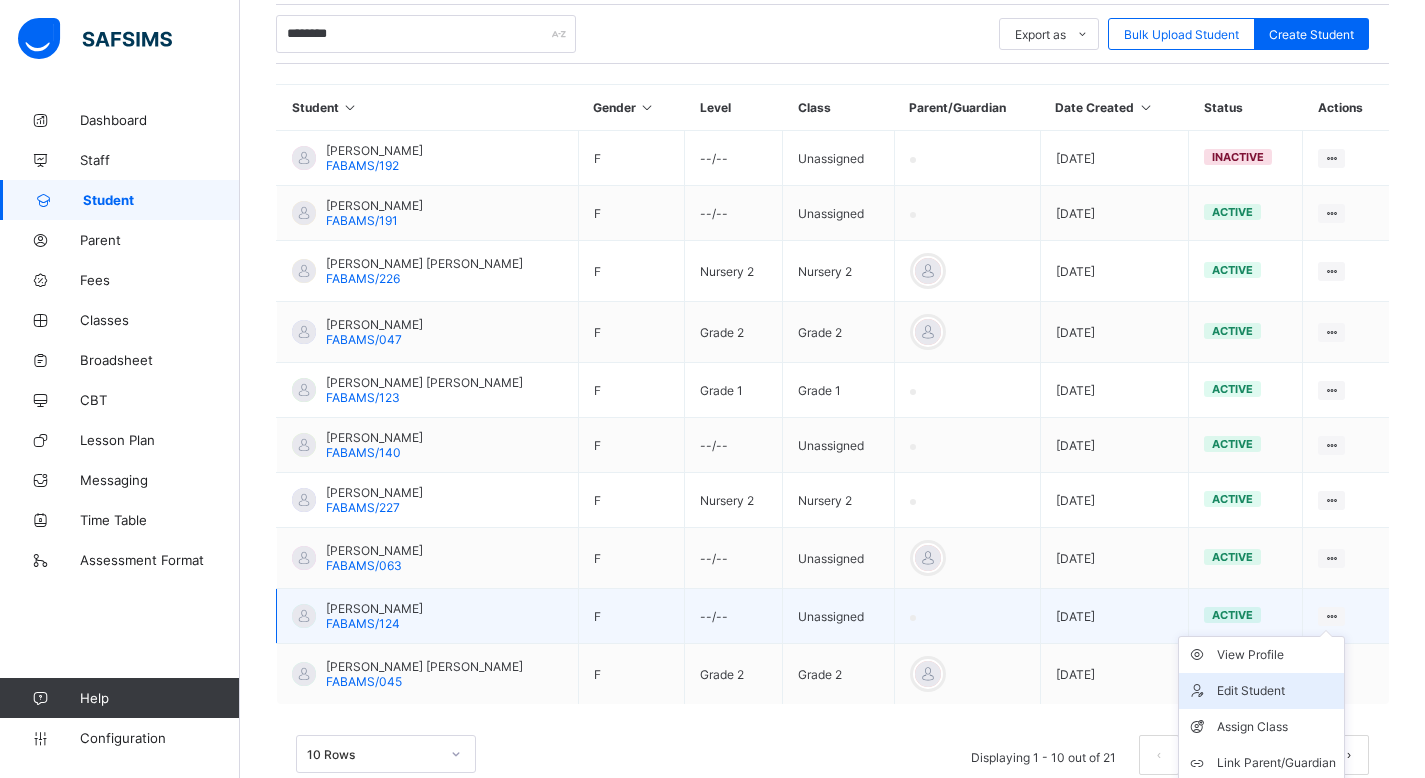 click on "Edit Student" at bounding box center (1276, 691) 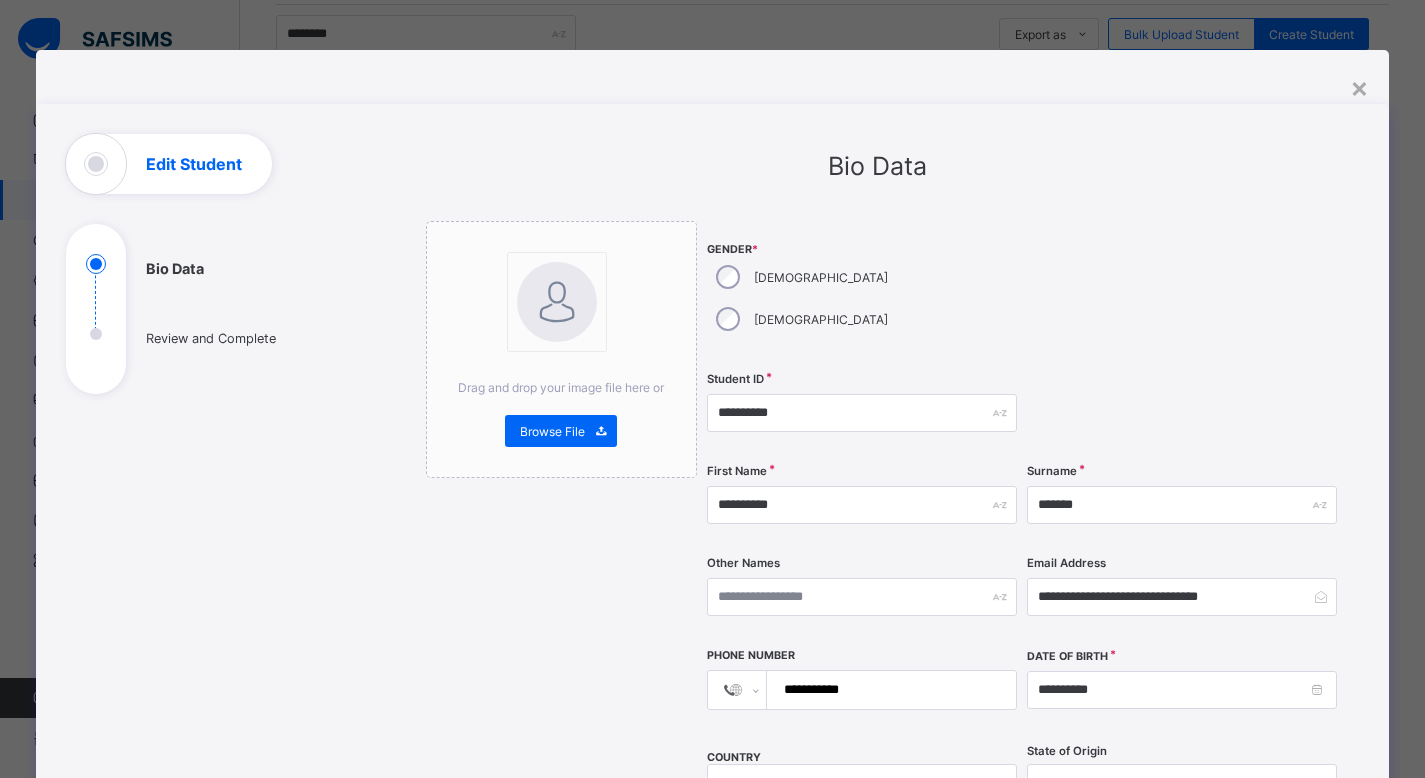 click on "**********" at bounding box center [713, 775] 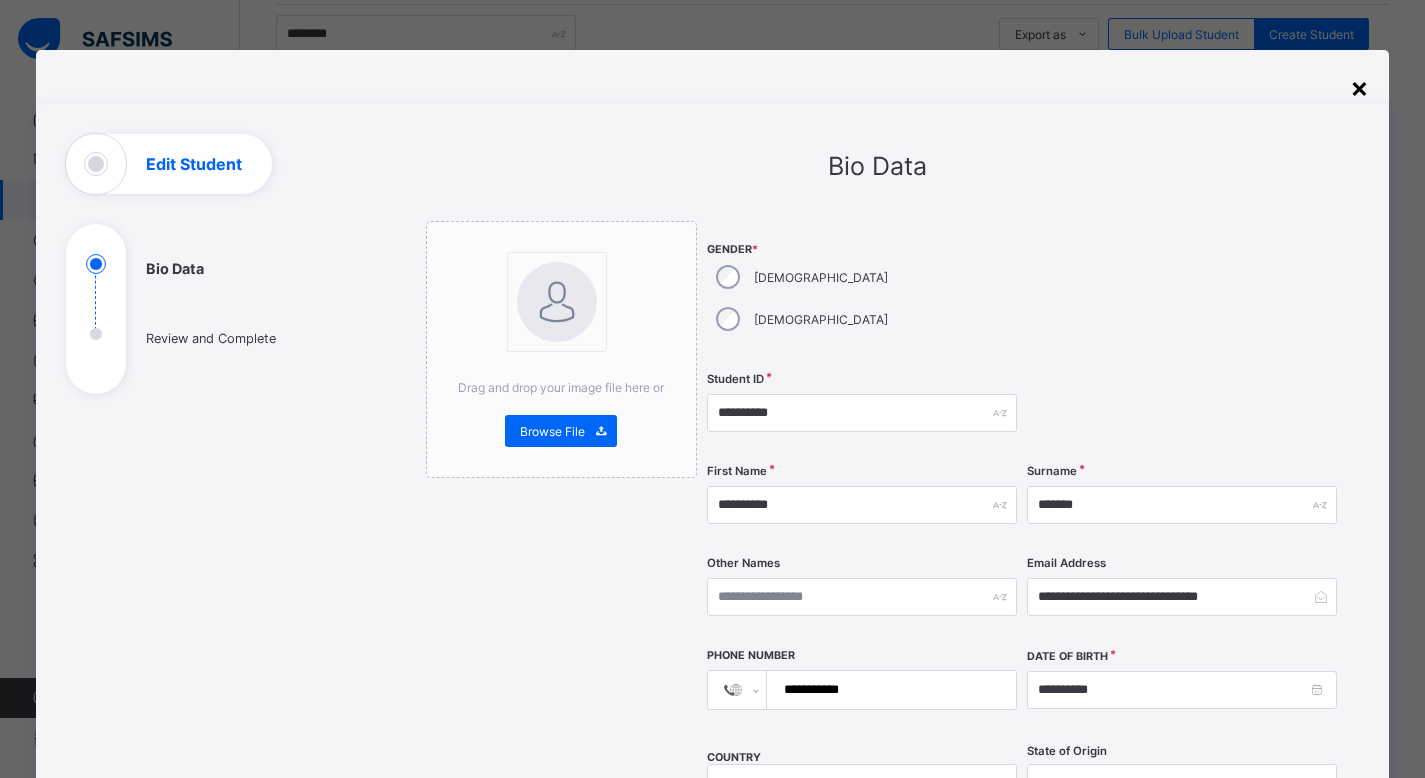 click on "×" at bounding box center [1359, 87] 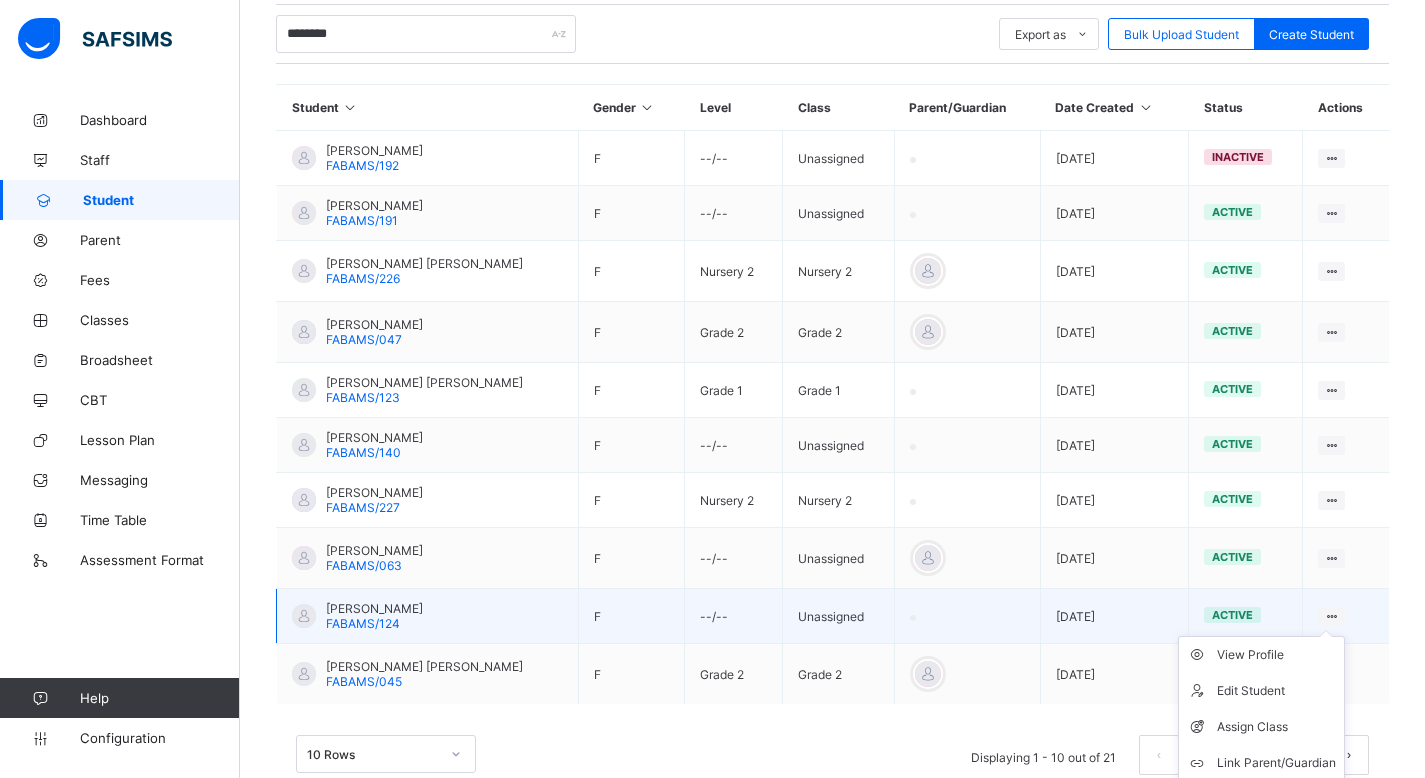 click at bounding box center [1331, 616] 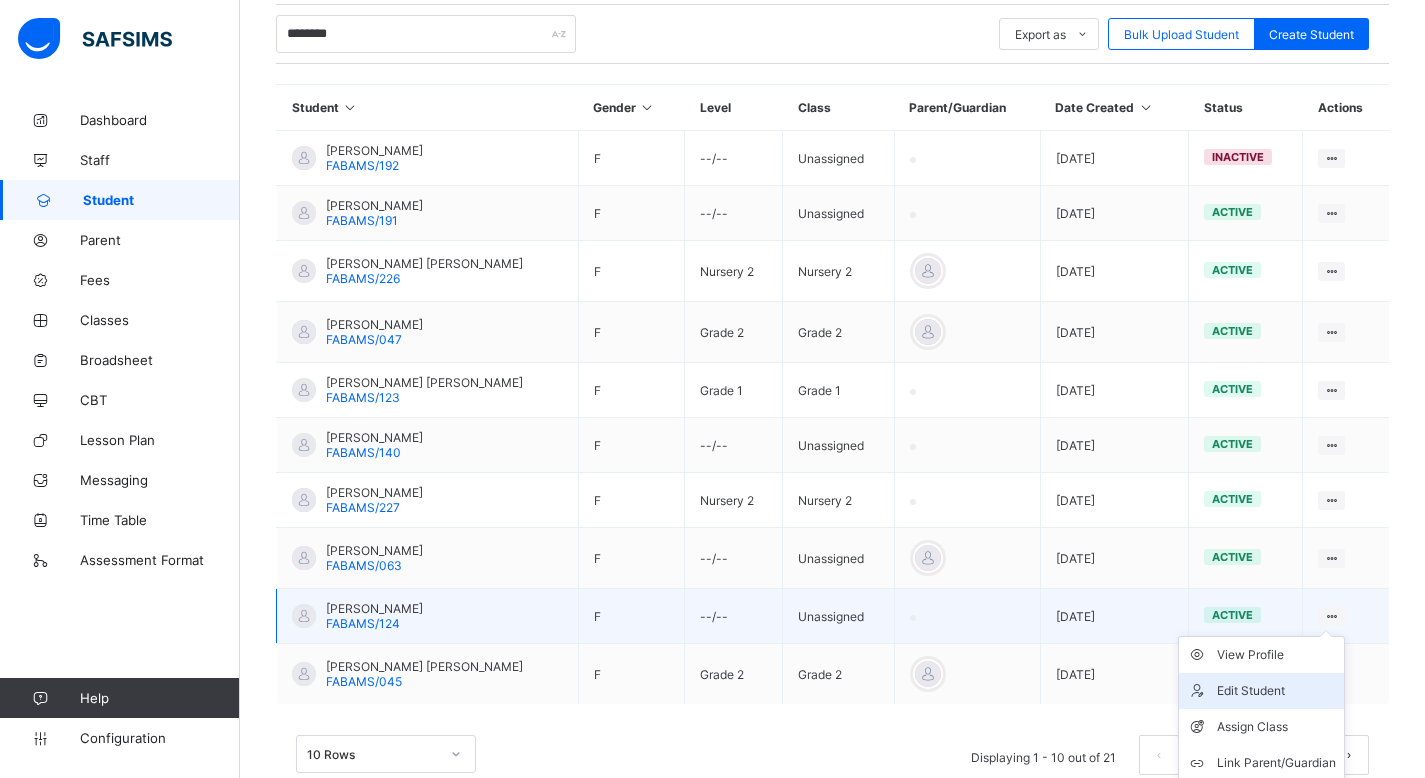 click on "Edit Student" at bounding box center (1276, 691) 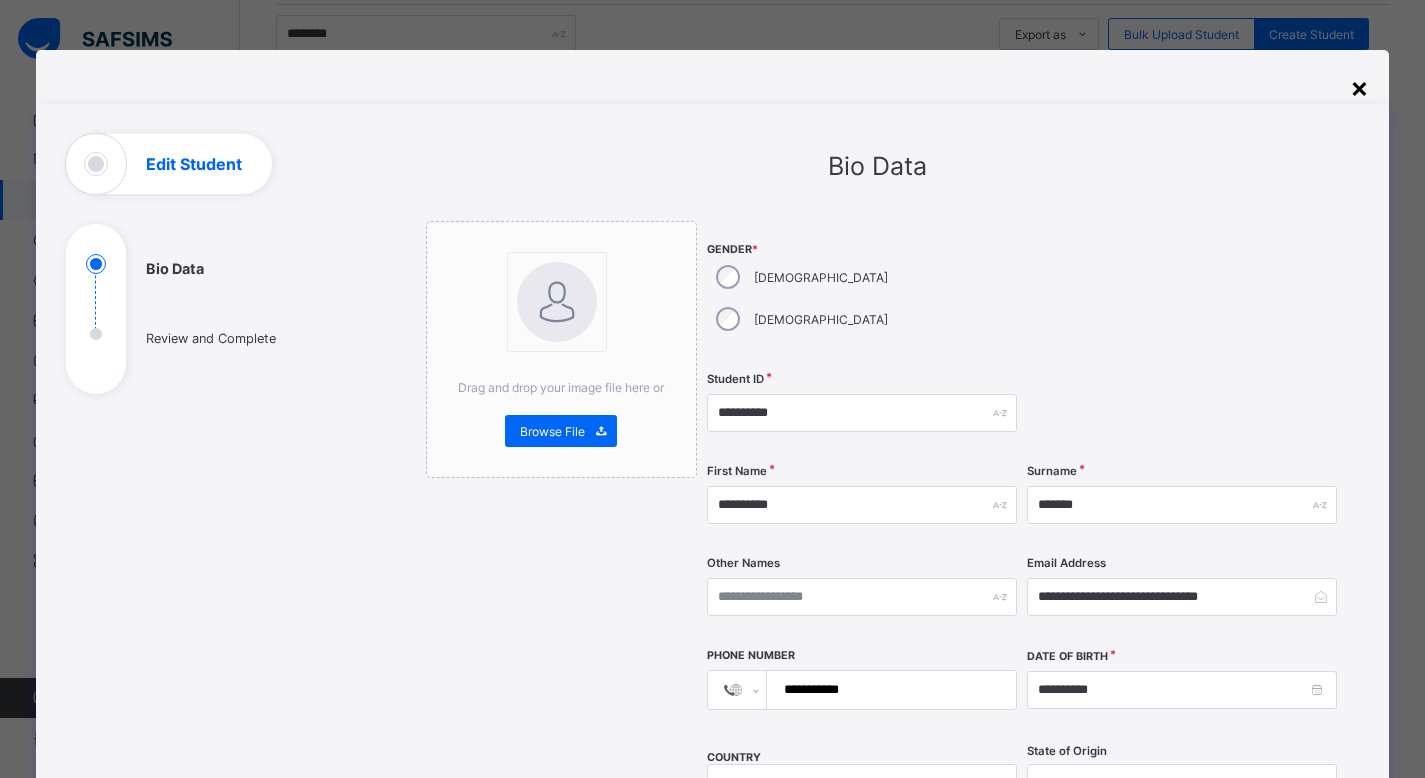 click on "×" at bounding box center [1359, 87] 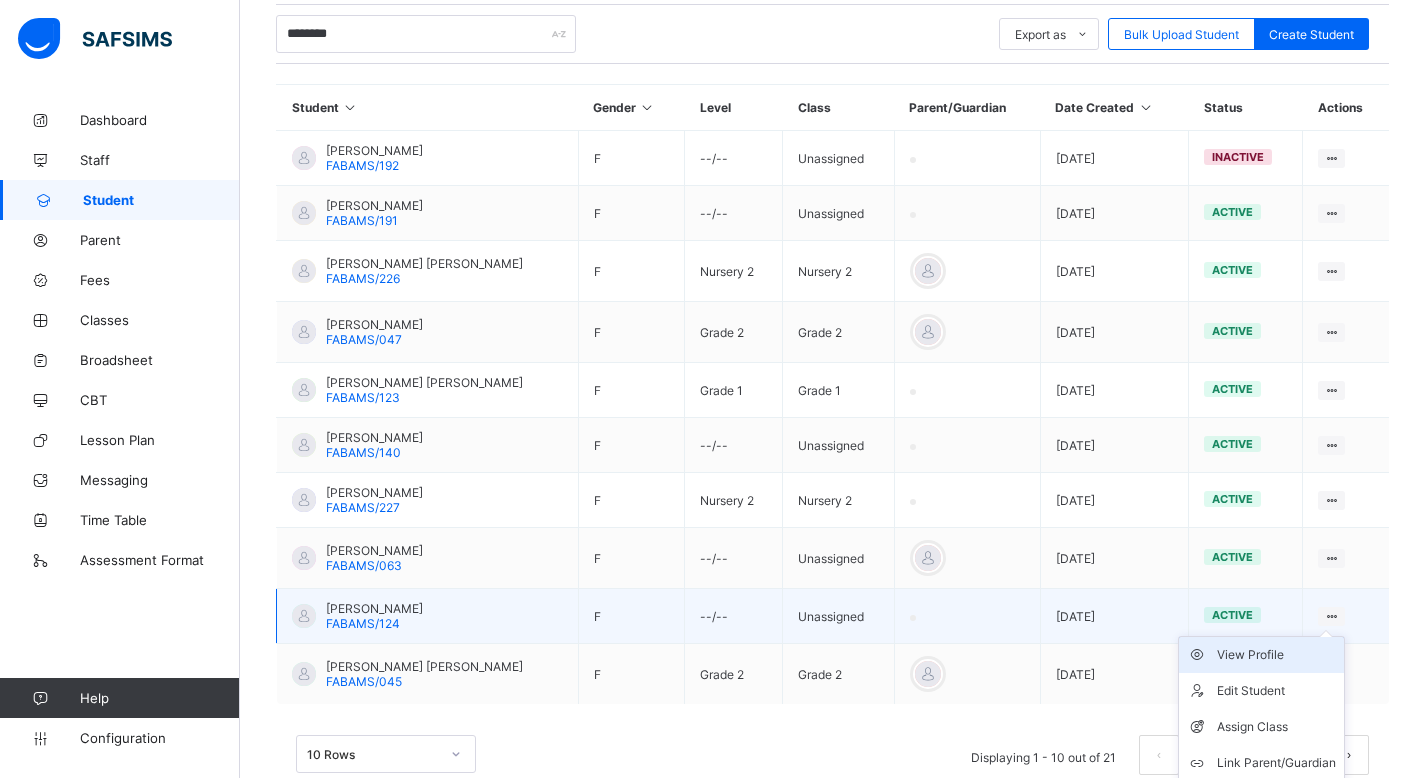 click on "View Profile" at bounding box center [1276, 655] 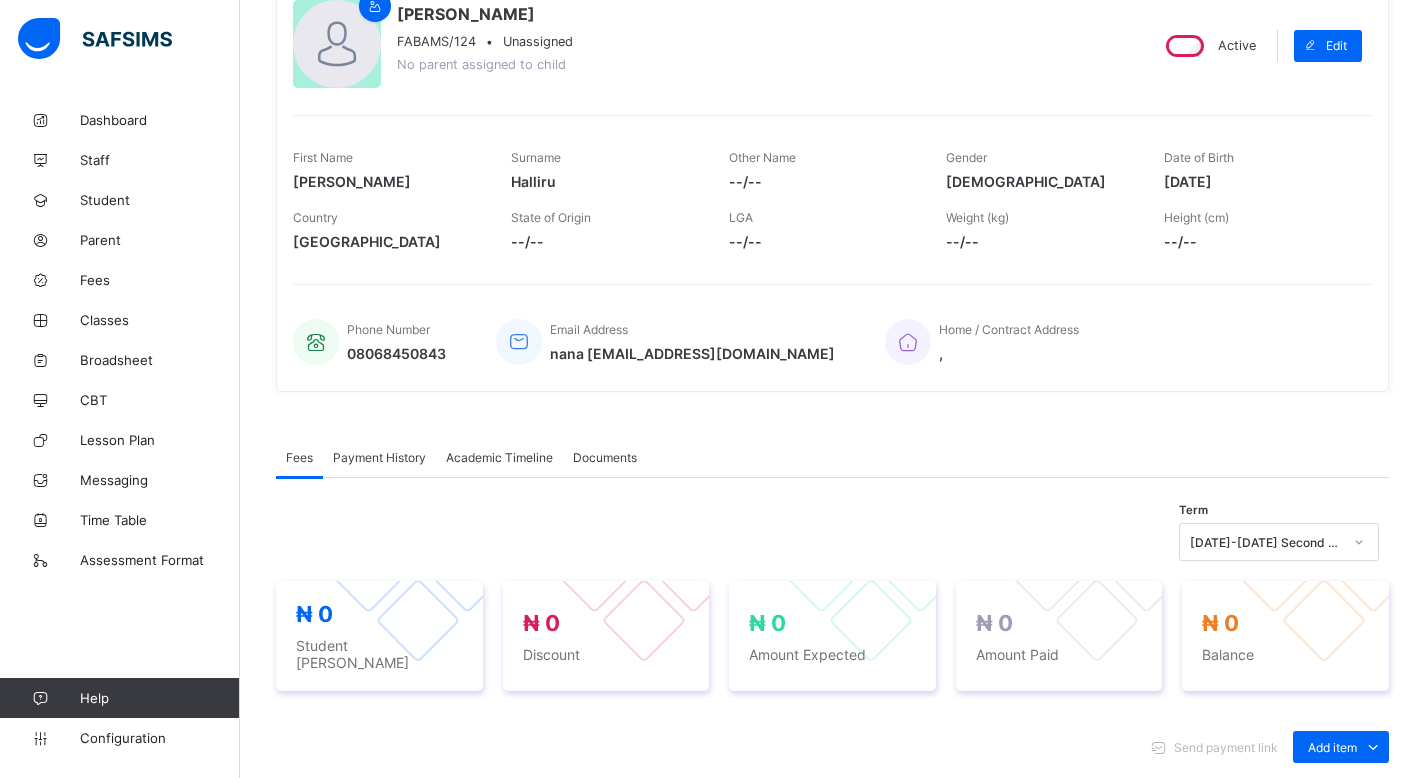 scroll, scrollTop: 0, scrollLeft: 0, axis: both 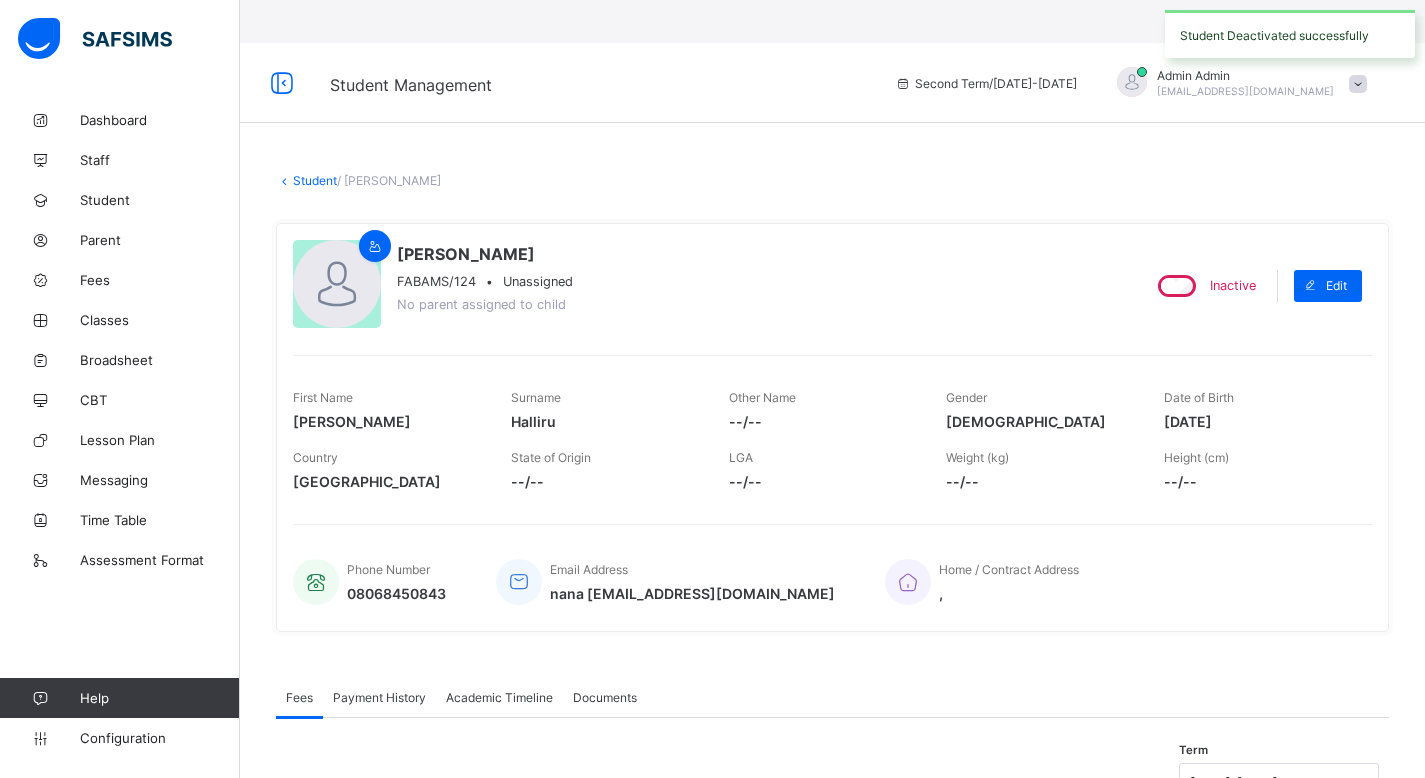 click on "Student" at bounding box center [315, 180] 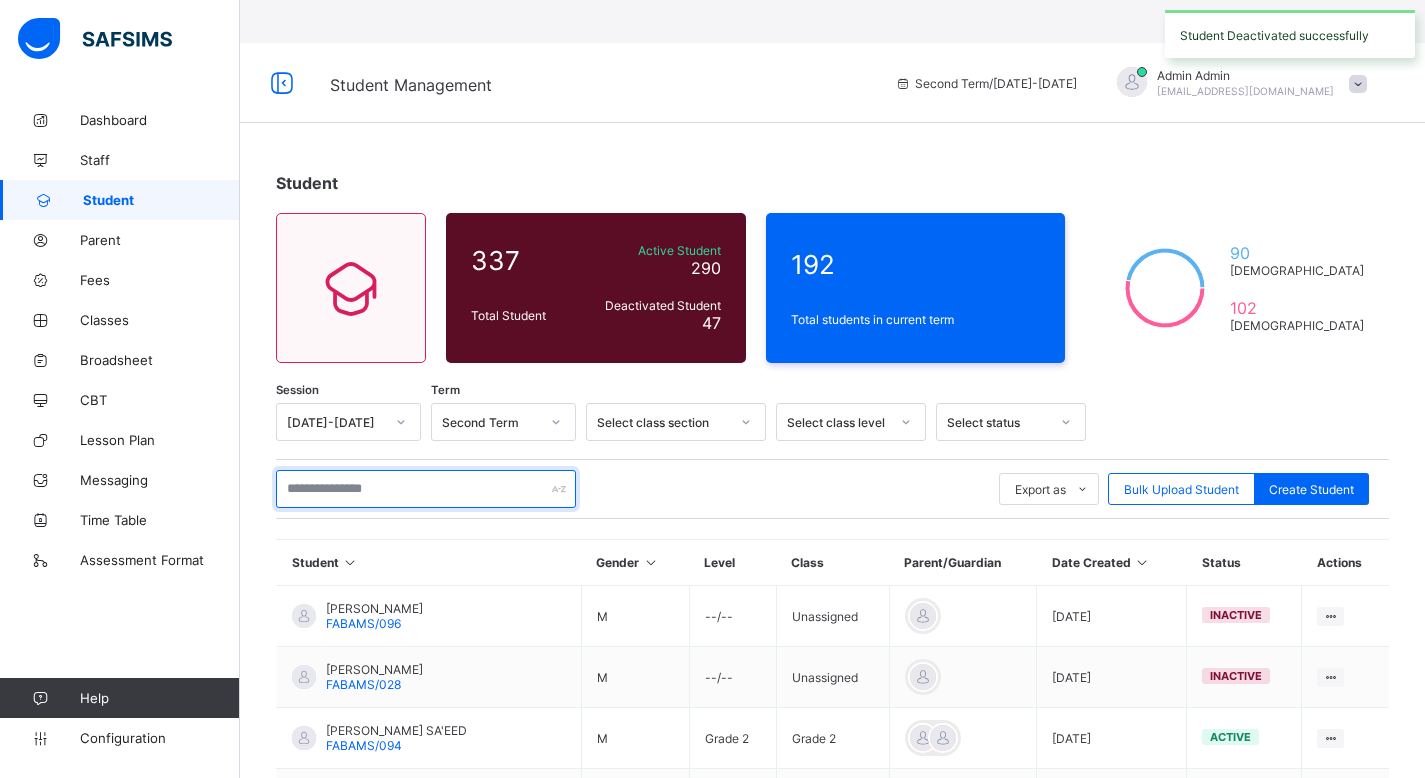 click at bounding box center (426, 489) 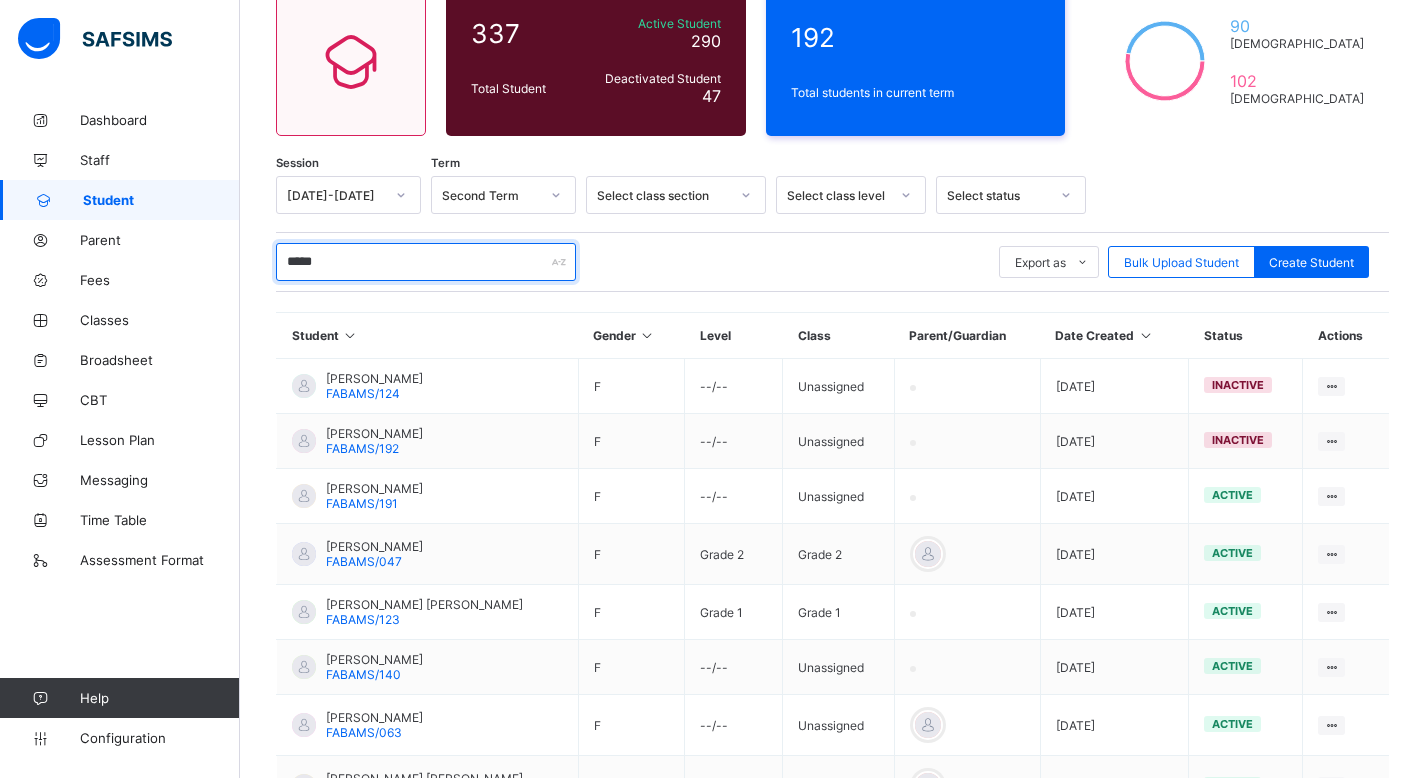 scroll, scrollTop: 231, scrollLeft: 0, axis: vertical 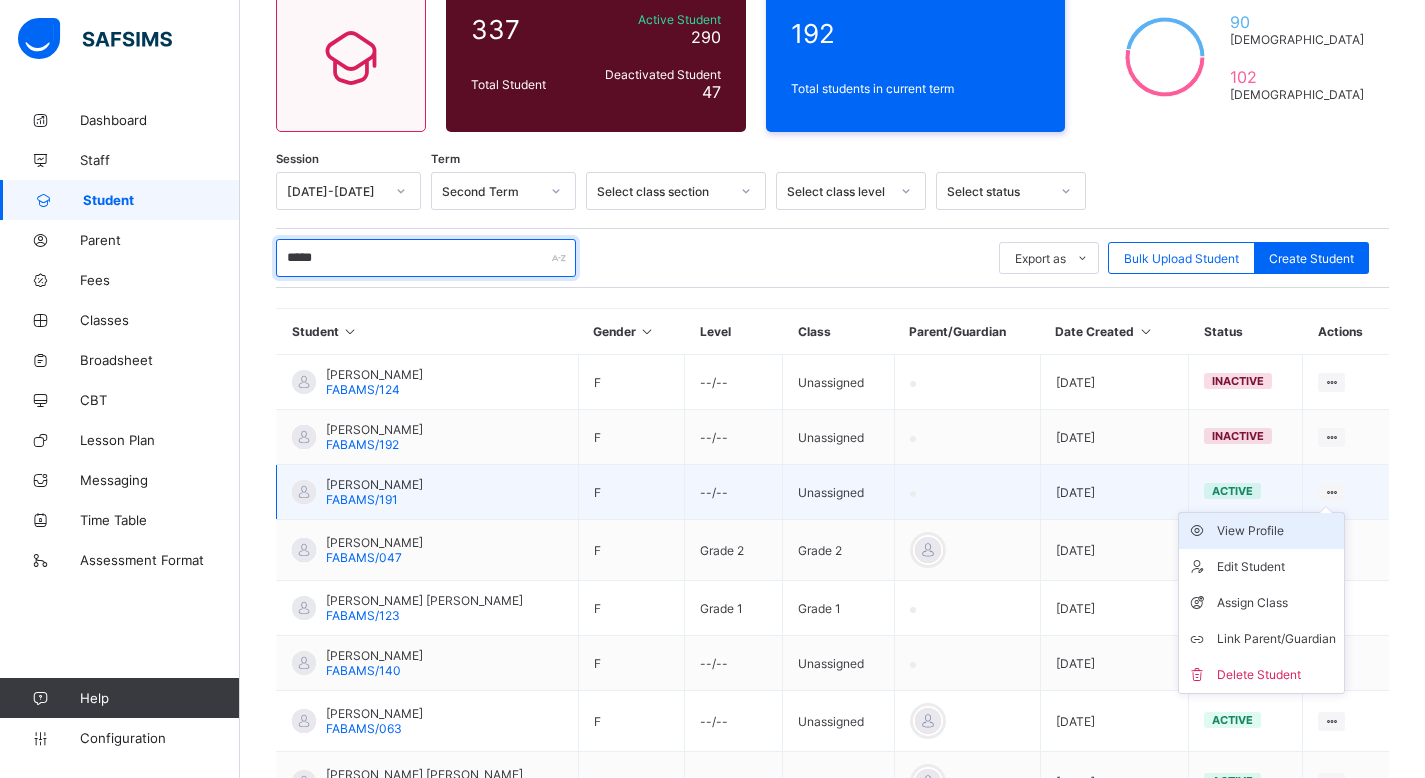 type on "*****" 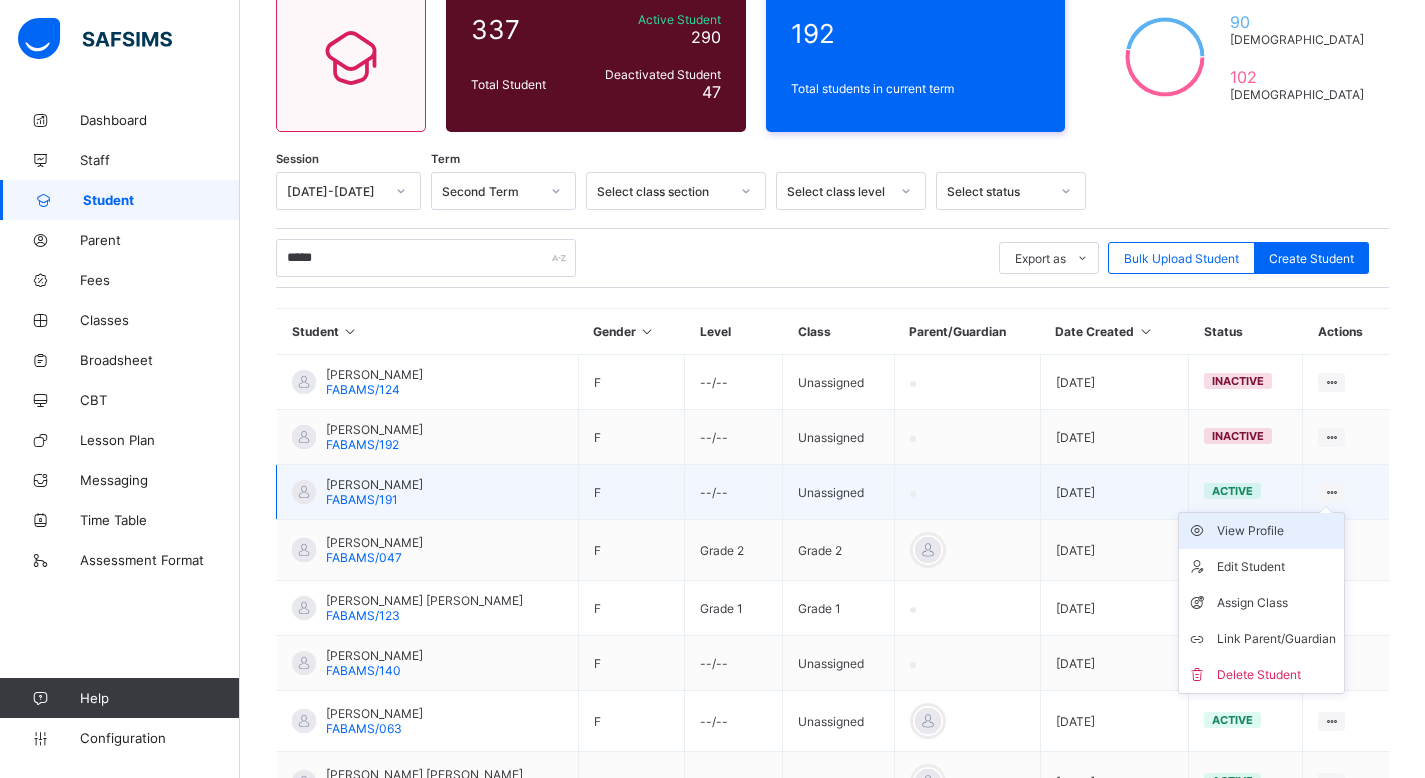 click on "View Profile" at bounding box center [1276, 531] 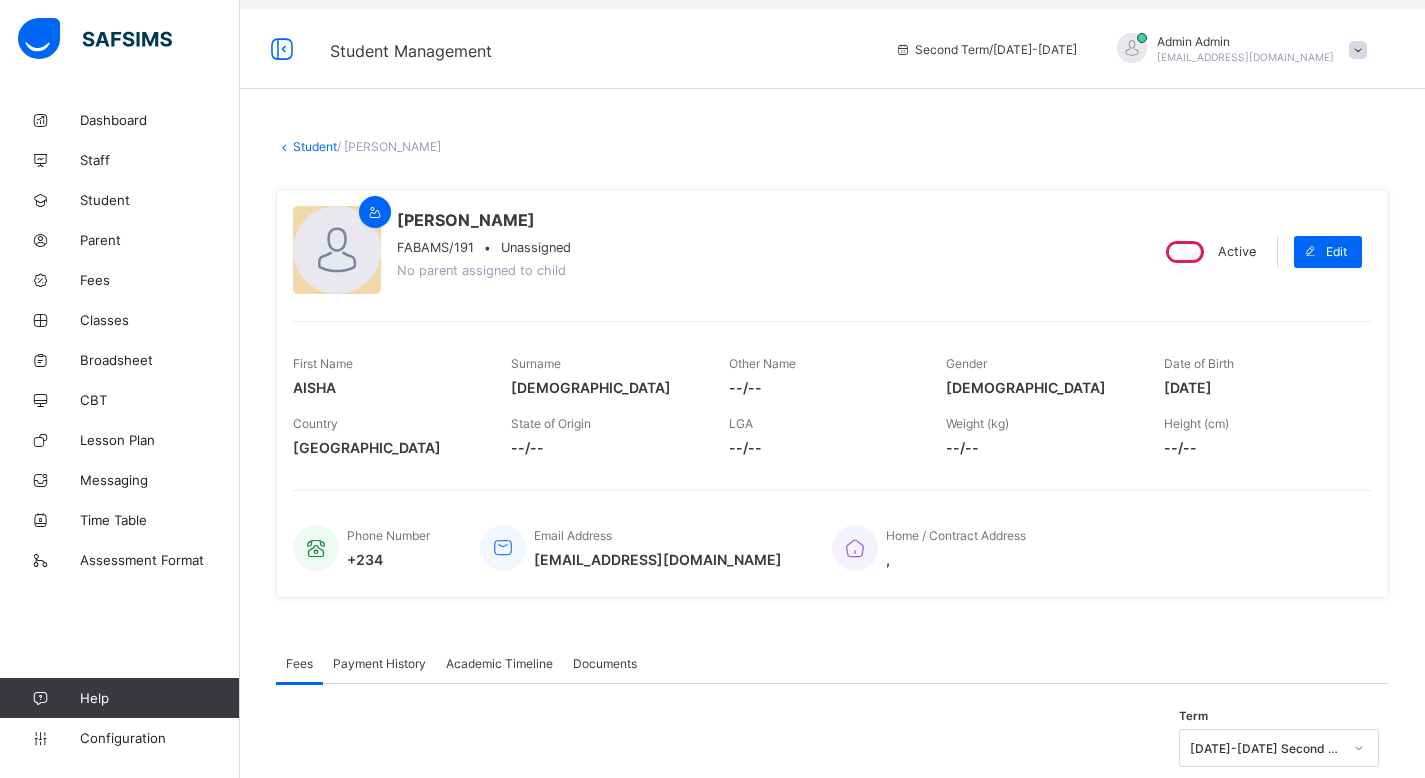 scroll, scrollTop: 0, scrollLeft: 0, axis: both 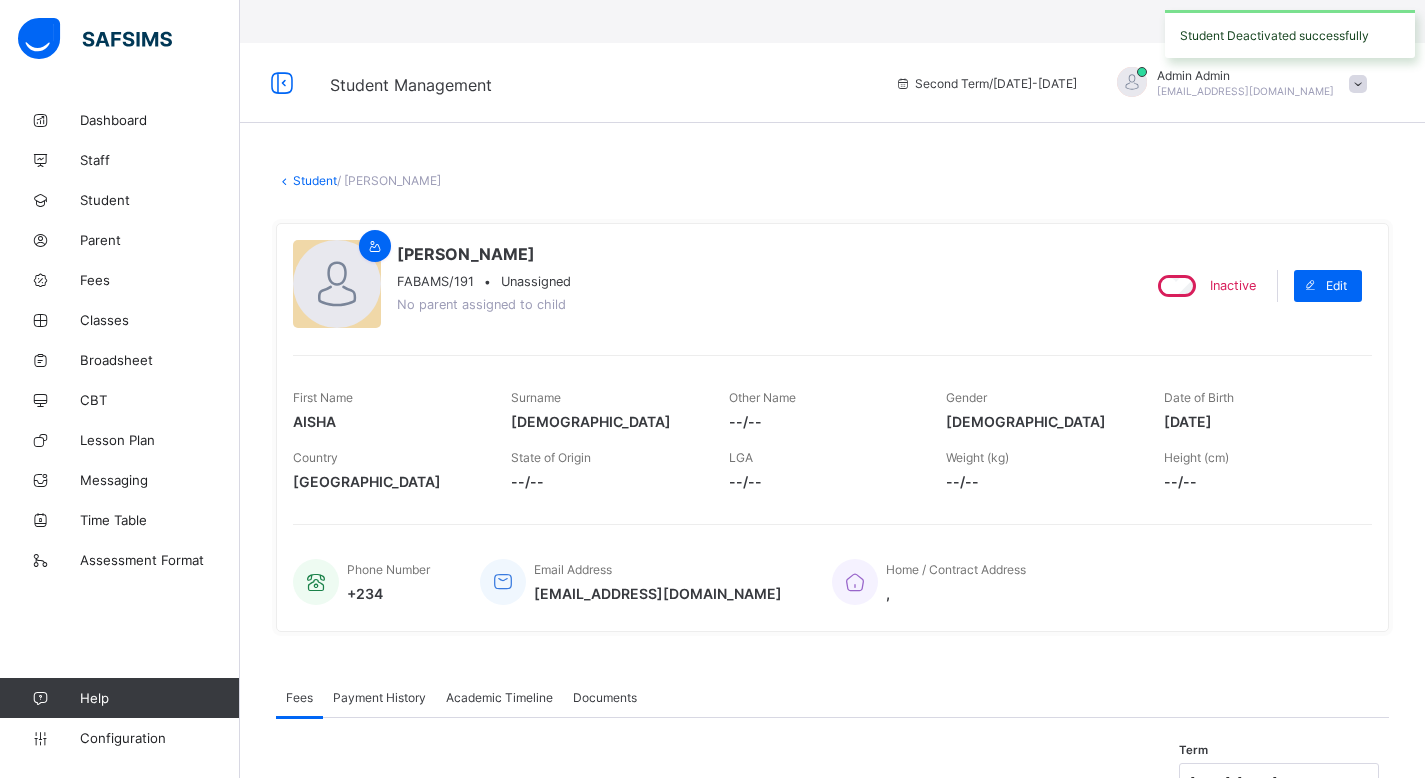 click on "Student" at bounding box center [315, 180] 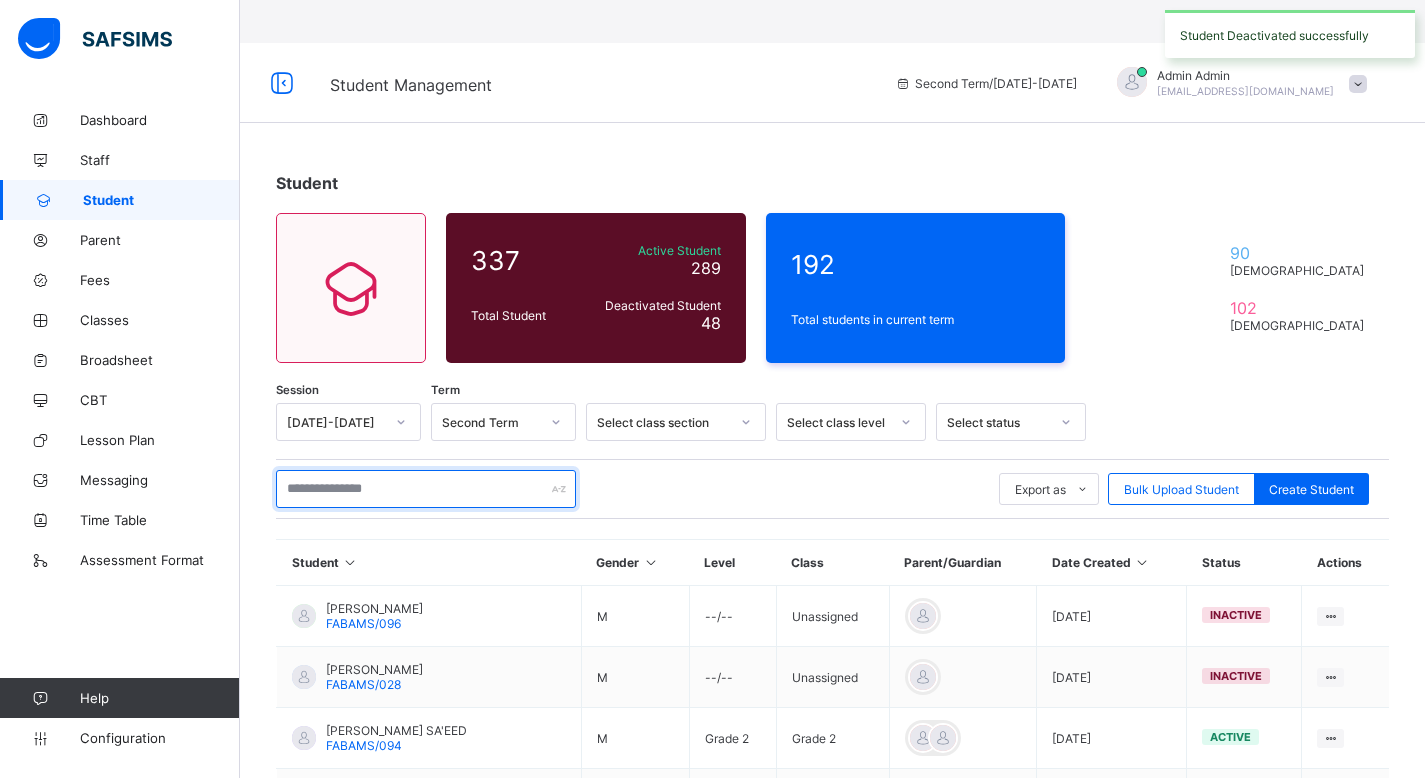 click at bounding box center (426, 489) 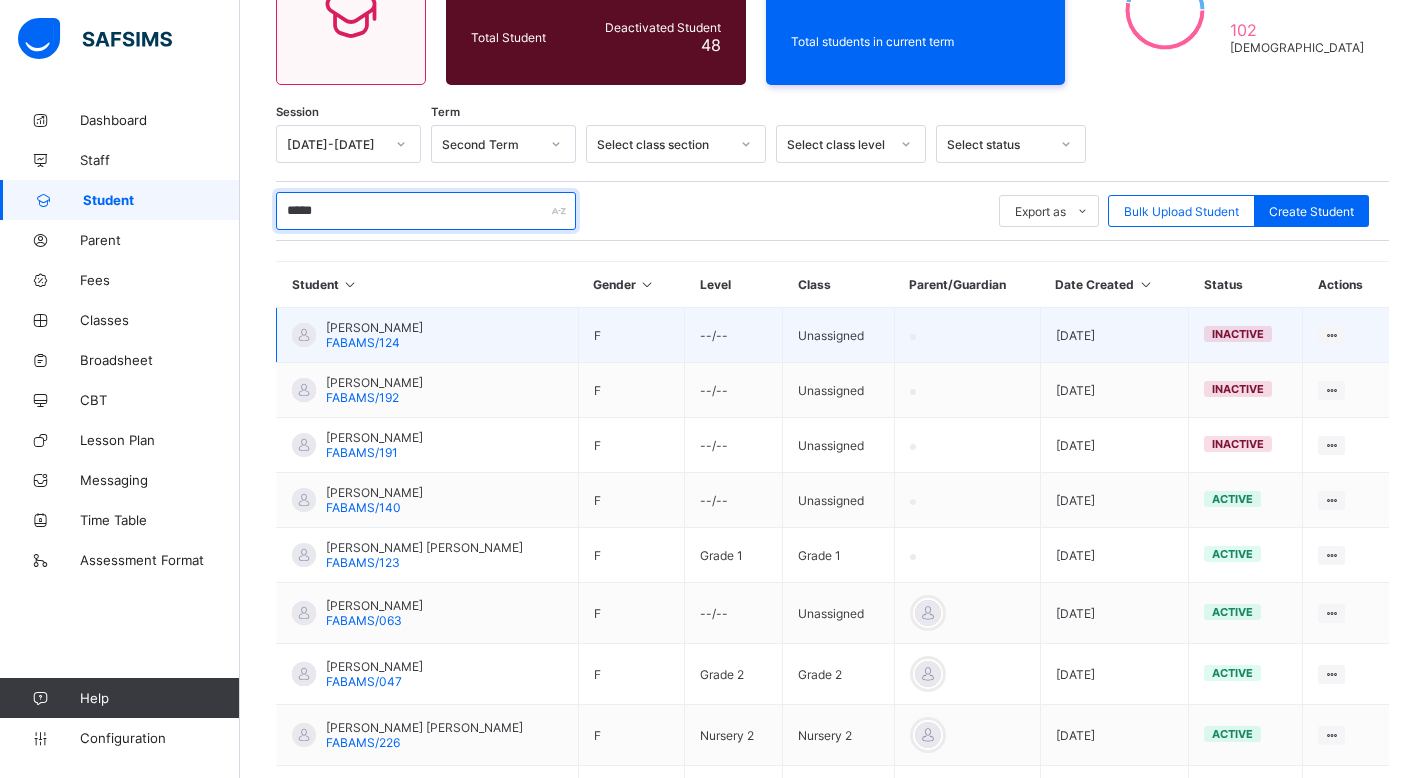 scroll, scrollTop: 281, scrollLeft: 0, axis: vertical 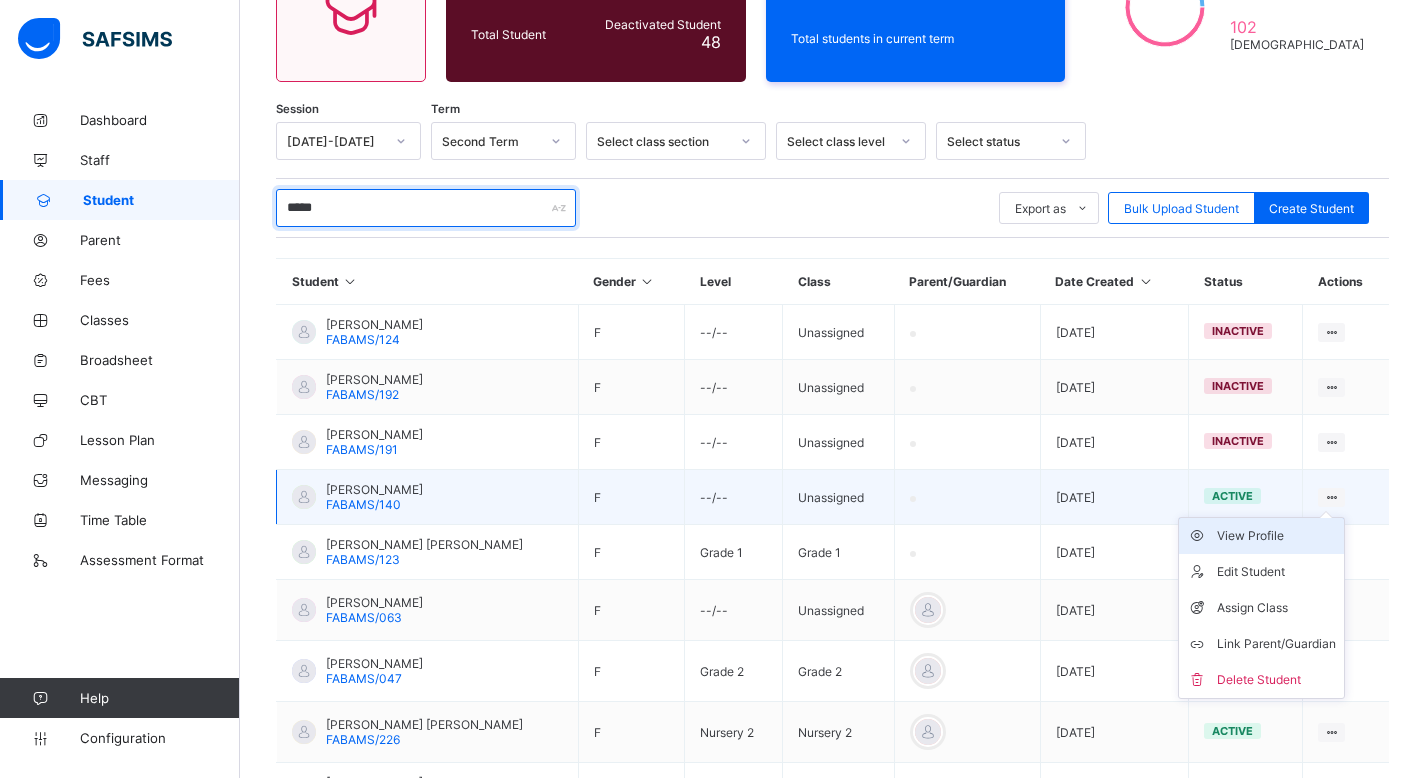 type on "*****" 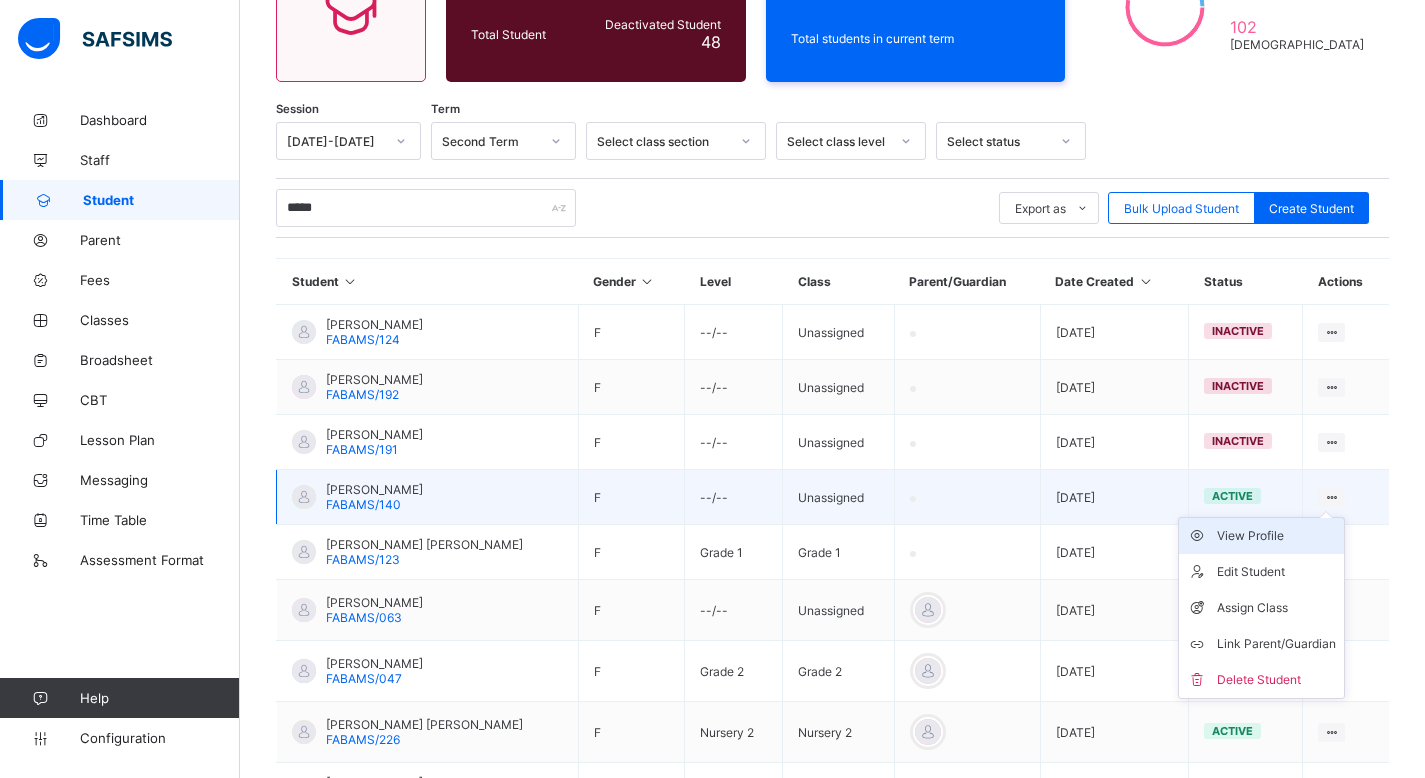 click on "View Profile" at bounding box center (1276, 536) 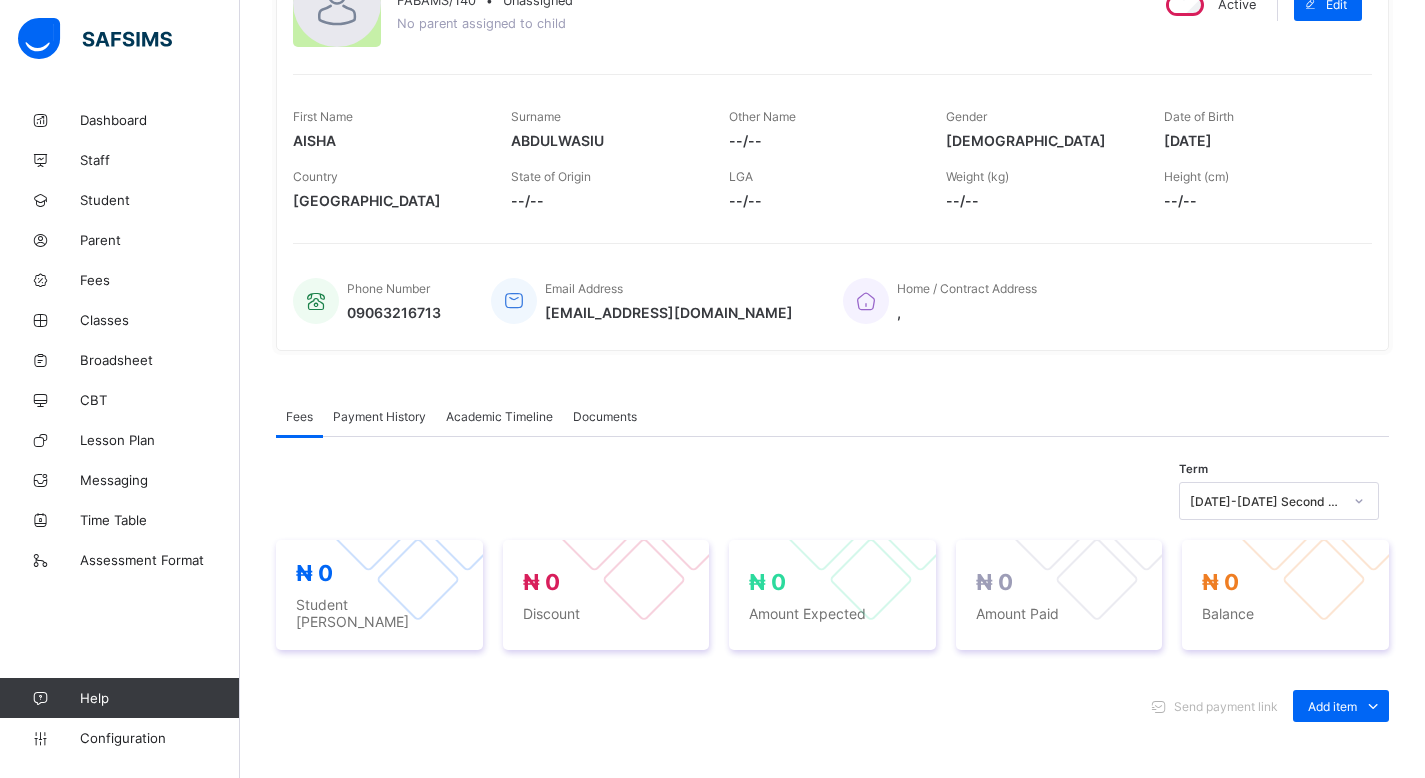 scroll, scrollTop: 0, scrollLeft: 0, axis: both 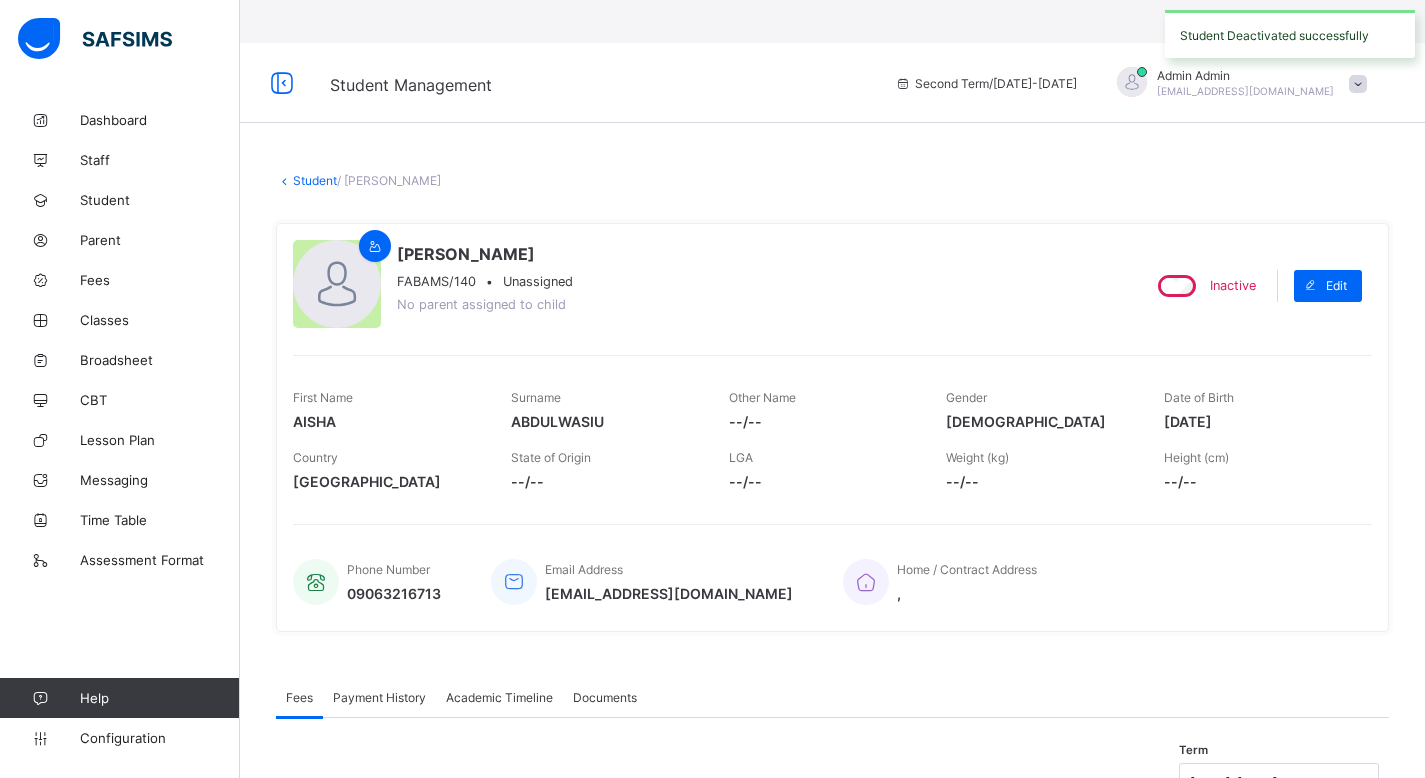 click on "Student" at bounding box center [315, 180] 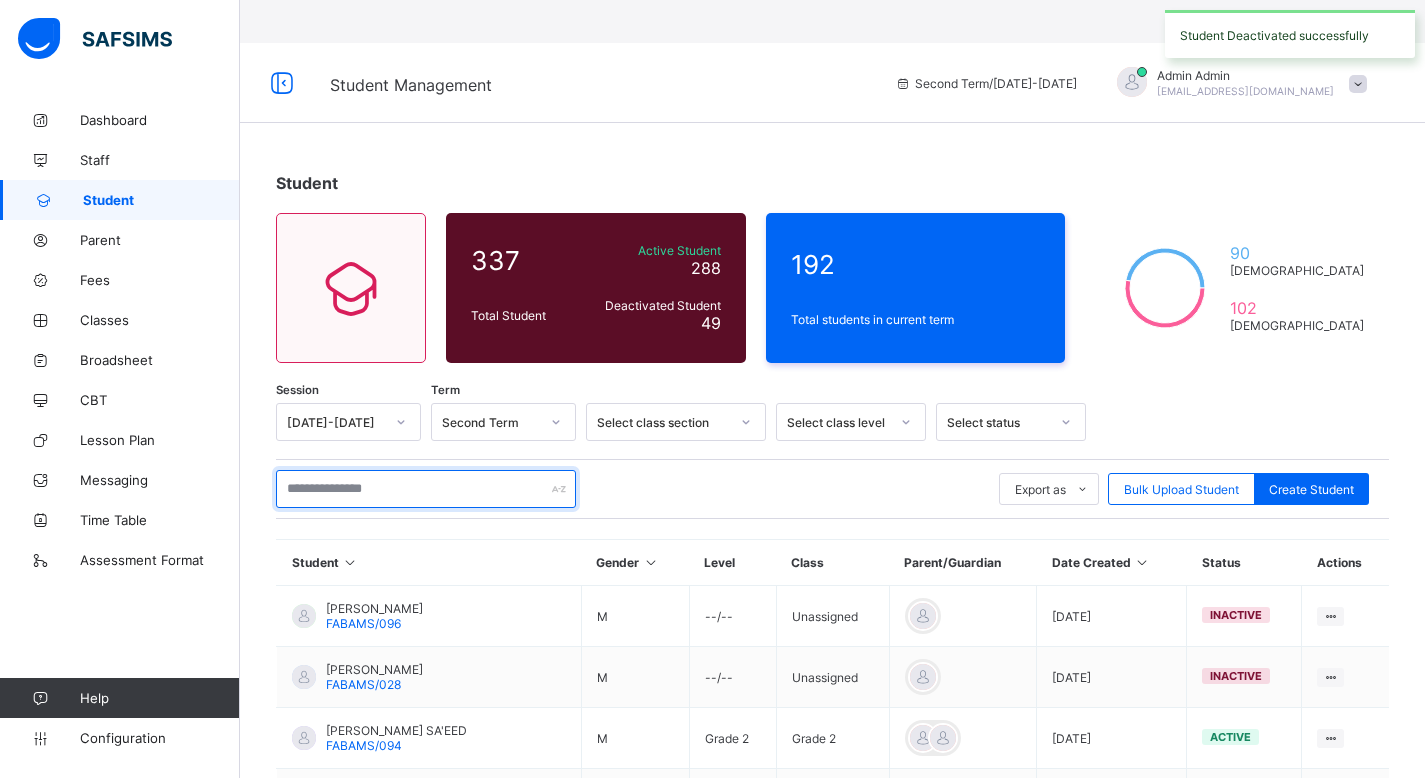 click at bounding box center [426, 489] 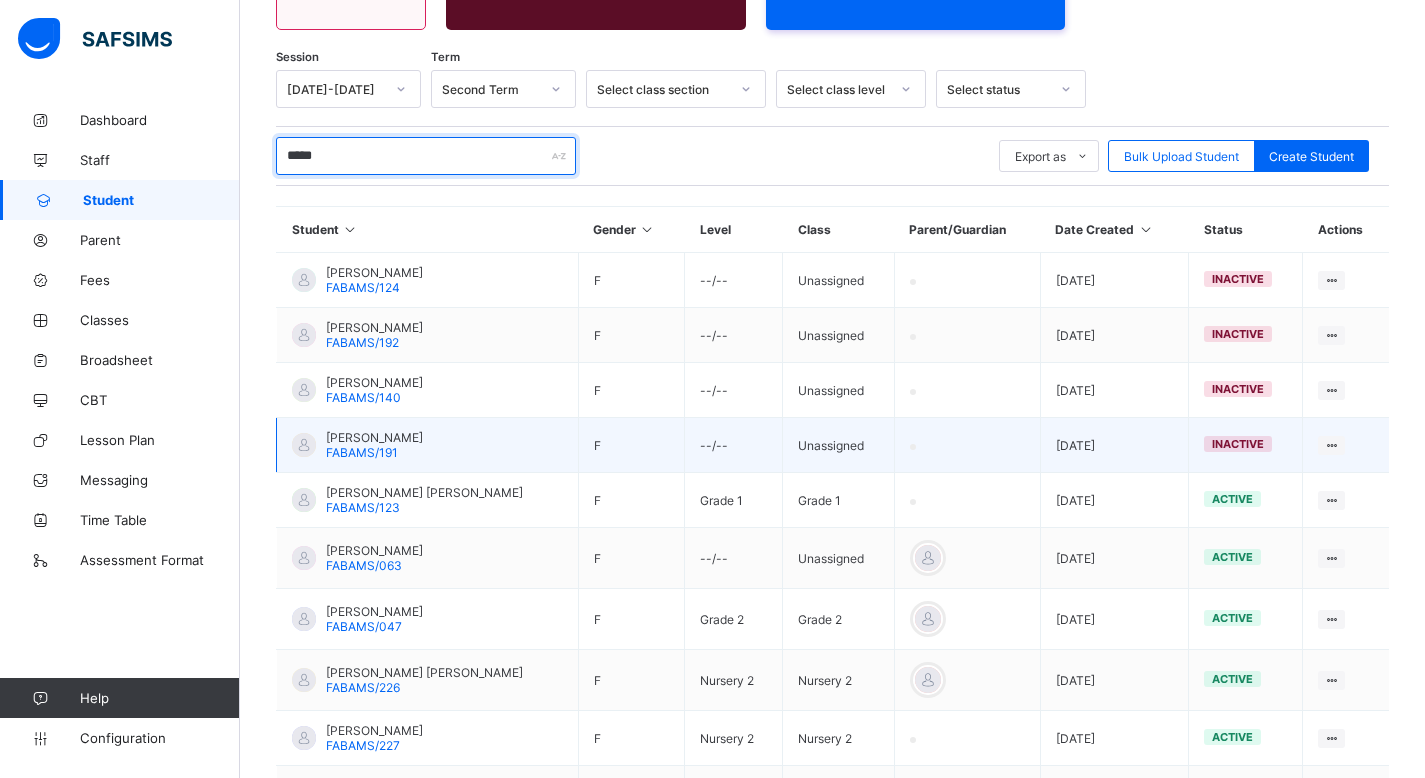 scroll, scrollTop: 335, scrollLeft: 0, axis: vertical 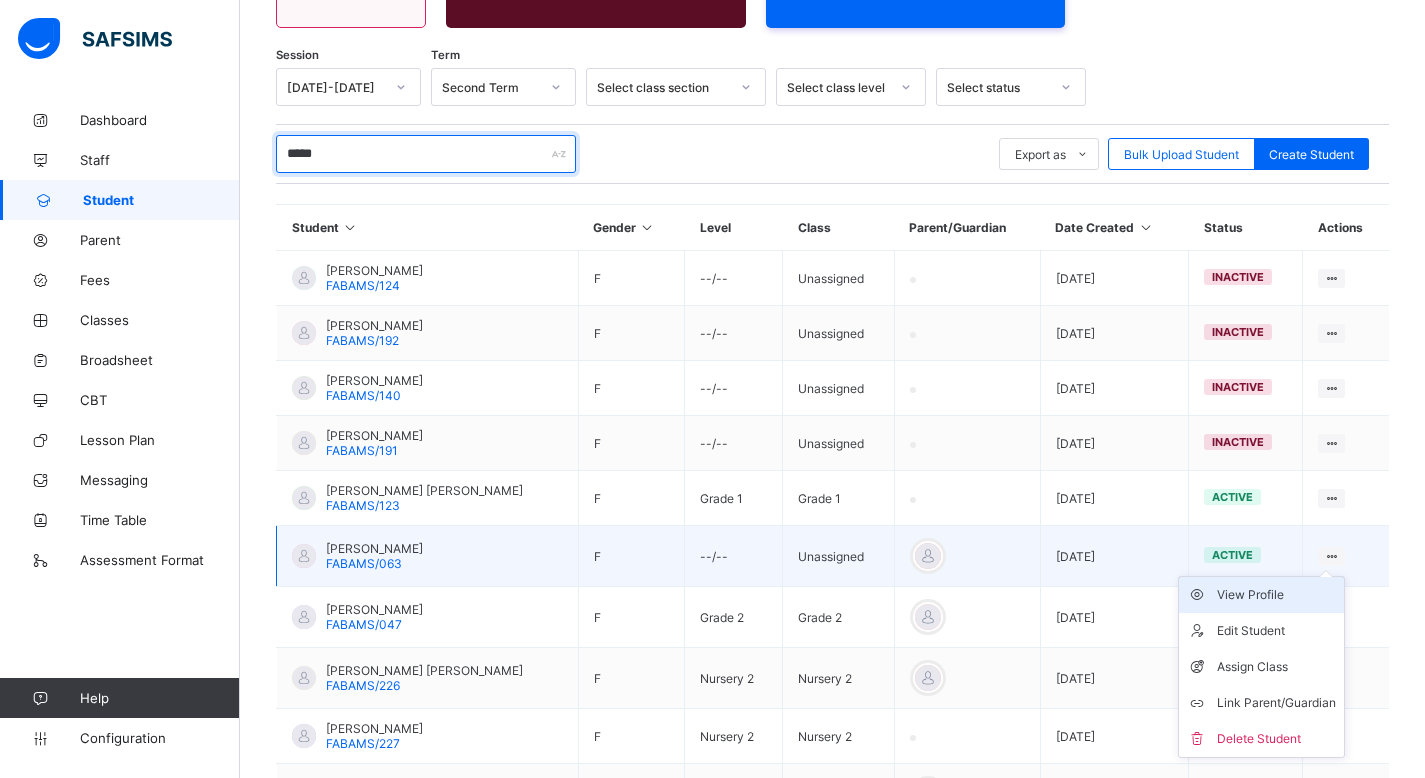 type on "*****" 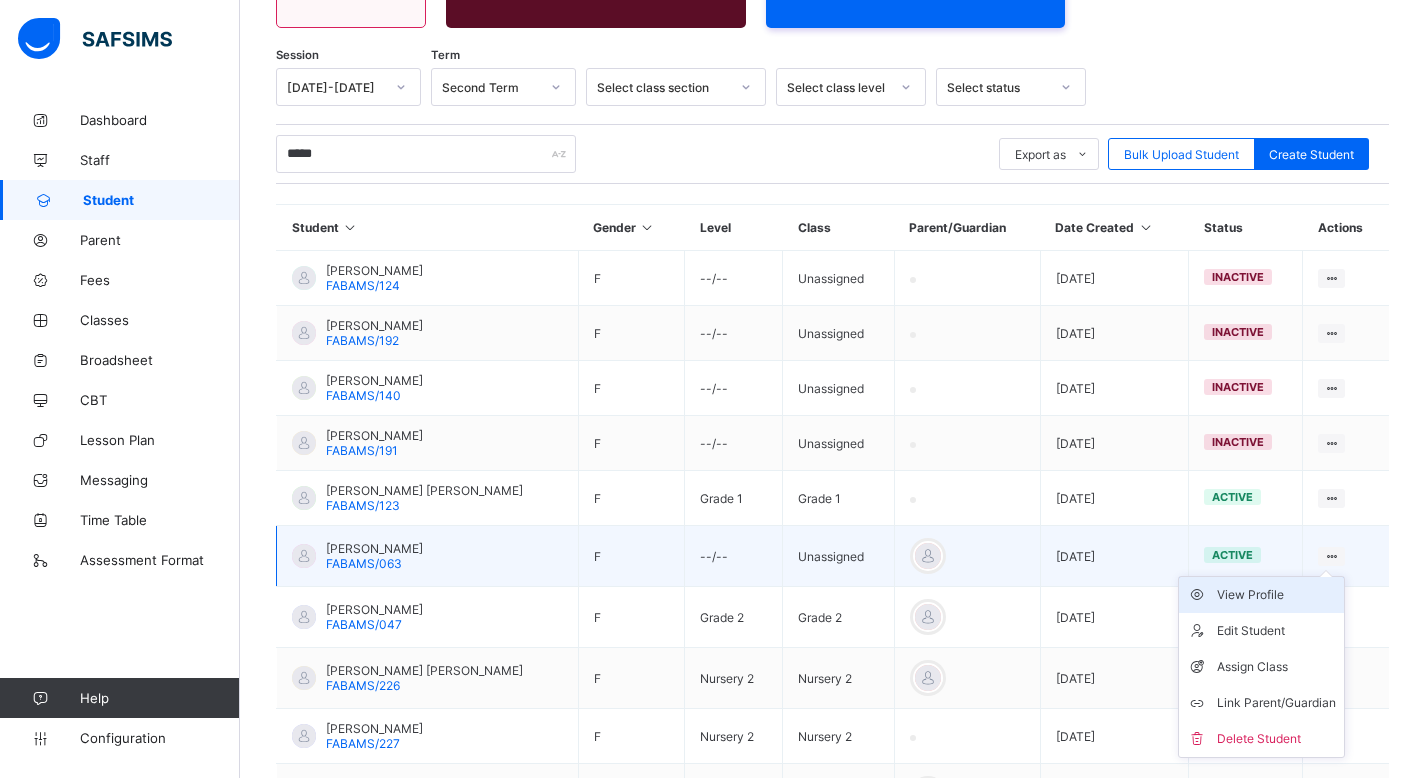 click on "View Profile" at bounding box center [1276, 595] 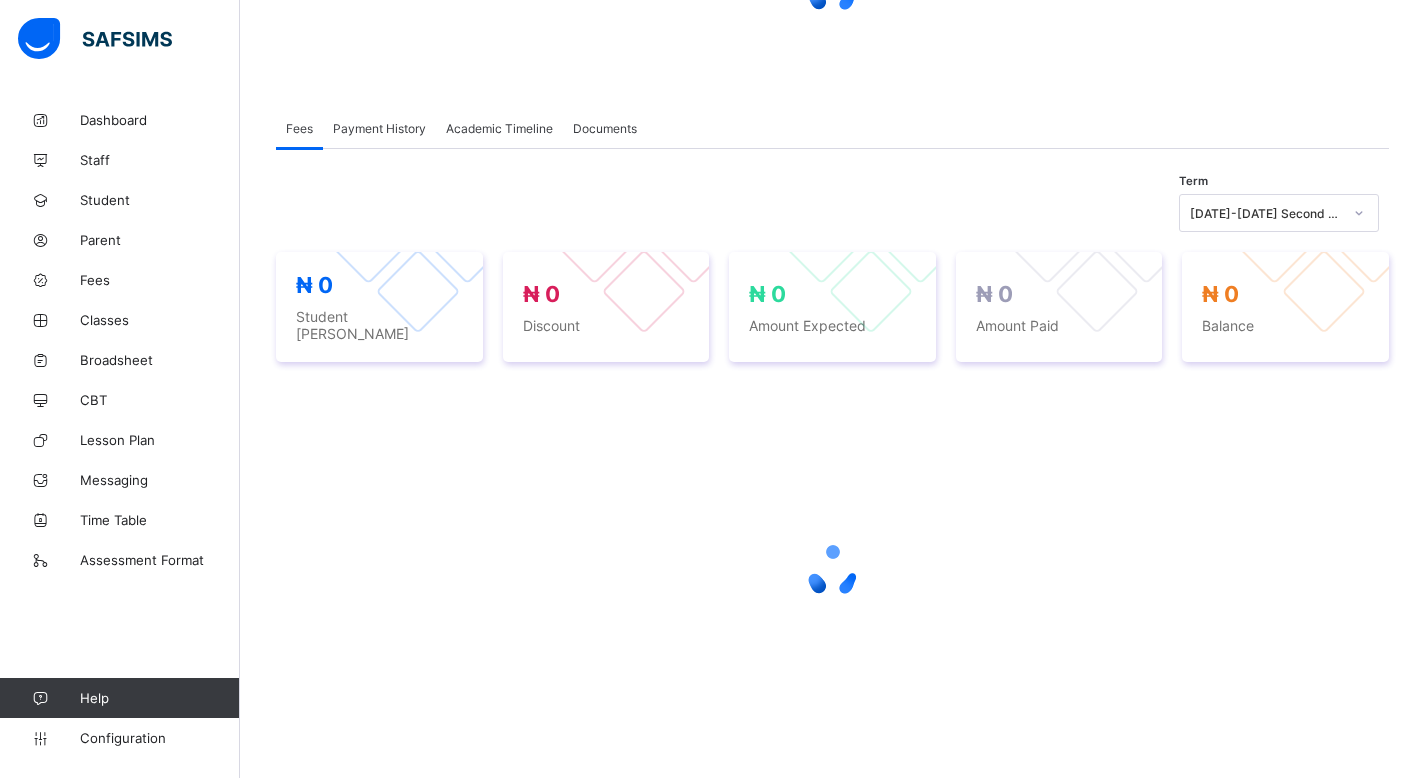 scroll, scrollTop: 0, scrollLeft: 0, axis: both 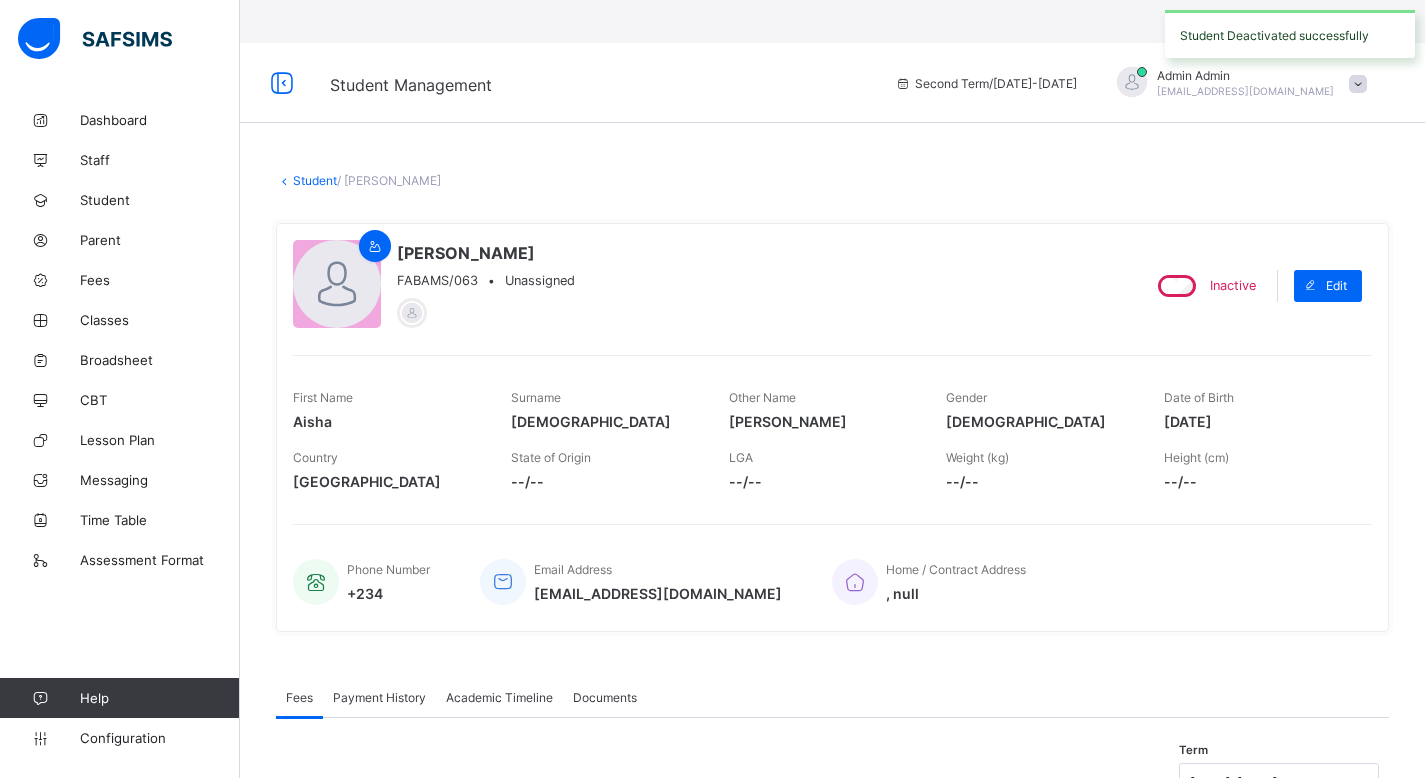 click on "Student" at bounding box center (315, 180) 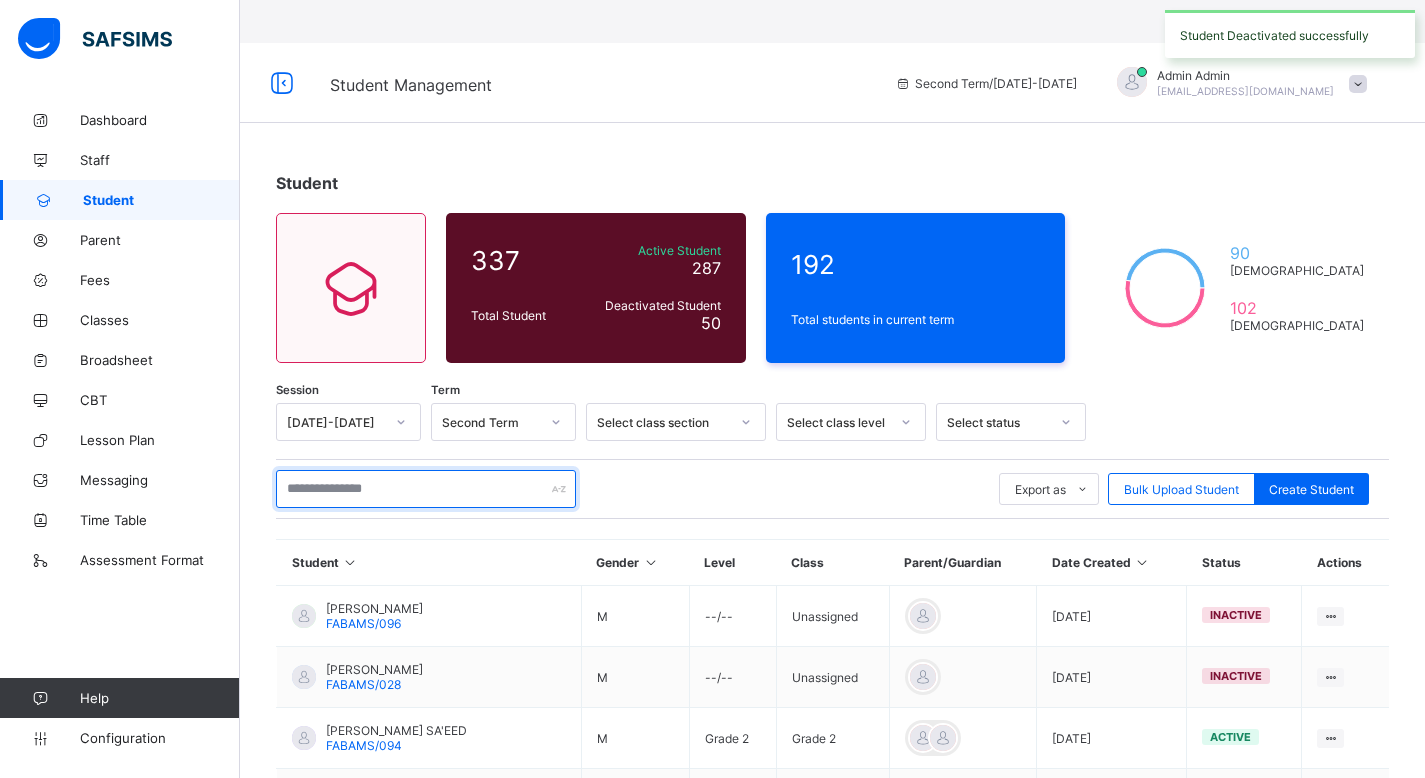 click at bounding box center [426, 489] 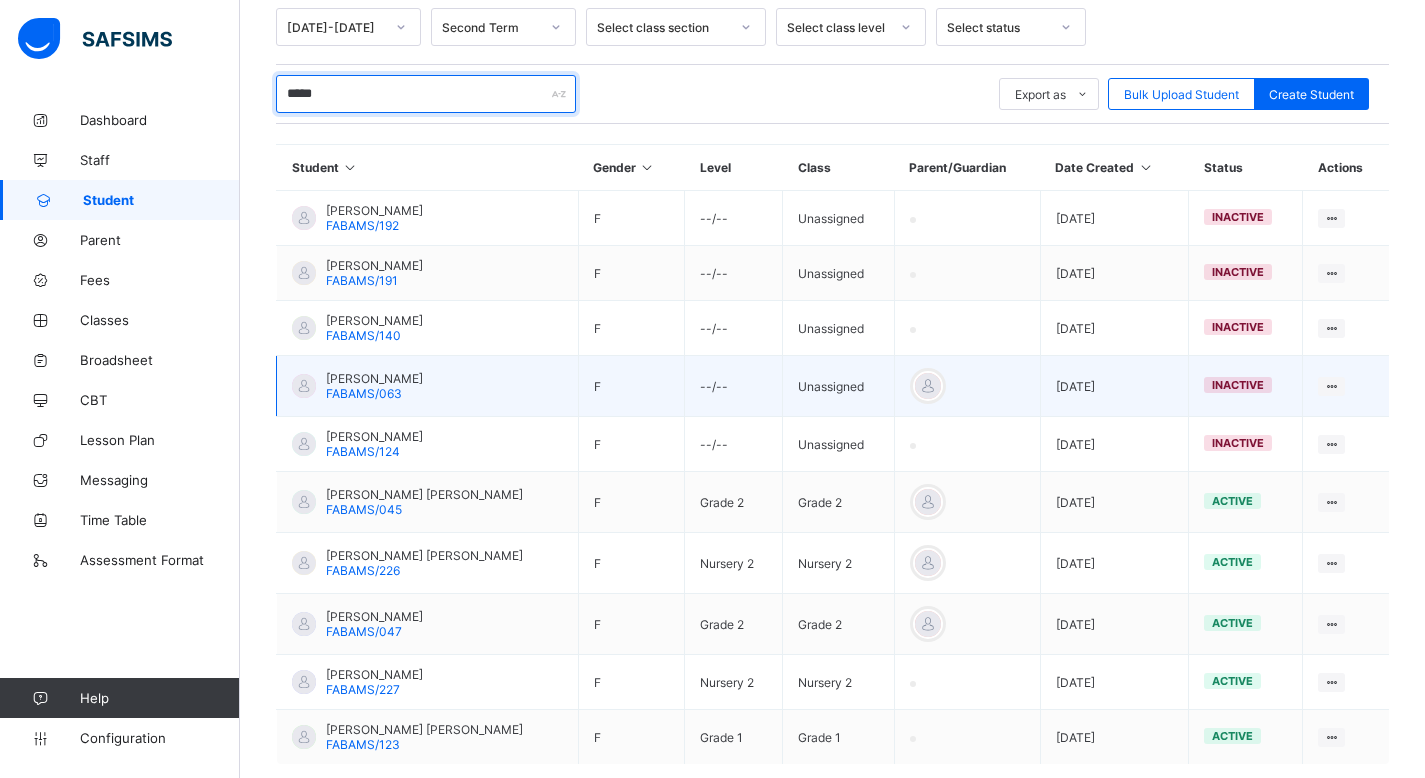 scroll, scrollTop: 394, scrollLeft: 0, axis: vertical 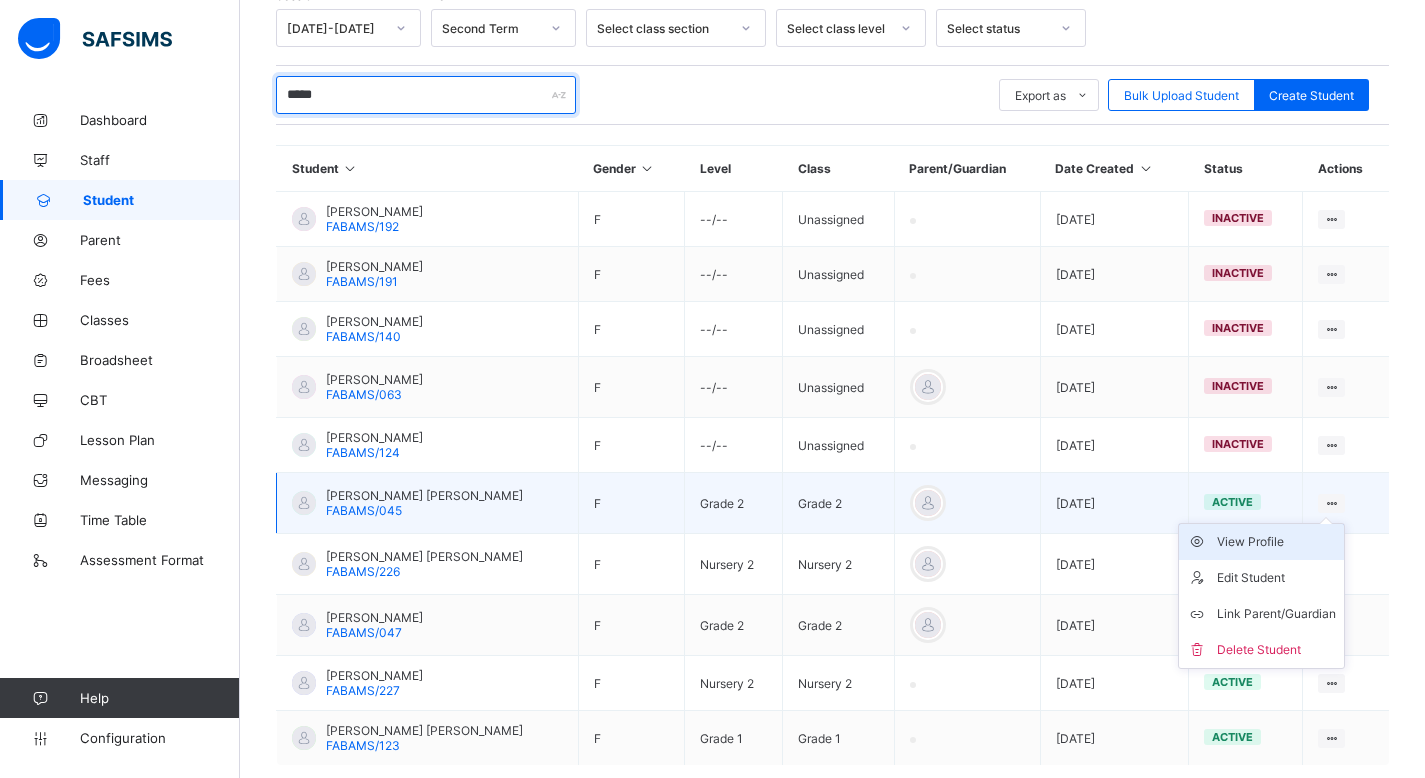 type on "*****" 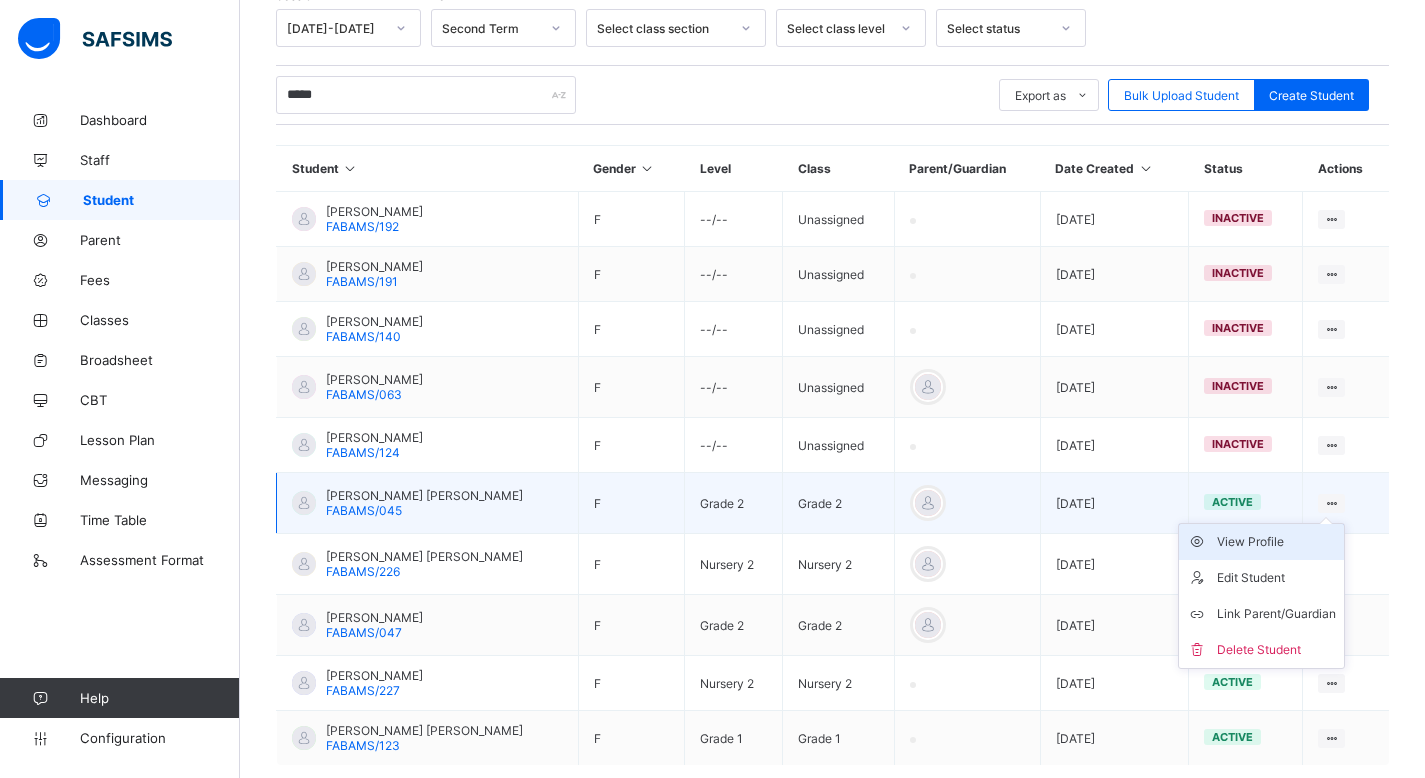 click on "View Profile" at bounding box center [1276, 542] 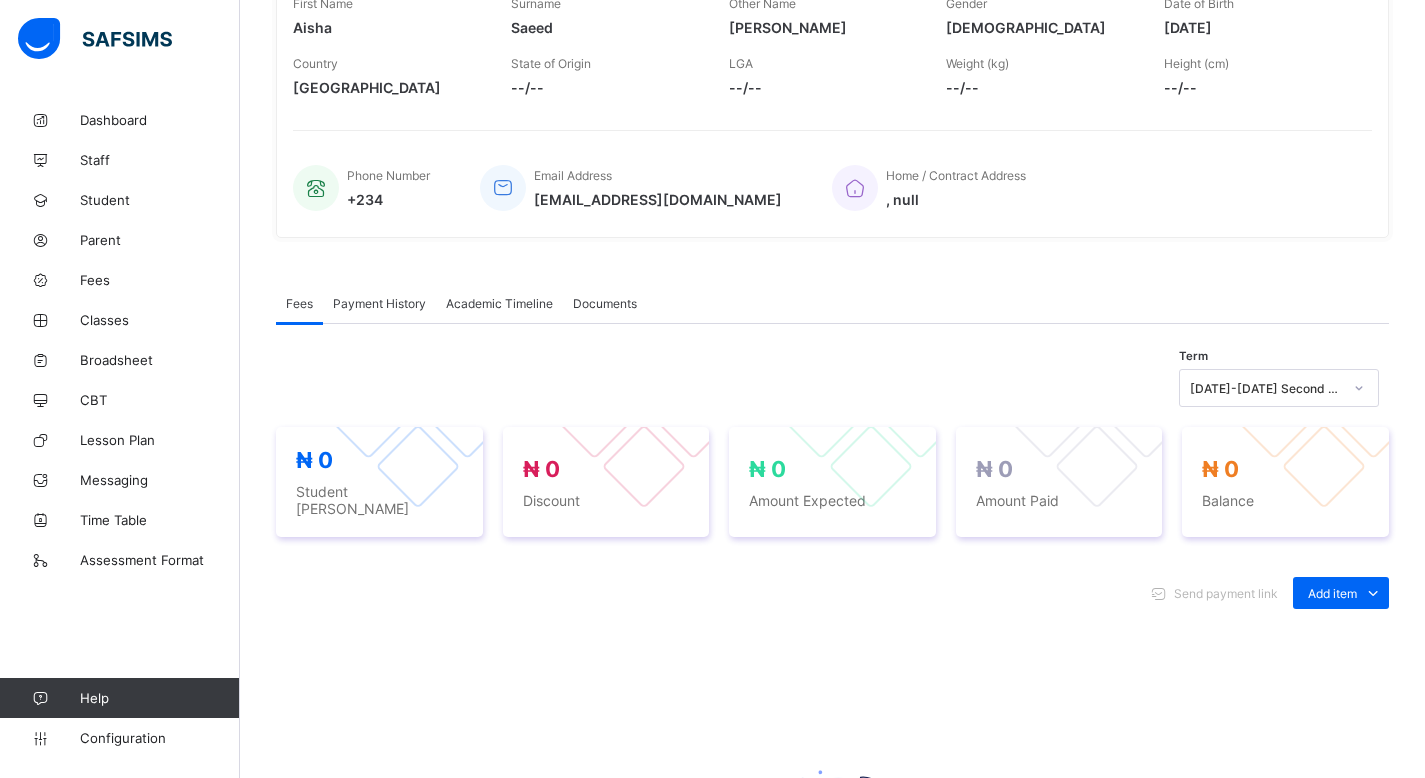 scroll, scrollTop: 0, scrollLeft: 0, axis: both 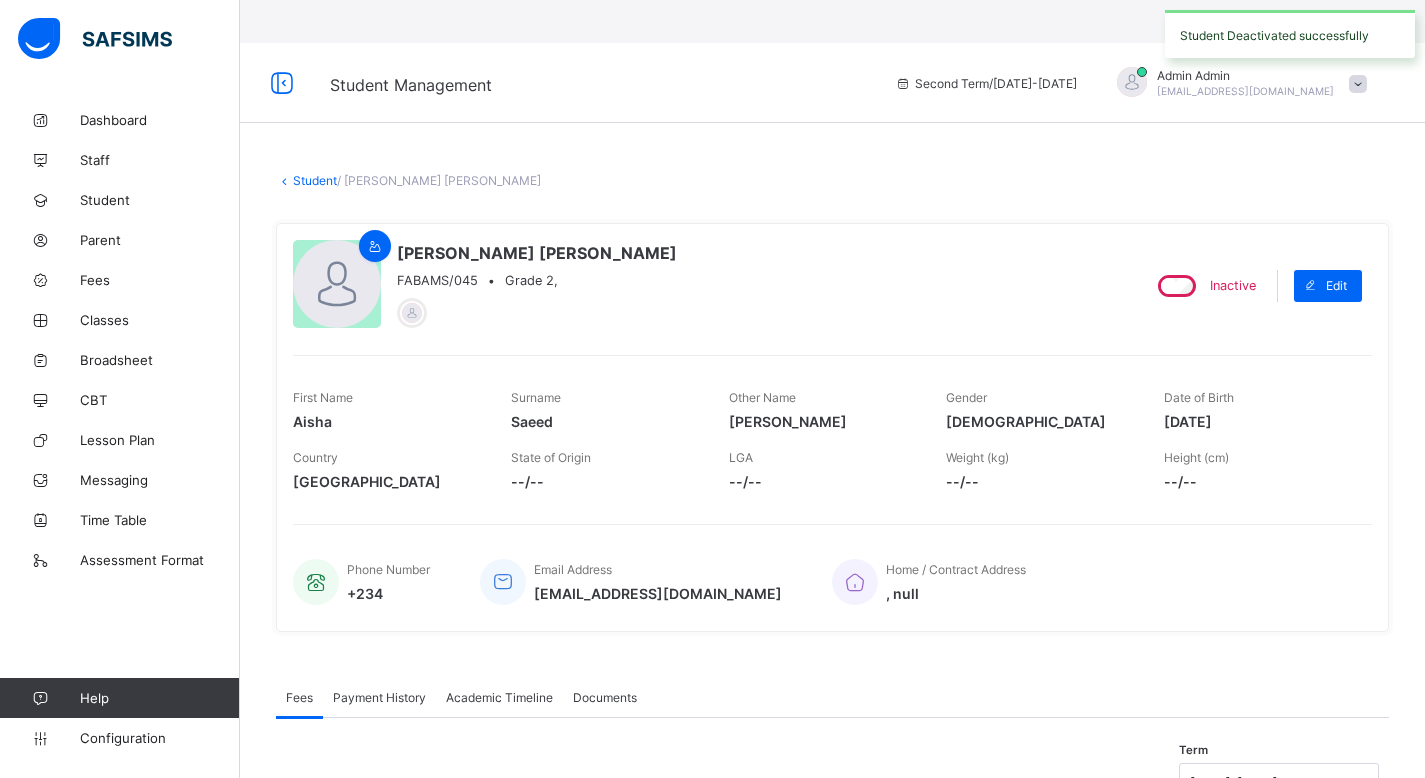 click on "Student" at bounding box center (315, 180) 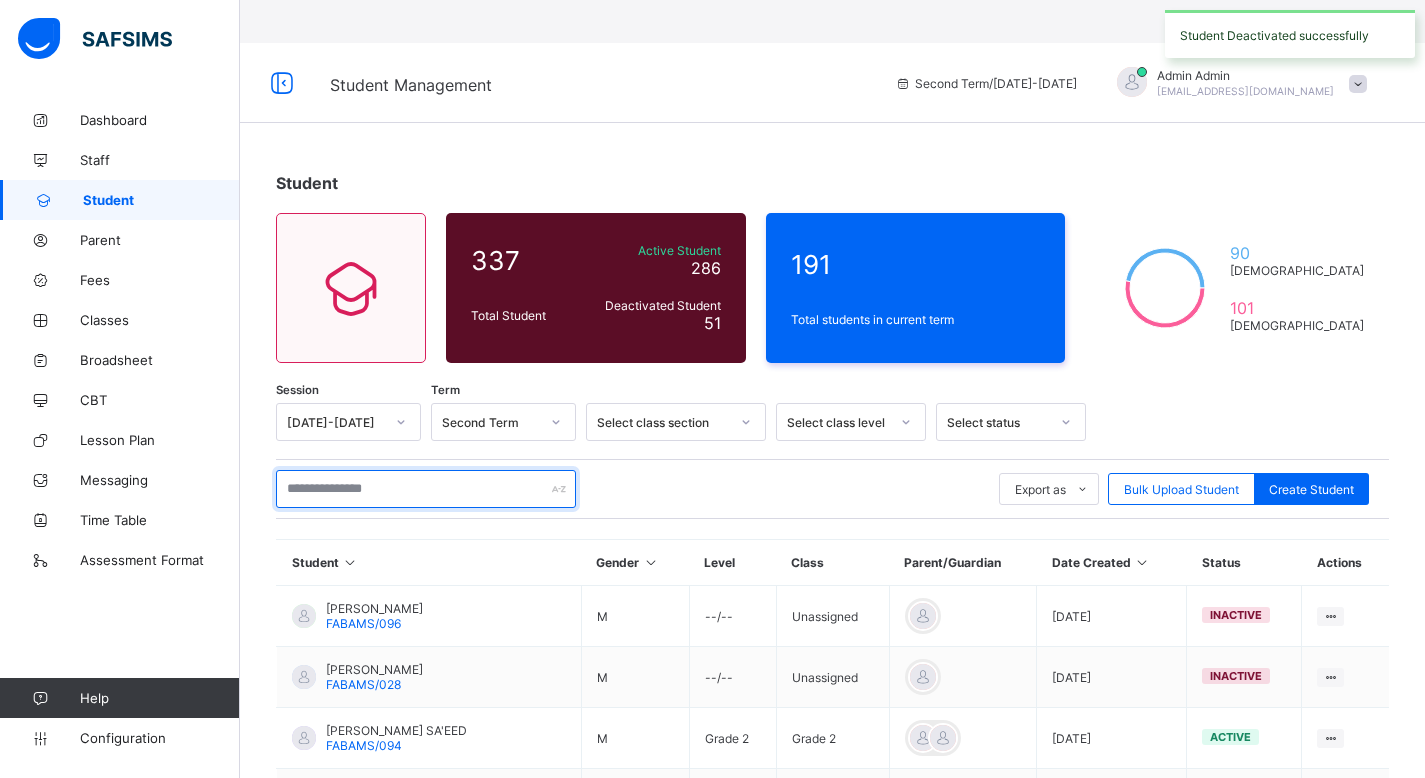 click at bounding box center (426, 489) 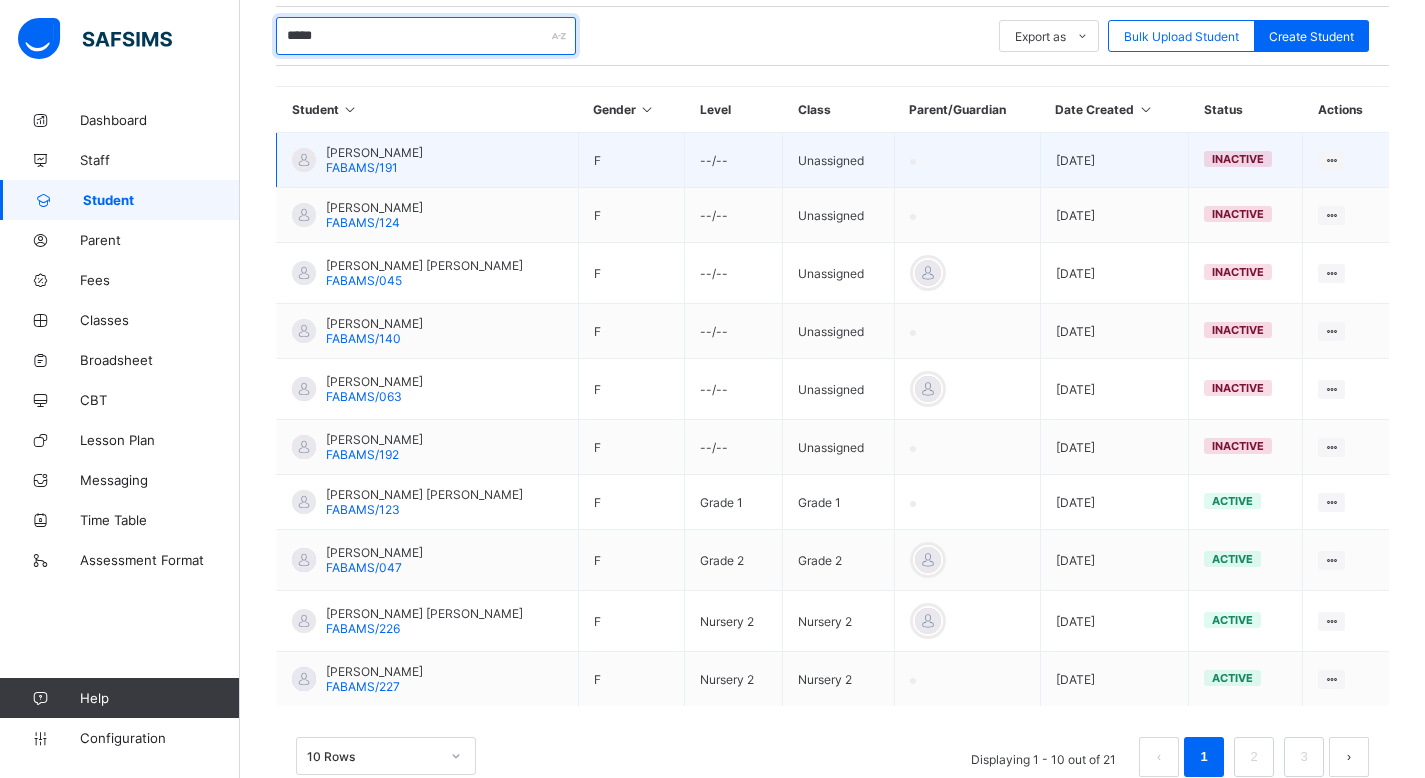 scroll, scrollTop: 455, scrollLeft: 0, axis: vertical 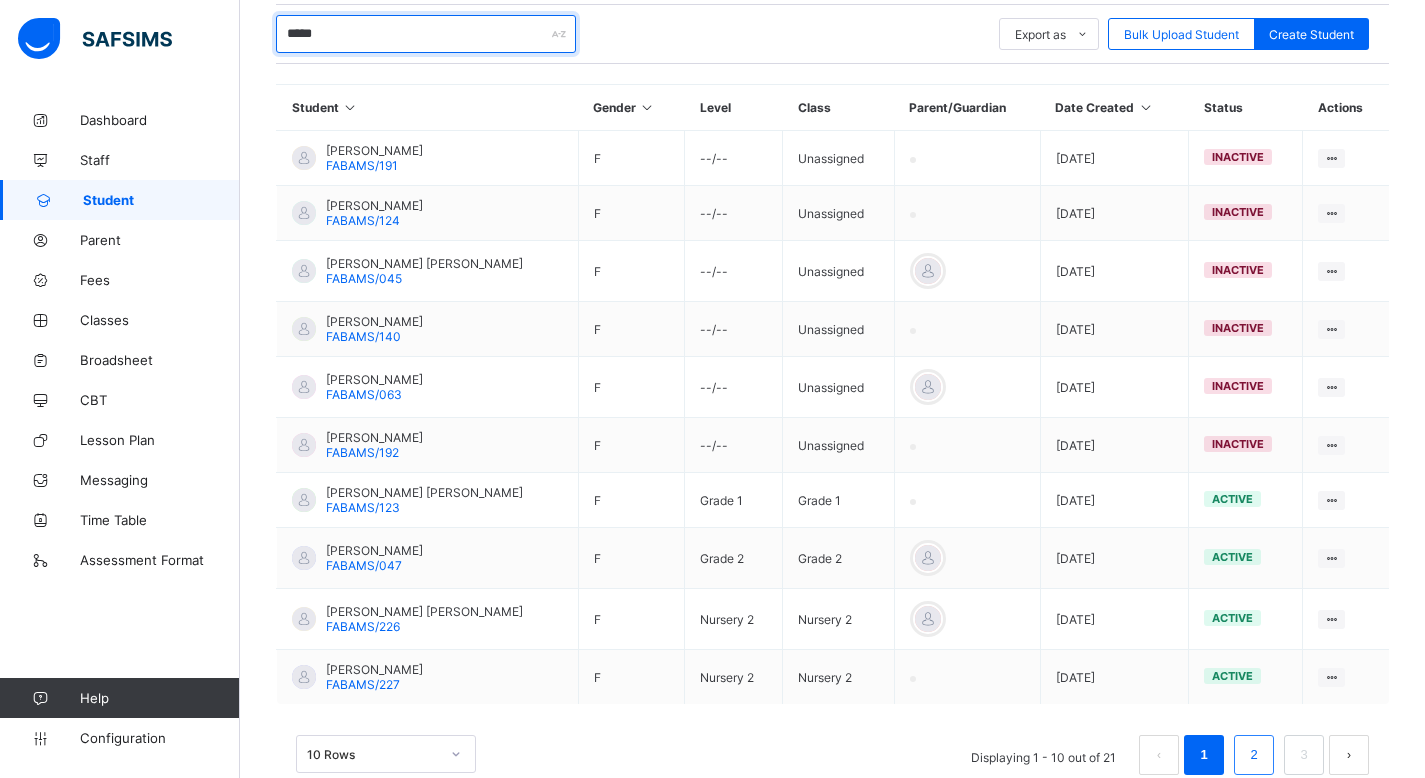 type on "*****" 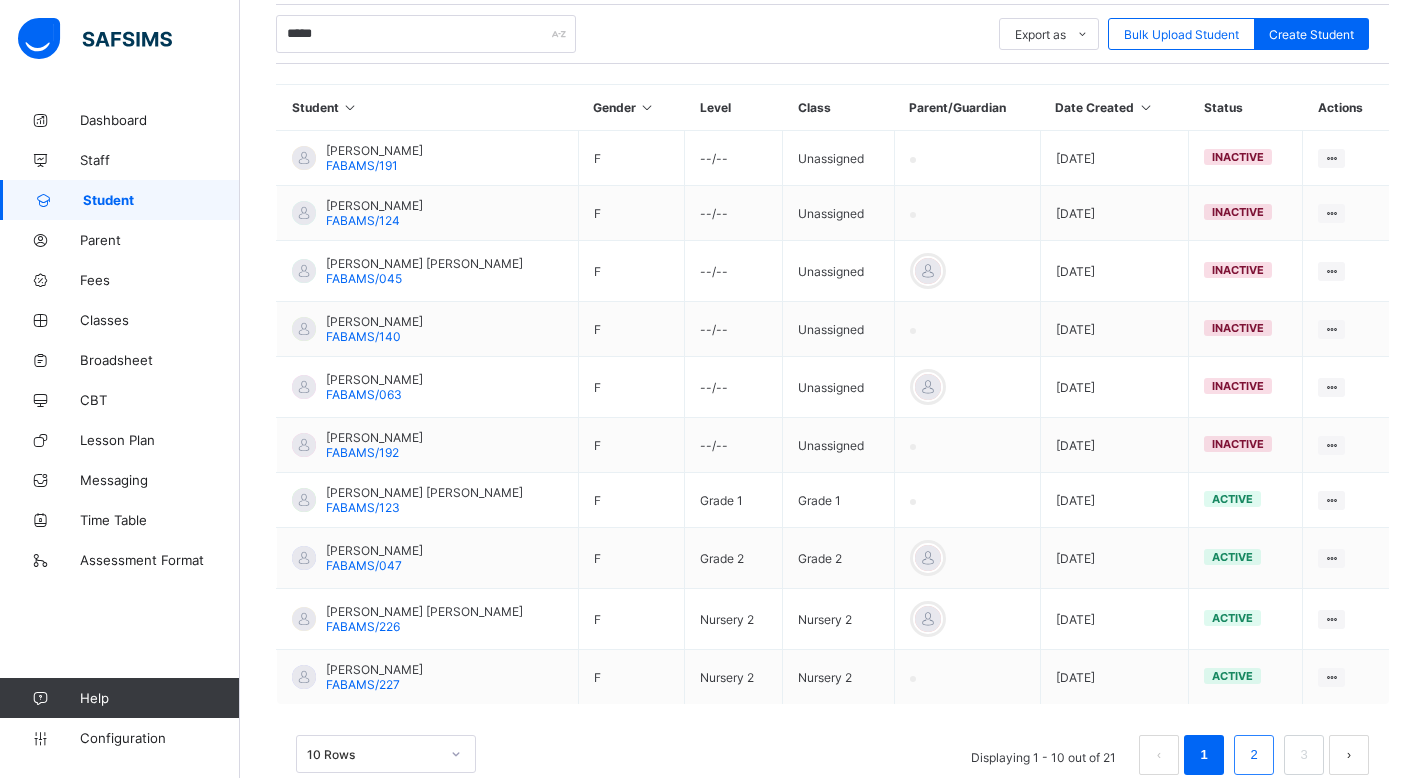 click on "2" at bounding box center [1253, 755] 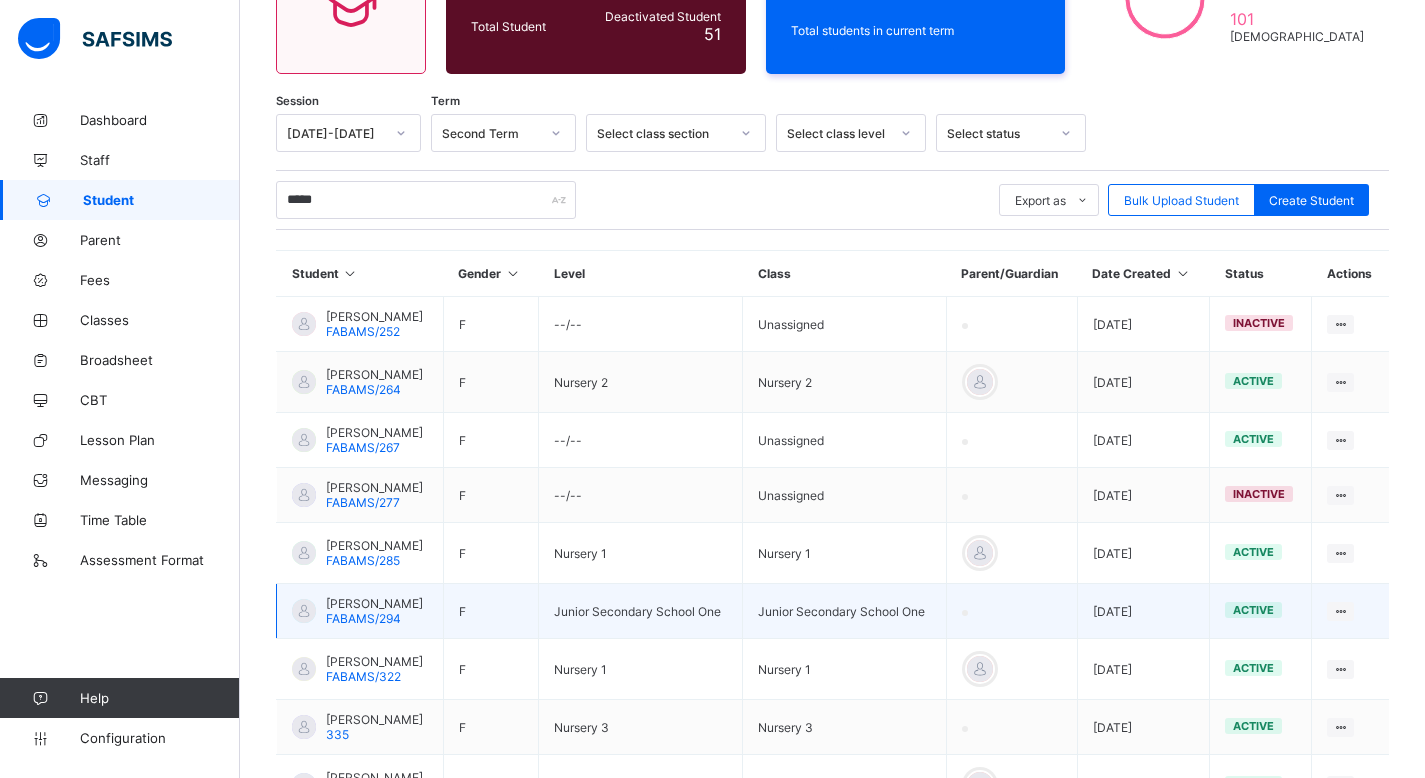 scroll, scrollTop: 292, scrollLeft: 0, axis: vertical 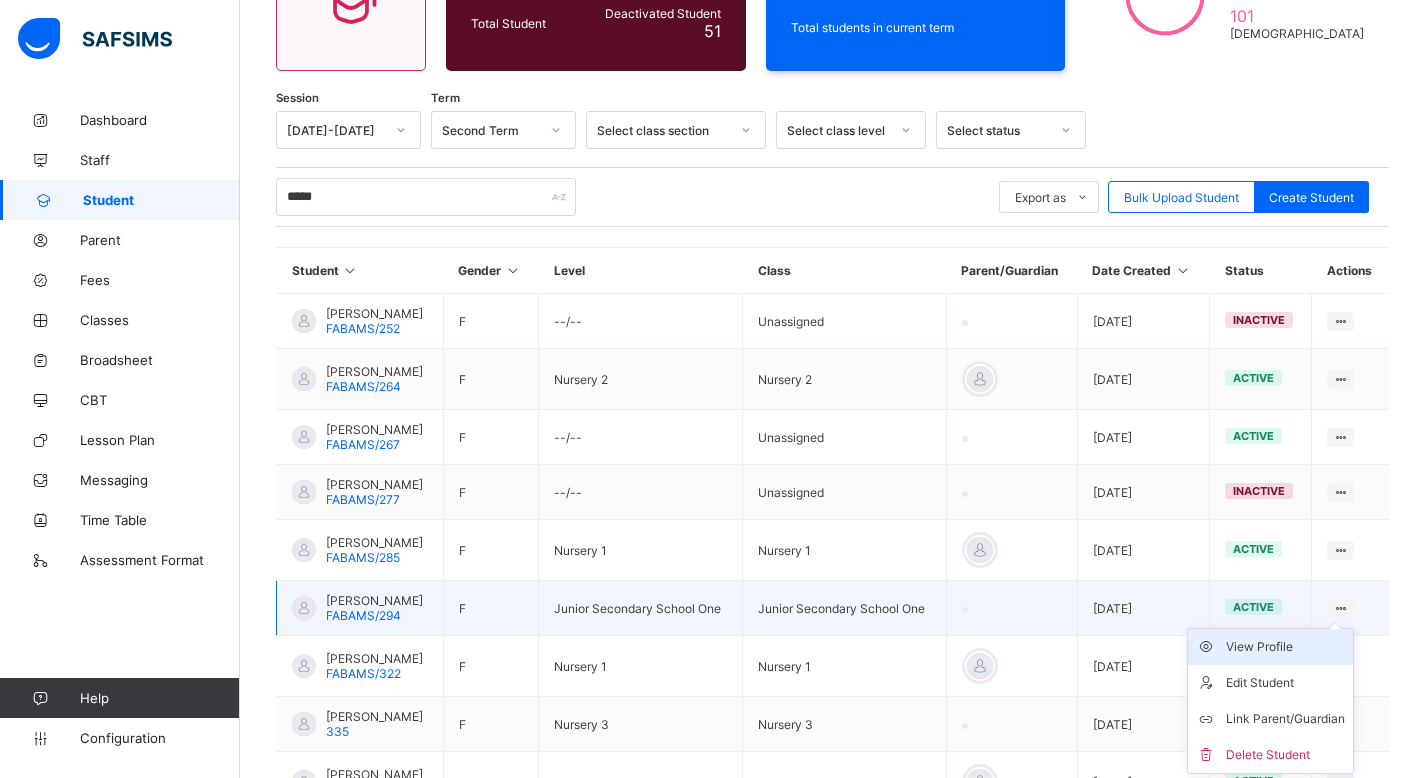 click on "View Profile" at bounding box center (1285, 647) 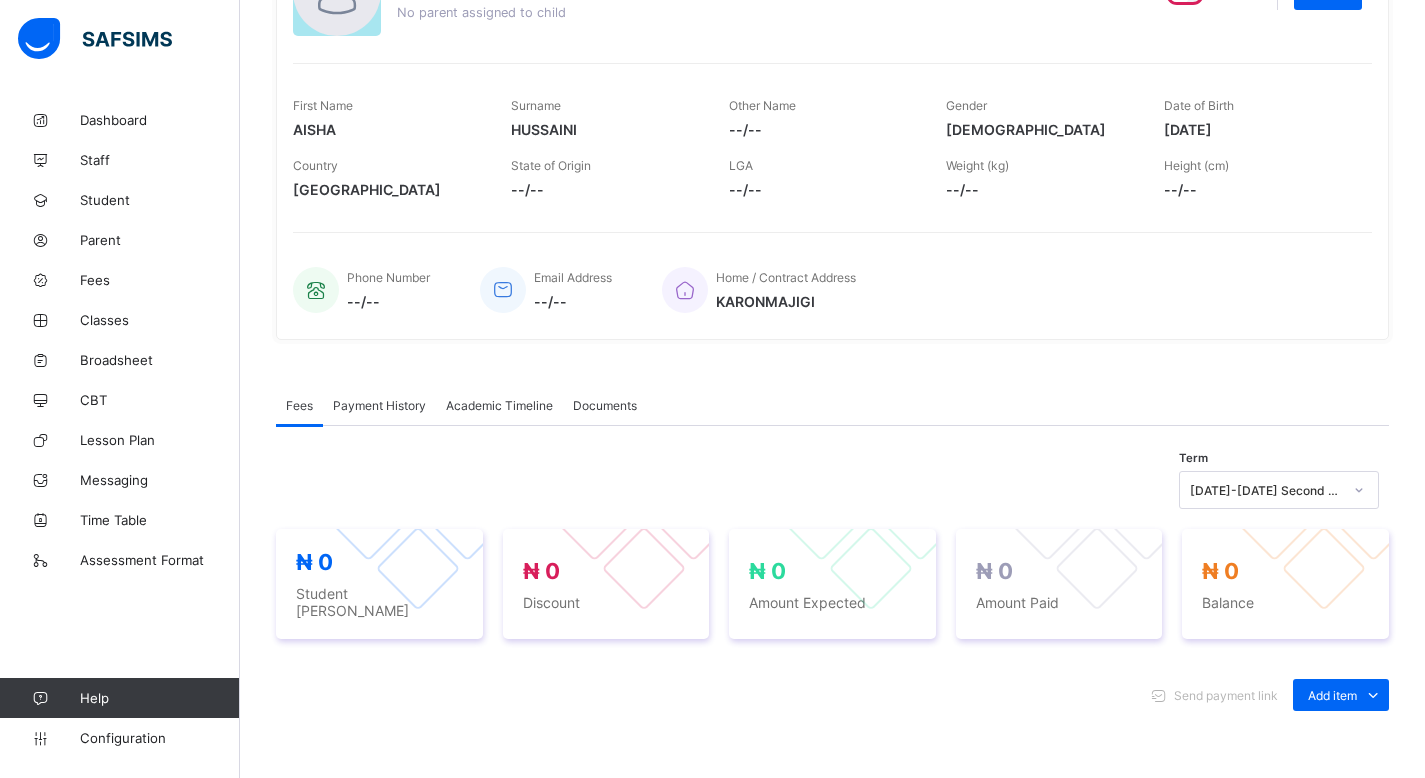 scroll, scrollTop: 0, scrollLeft: 0, axis: both 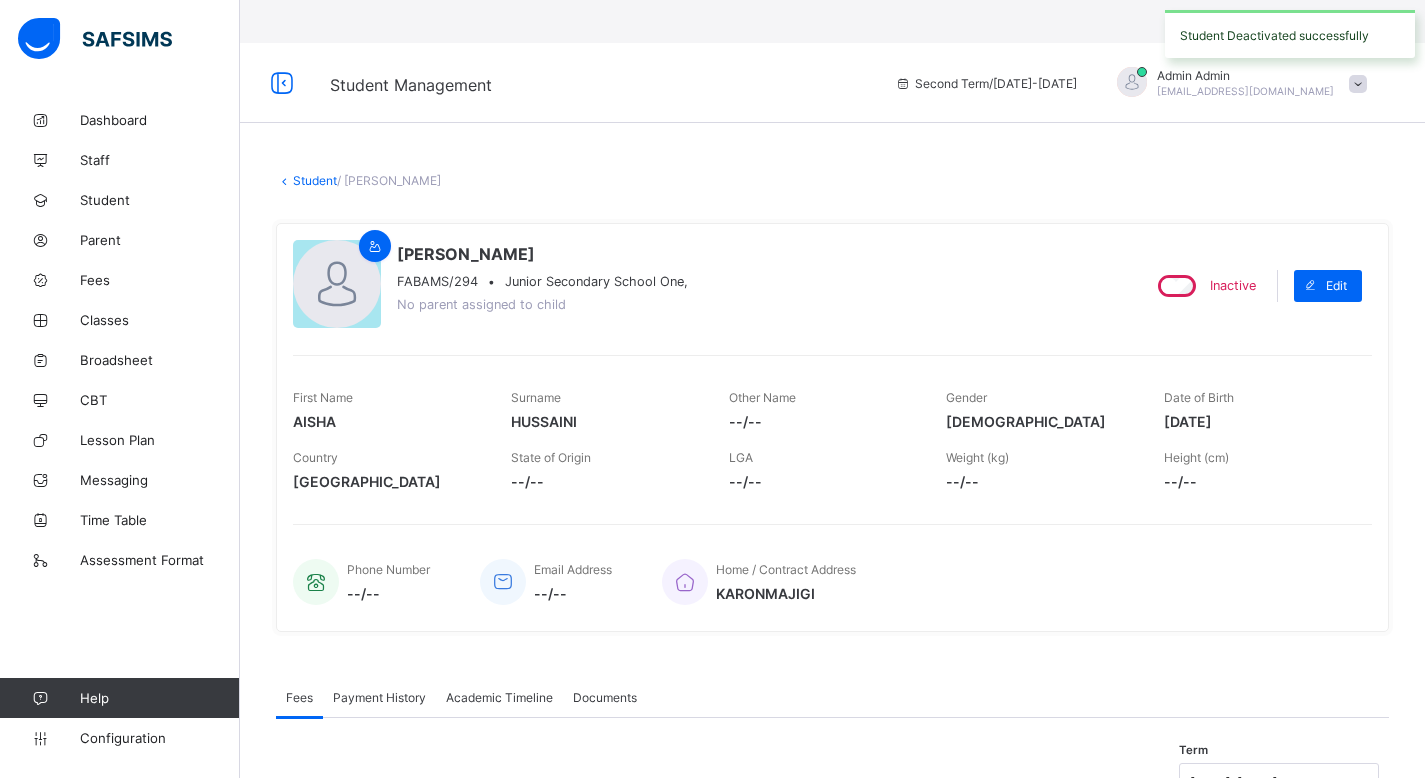 click on "Student" at bounding box center [315, 180] 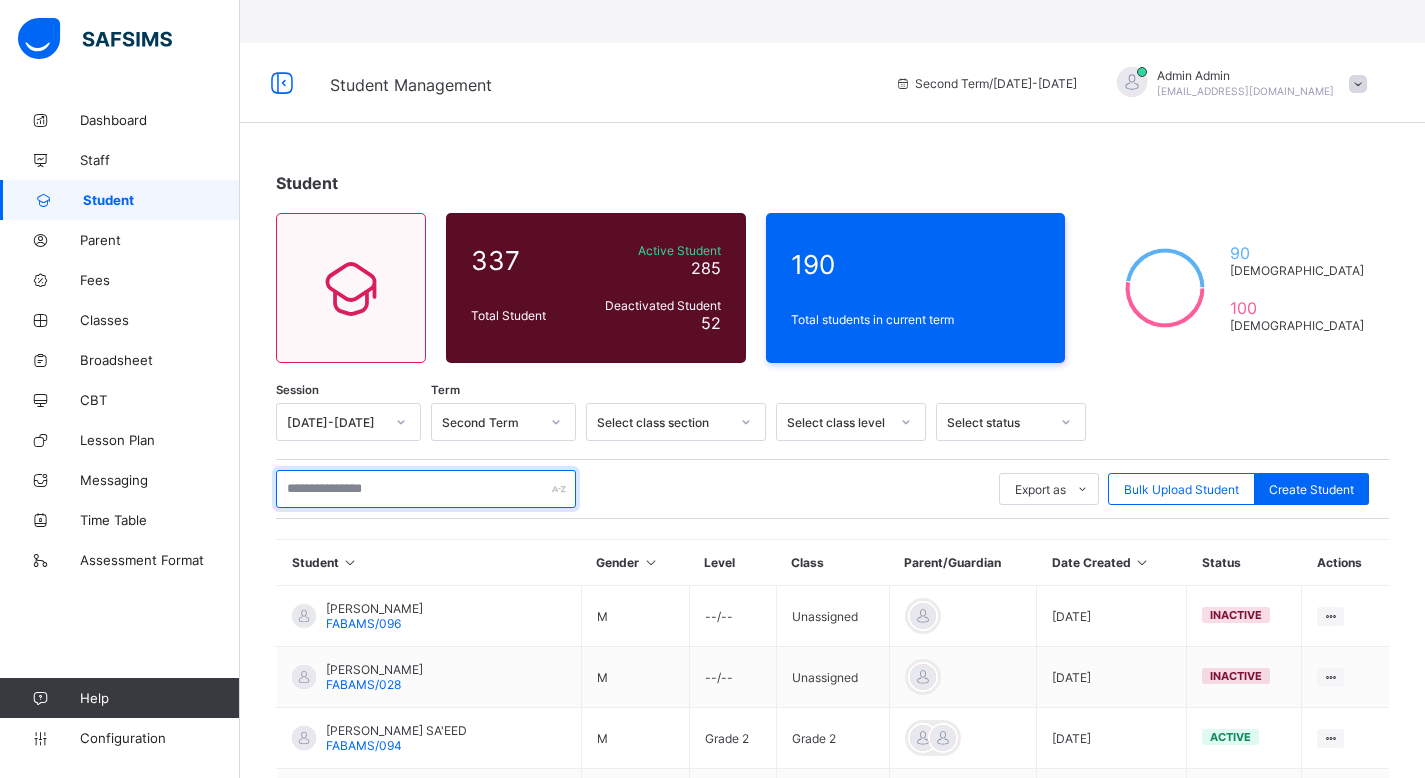 click at bounding box center (426, 489) 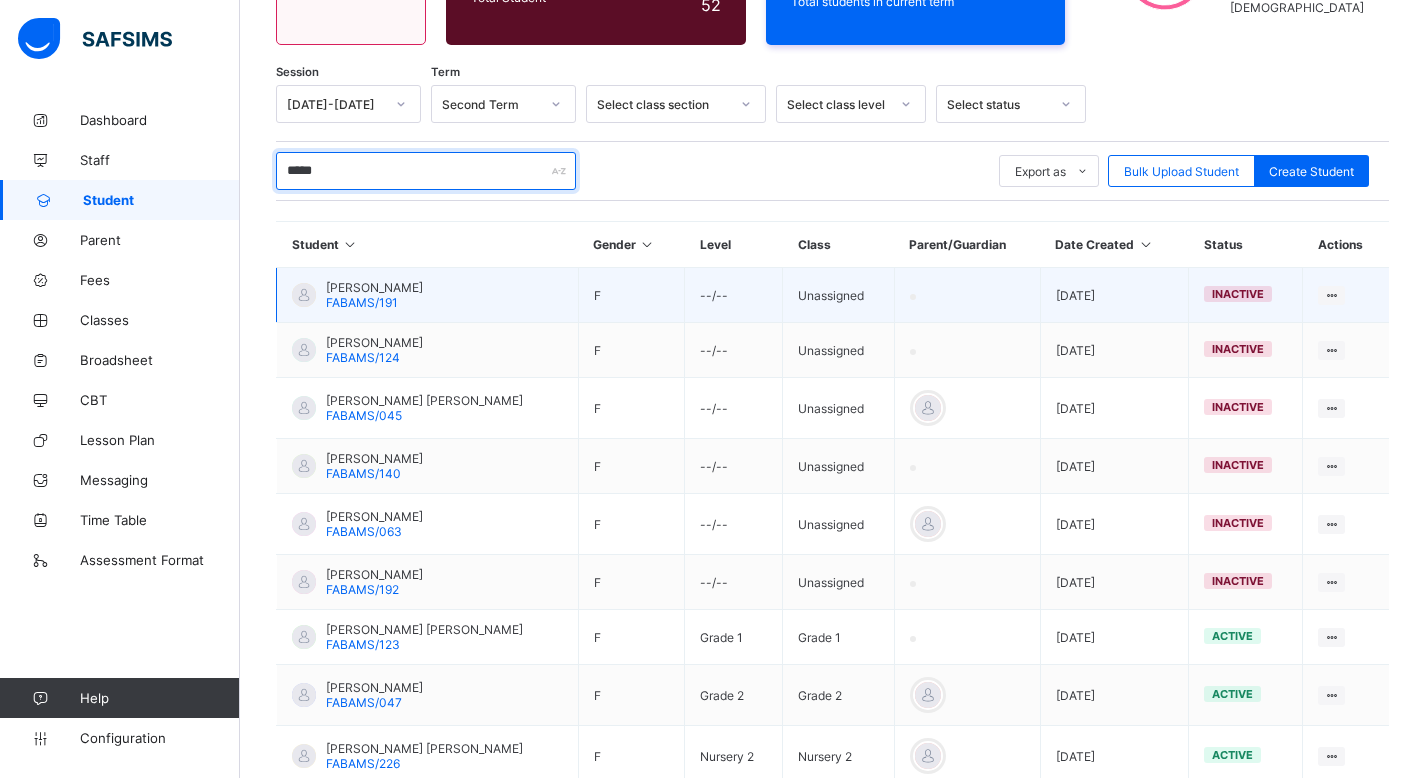 scroll, scrollTop: 455, scrollLeft: 0, axis: vertical 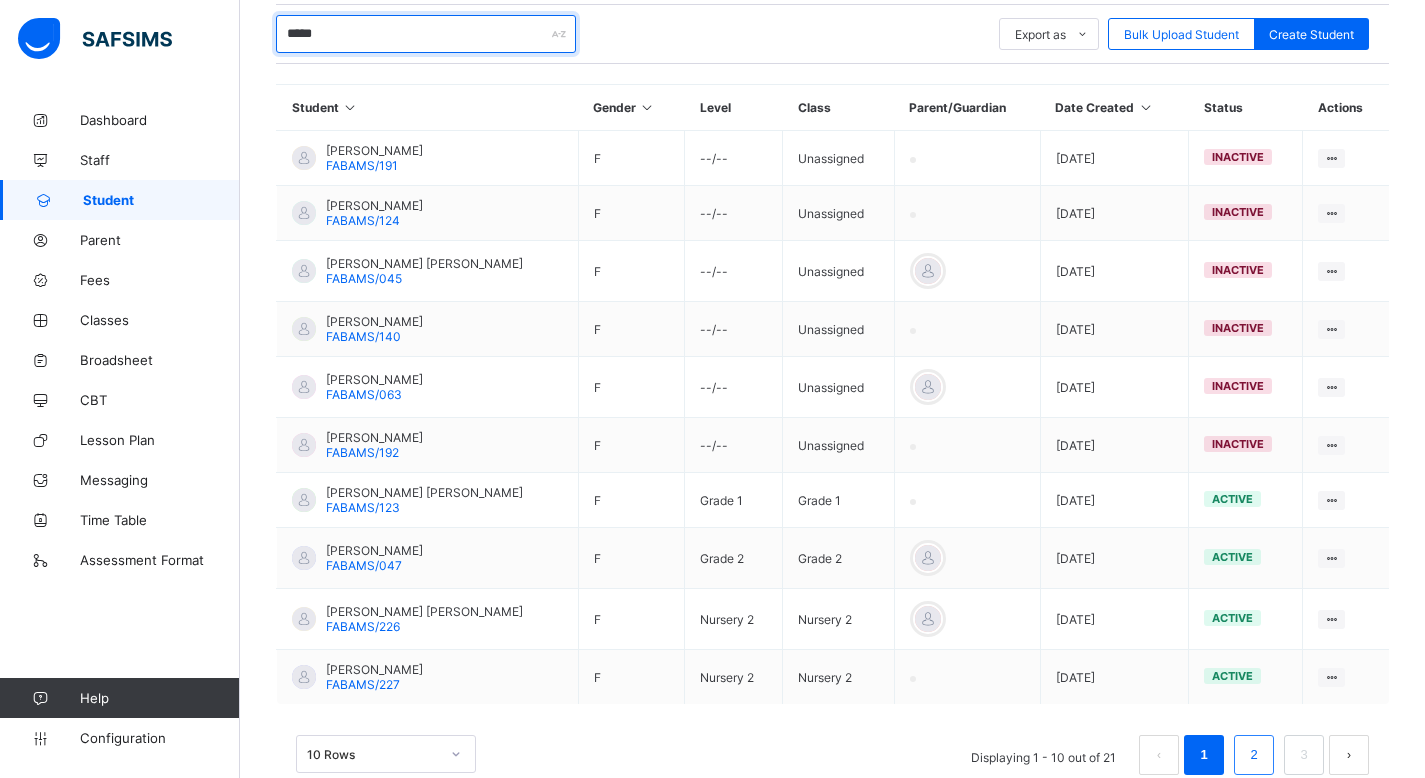 type on "*****" 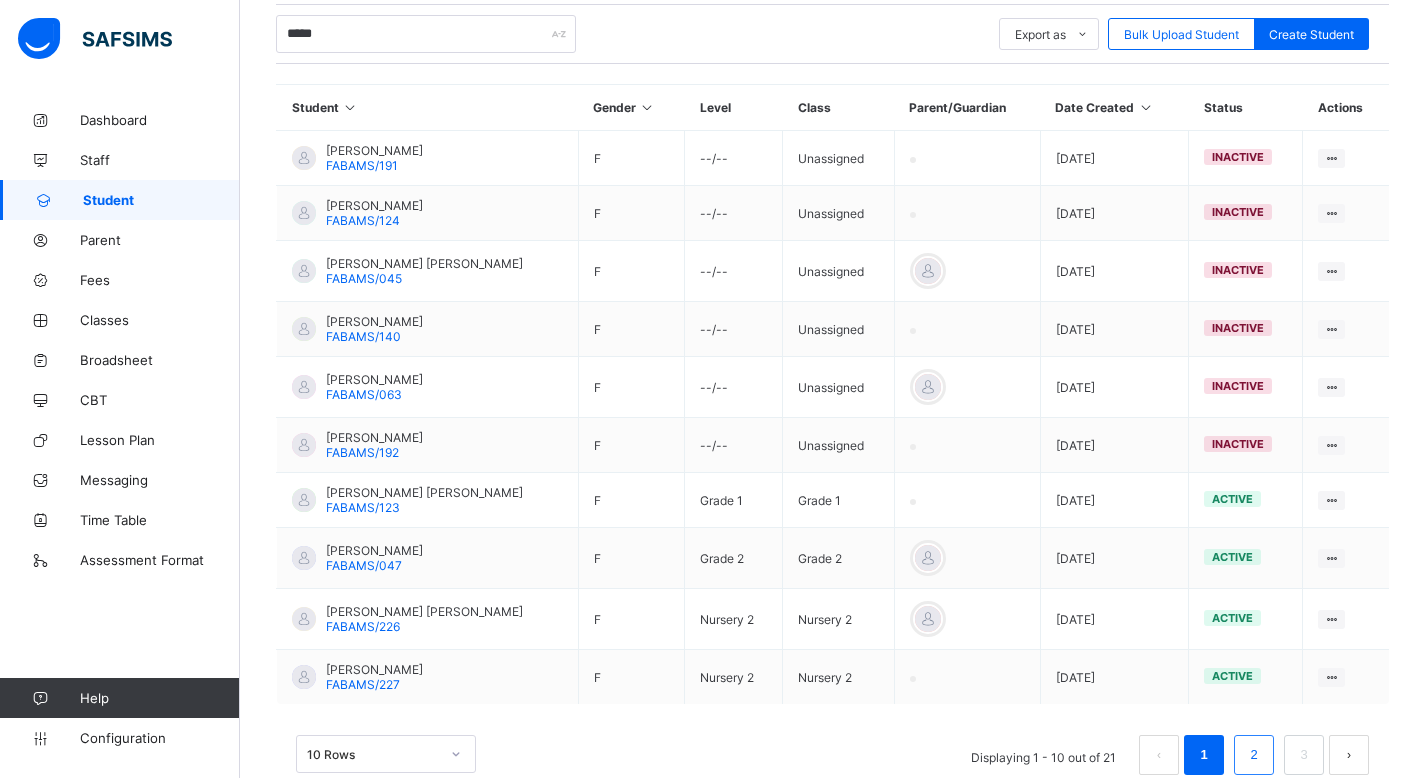 click on "2" at bounding box center (1253, 755) 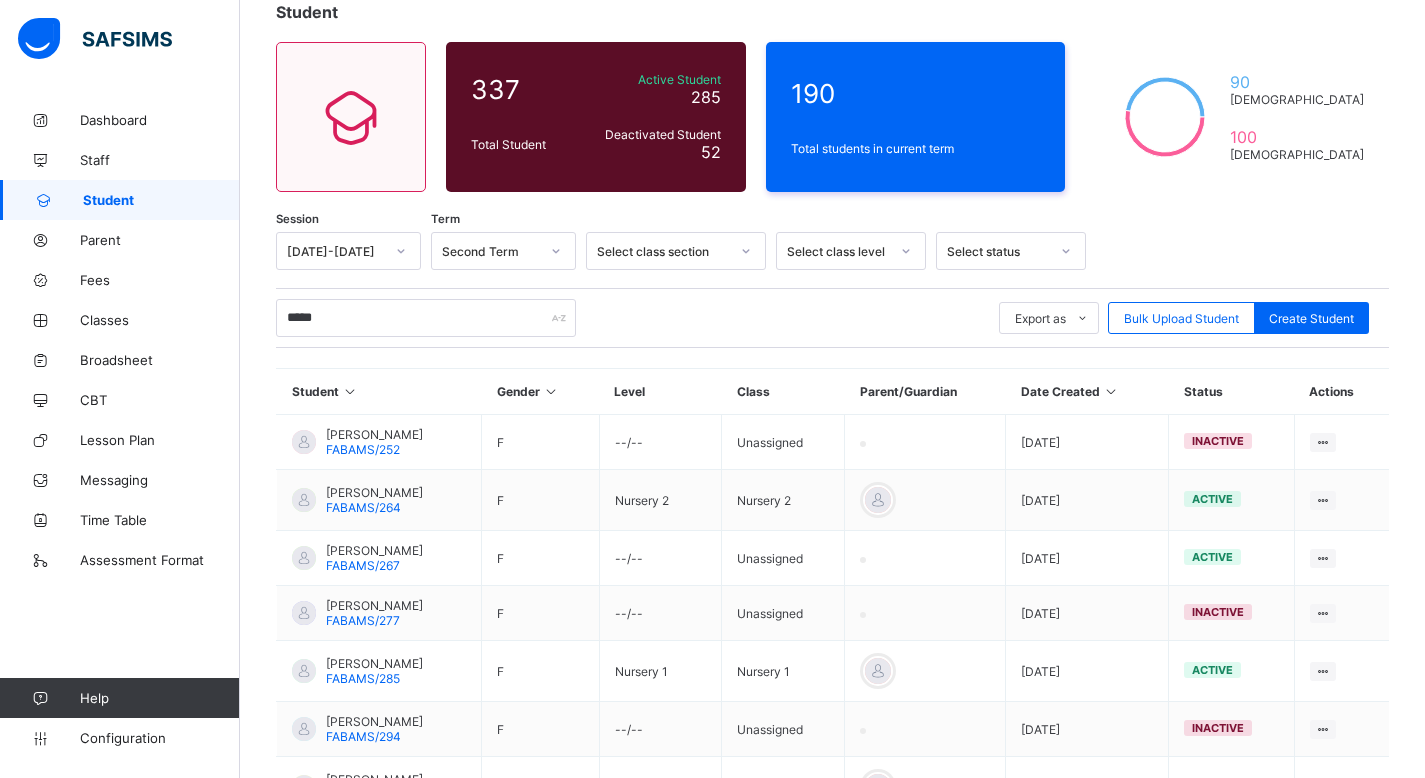 scroll, scrollTop: 173, scrollLeft: 0, axis: vertical 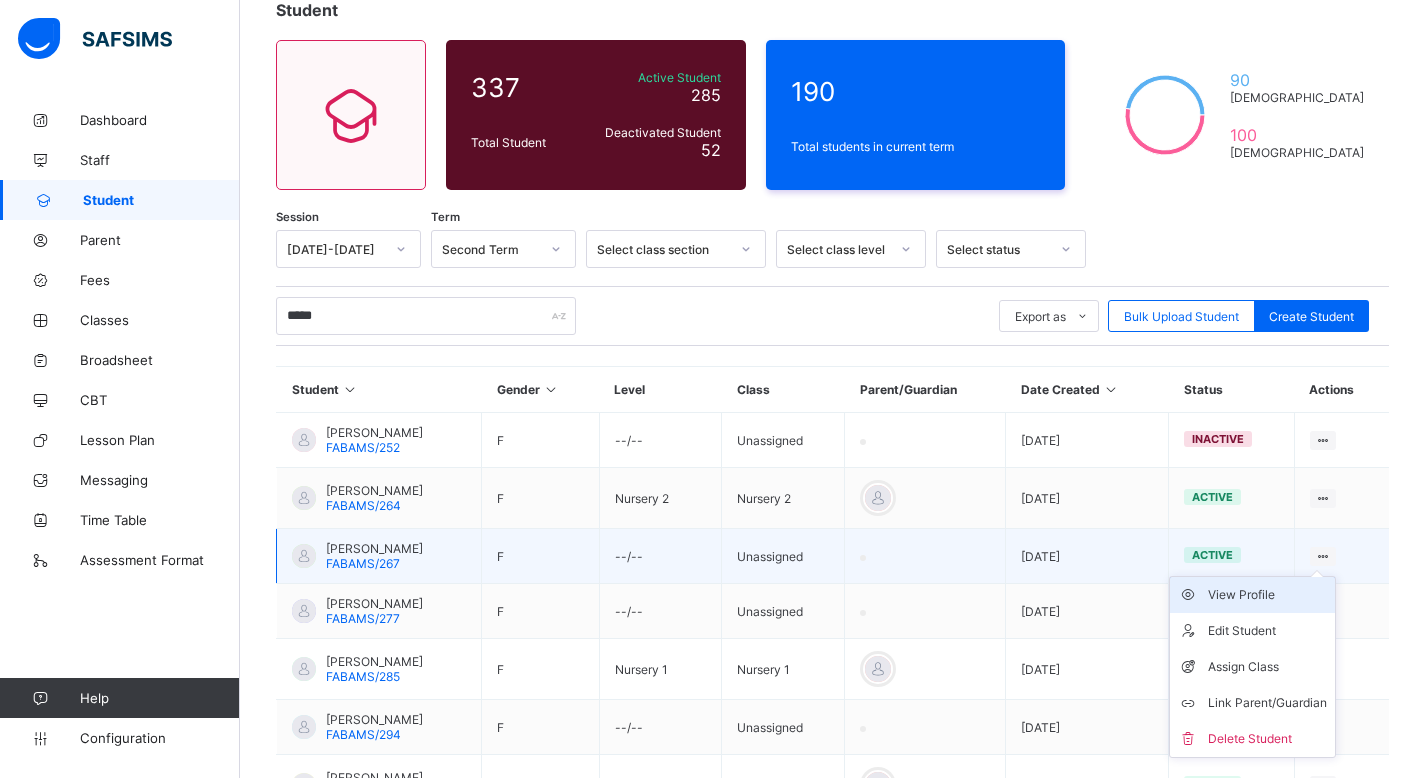 click on "View Profile" at bounding box center (1267, 595) 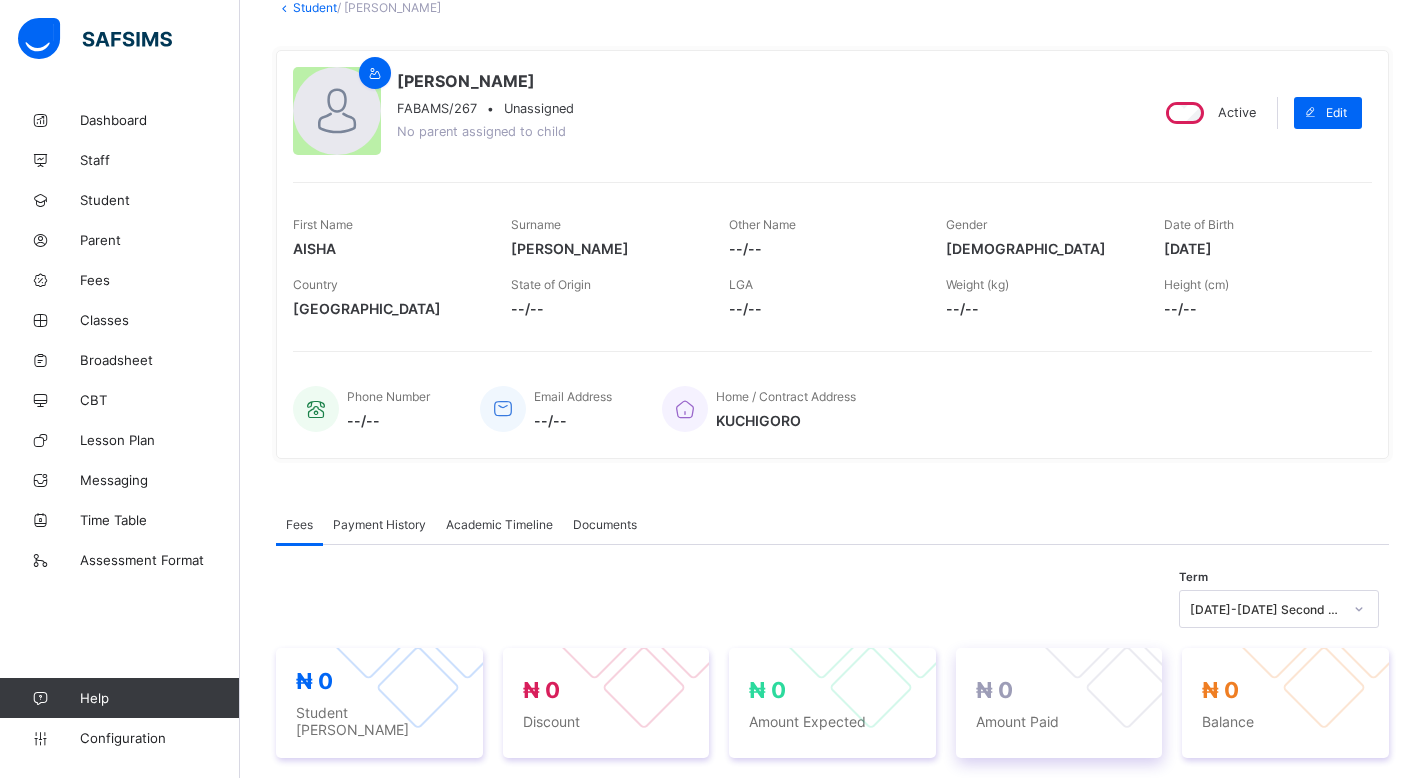 scroll, scrollTop: 0, scrollLeft: 0, axis: both 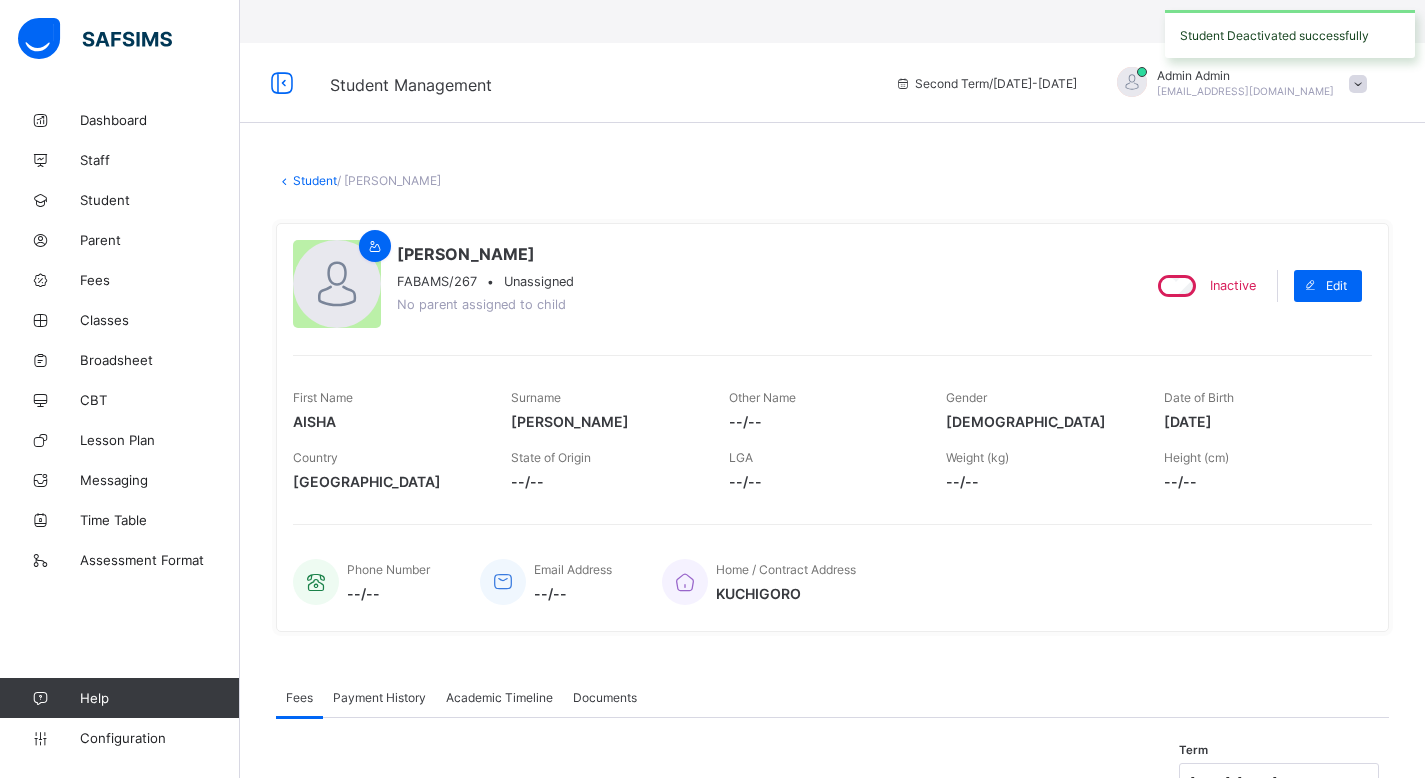 click on "Student" at bounding box center [315, 180] 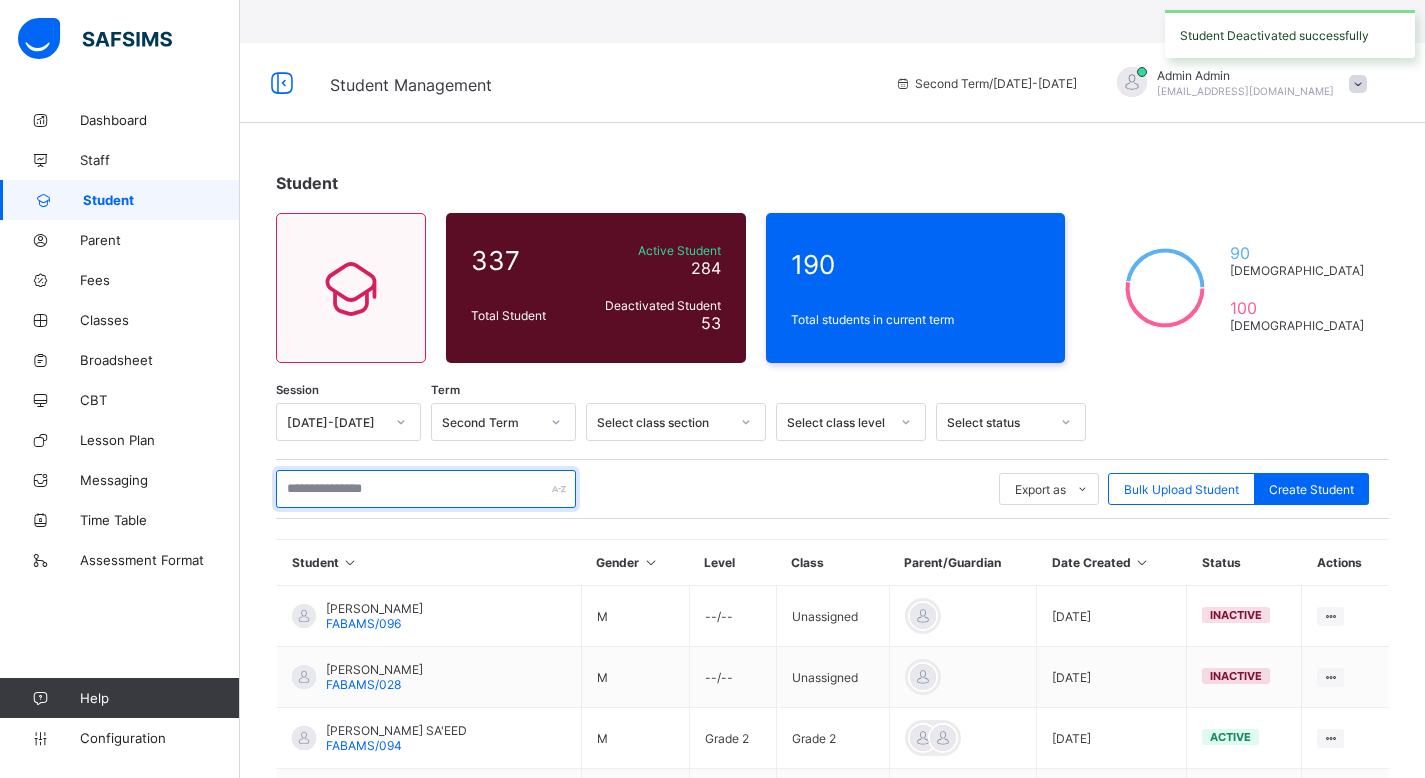 click at bounding box center [426, 489] 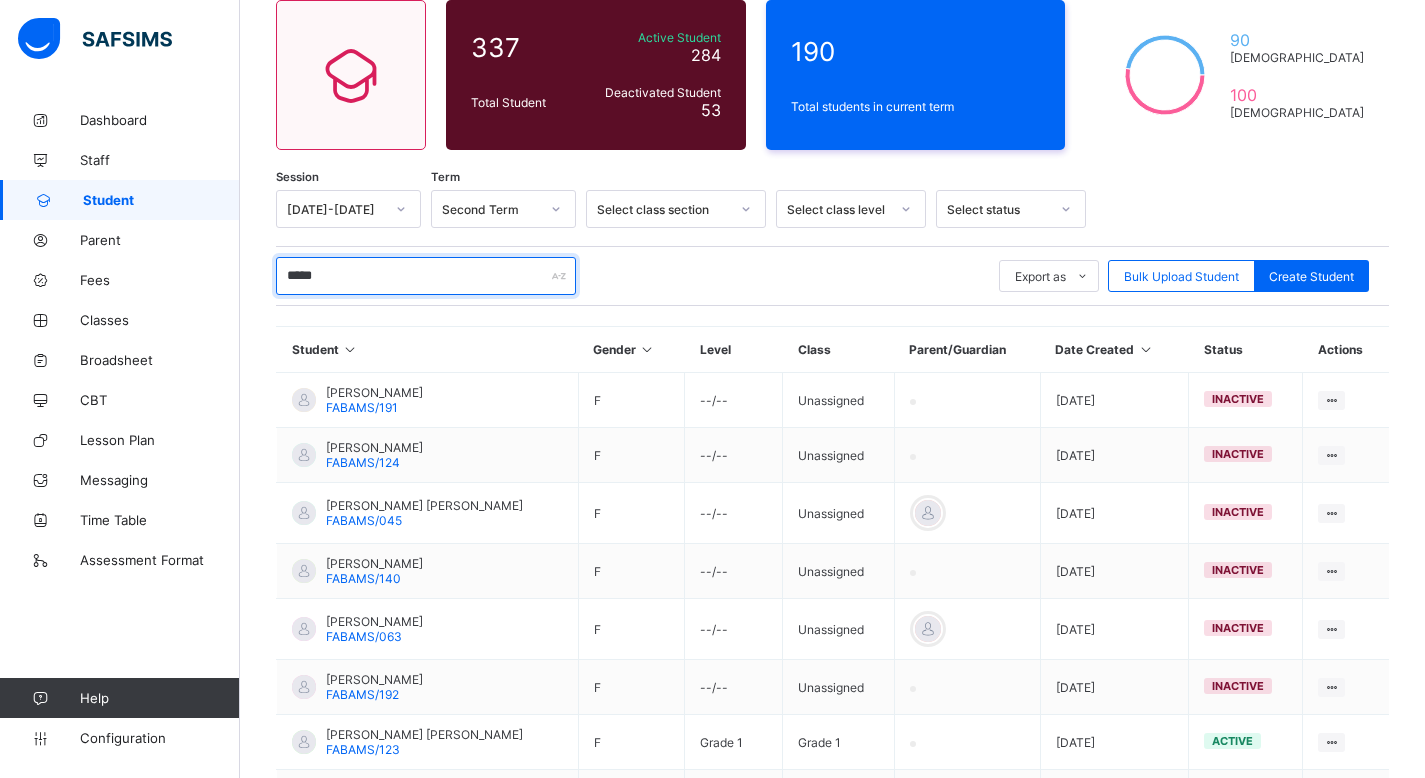 scroll, scrollTop: 455, scrollLeft: 0, axis: vertical 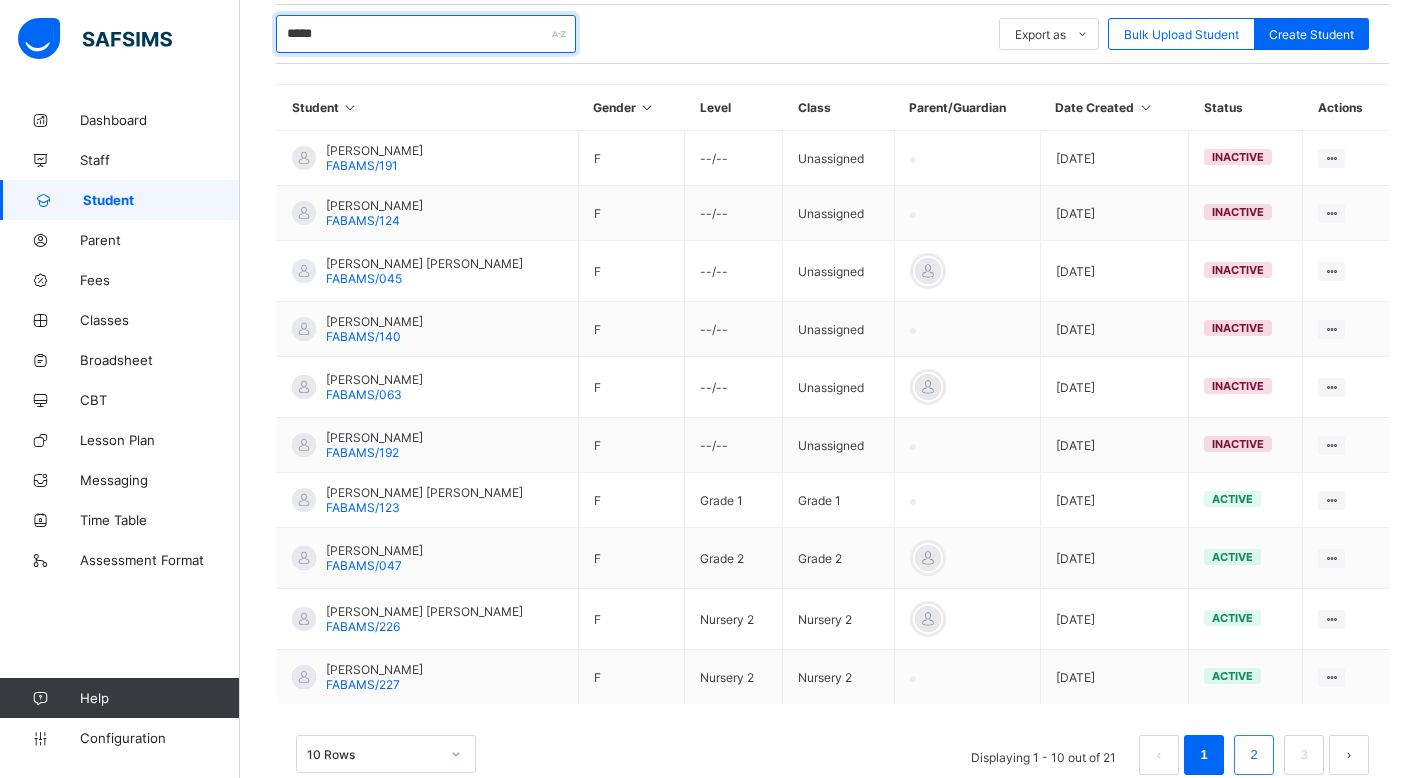 type on "*****" 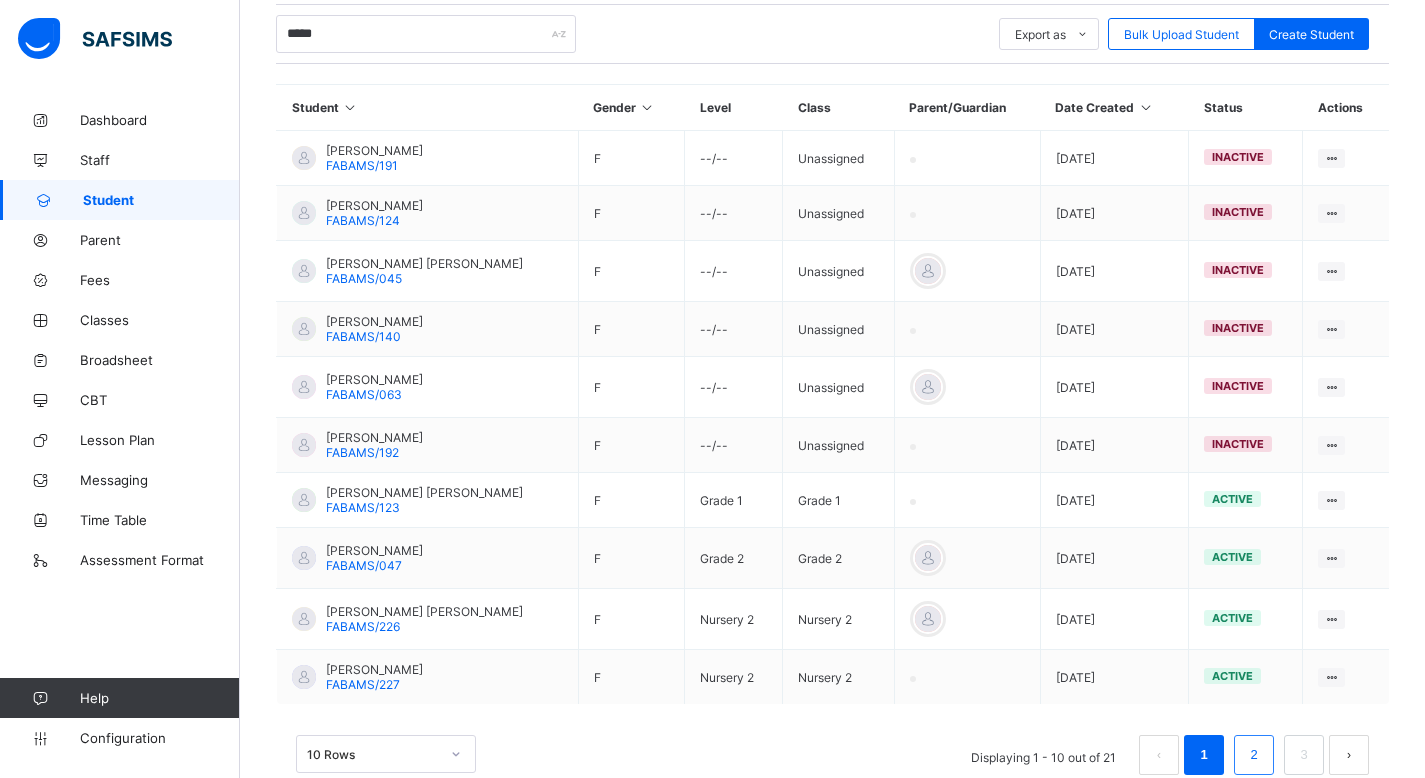 click on "2" at bounding box center [1253, 755] 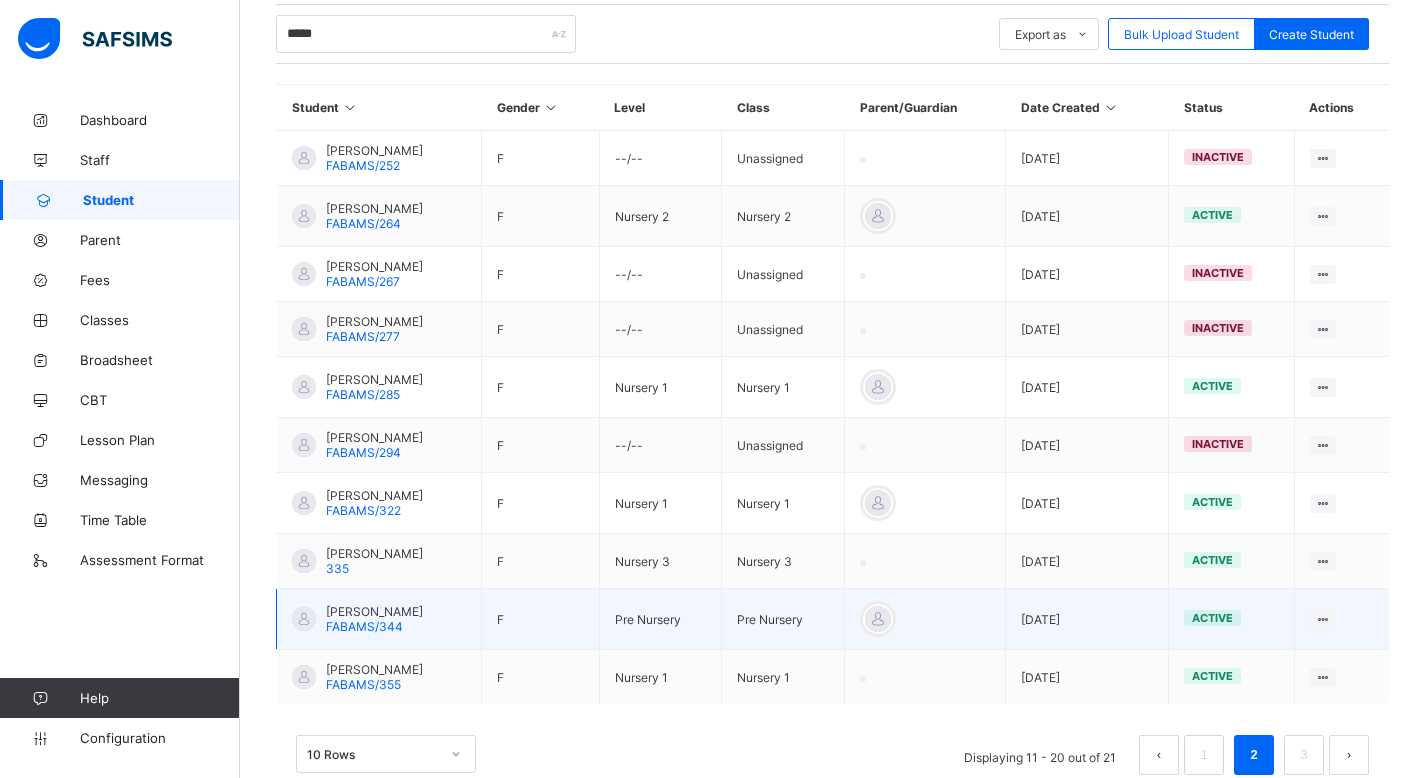 scroll, scrollTop: 0, scrollLeft: 0, axis: both 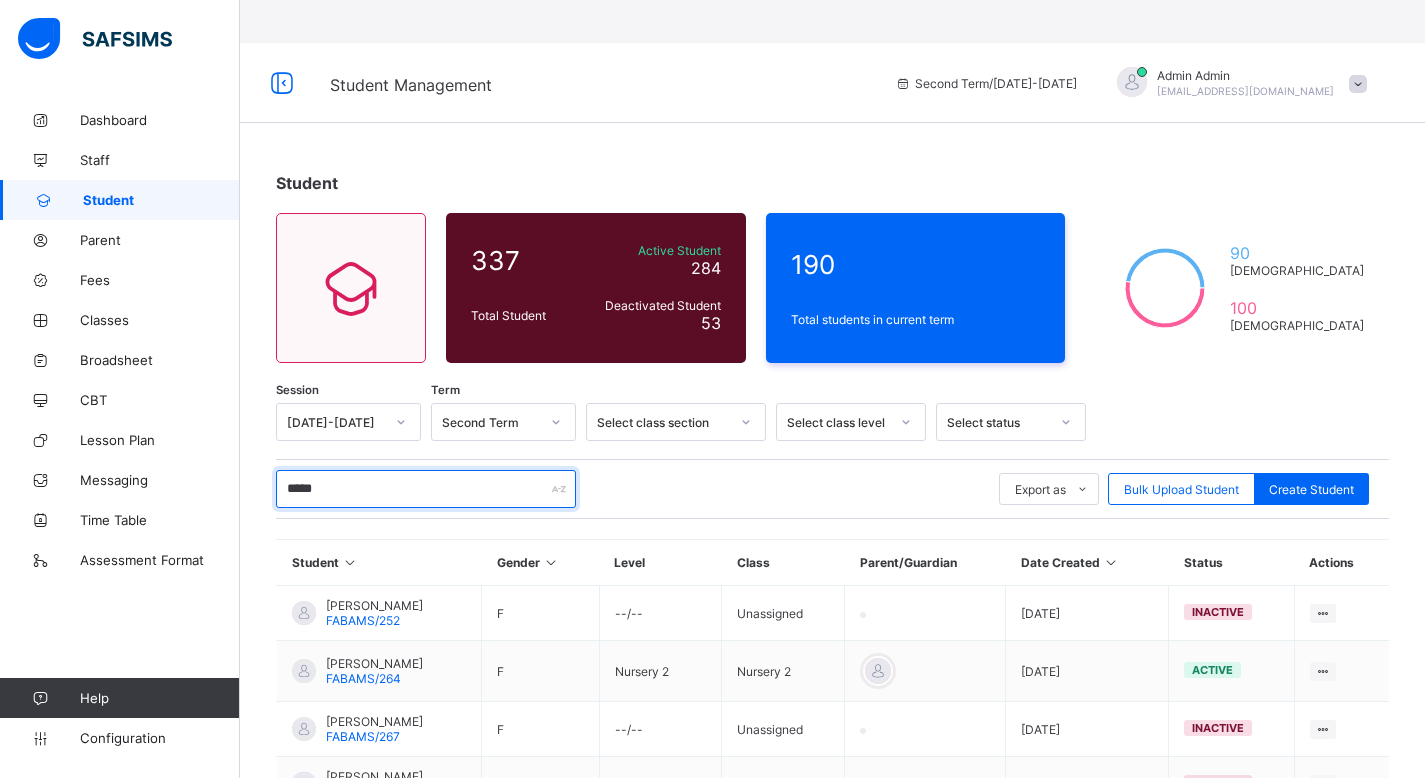 click on "*****" at bounding box center (426, 489) 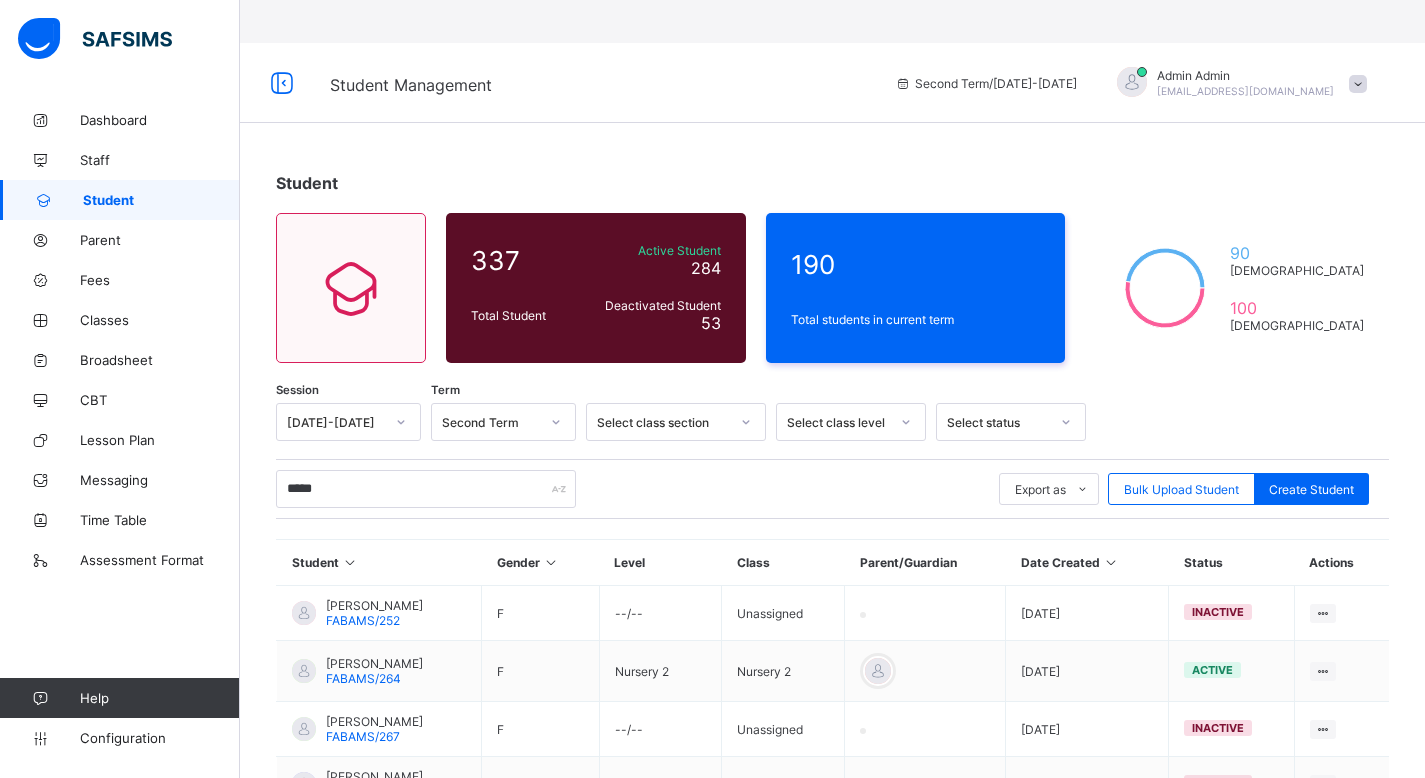 click on "***** Export as Pdf Report Excel Report Excel Report  (LMS)   Bulk Upload Student Create Student" at bounding box center [832, 489] 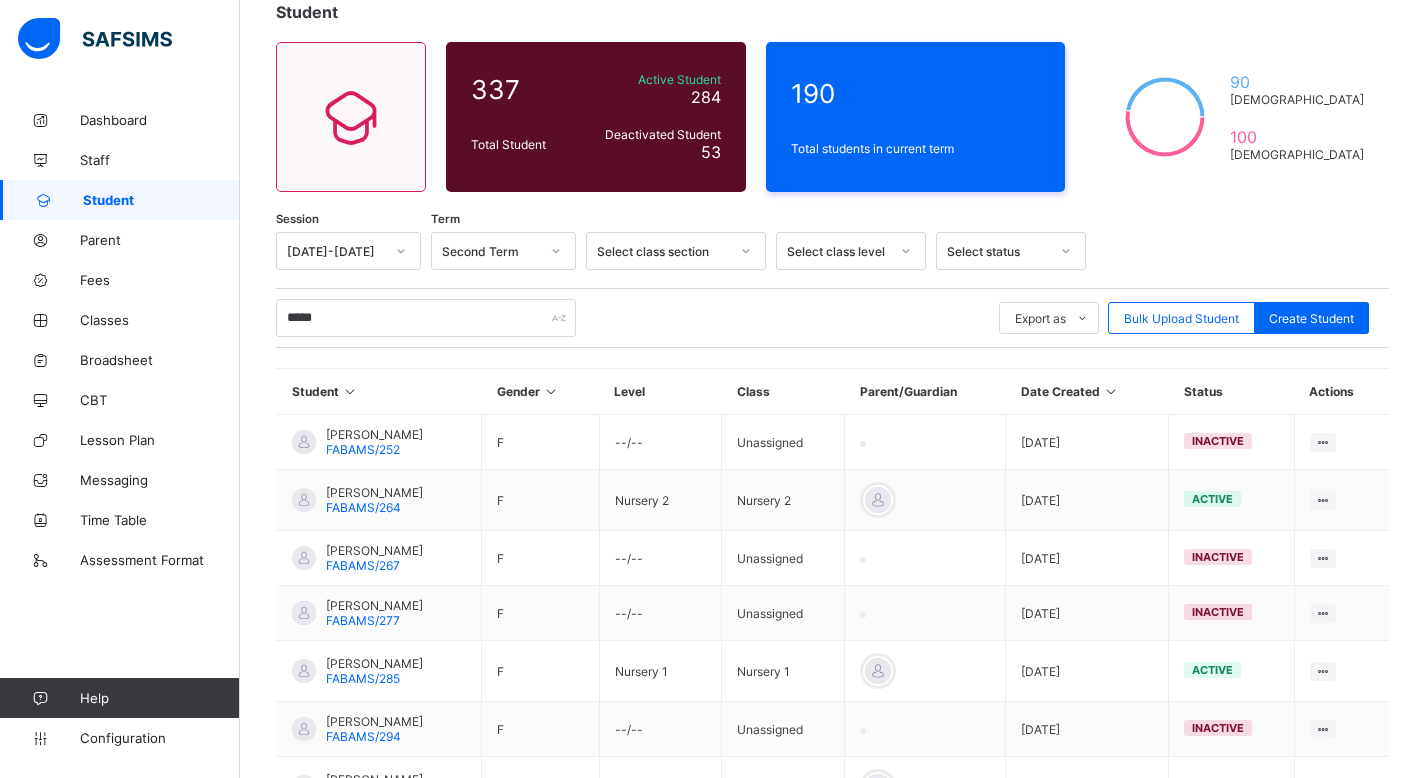 scroll, scrollTop: 455, scrollLeft: 0, axis: vertical 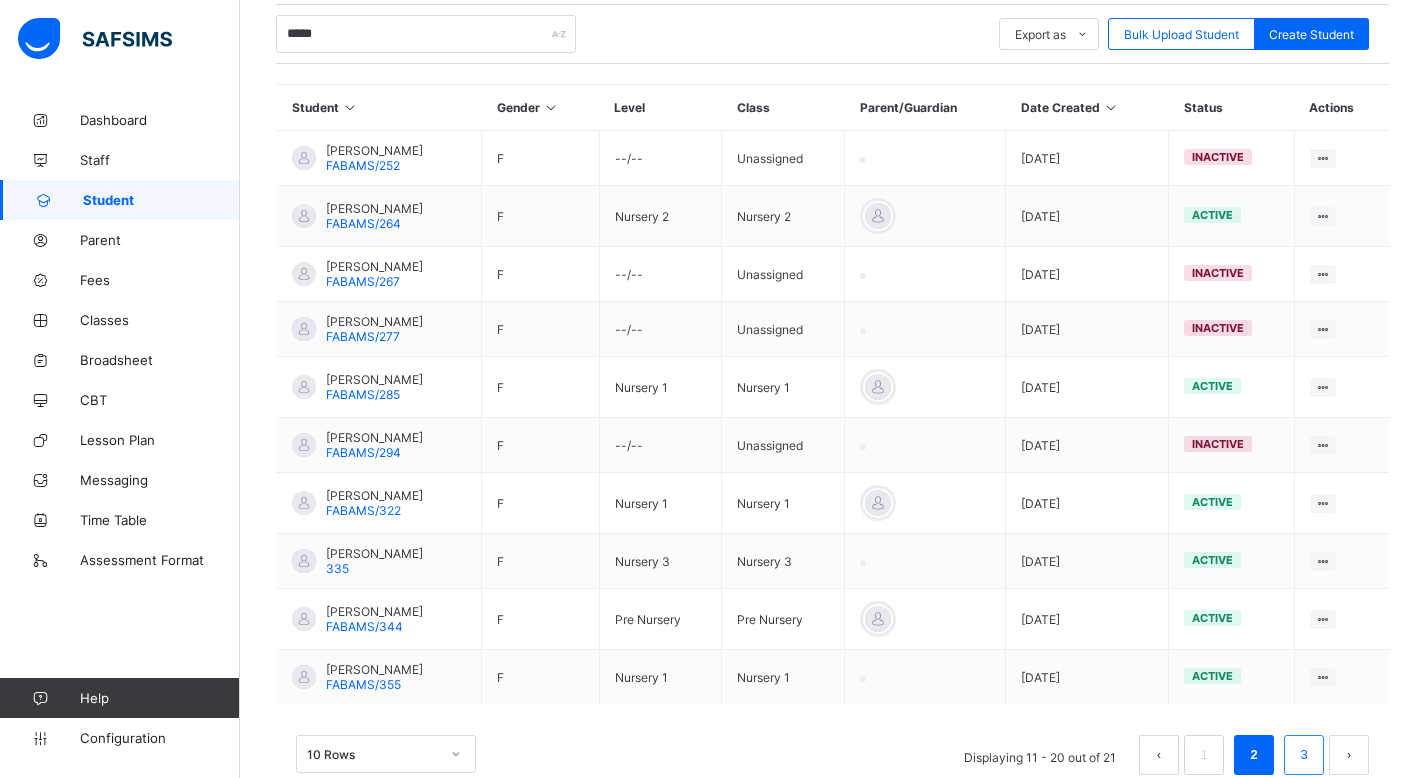 click on "3" at bounding box center (1303, 755) 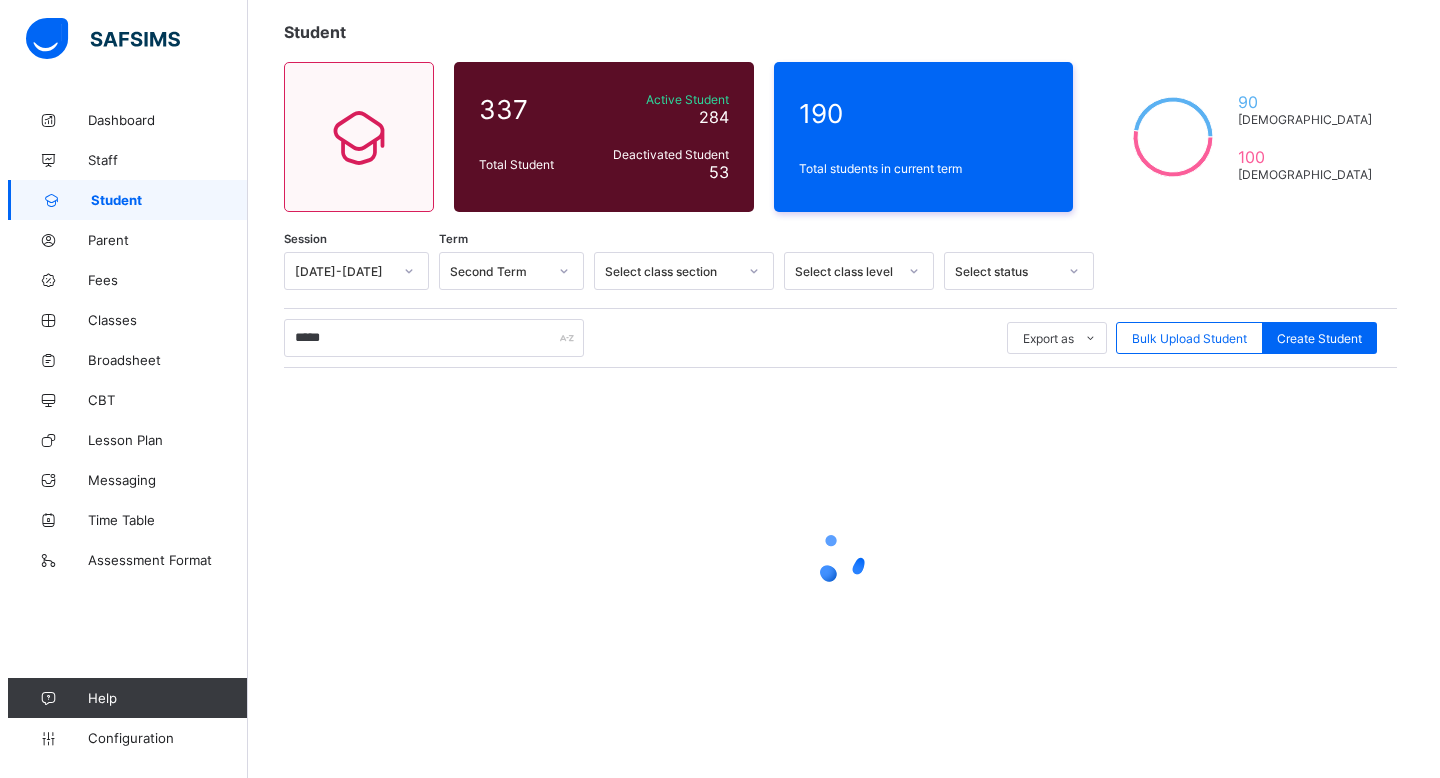 scroll, scrollTop: 0, scrollLeft: 0, axis: both 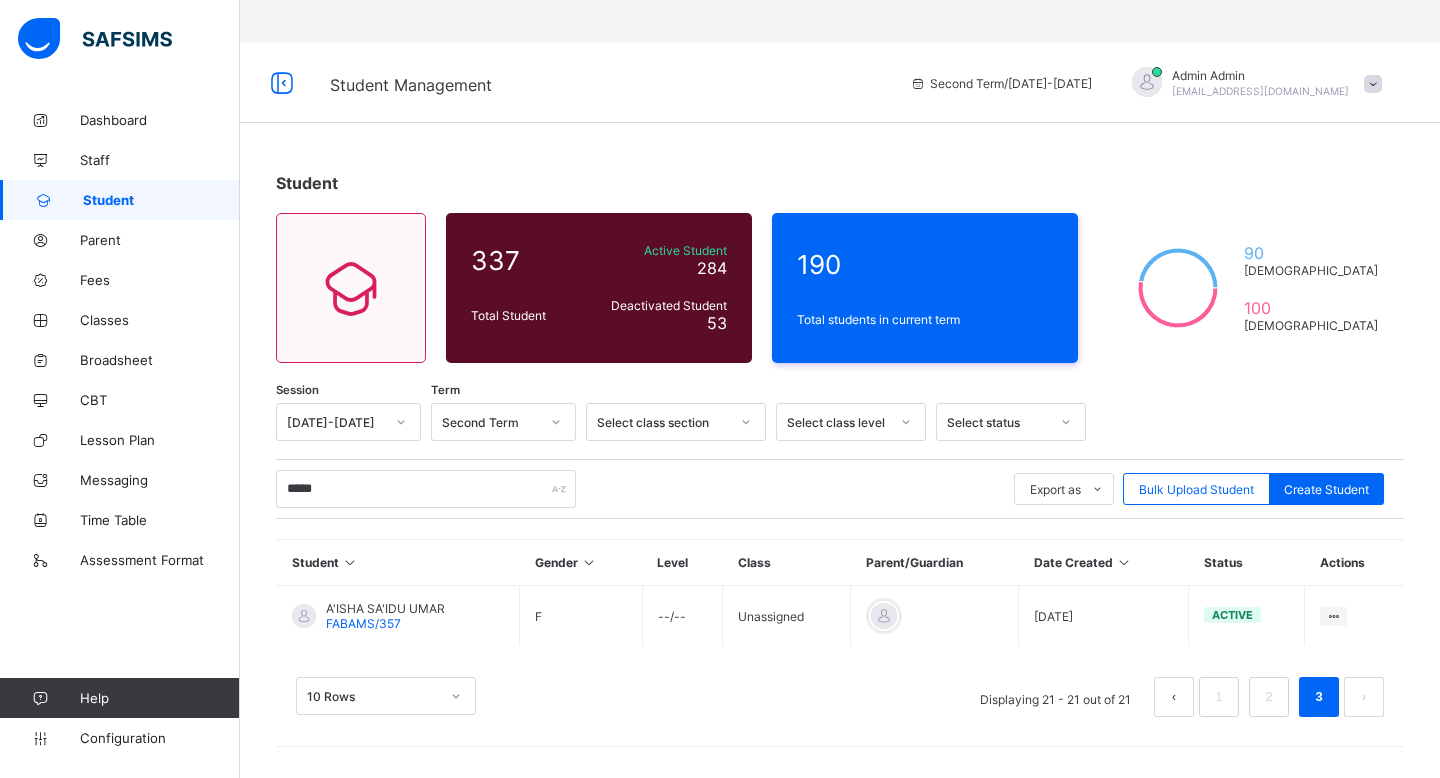 click at bounding box center (1373, 84) 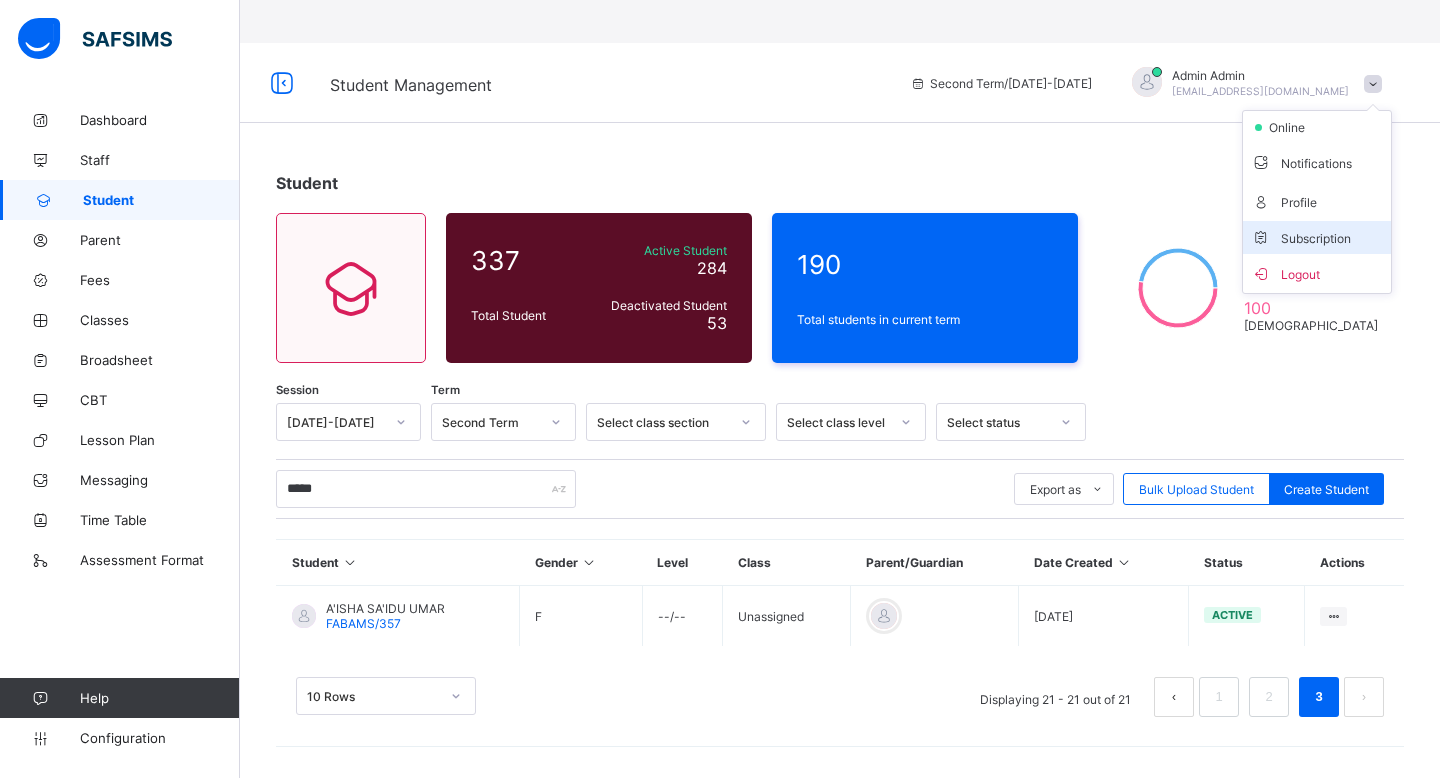 click on "Subscription" at bounding box center [1301, 238] 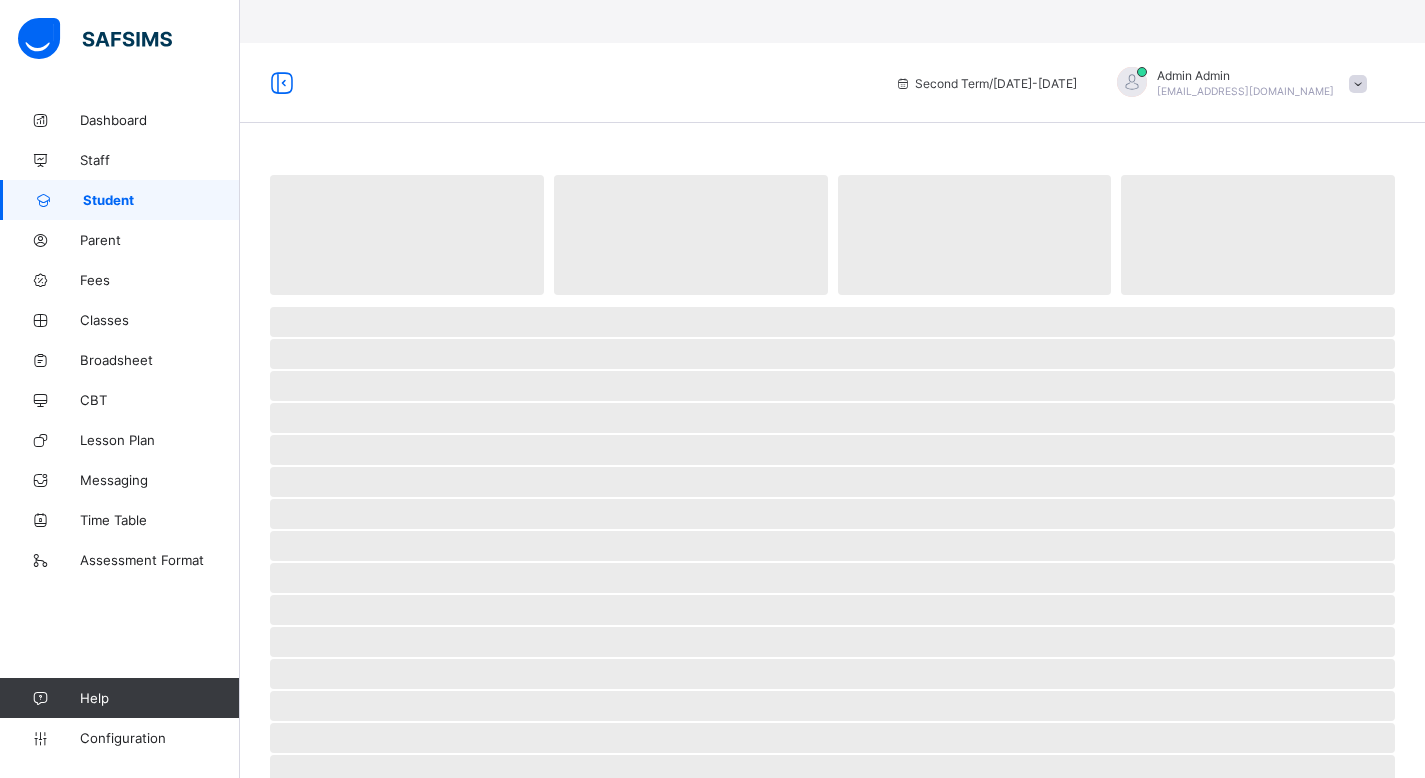 scroll, scrollTop: 0, scrollLeft: 0, axis: both 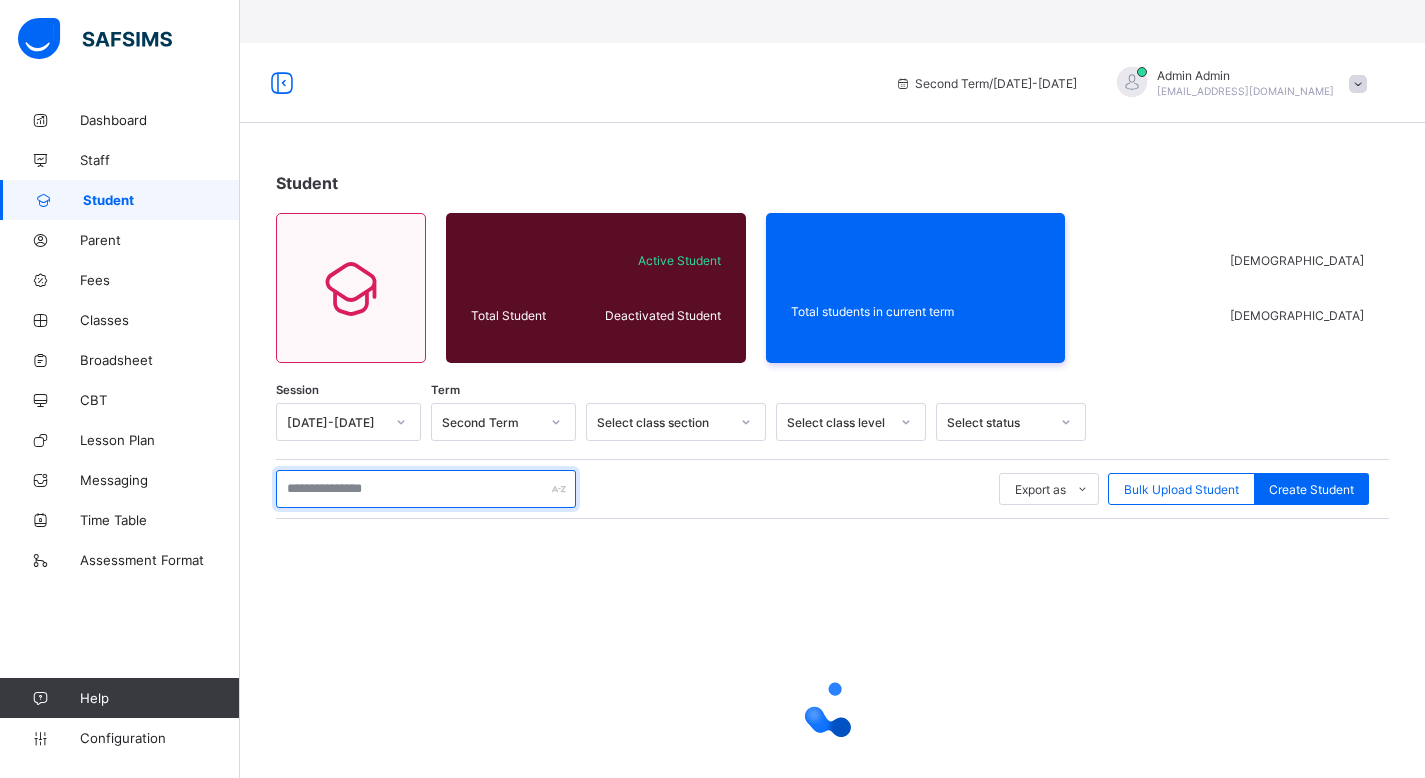 click at bounding box center [426, 489] 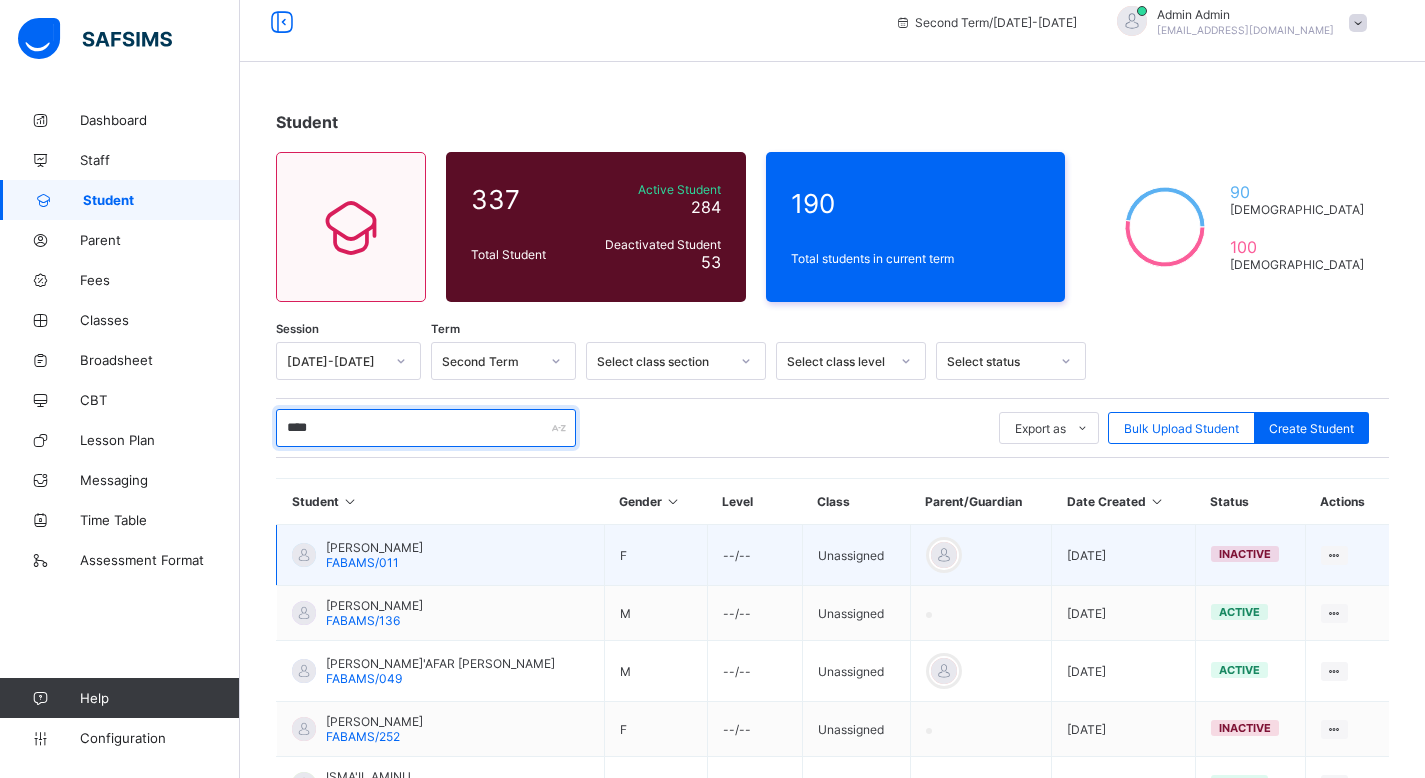 scroll, scrollTop: 62, scrollLeft: 0, axis: vertical 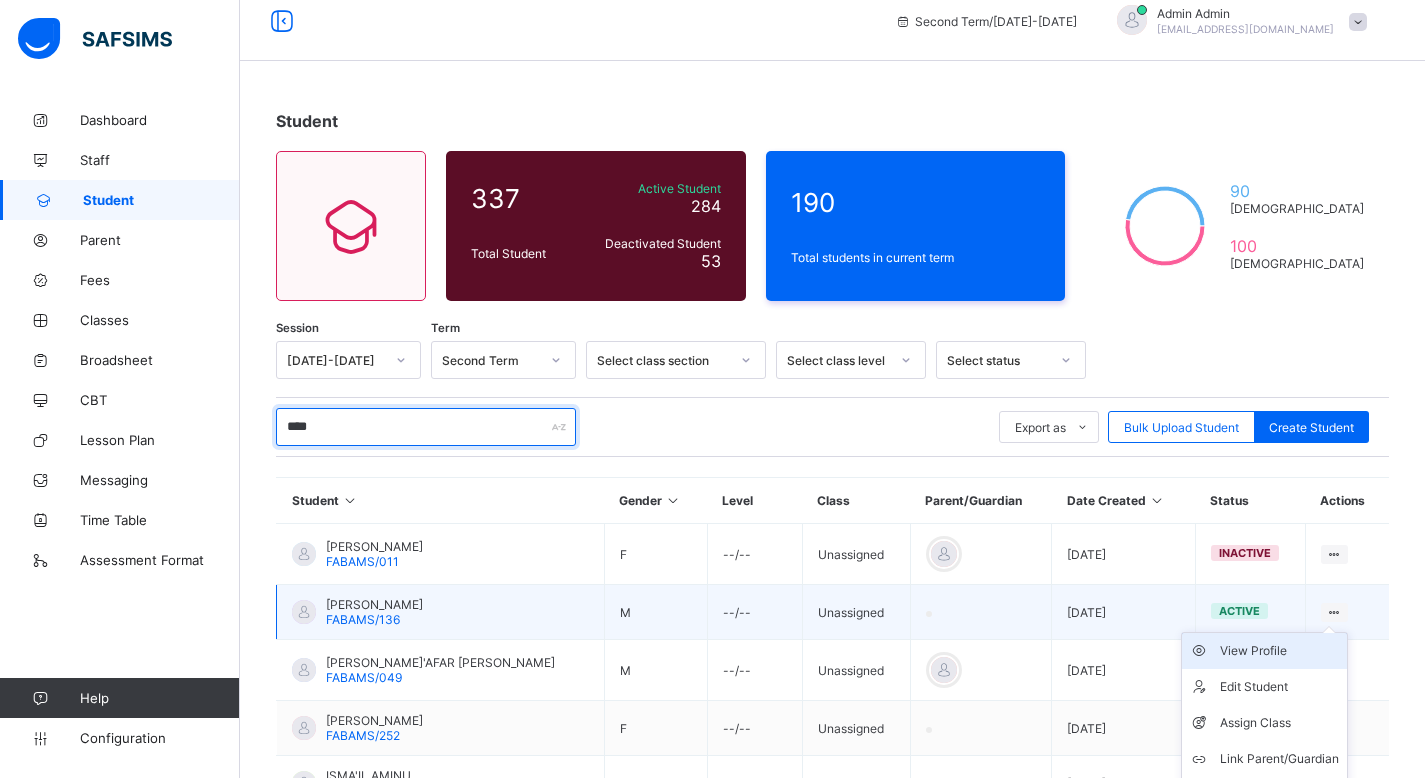 type on "****" 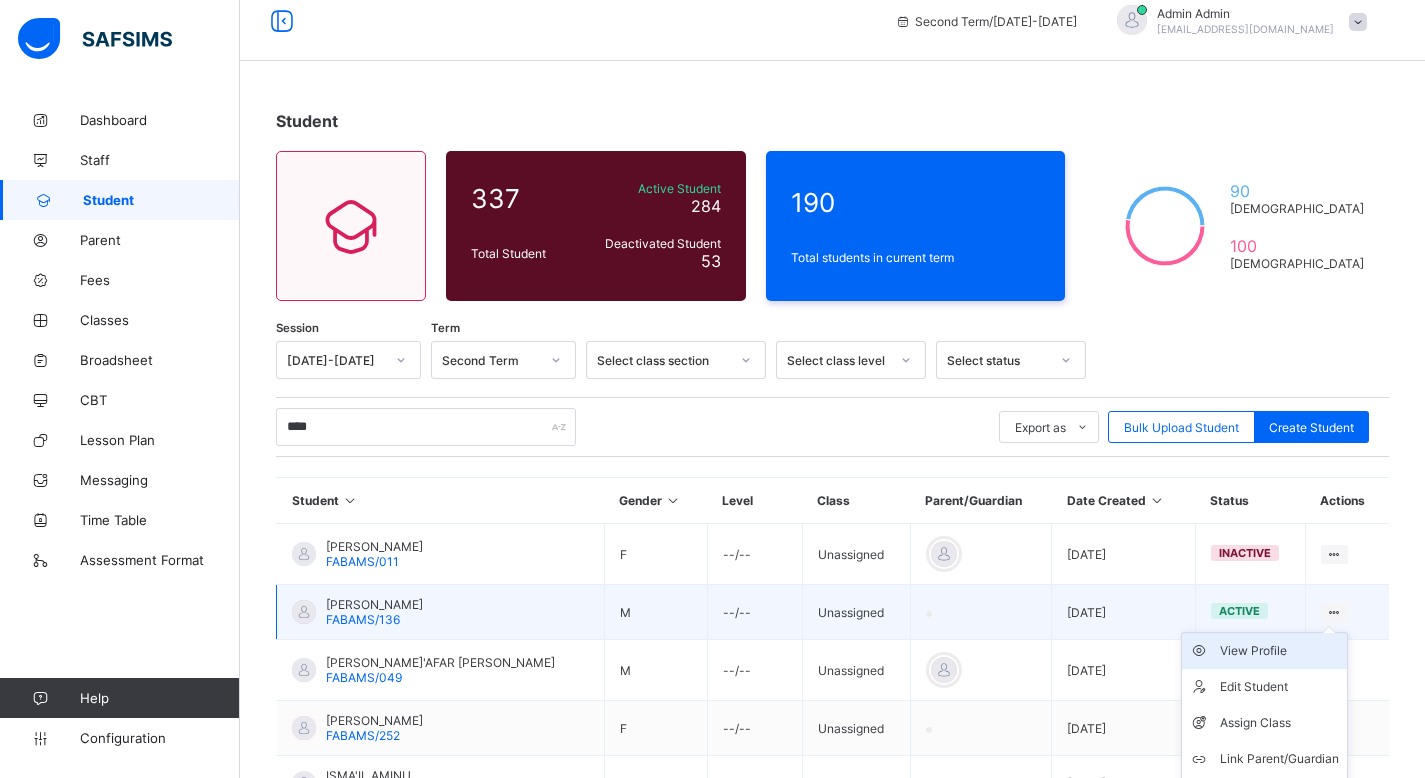 click on "View Profile" at bounding box center [1279, 651] 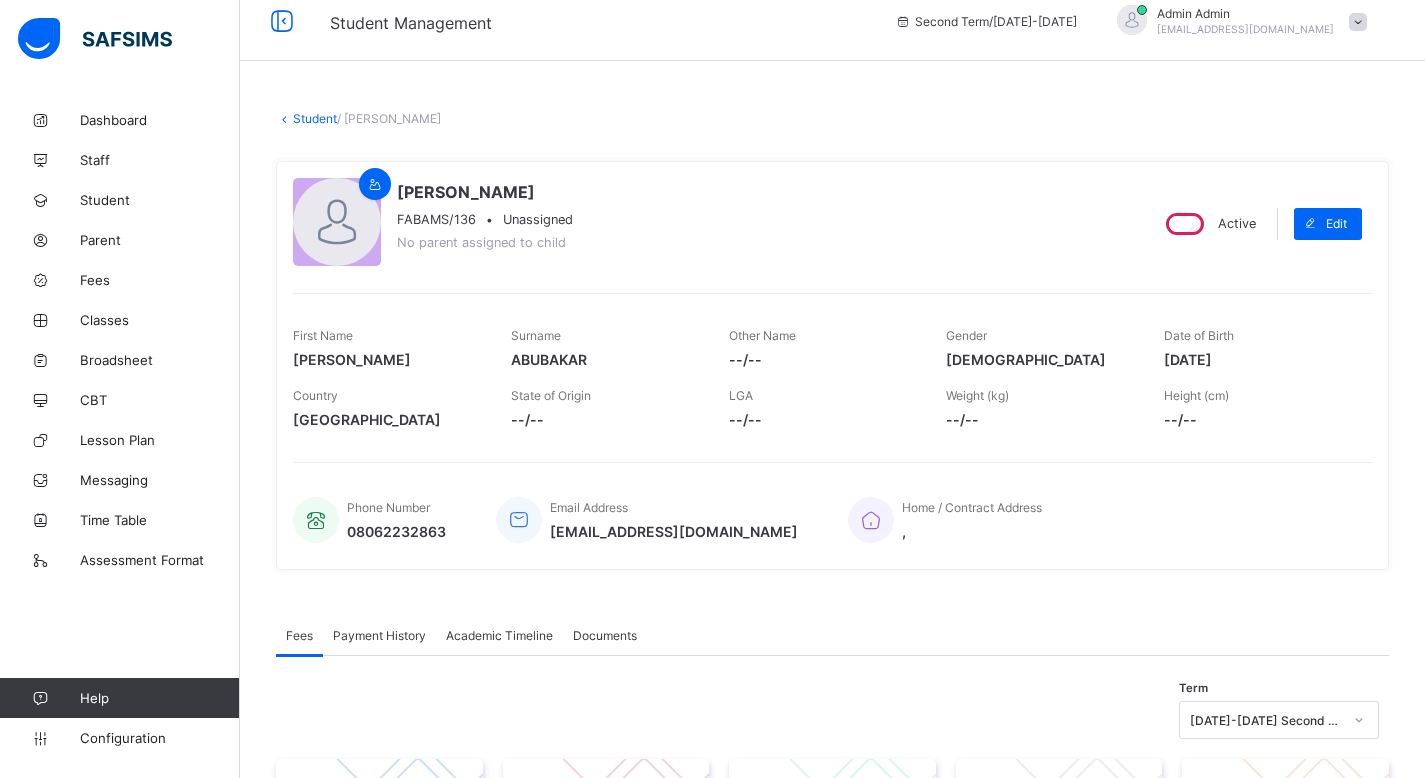 scroll, scrollTop: 0, scrollLeft: 0, axis: both 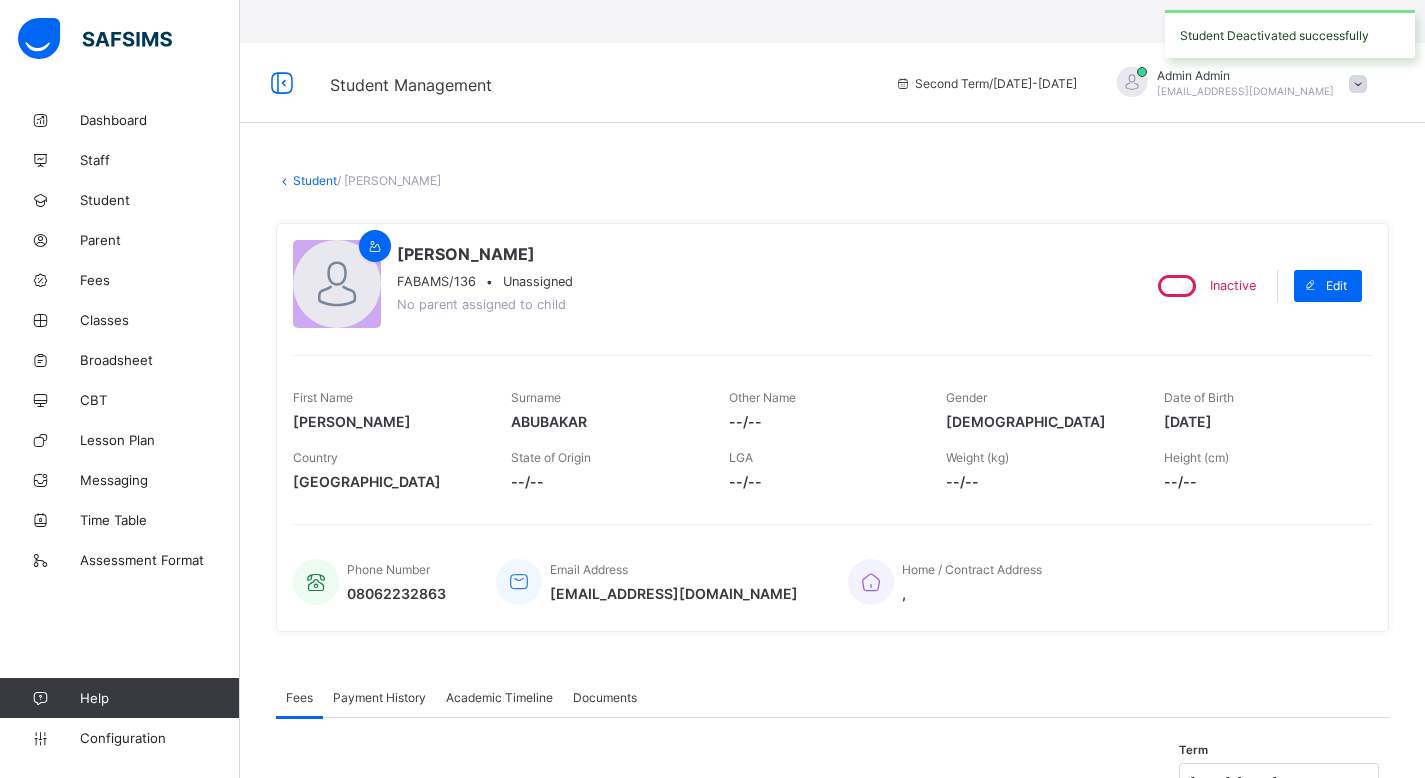 click on "× Delete Document This action would delete the document with name:    from the system. Are you sure you want to carry on? Cancel Yes, Delete Document Student  / ISMAIL  ABUBAKAR ISMAIL  ABUBAKAR FABAMS/136 •  Unassigned   No parent assigned to child     Inactive   Edit First Name ISMAIL Surname ABUBAKAR Other Name --/-- Gender MALE Date of Birth 2021-11-17 Country Nigeria State of Origin --/-- LGA --/-- Weight (kg) --/-- Height (cm) --/-- Phone Number 08062232863 Email Address ismail_abubakar_07@public.com Home / Contract Address  ,  Fees Payment History Academic Timeline Documents Fees More Options   Term 2024-2025 Second Term   ₦ 0   Student Bill   ₦ 0   Discount   ₦ 0   Amount Expected   ₦ 0   Amount Paid   ₦ 0   Balance   Send payment link Add item Optional items Special bill No record found There is currently no payment records. × Add Item Select item Cancel Save × Special bill Add items from previous terms or outstanding payments Item Name Price [₦] Qty Select item * Add item Total ×" at bounding box center [832, 818] 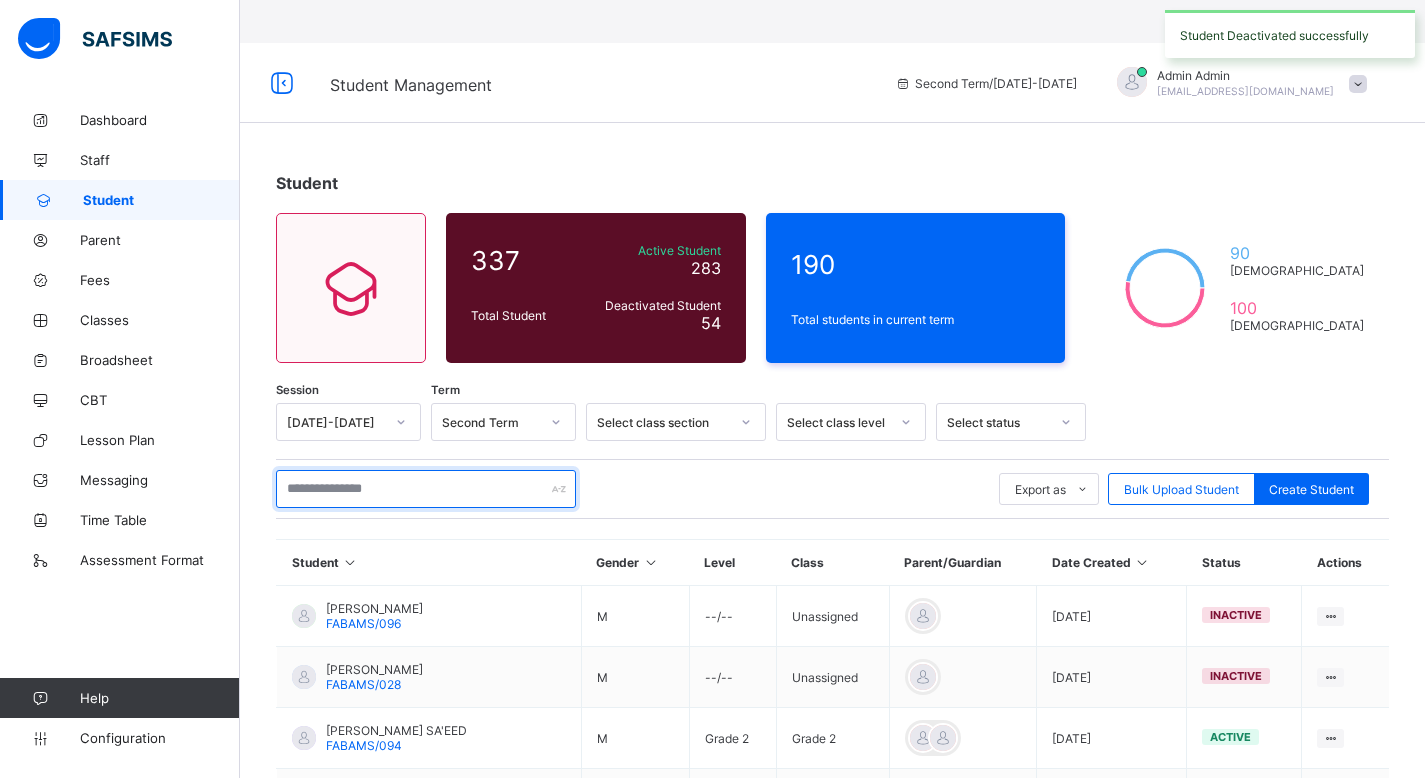 click at bounding box center (426, 489) 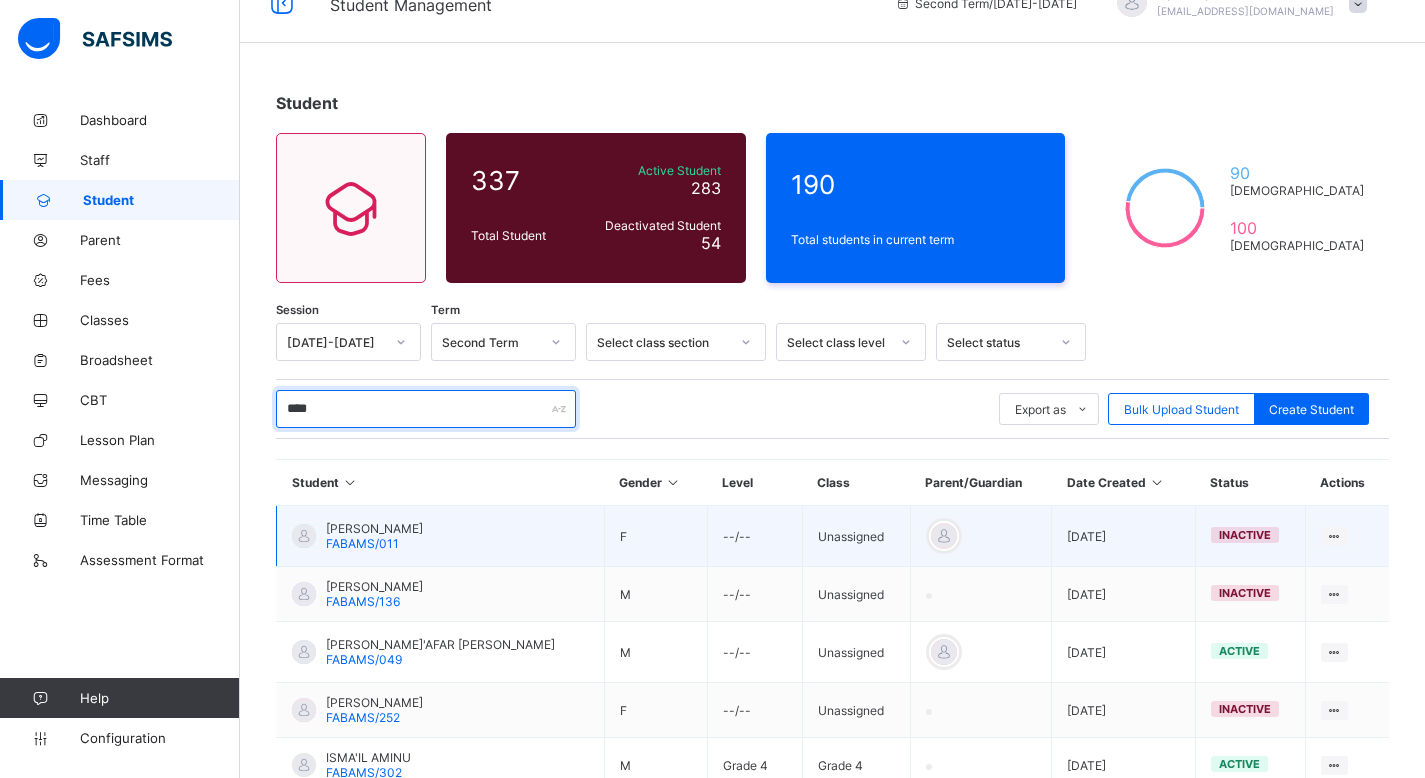 scroll, scrollTop: 83, scrollLeft: 0, axis: vertical 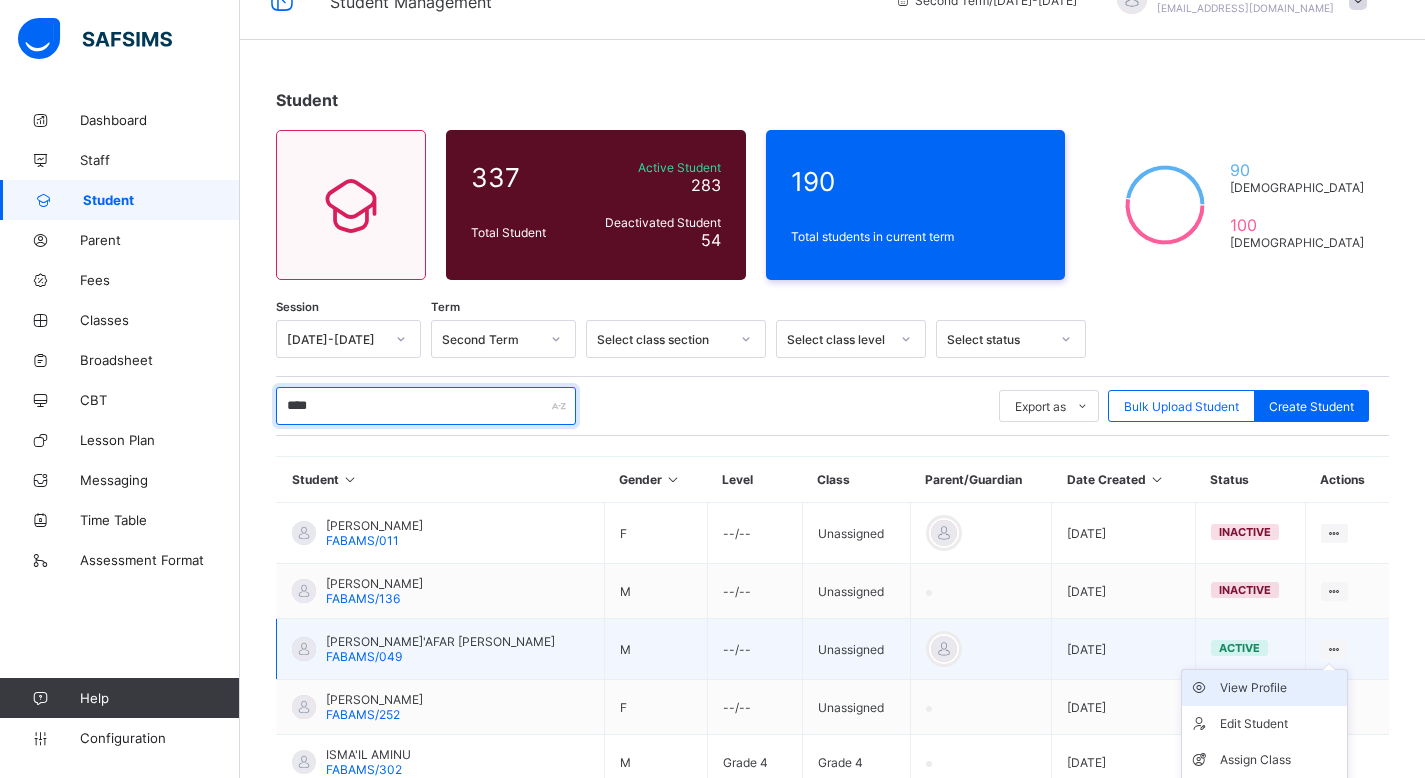 type on "****" 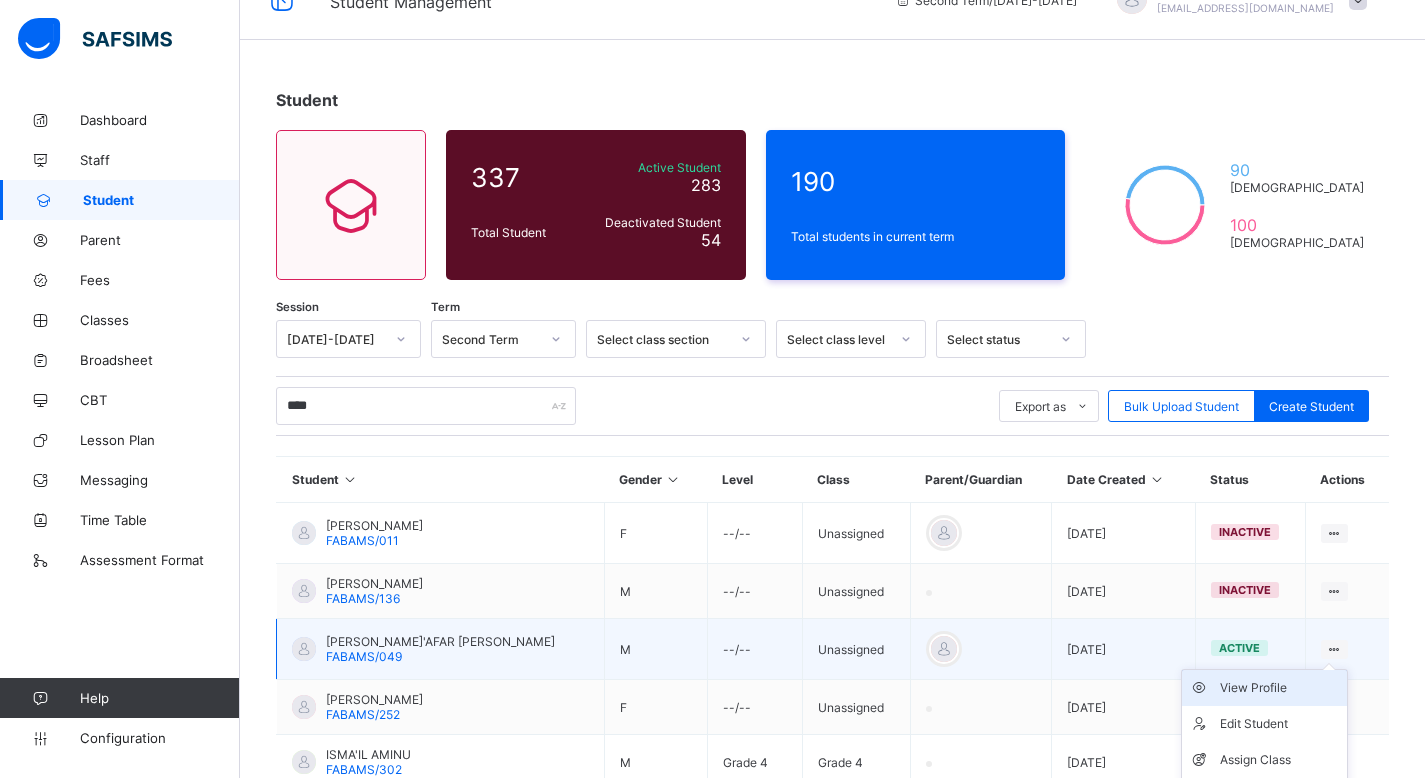 click on "View Profile" at bounding box center [1279, 688] 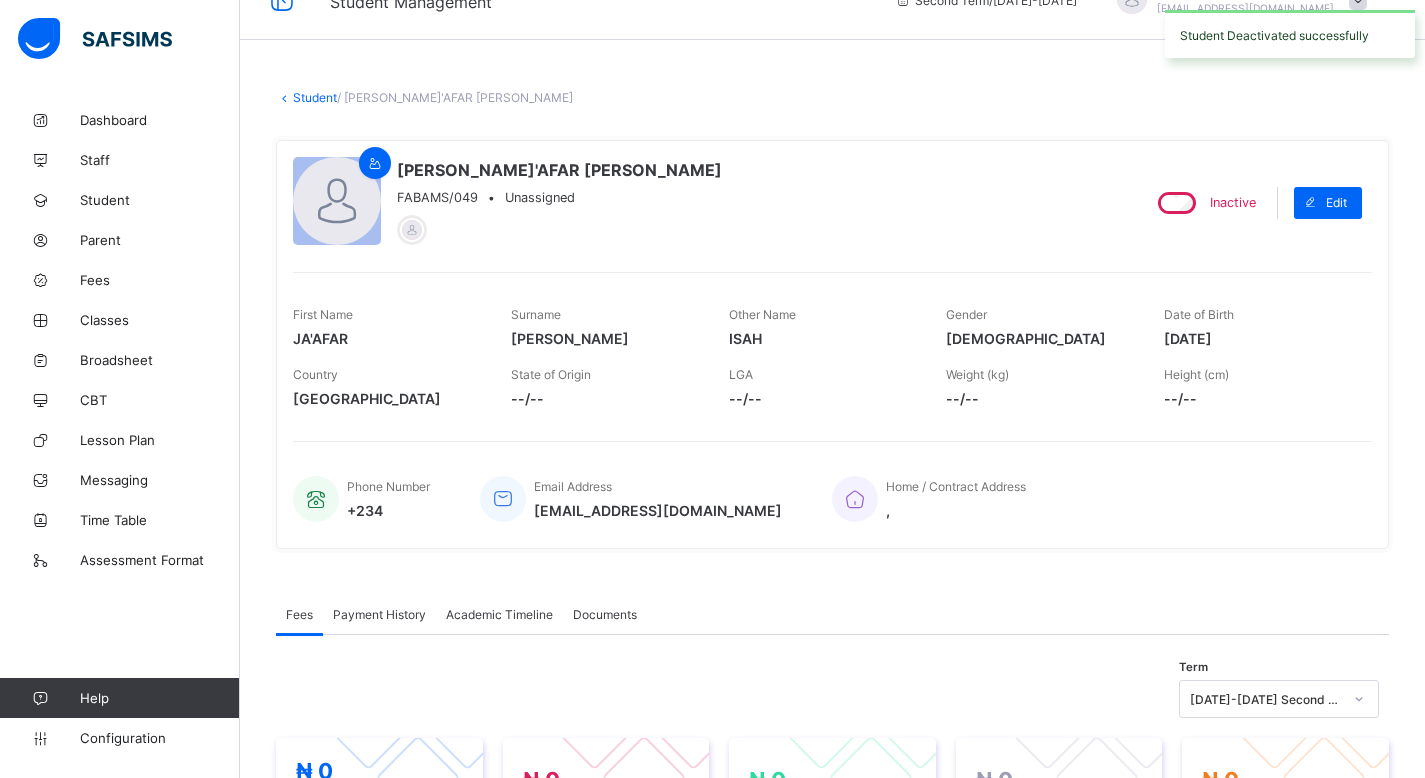 click on "Student" at bounding box center (315, 97) 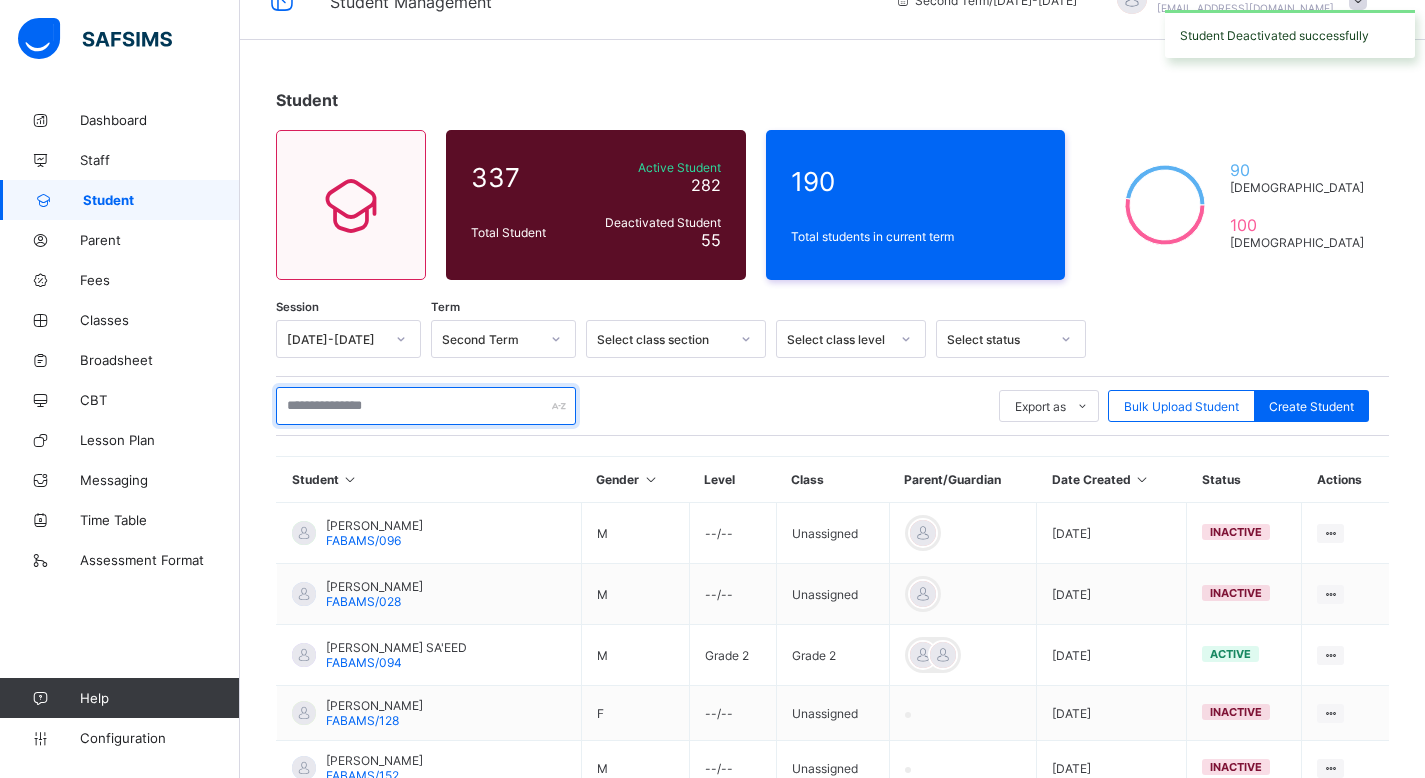 click at bounding box center [426, 406] 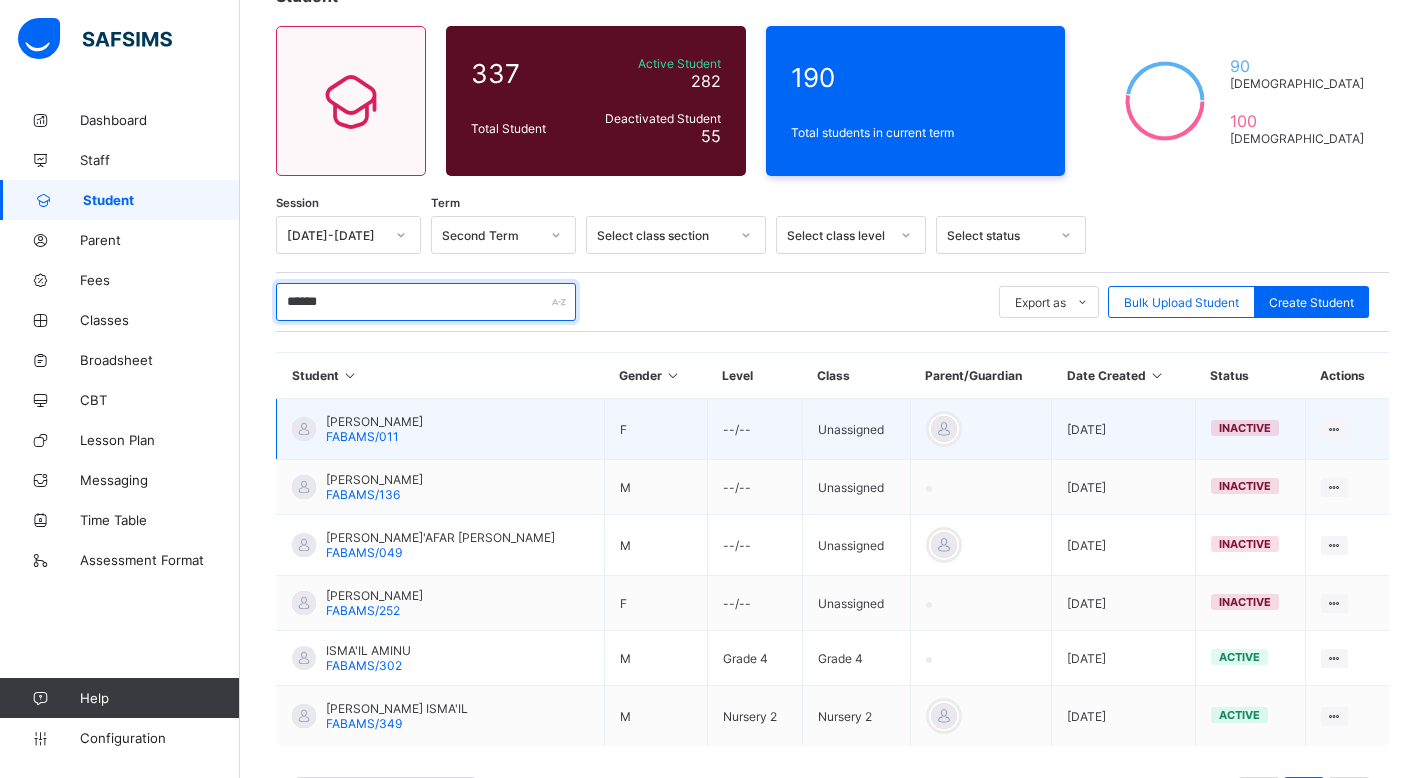 scroll, scrollTop: 196, scrollLeft: 0, axis: vertical 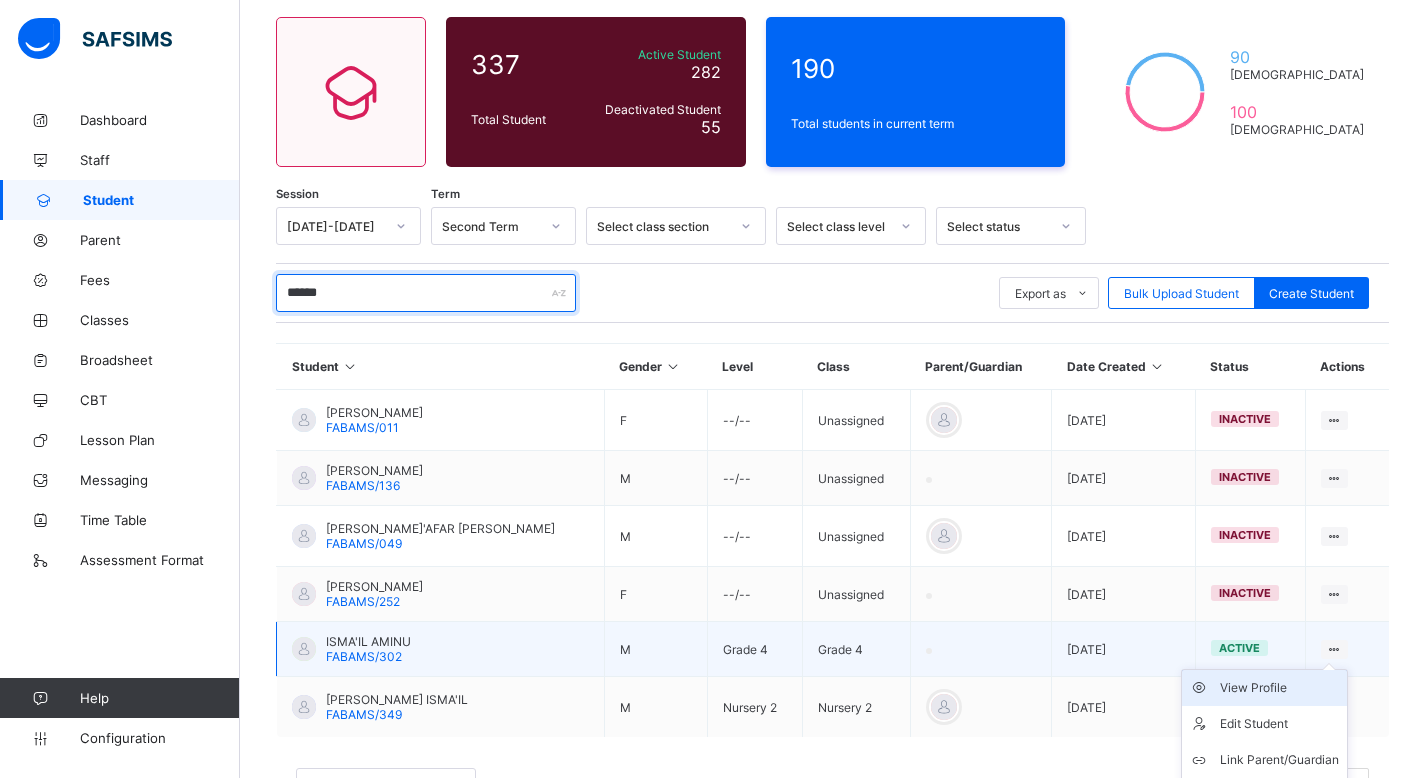 type on "******" 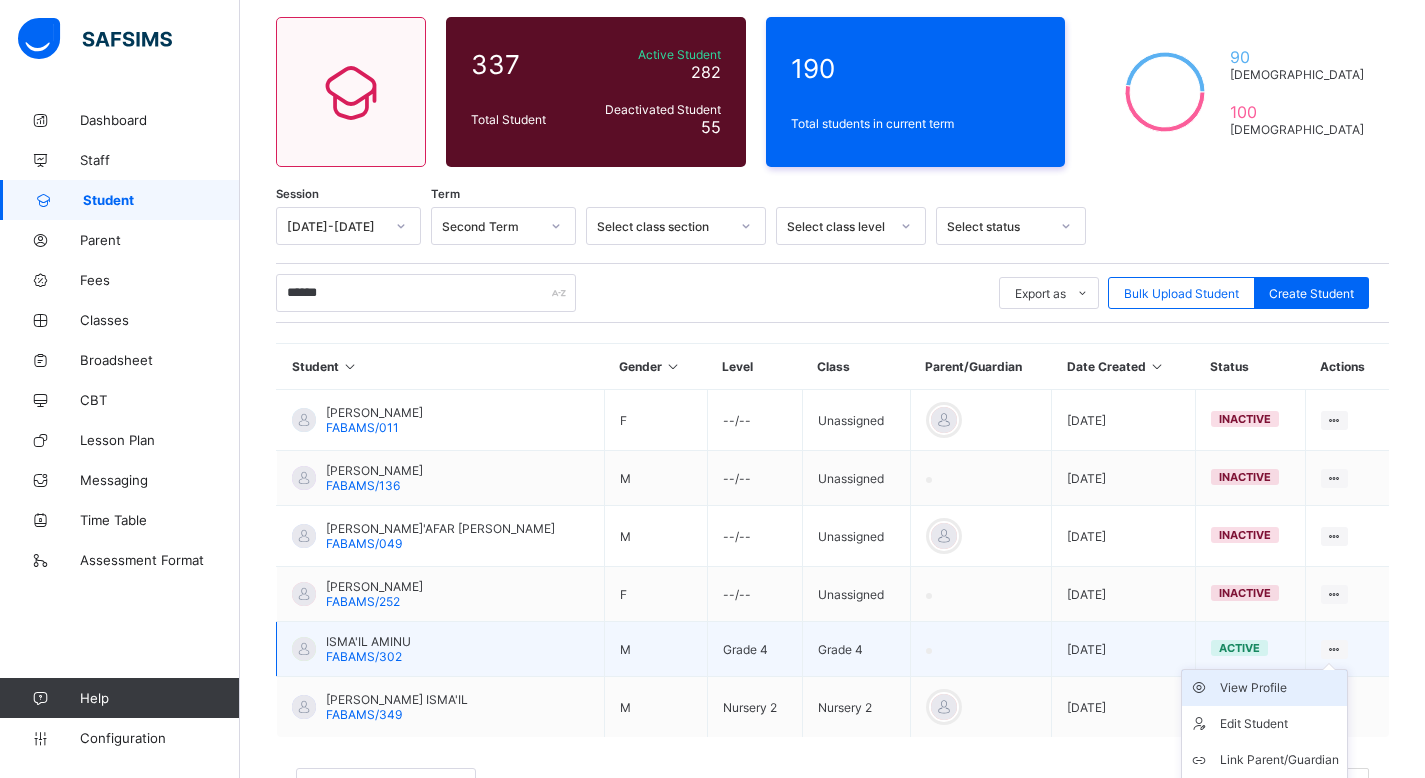 click on "View Profile" at bounding box center (1279, 688) 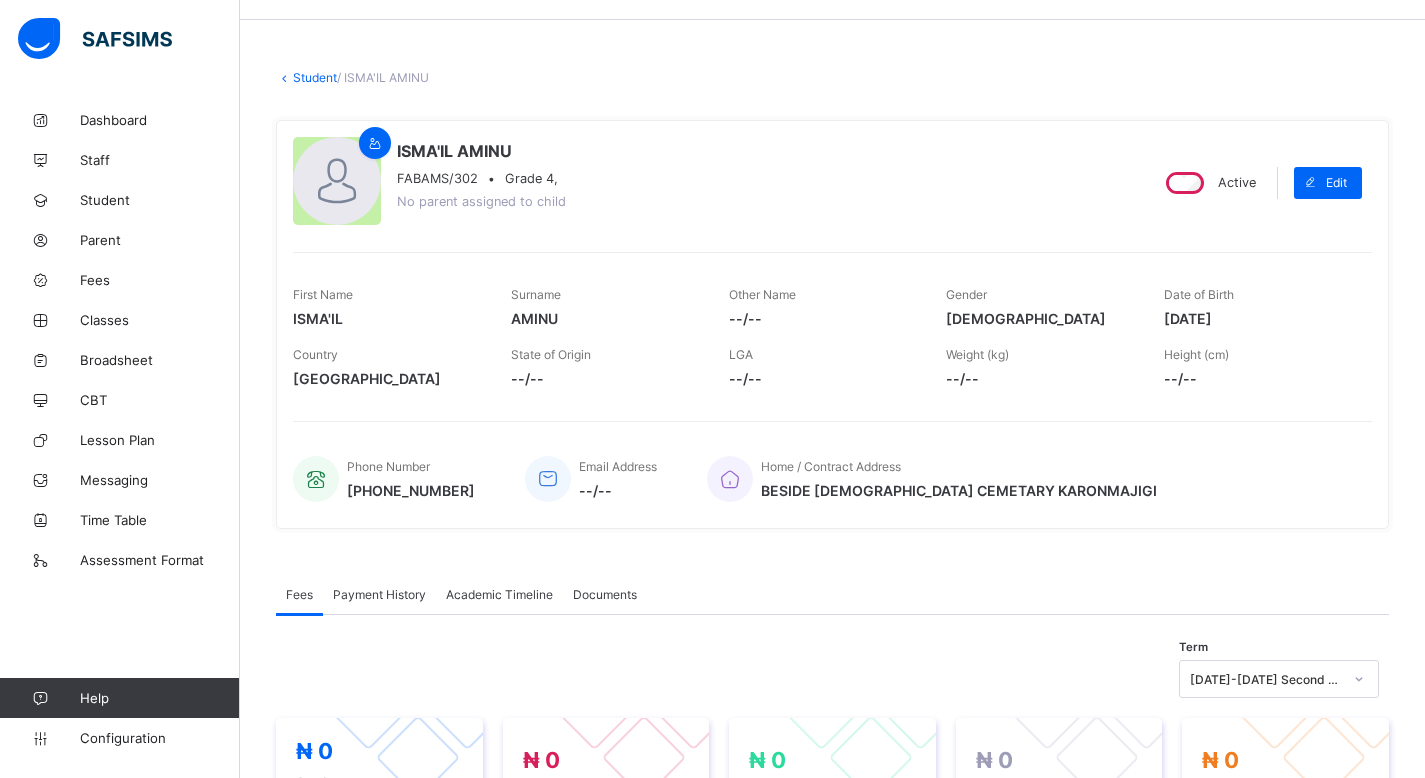 scroll, scrollTop: 77, scrollLeft: 0, axis: vertical 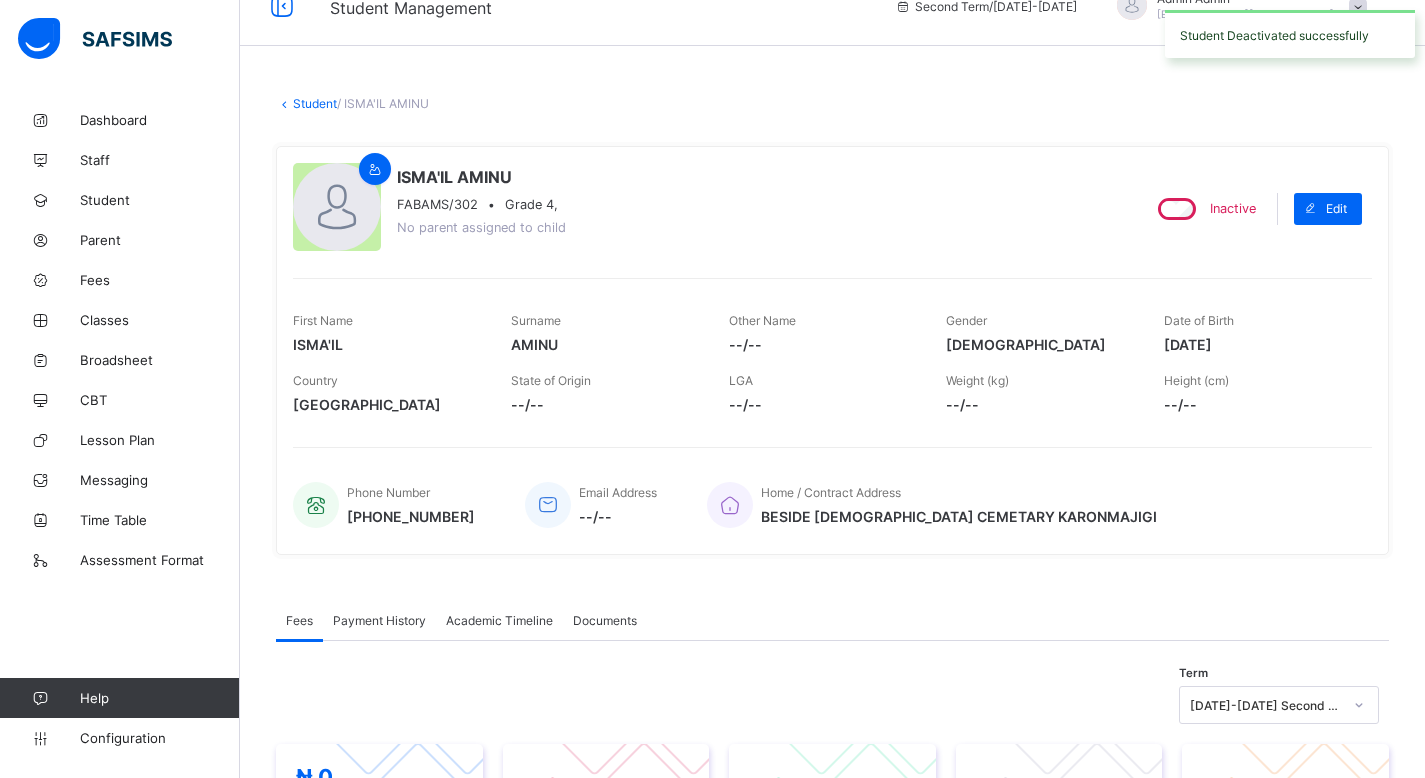 click on "Student" at bounding box center (315, 103) 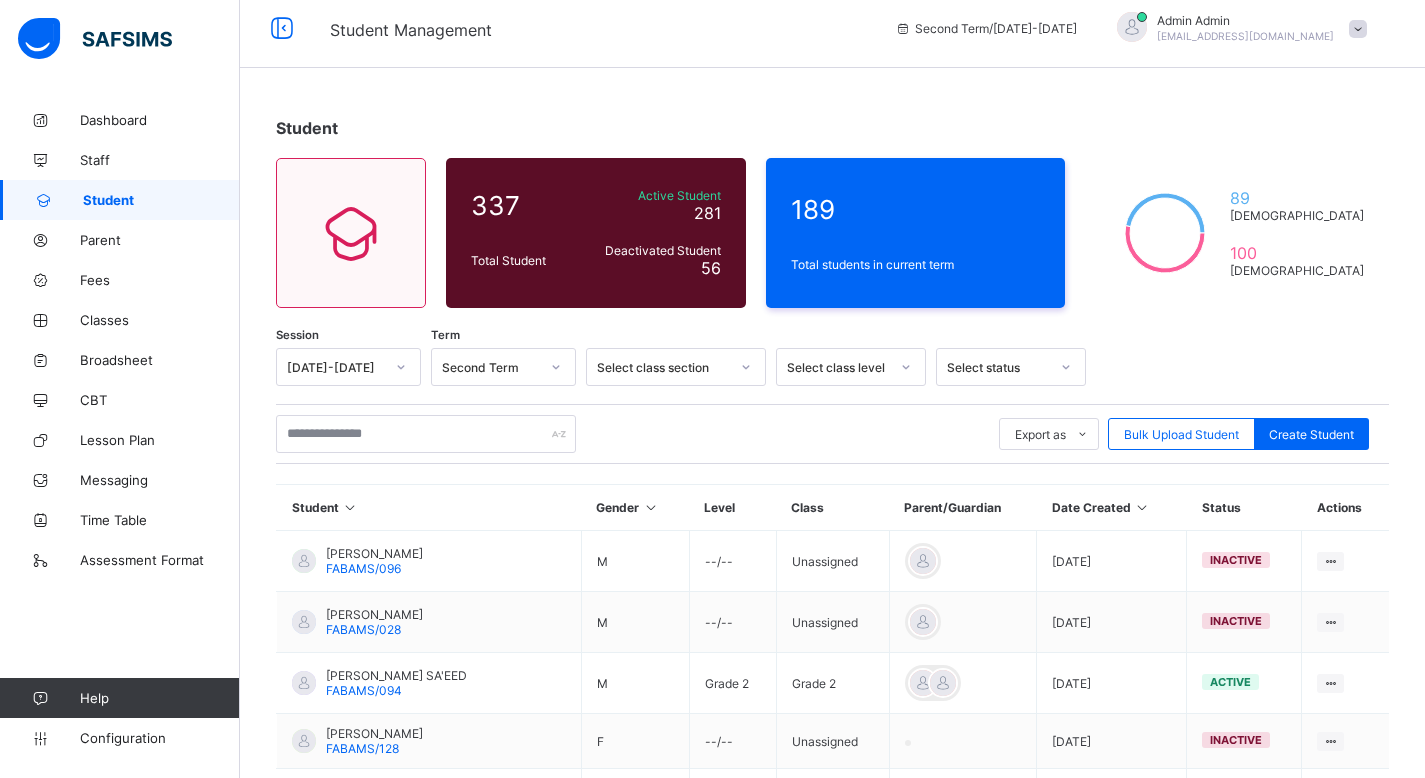 scroll, scrollTop: 0, scrollLeft: 0, axis: both 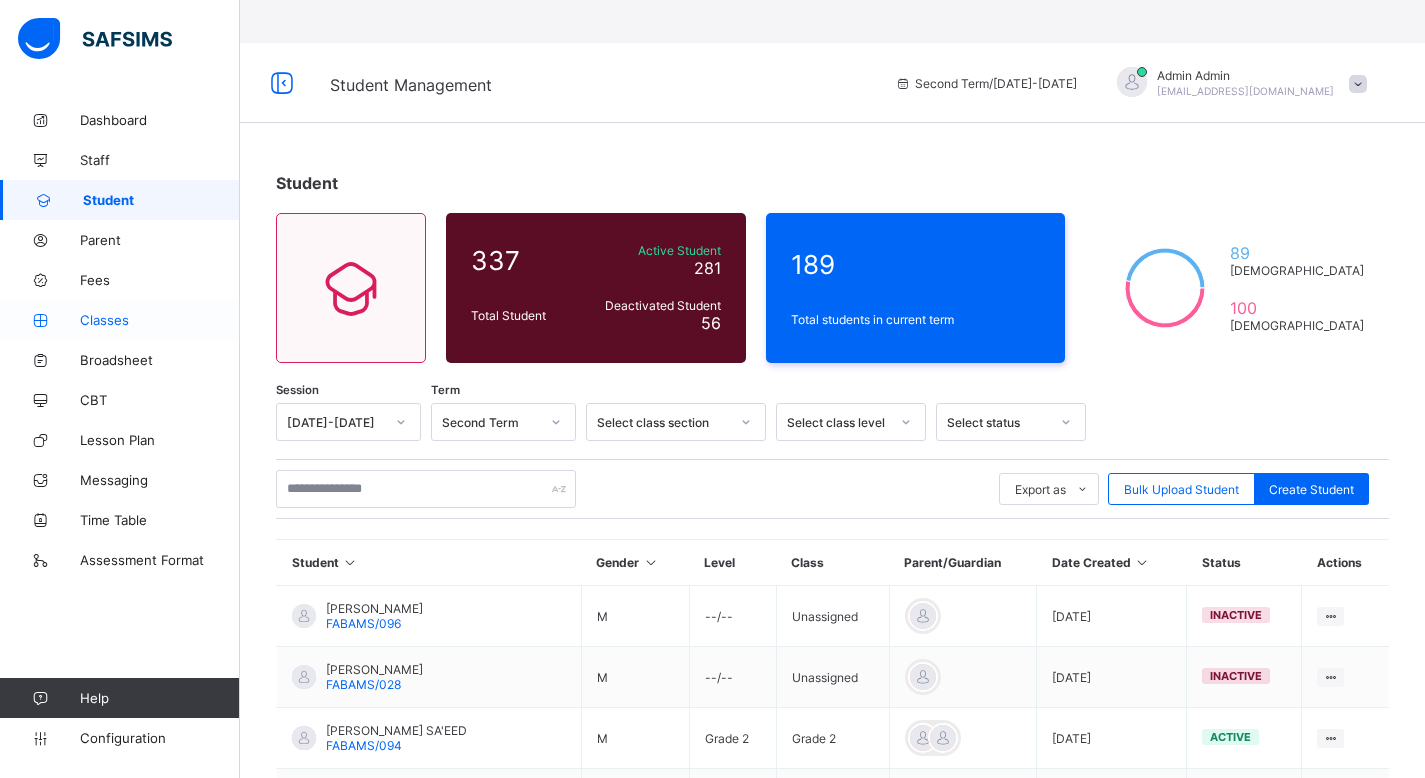 click on "Classes" at bounding box center (120, 320) 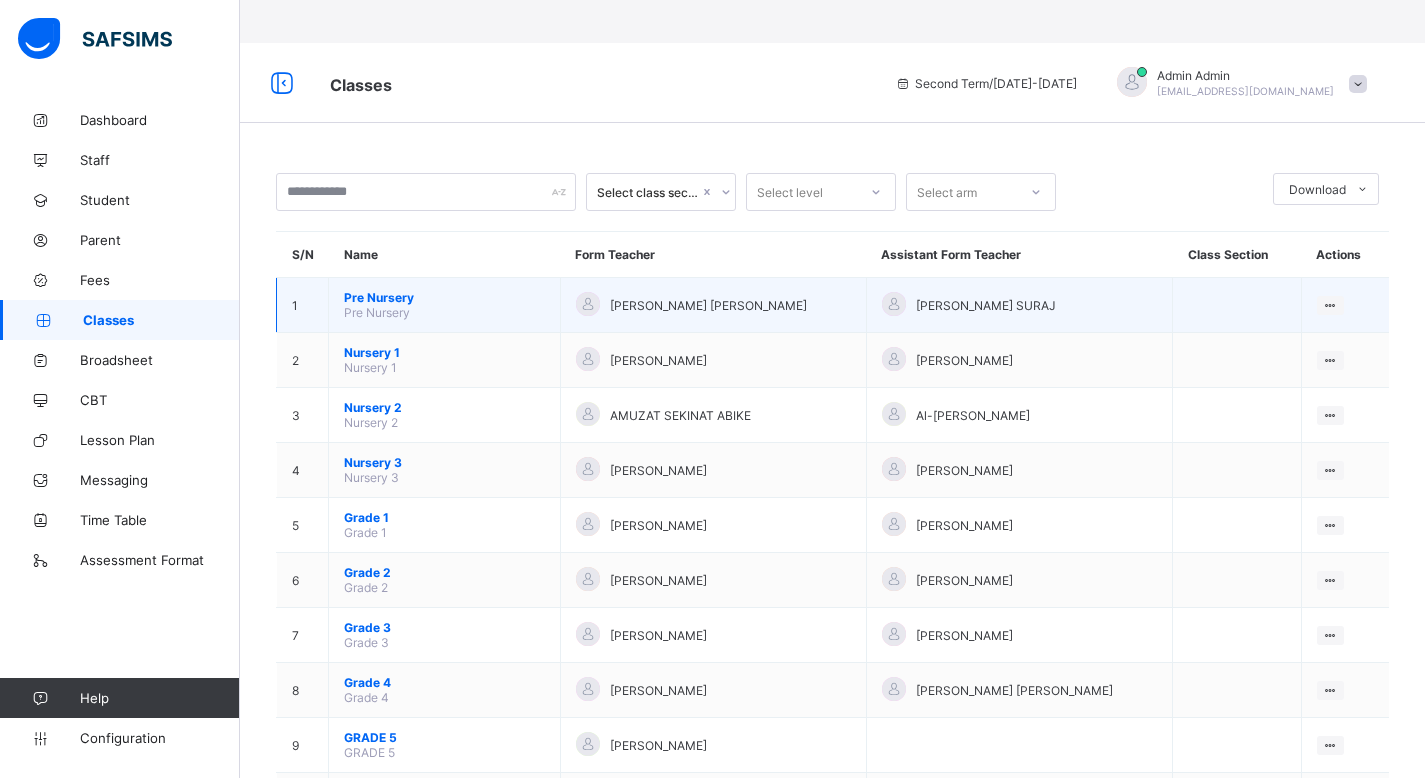 click on "Pre Nursery" at bounding box center [444, 297] 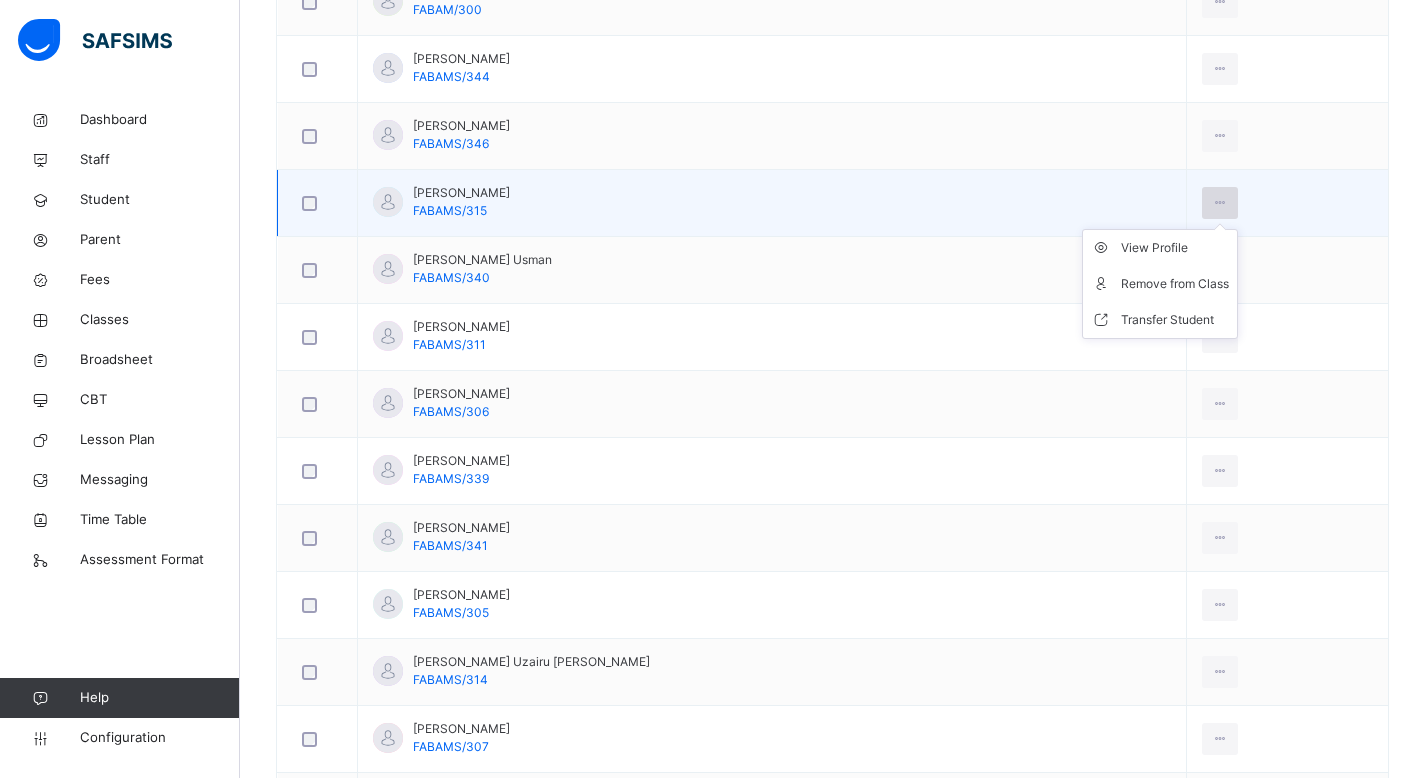 scroll, scrollTop: 0, scrollLeft: 0, axis: both 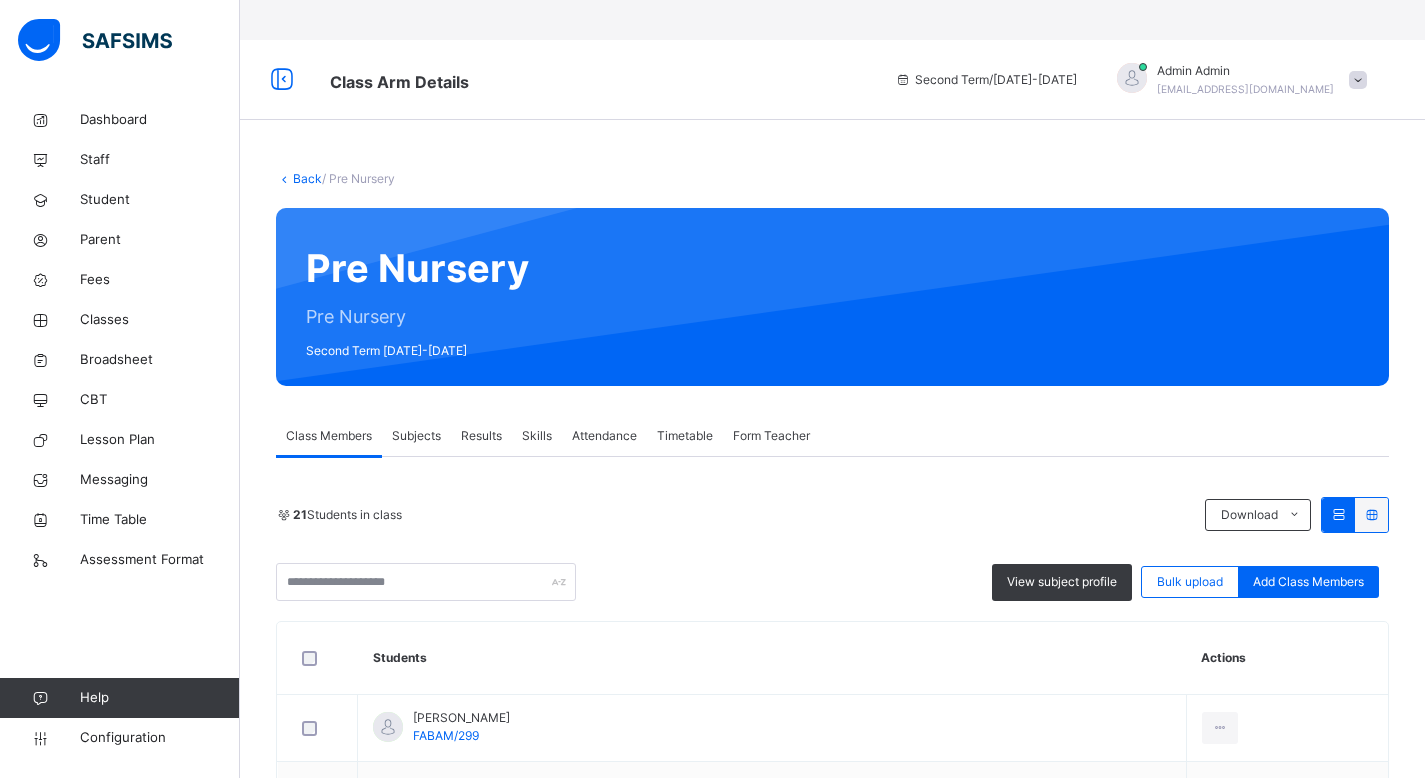 click at bounding box center (1358, 80) 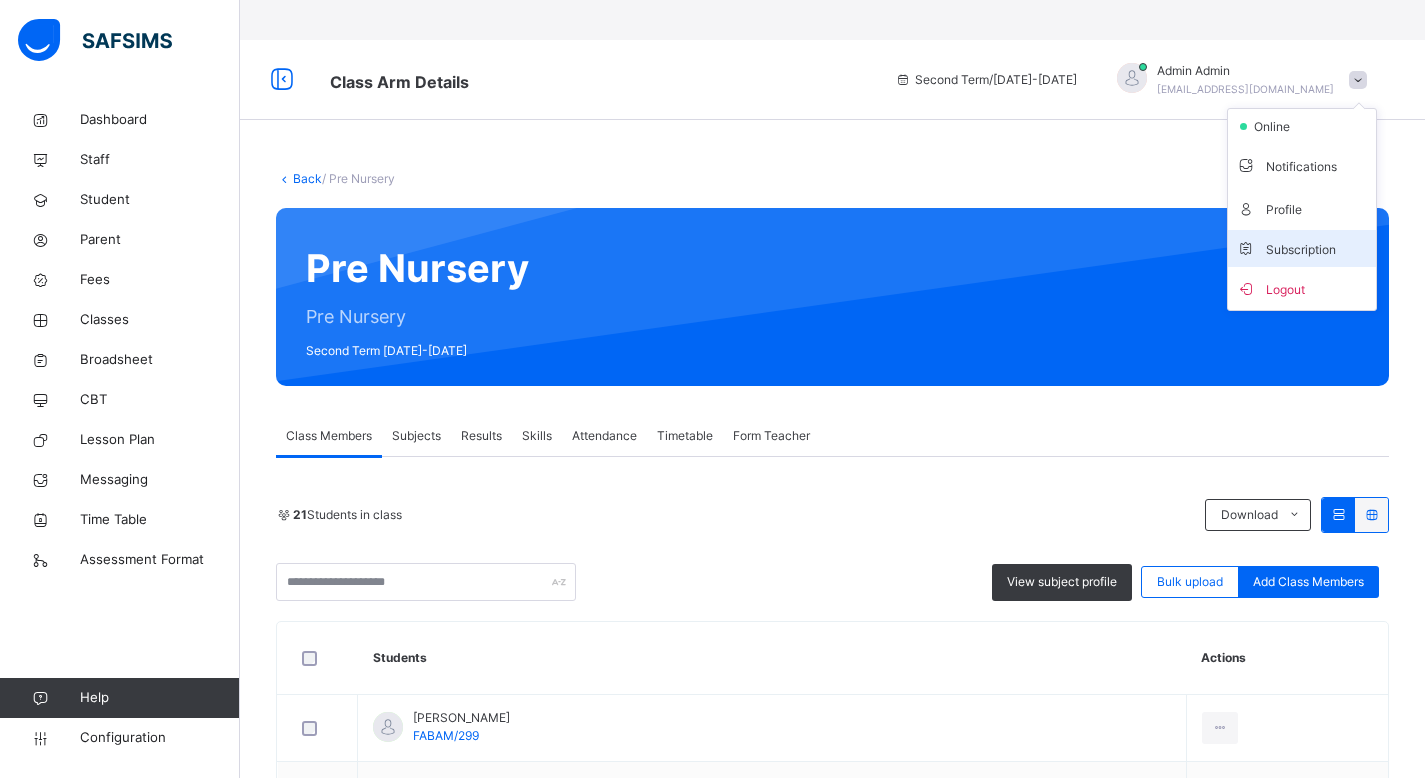 click on "Subscription" at bounding box center (1302, 248) 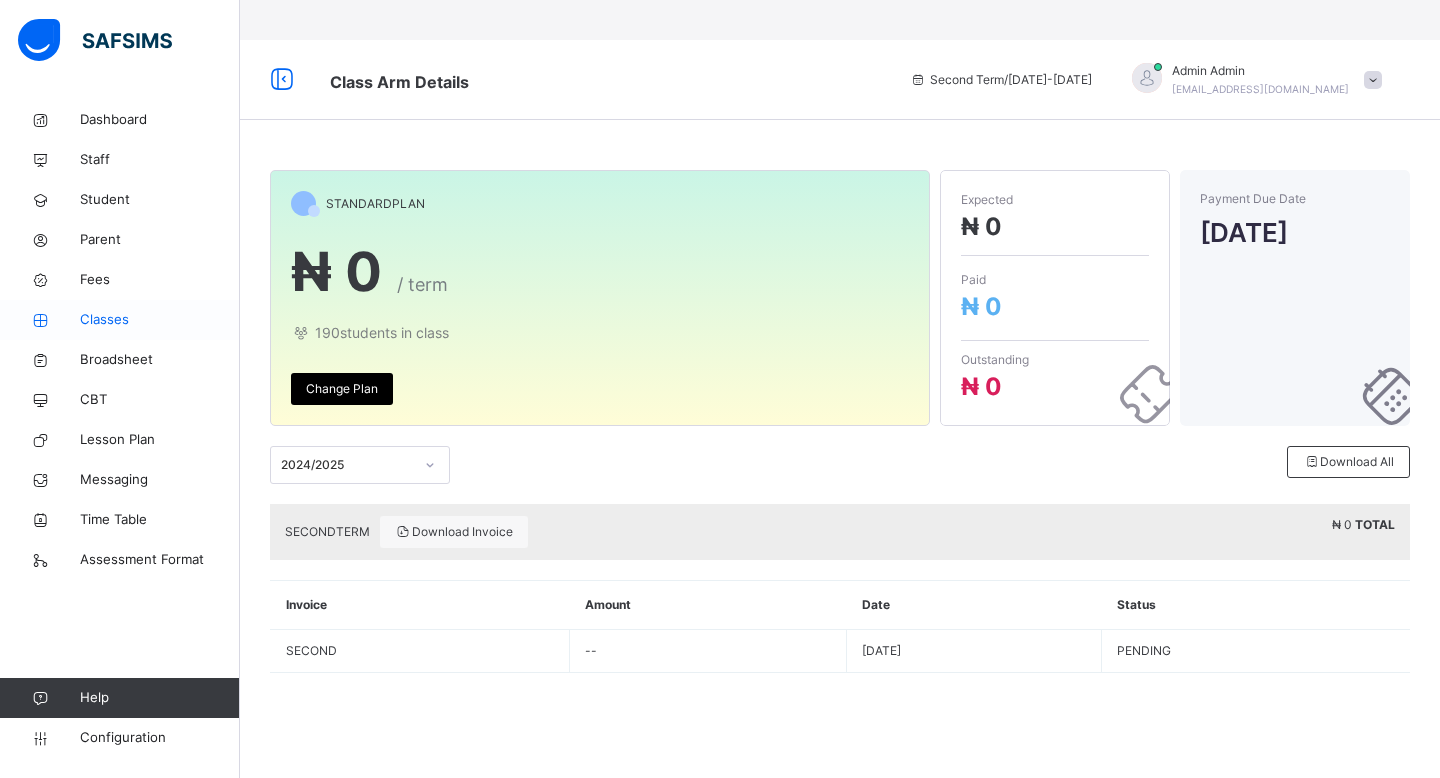 click on "Classes" at bounding box center [120, 320] 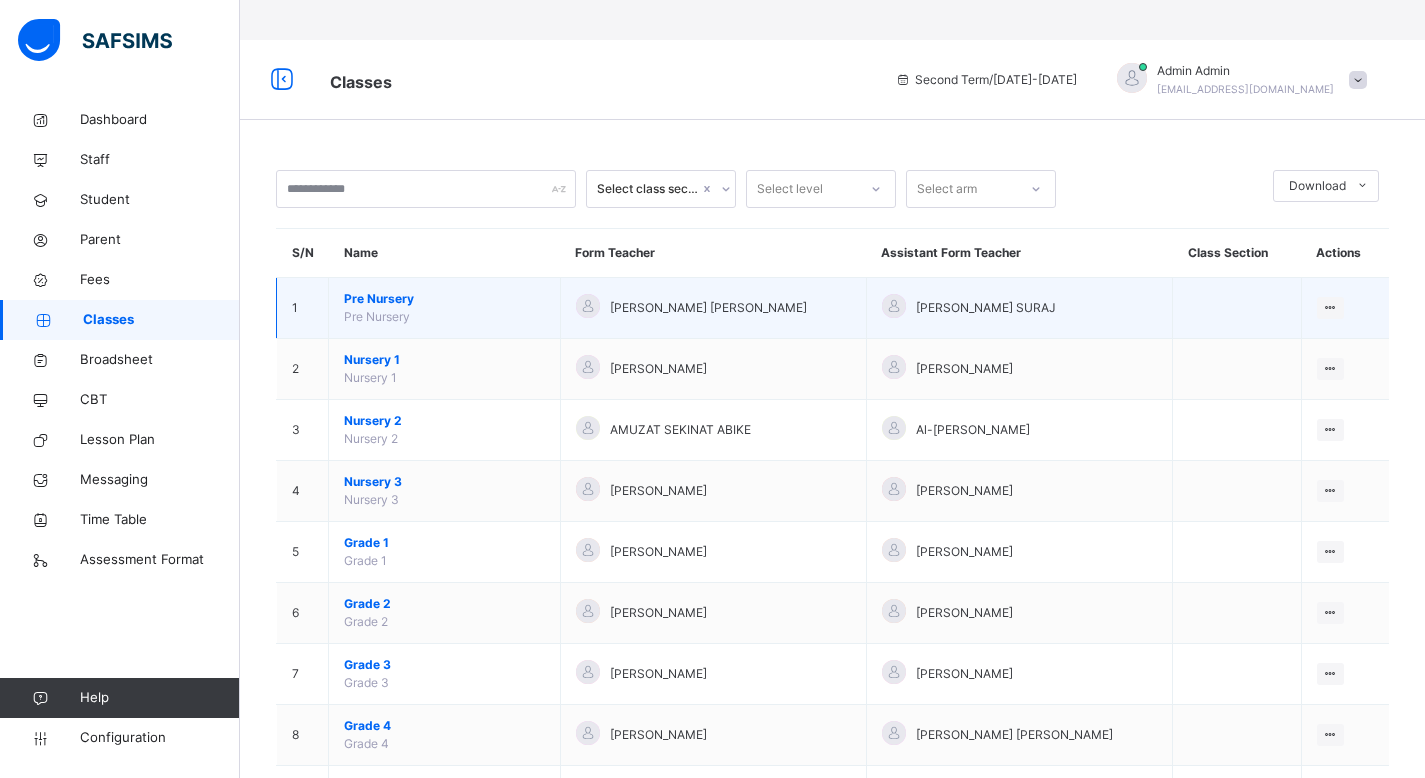 click on "Pre Nursery" at bounding box center (444, 299) 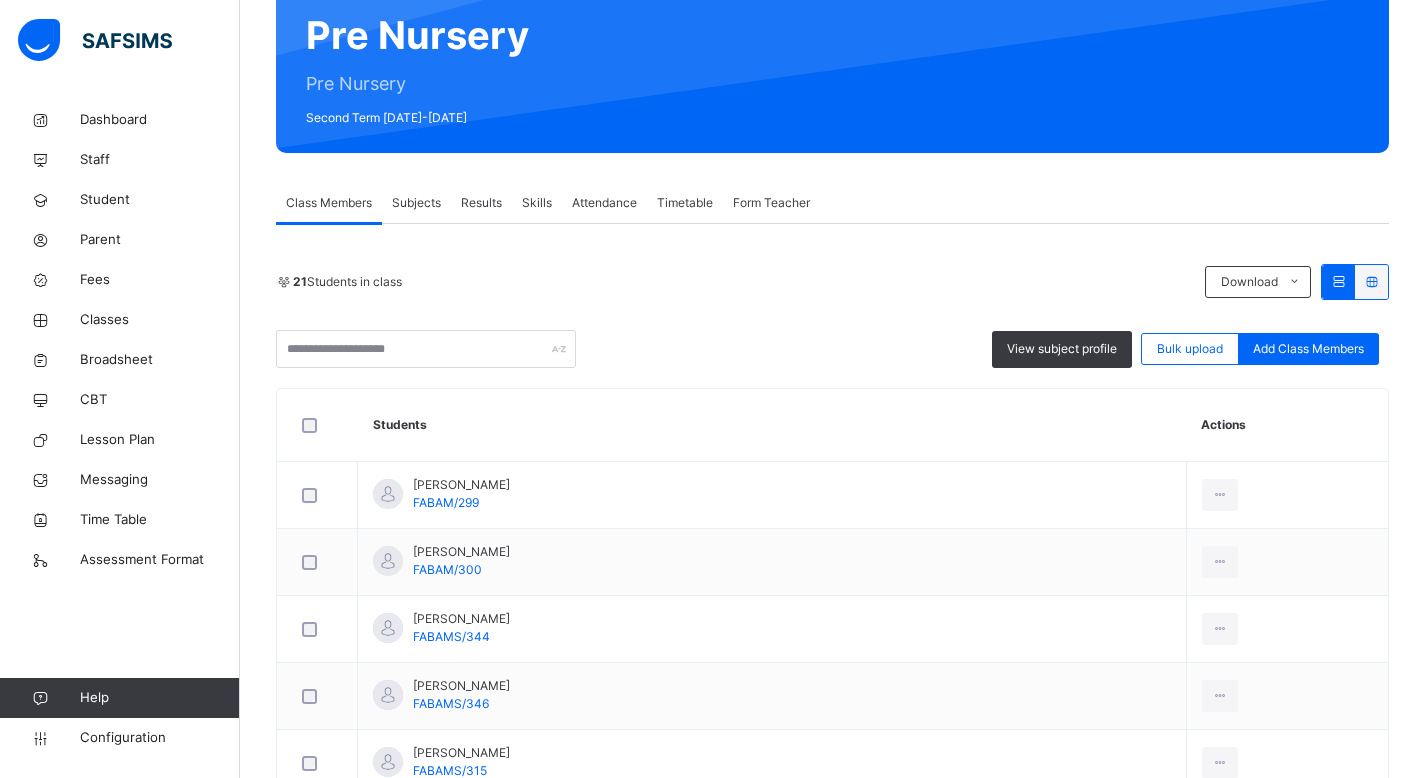 scroll, scrollTop: 235, scrollLeft: 0, axis: vertical 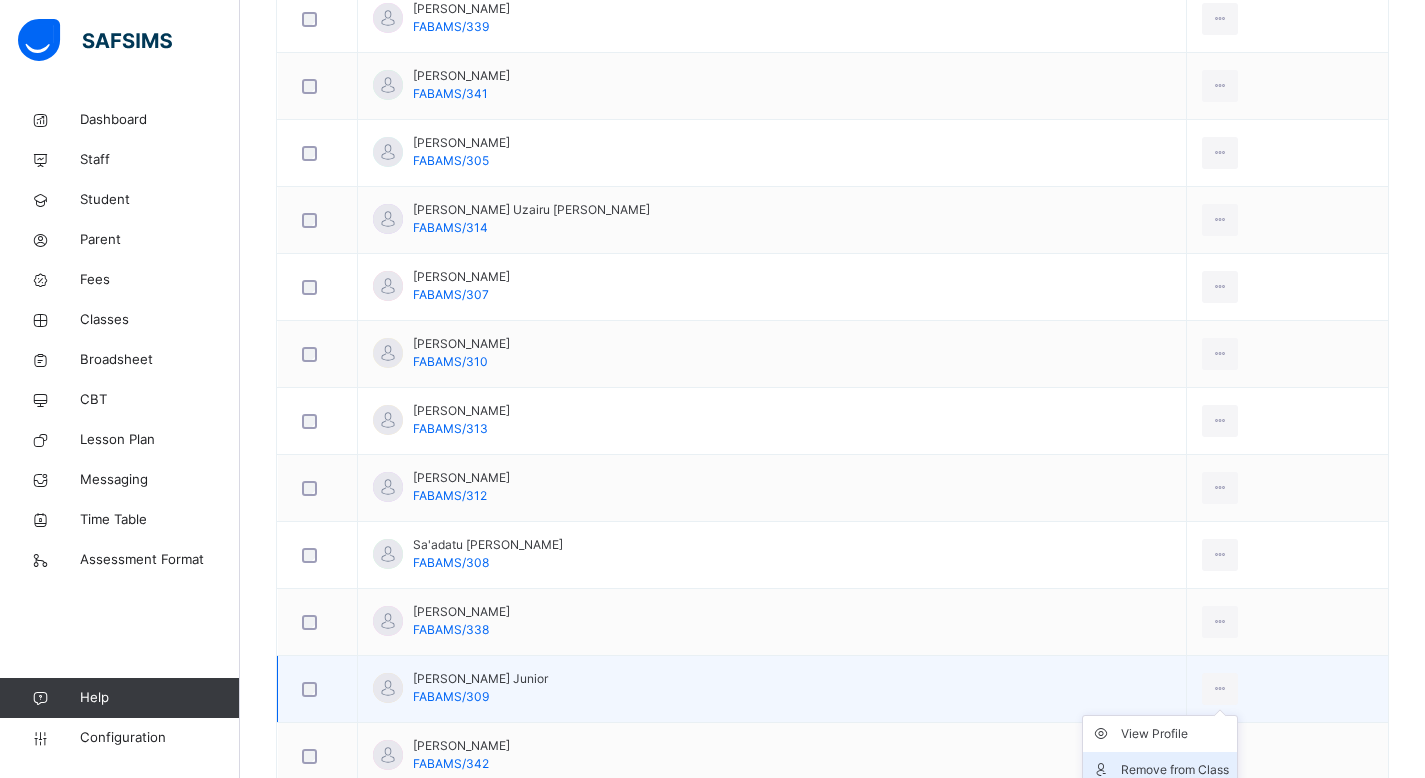 click on "Remove from Class" at bounding box center (1175, 770) 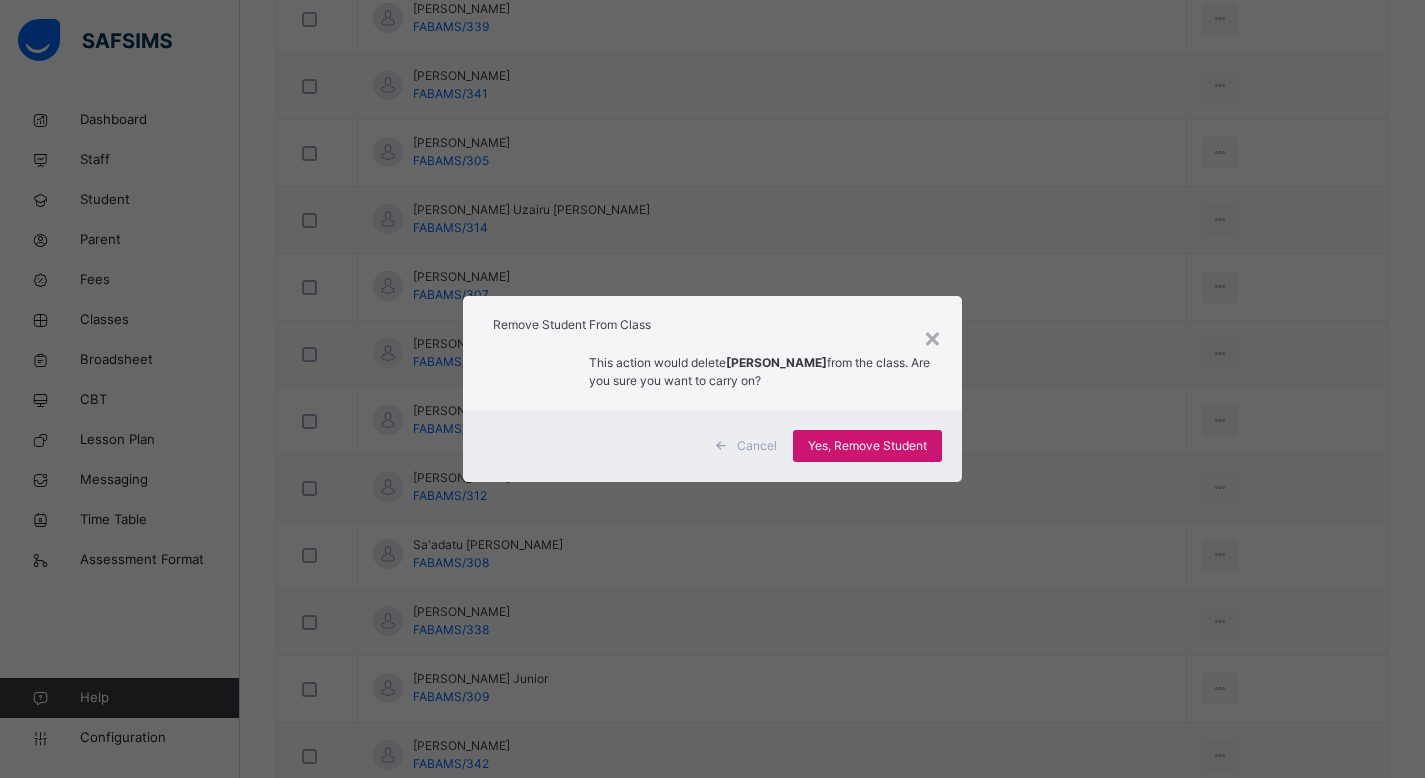 click on "Yes, Remove Student" at bounding box center (867, 446) 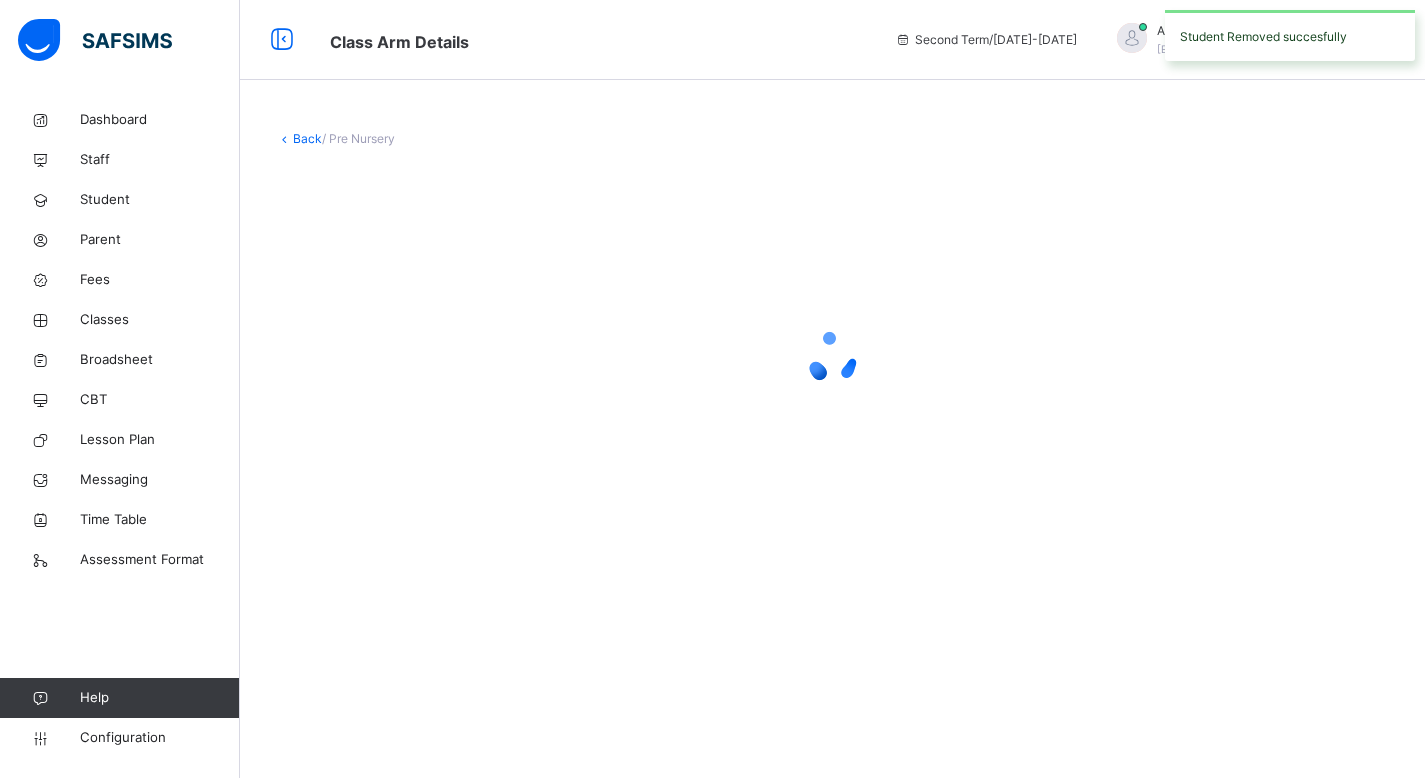 scroll, scrollTop: 0, scrollLeft: 0, axis: both 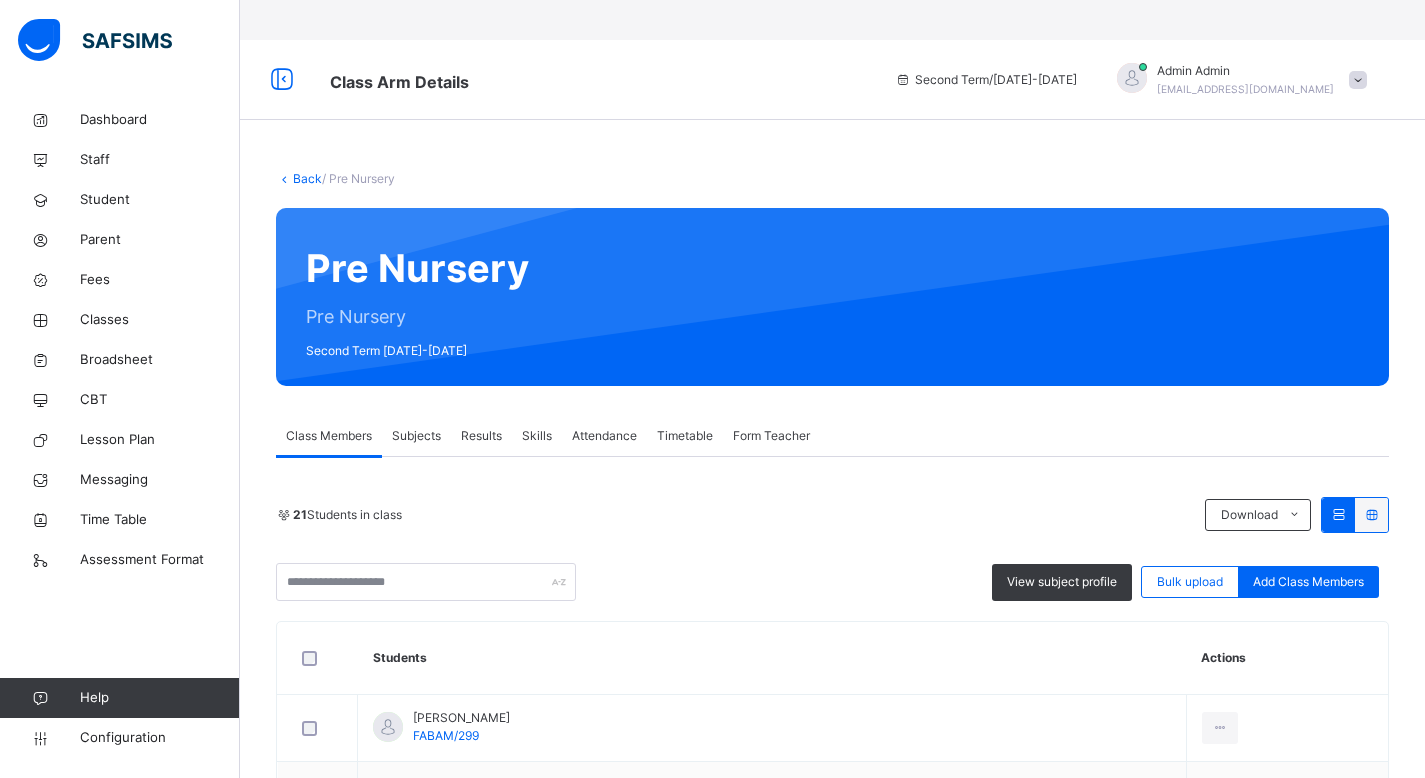 click on "Class Arm Details" at bounding box center (597, 80) 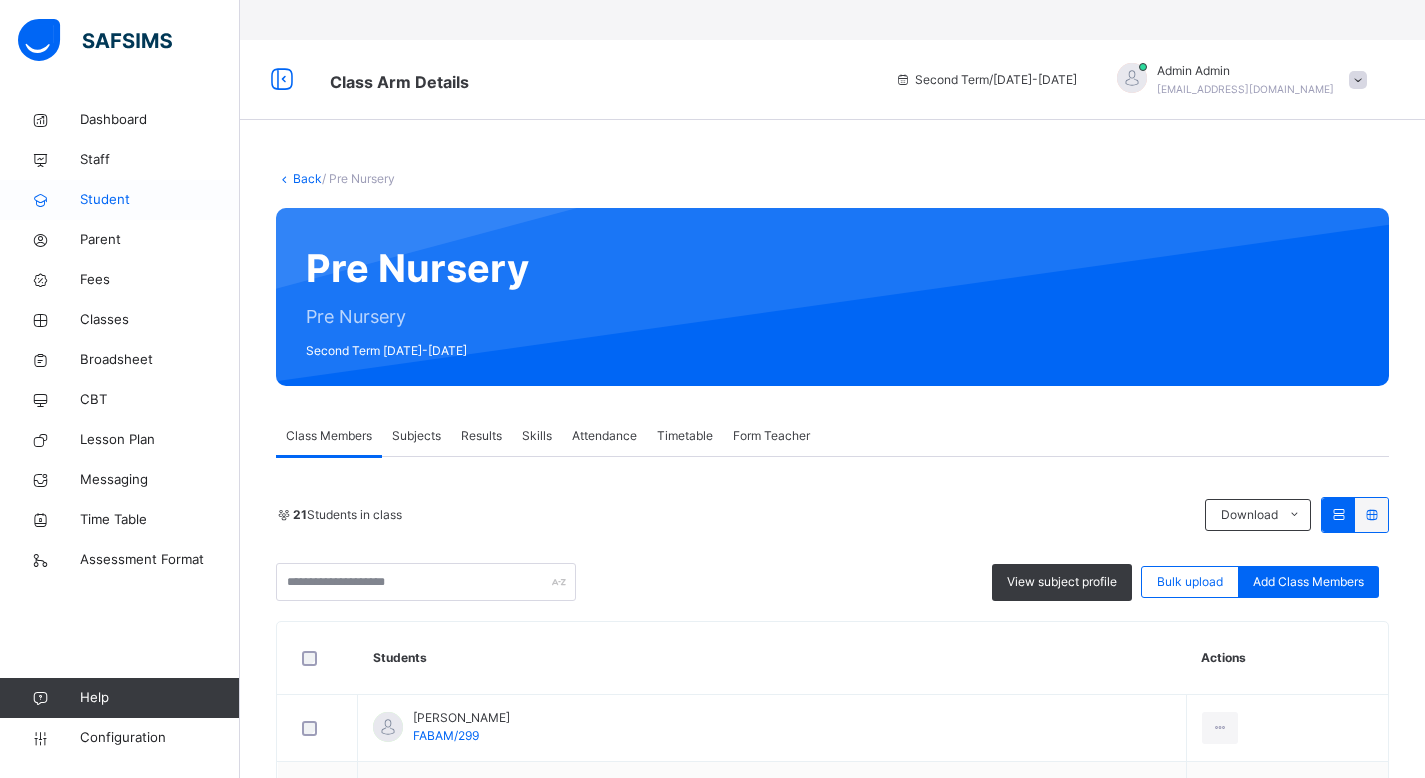 click on "Student" at bounding box center (160, 200) 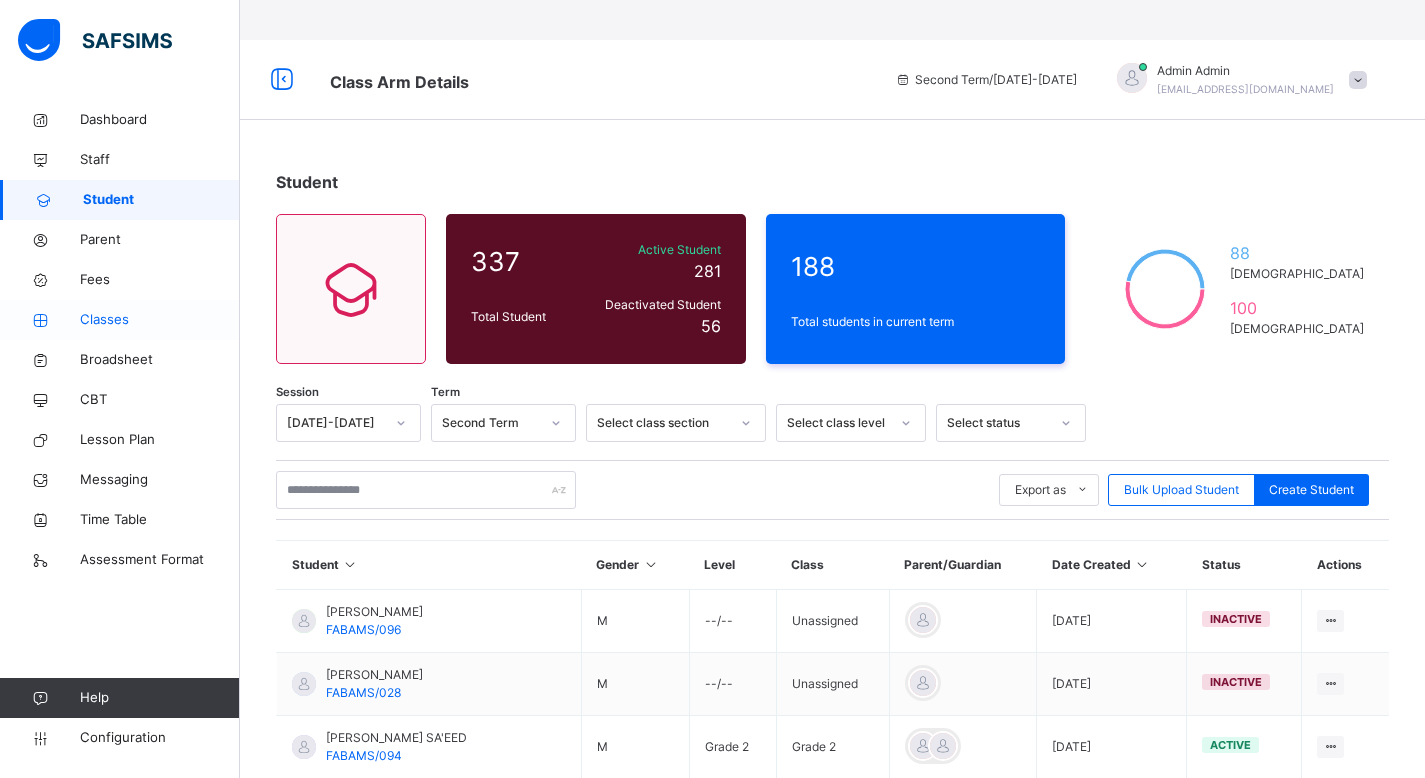 click on "Classes" at bounding box center (160, 320) 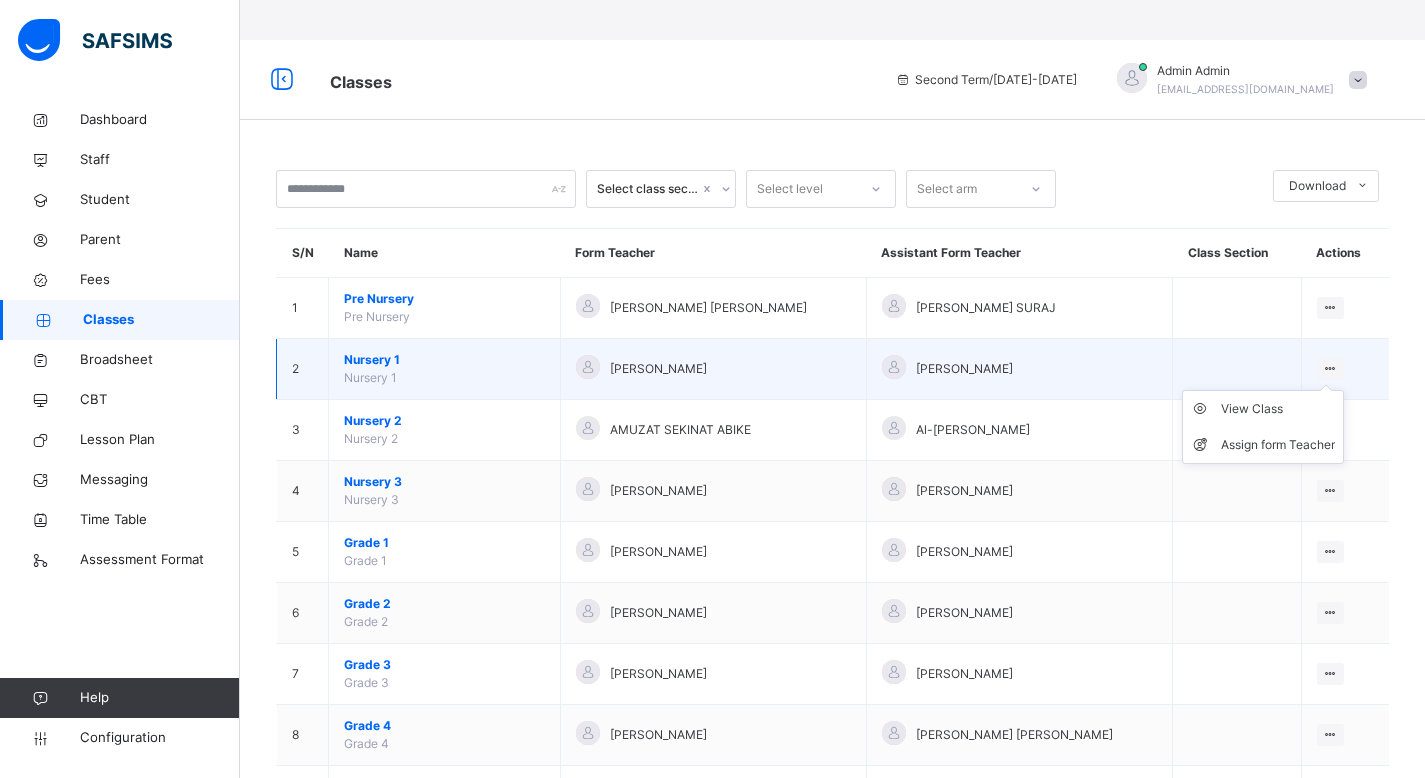 click on "View Class Assign form Teacher" at bounding box center (1263, 427) 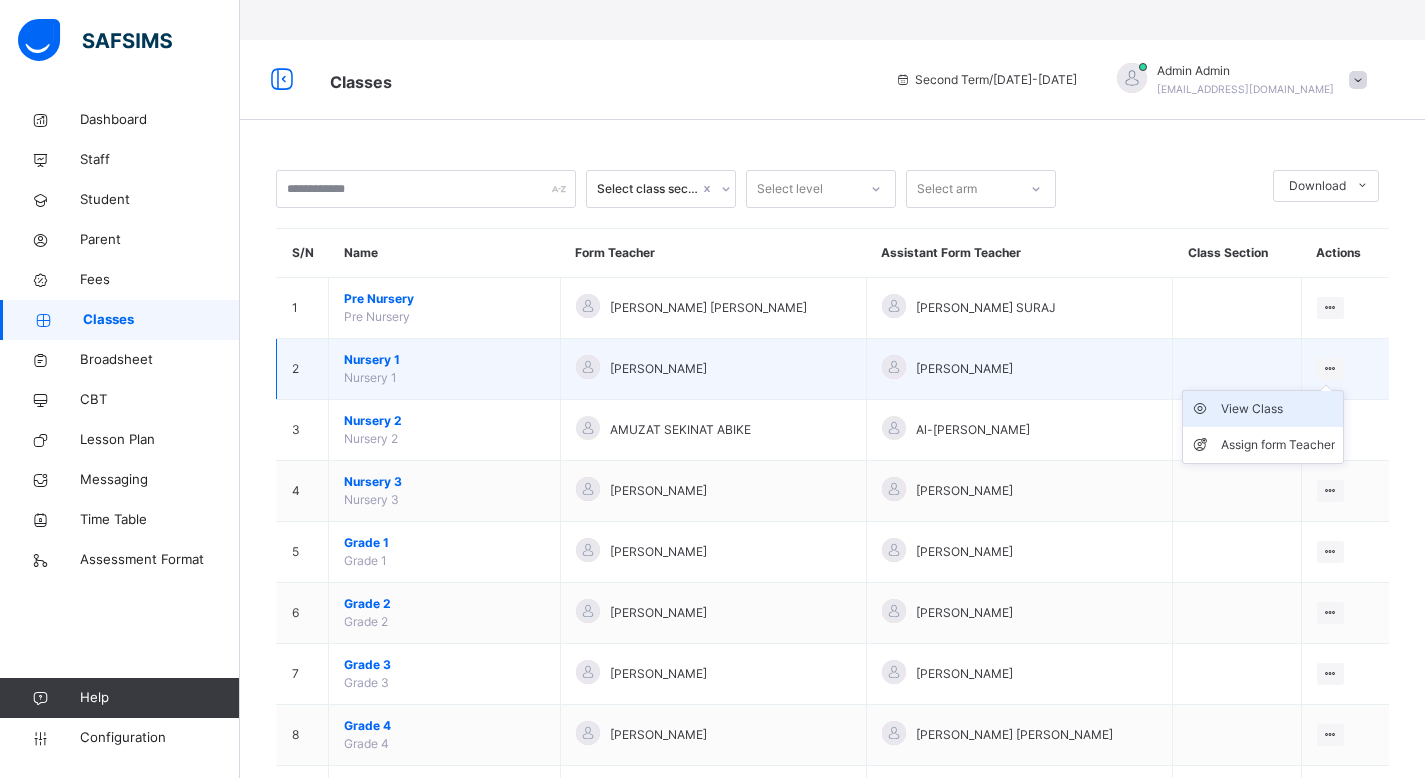 click on "View Class" at bounding box center (1278, 409) 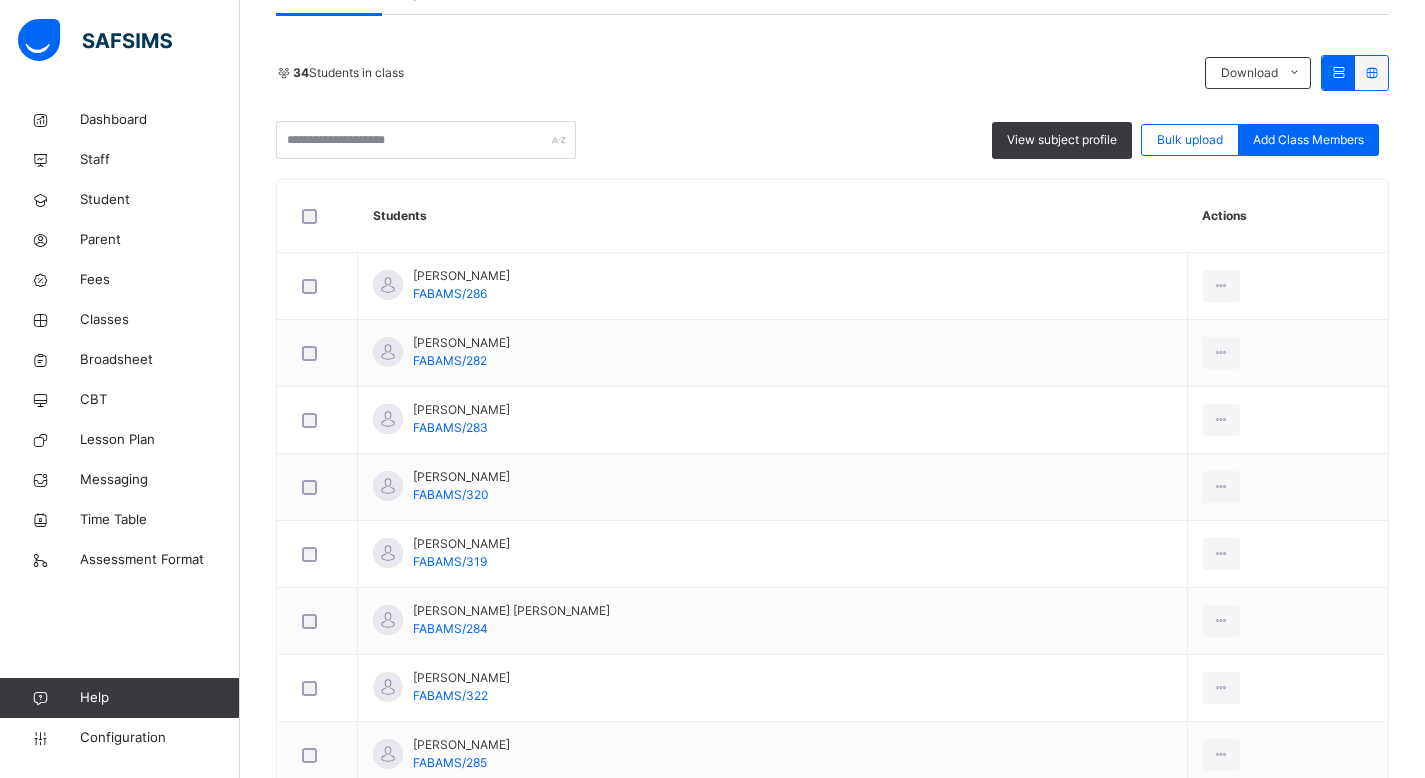 scroll, scrollTop: 452, scrollLeft: 0, axis: vertical 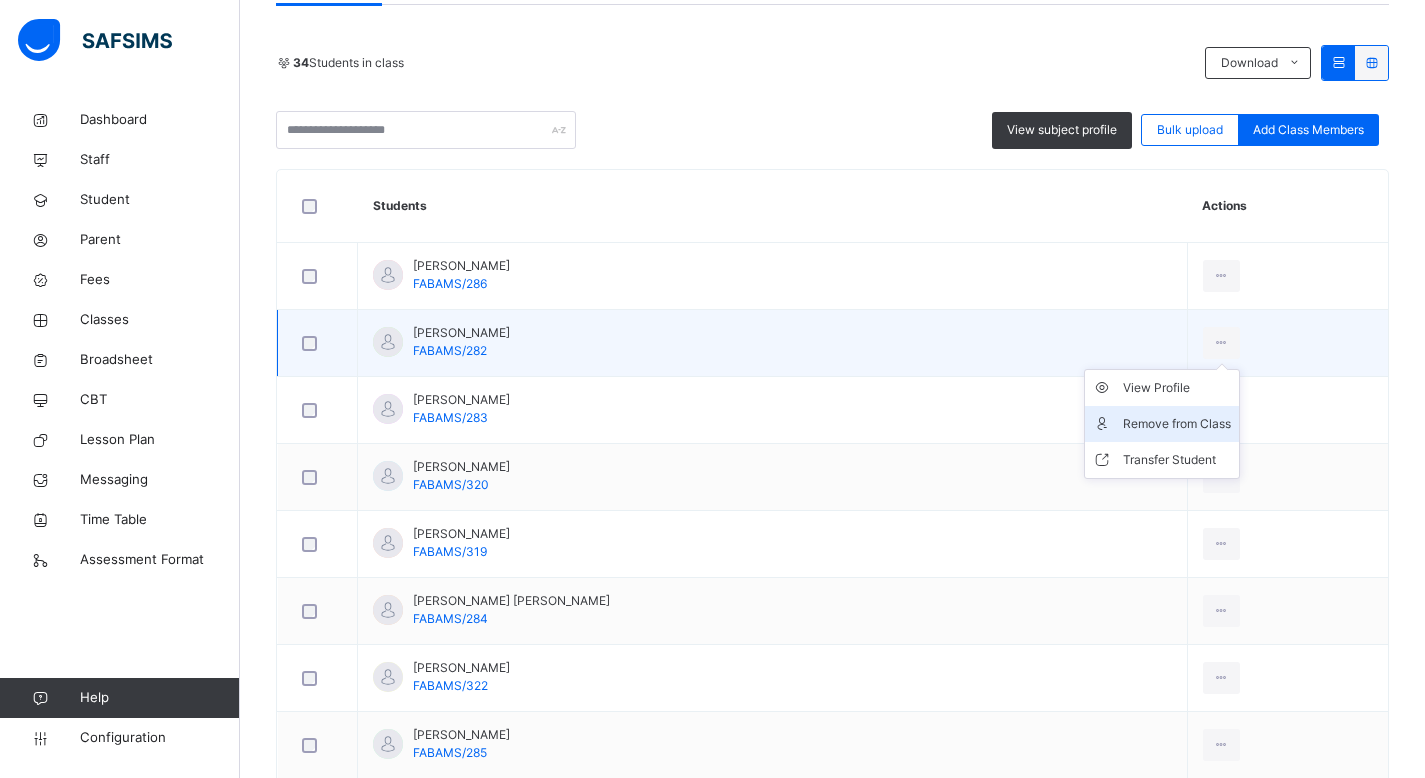 click on "Remove from Class" at bounding box center (1177, 424) 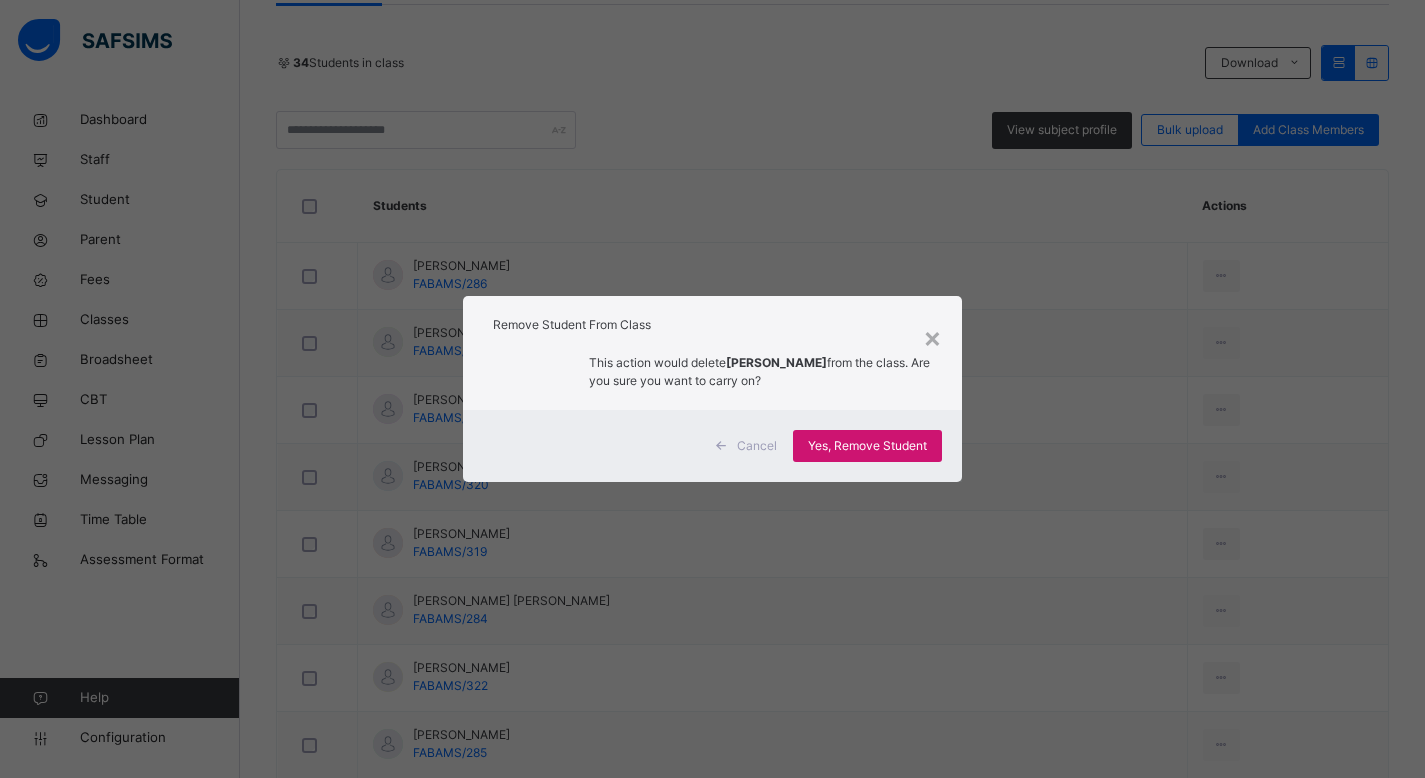click on "Yes, Remove Student" at bounding box center (867, 446) 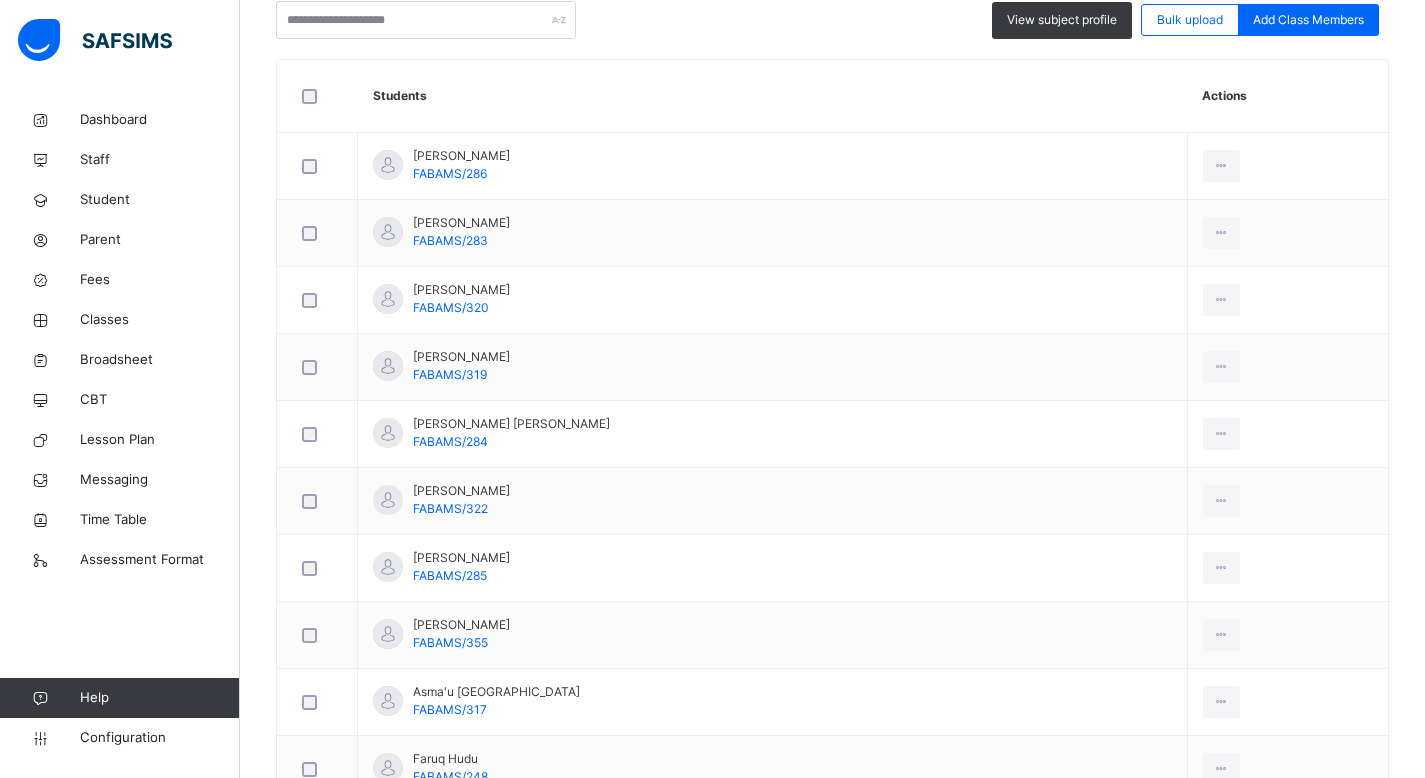 scroll, scrollTop: 564, scrollLeft: 0, axis: vertical 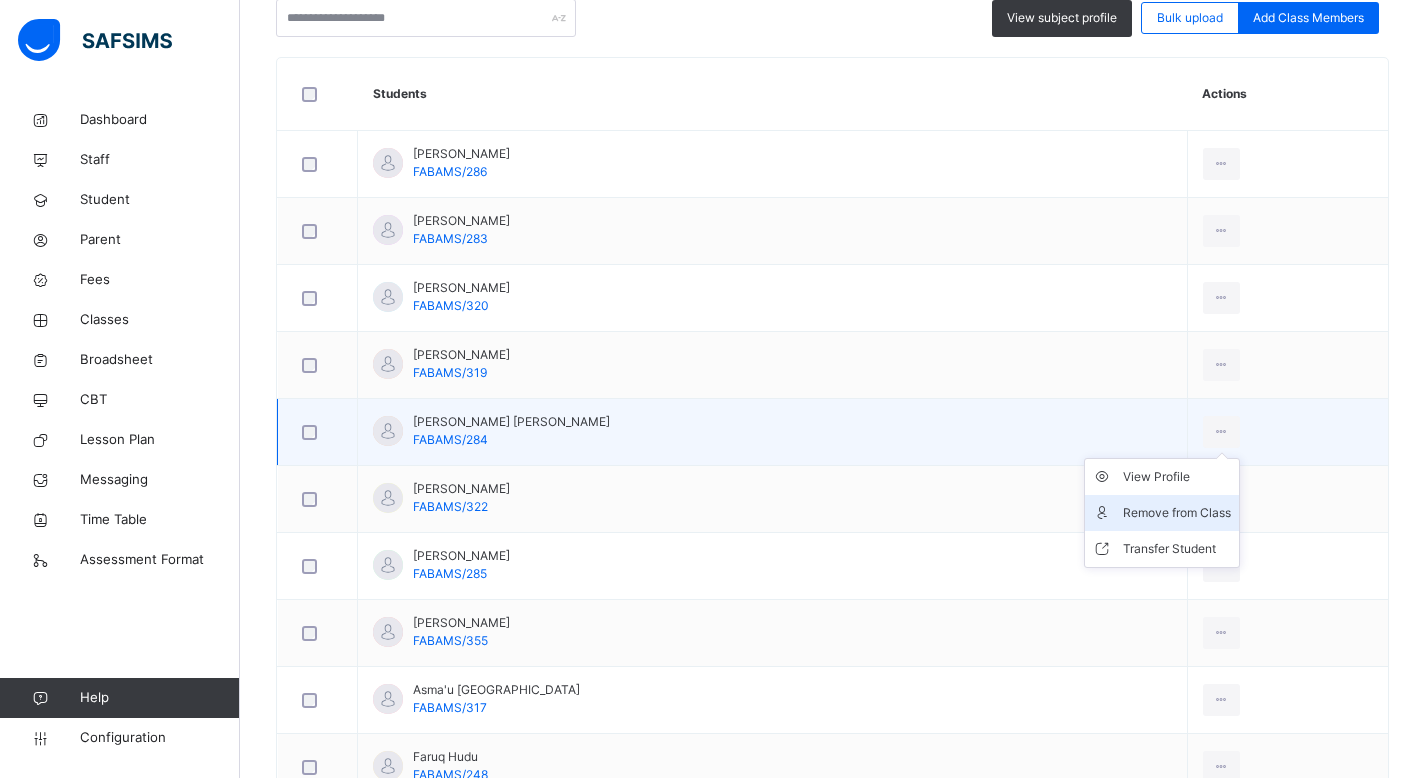 click on "Remove from Class" at bounding box center [1177, 513] 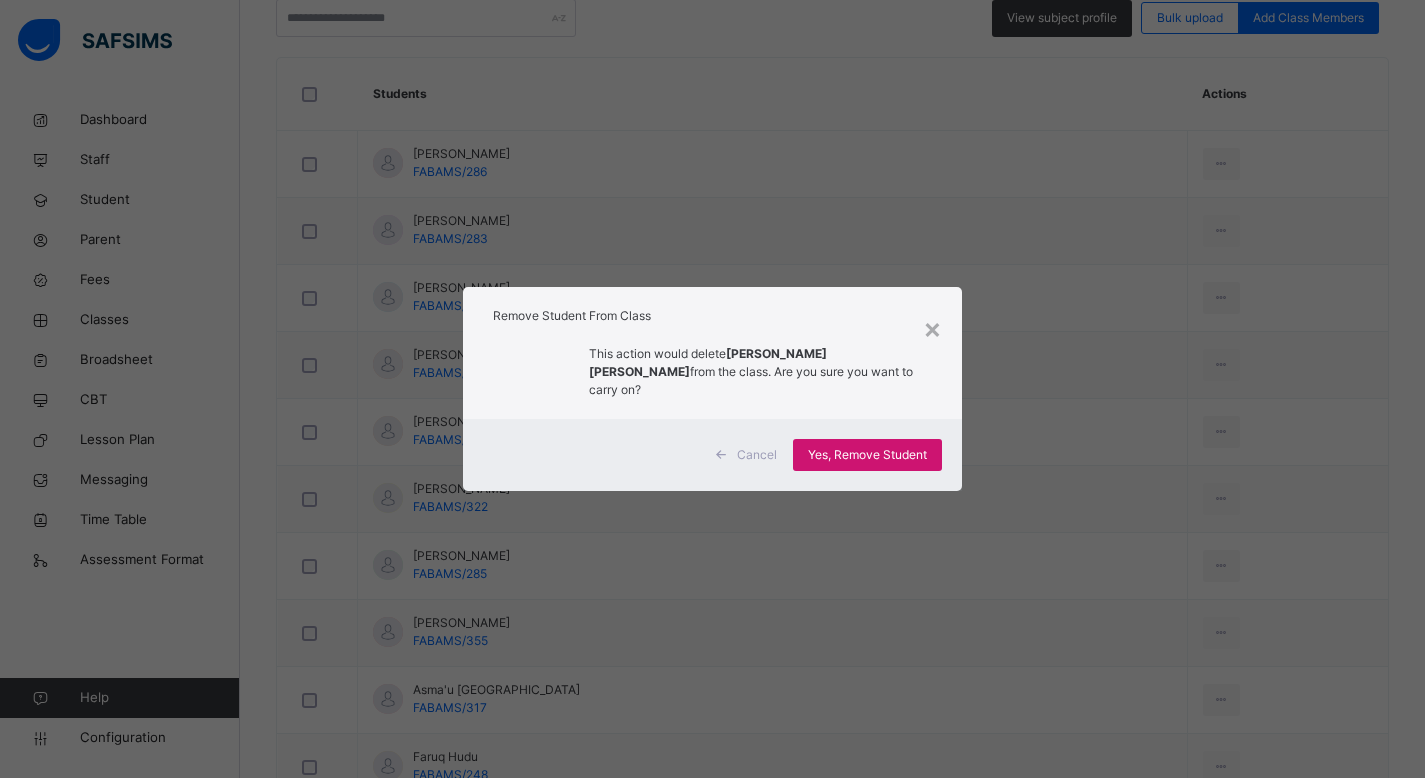 click on "Yes, Remove Student" at bounding box center [867, 455] 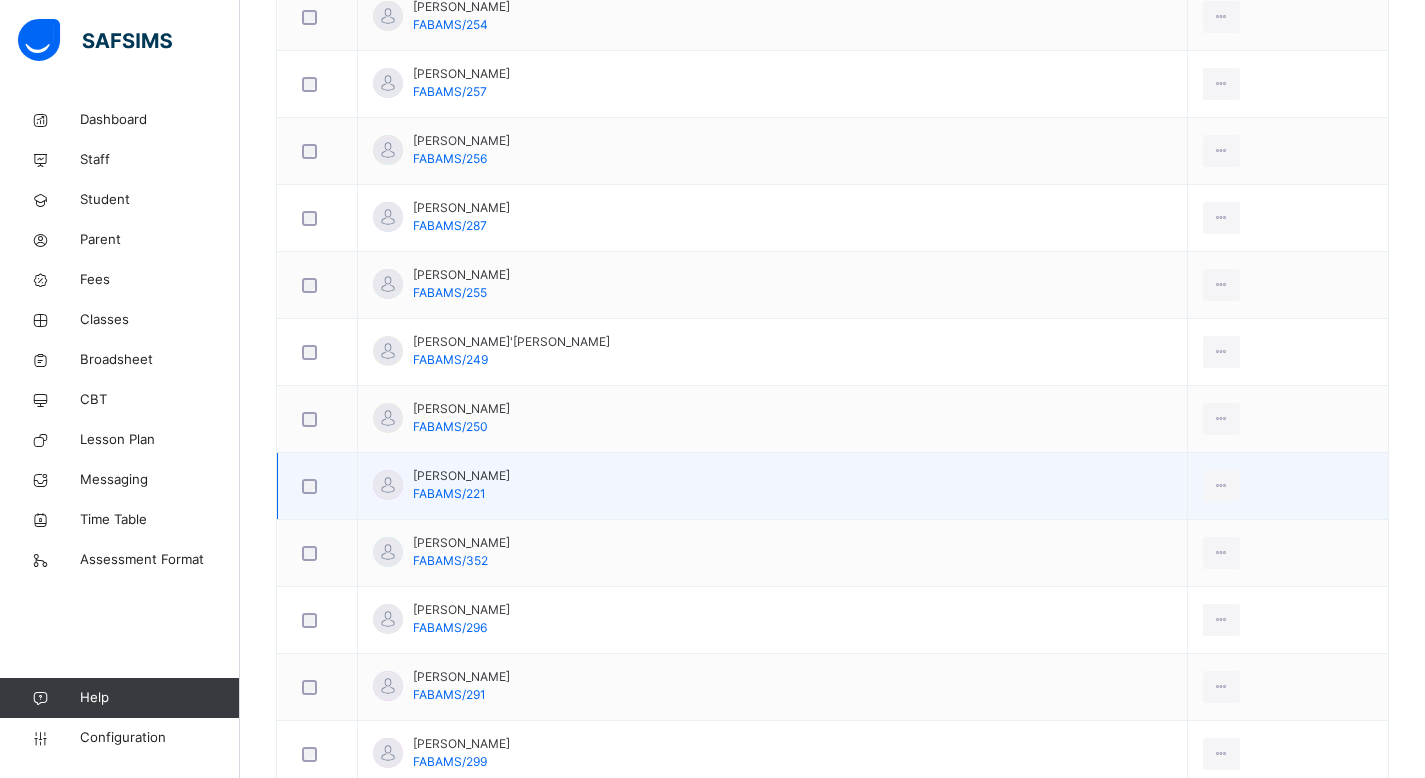scroll, scrollTop: 1327, scrollLeft: 0, axis: vertical 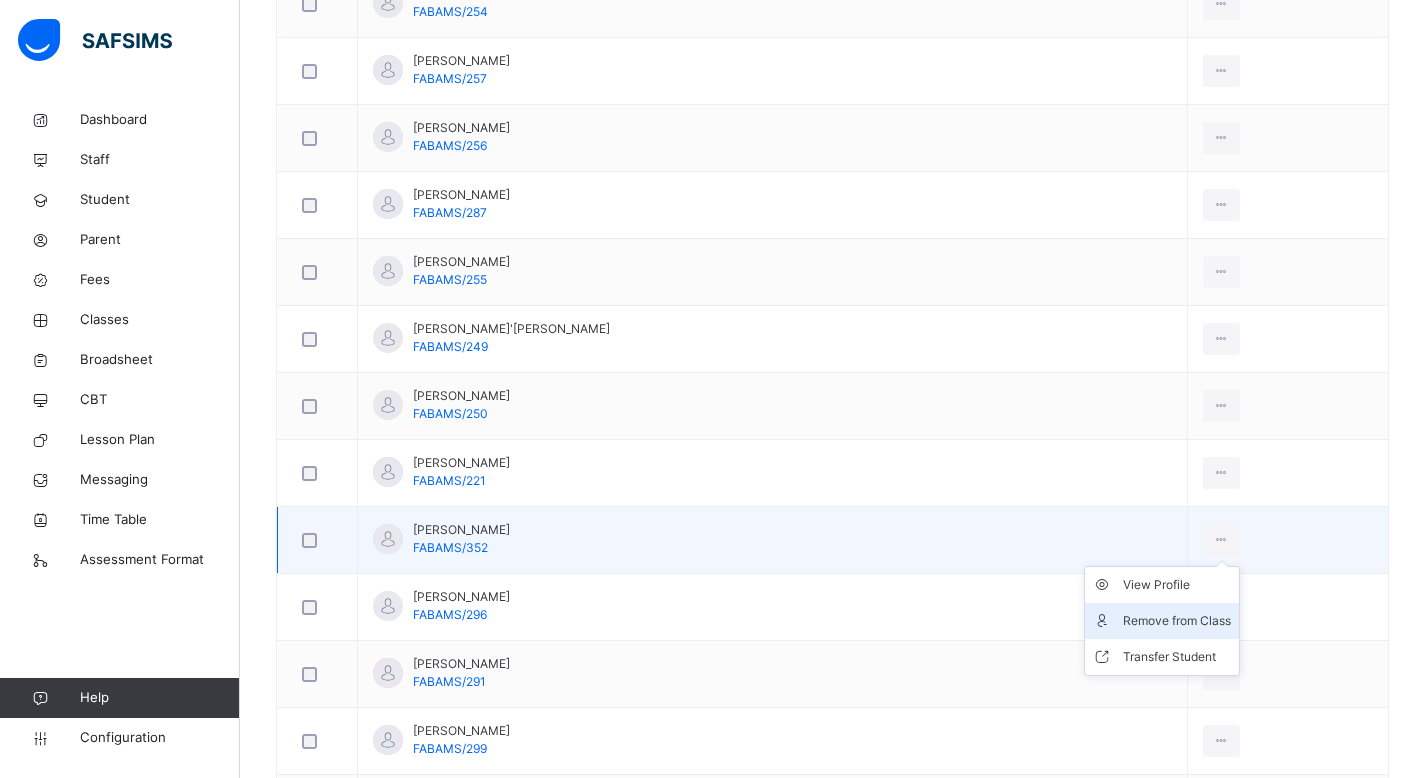click on "Remove from Class" at bounding box center [1177, 621] 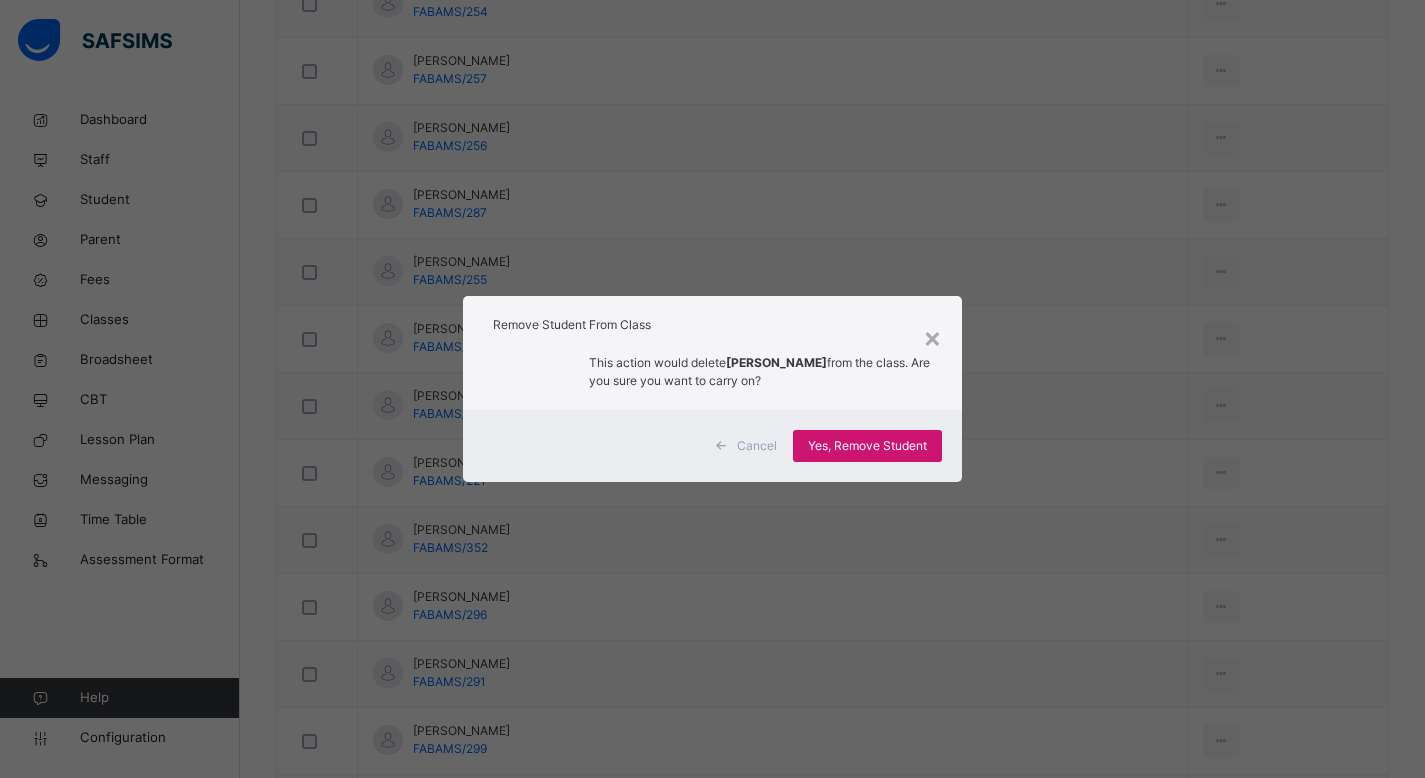 click on "Yes, Remove Student" at bounding box center (867, 446) 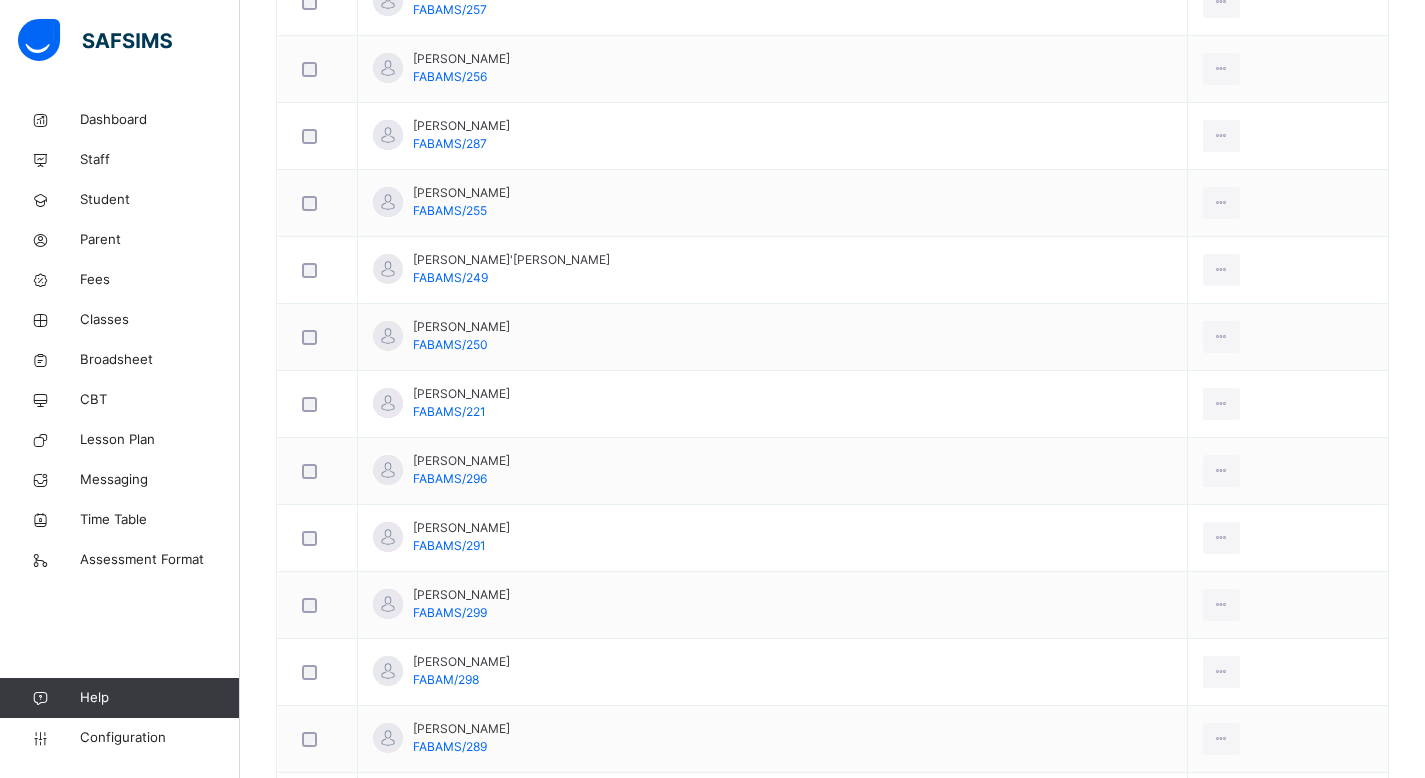 scroll, scrollTop: 1397, scrollLeft: 0, axis: vertical 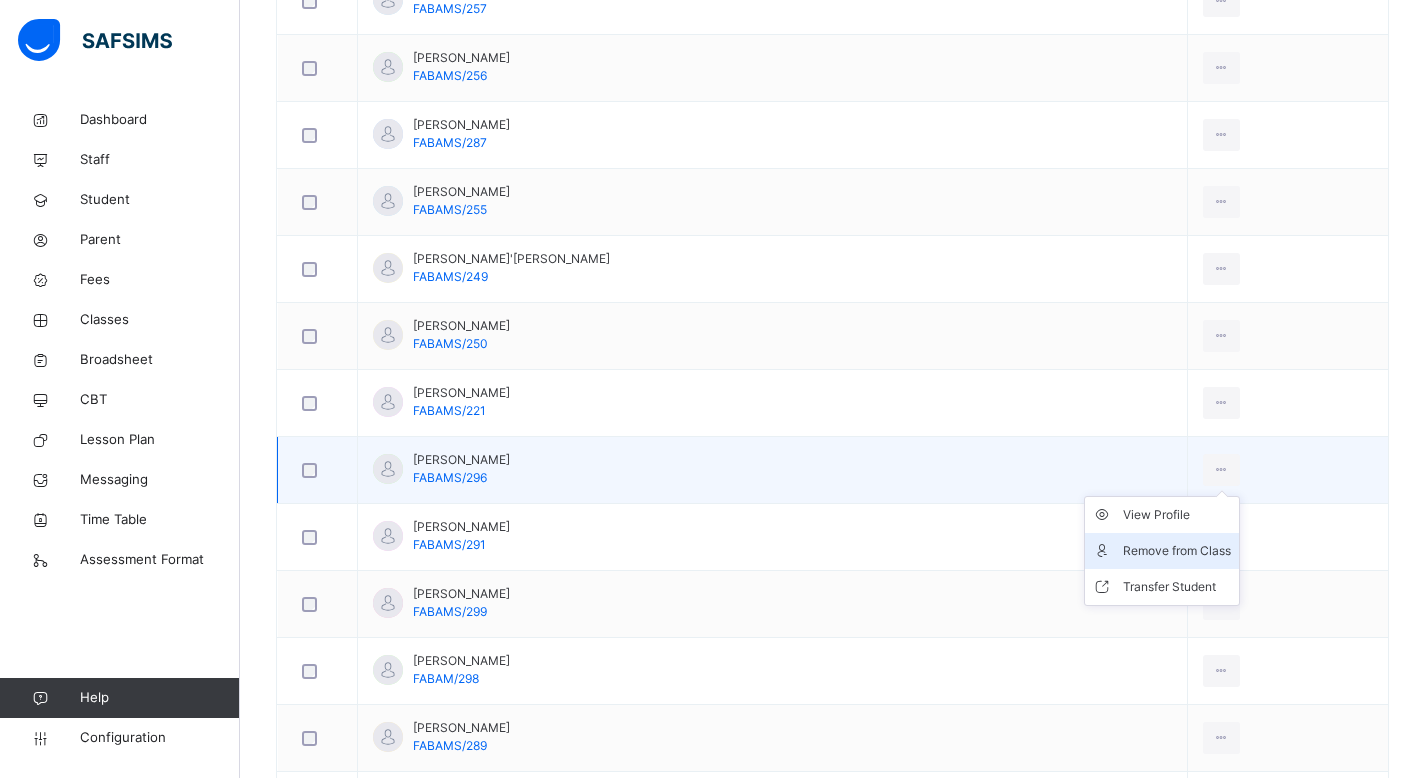 click on "Remove from Class" at bounding box center [1177, 551] 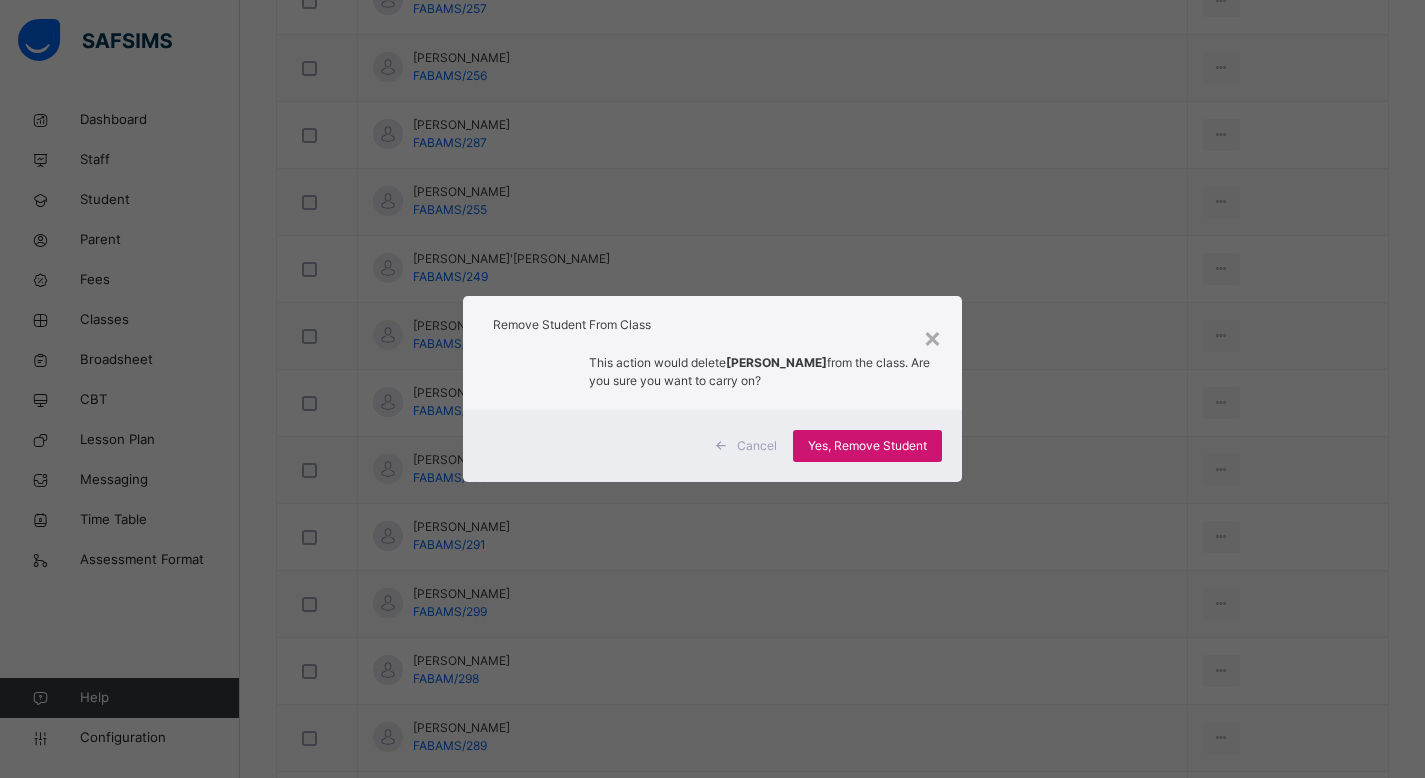 click on "Yes, Remove Student" at bounding box center [867, 446] 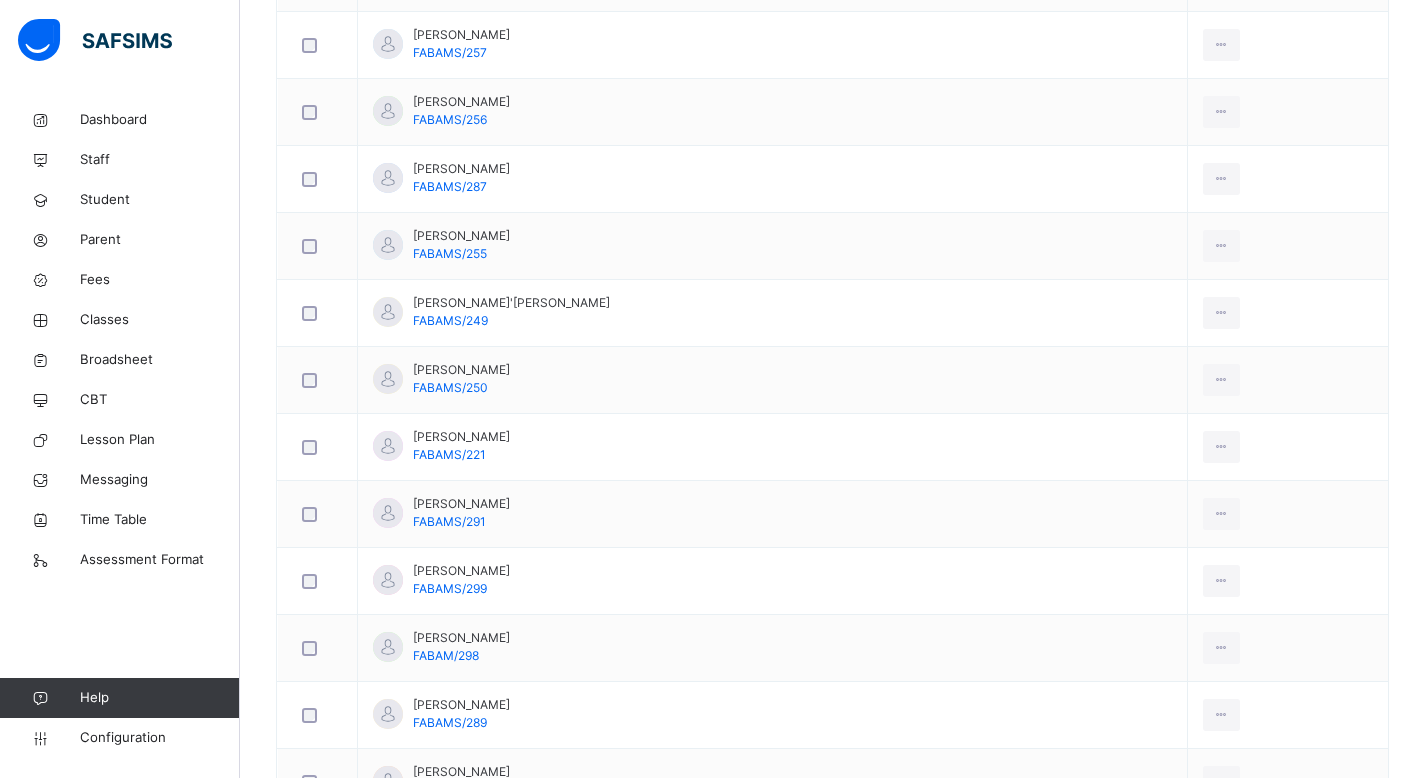 scroll, scrollTop: 1360, scrollLeft: 0, axis: vertical 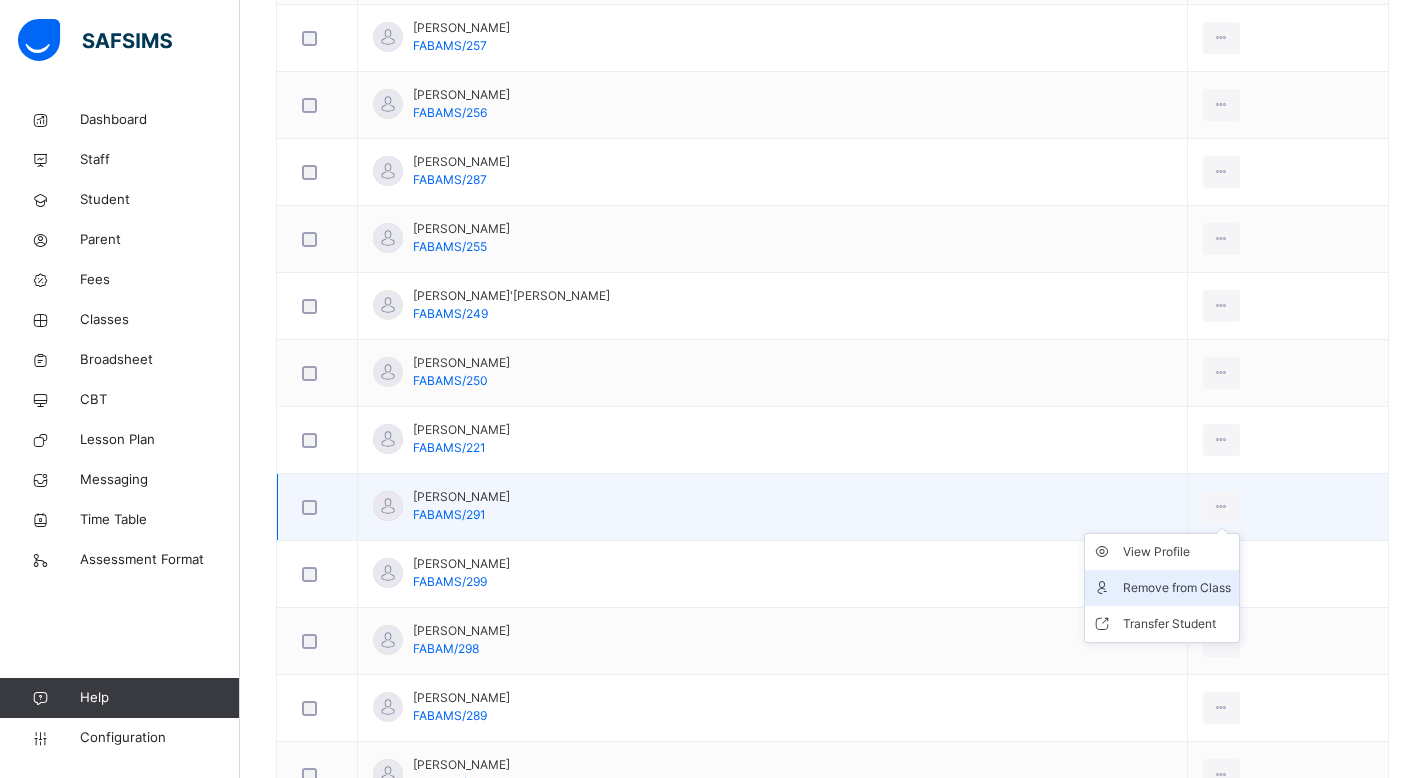 click on "Remove from Class" at bounding box center (1177, 588) 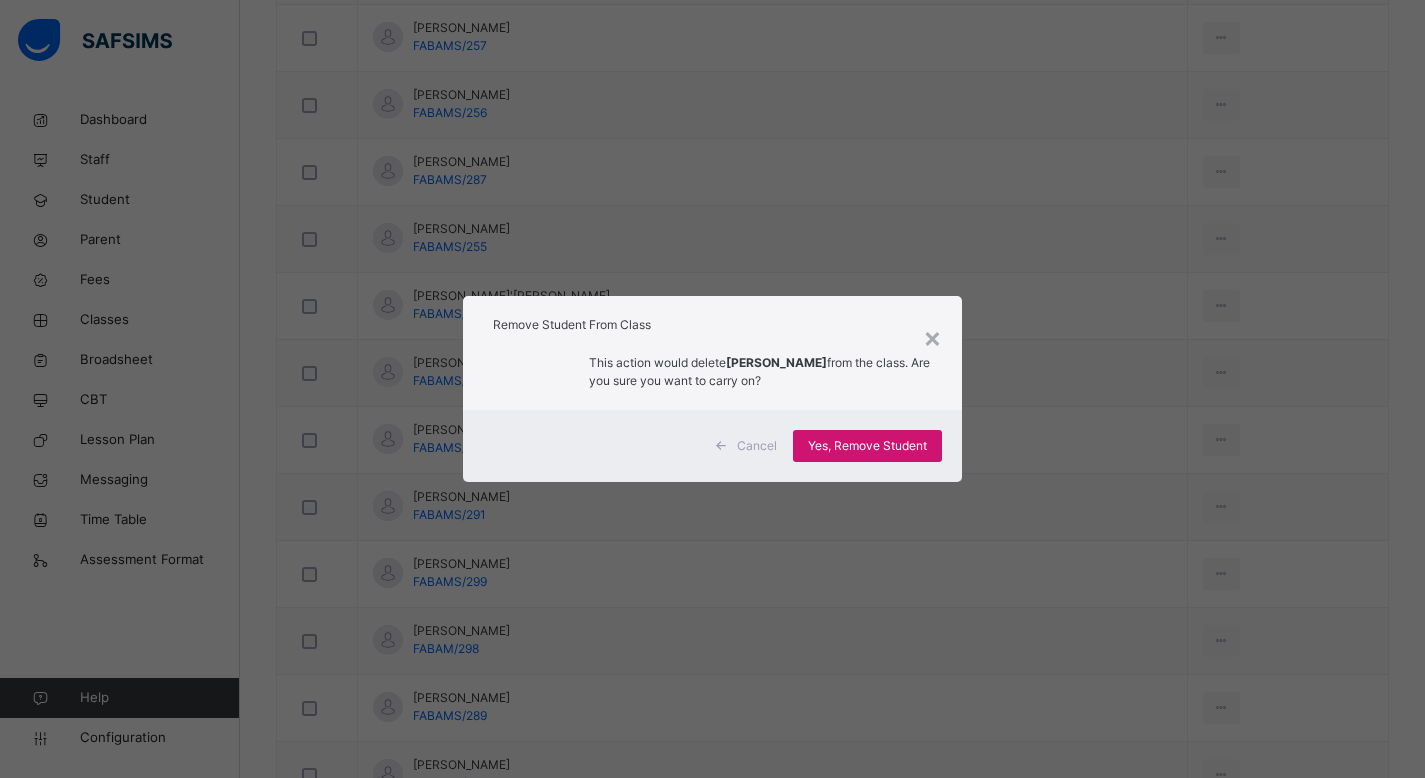 click on "Yes, Remove Student" at bounding box center (867, 446) 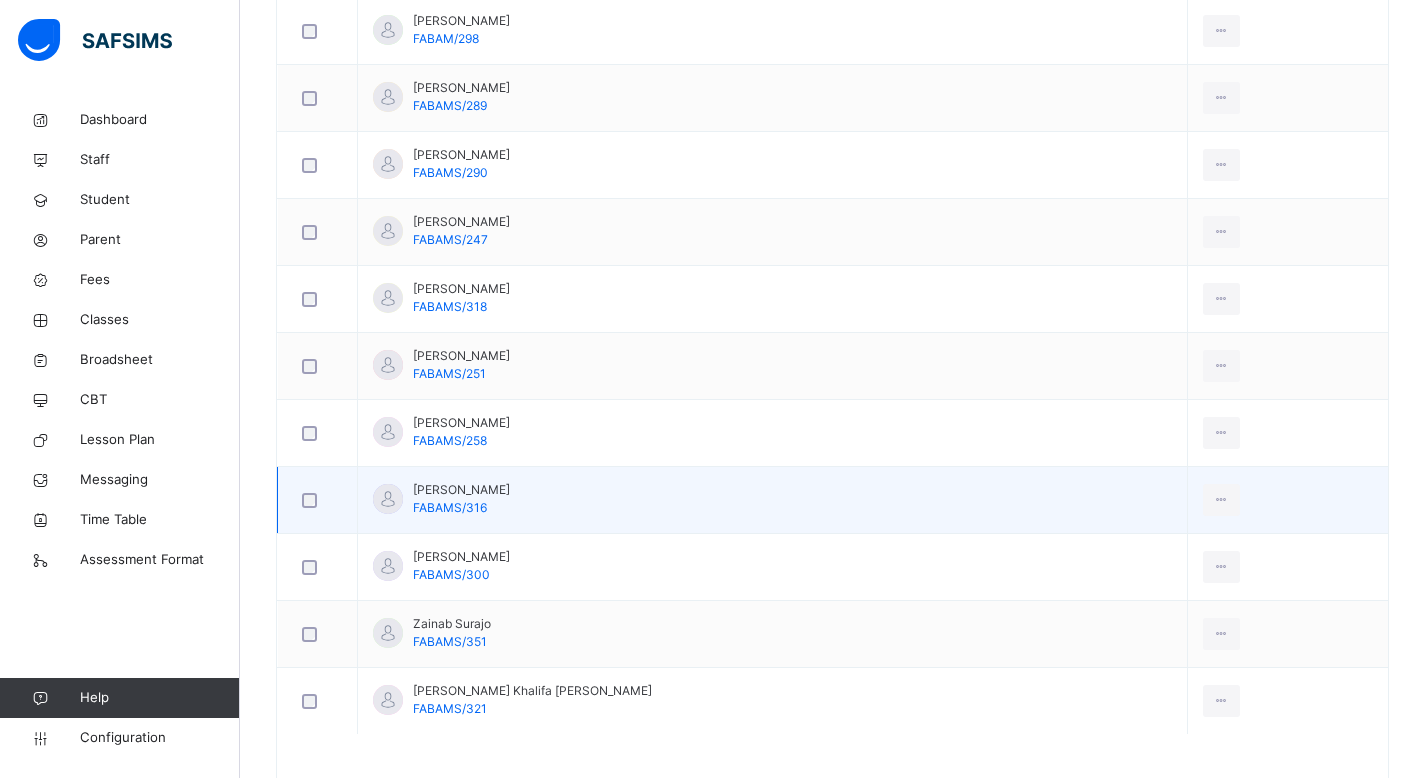 scroll, scrollTop: 1930, scrollLeft: 0, axis: vertical 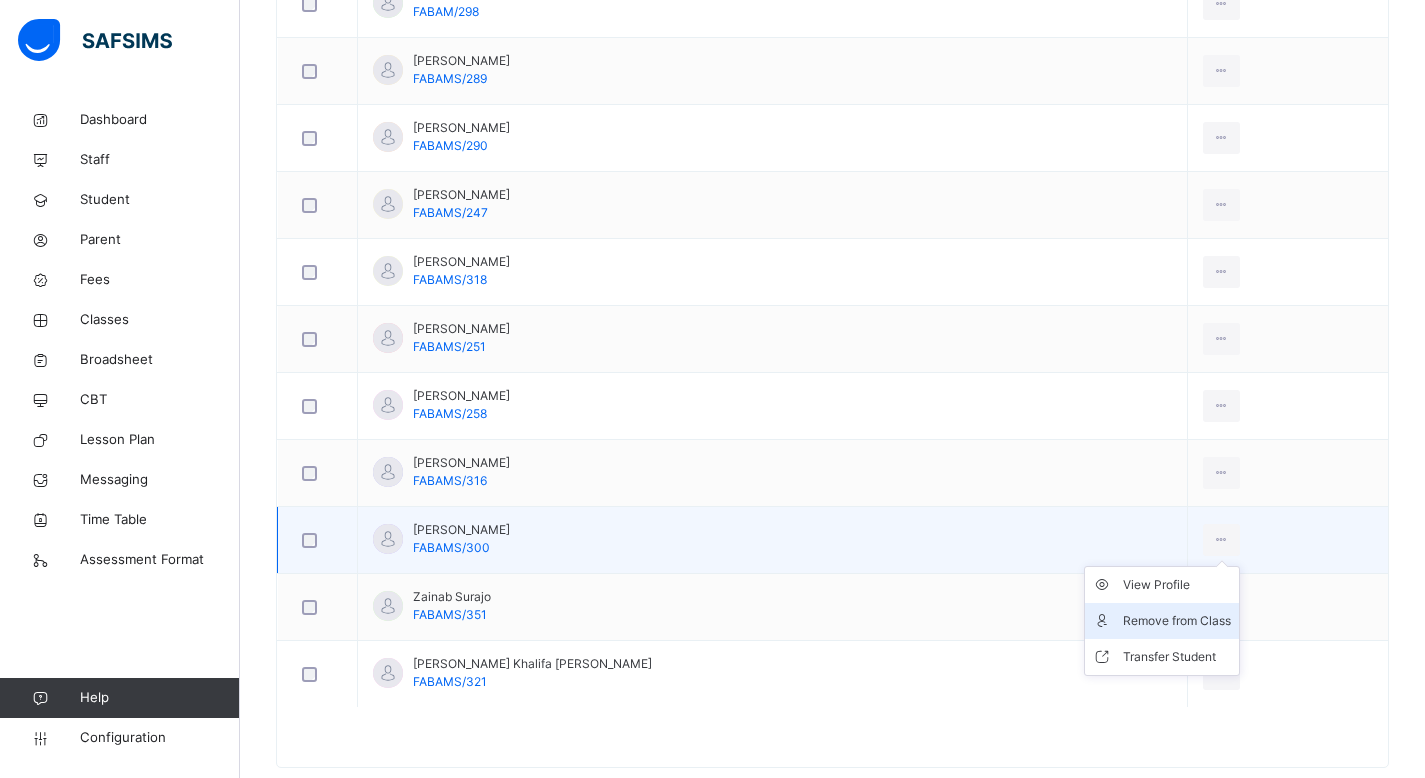 click on "Remove from Class" at bounding box center (1177, 621) 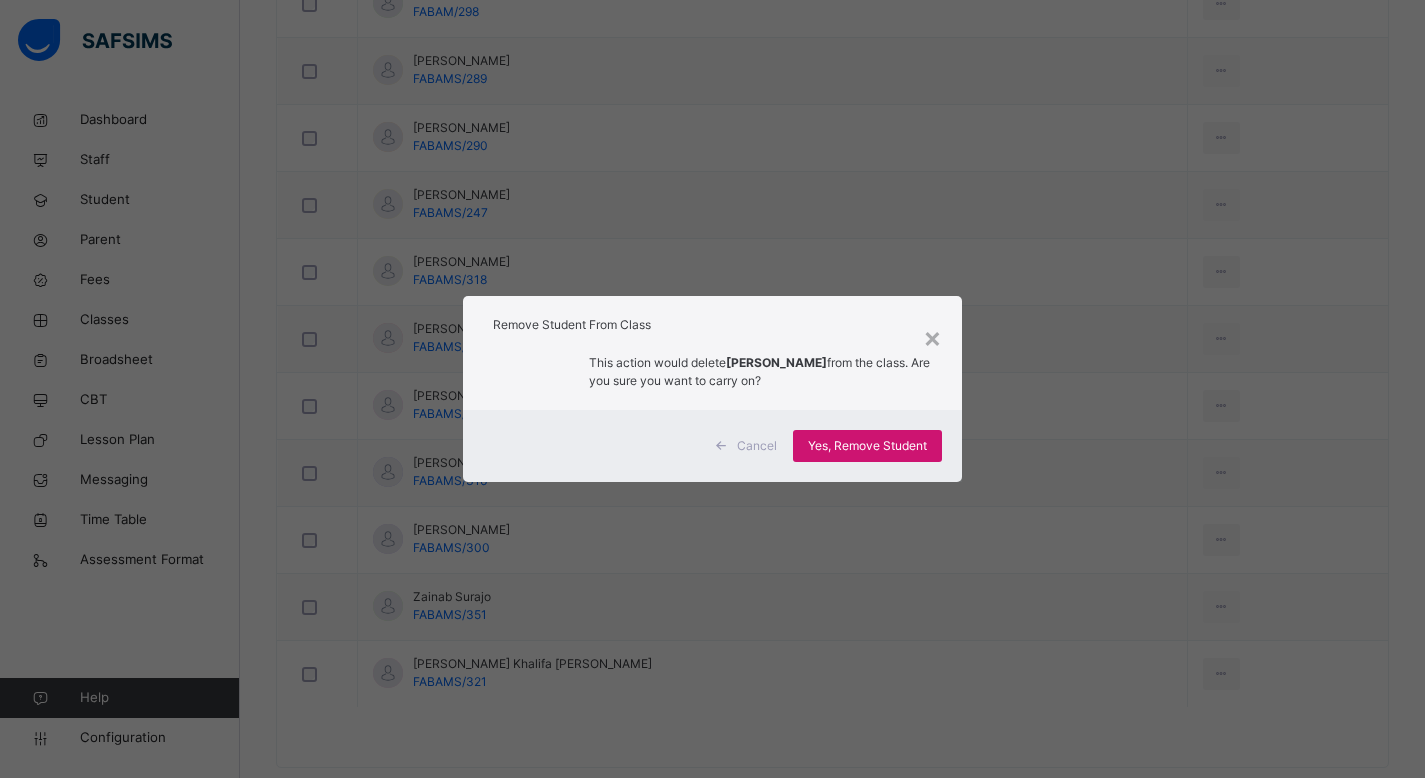 click on "Yes, Remove Student" at bounding box center [867, 446] 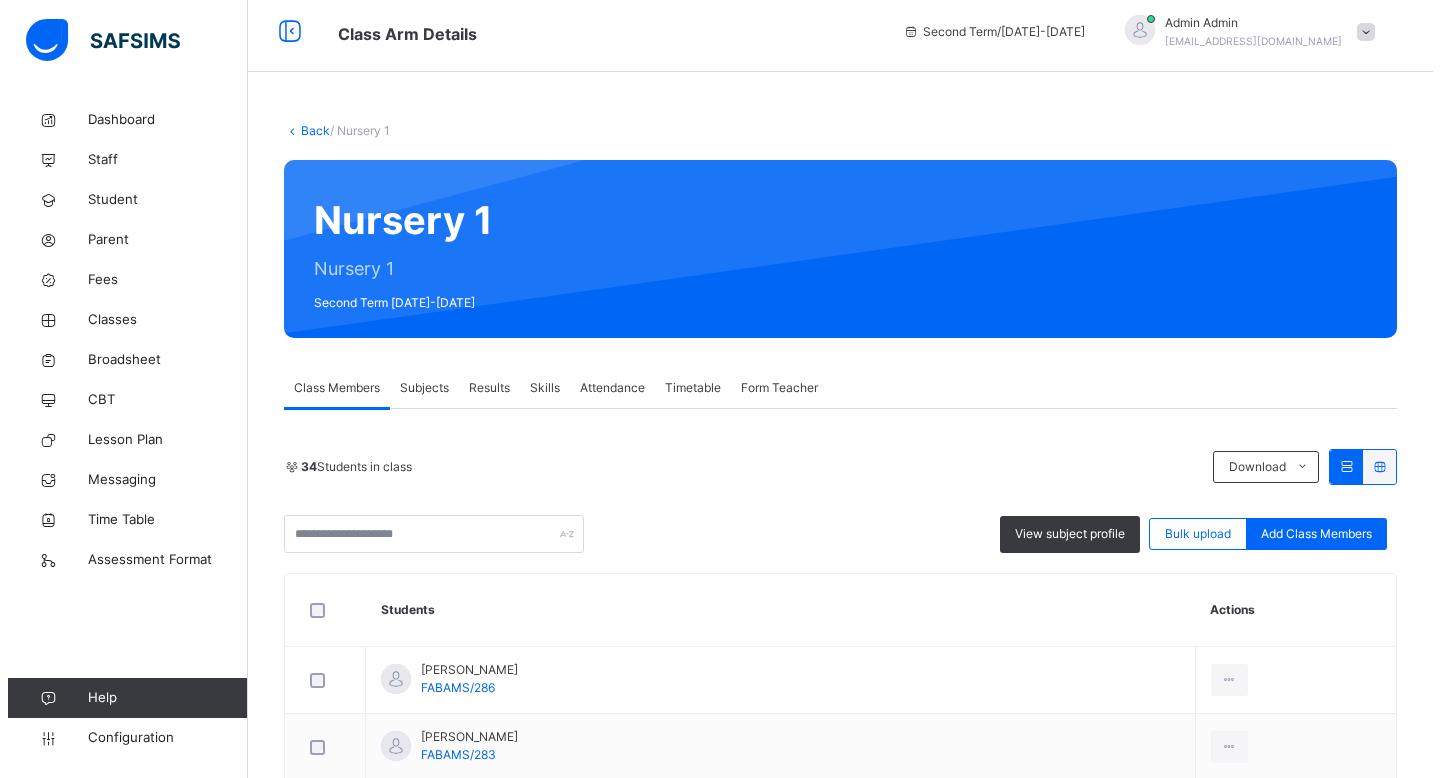 scroll, scrollTop: 0, scrollLeft: 0, axis: both 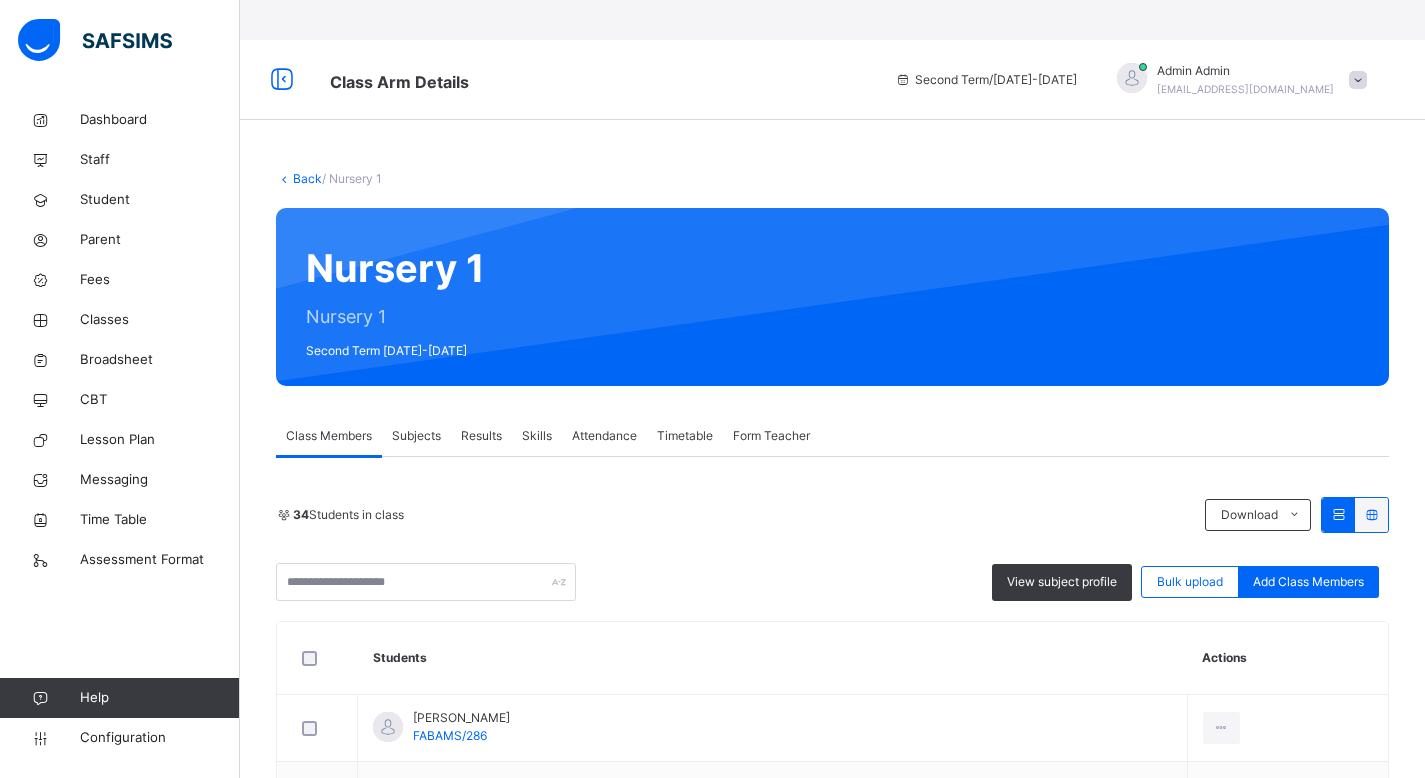 click at bounding box center [1358, 80] 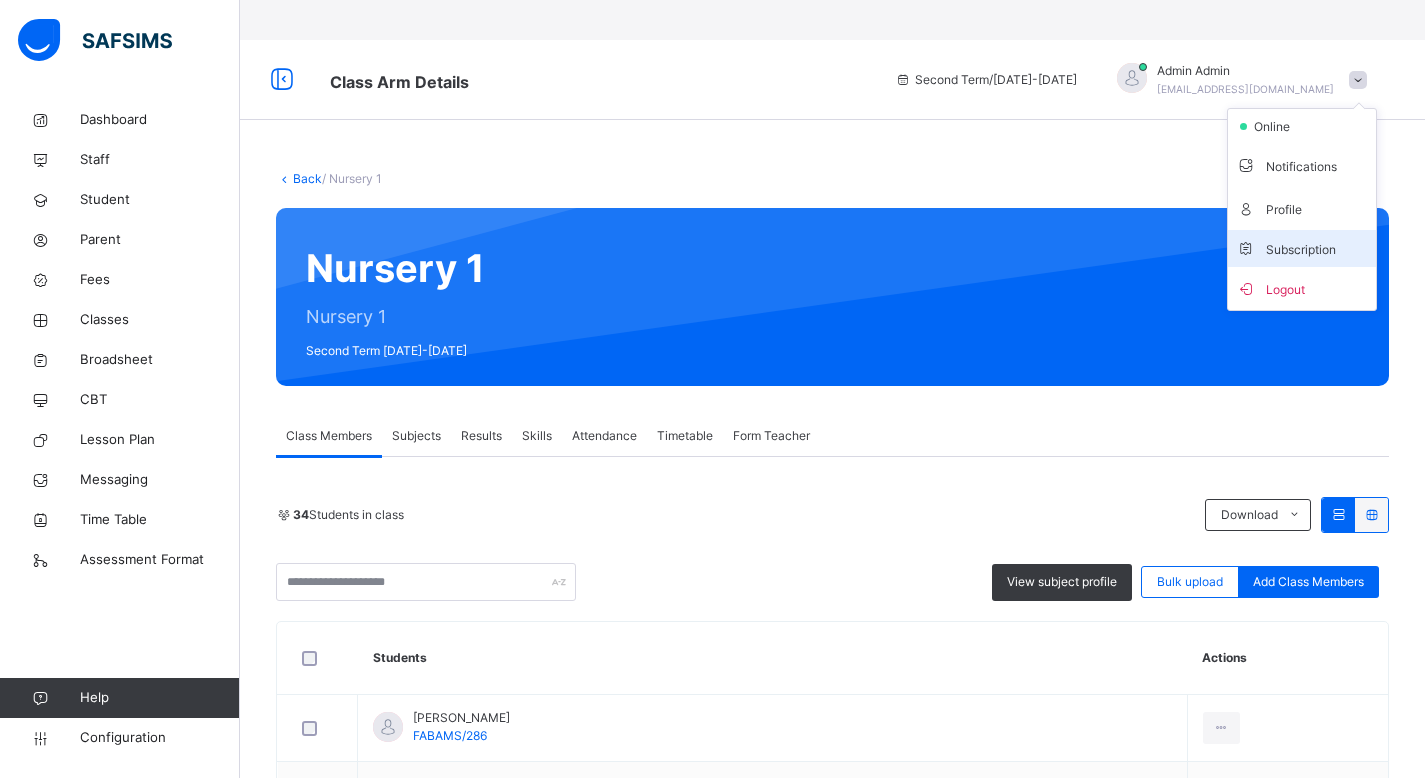 click on "Subscription" at bounding box center [1286, 249] 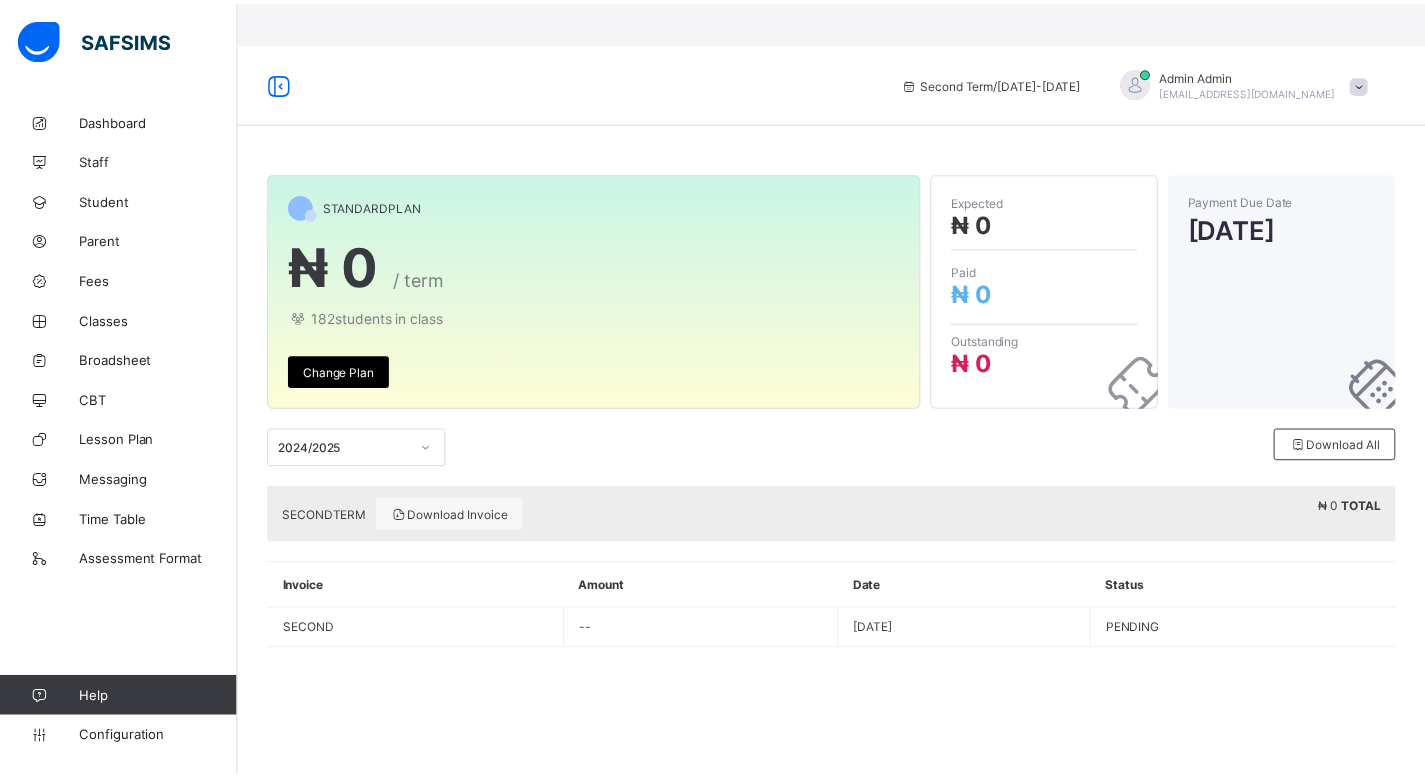 scroll, scrollTop: 0, scrollLeft: 0, axis: both 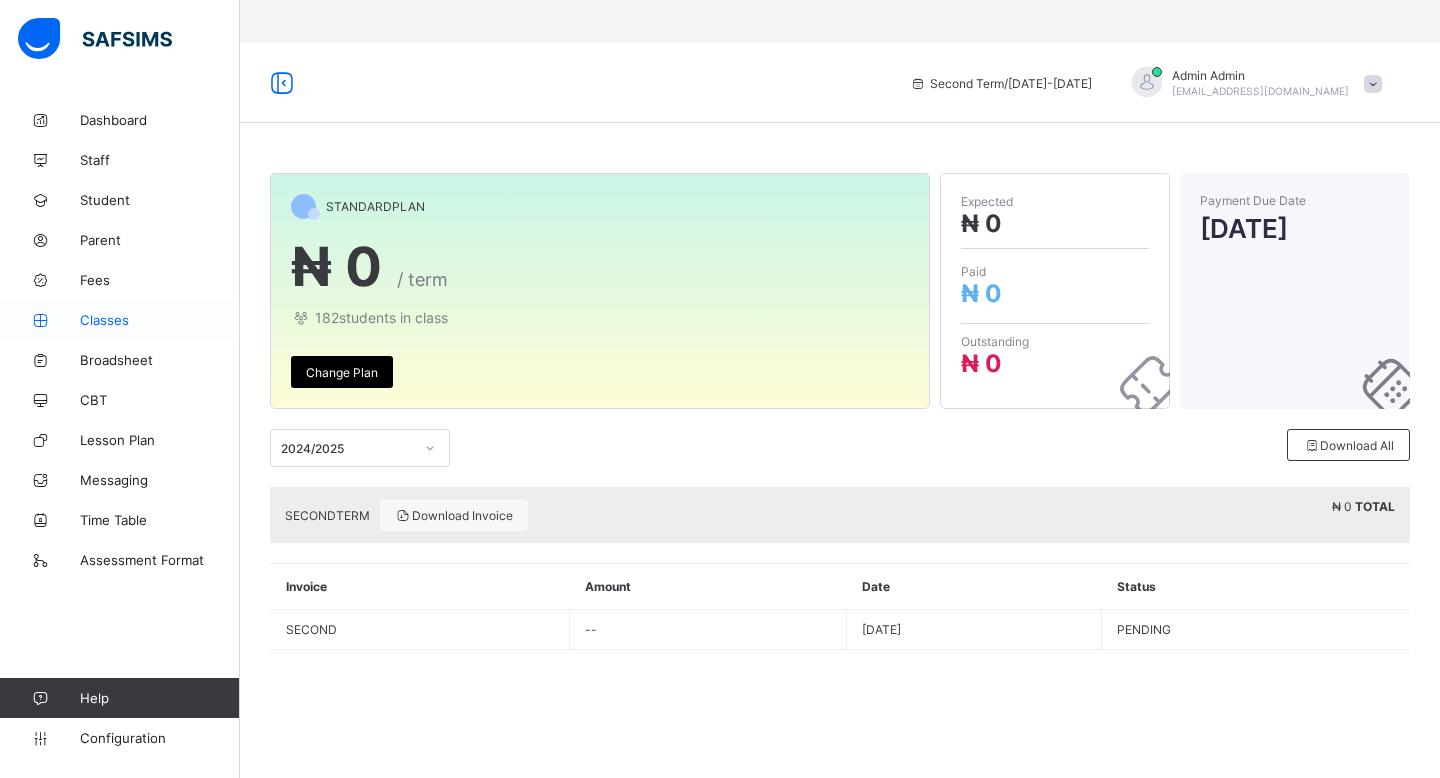 click on "Classes" at bounding box center [160, 320] 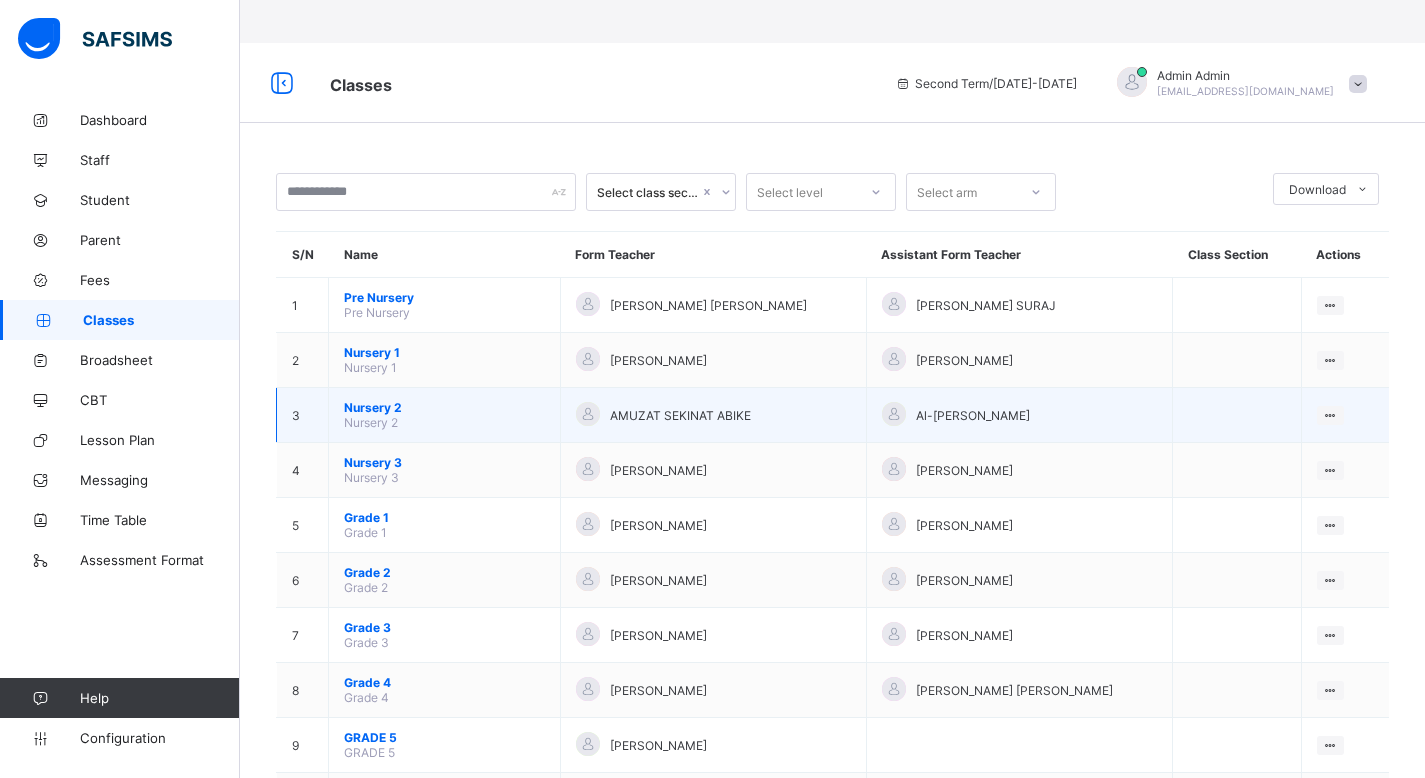 click on "Nursery 2" at bounding box center [444, 407] 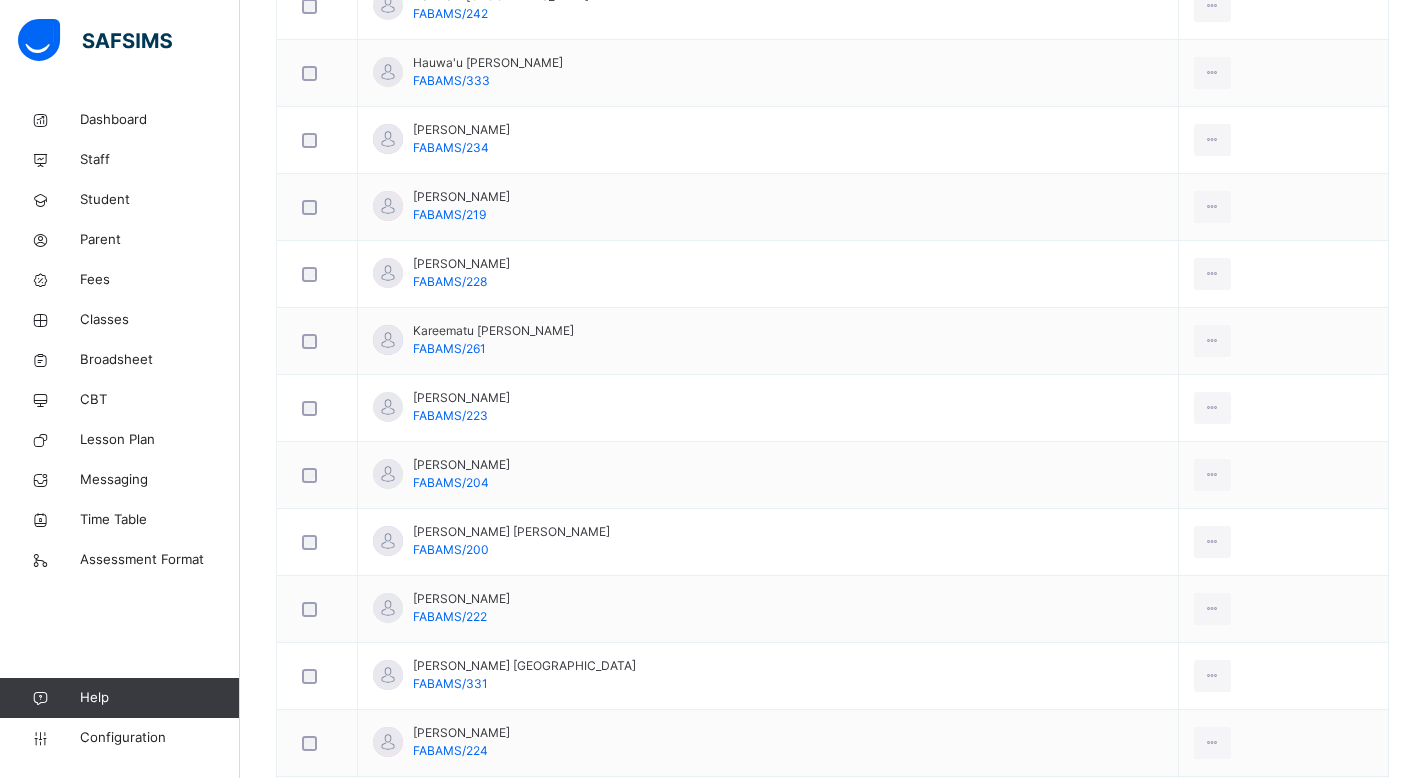 scroll, scrollTop: 1537, scrollLeft: 0, axis: vertical 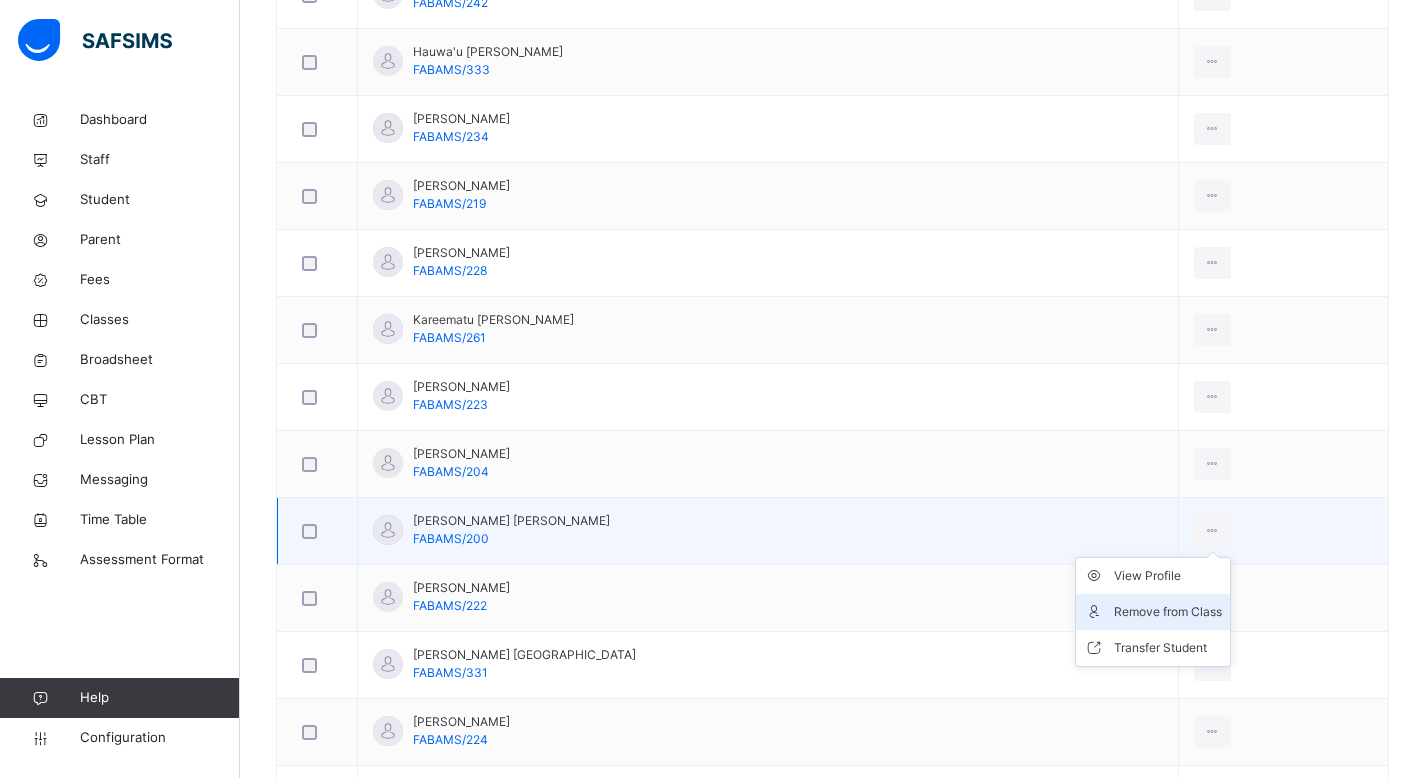 click on "Remove from Class" at bounding box center [1168, 612] 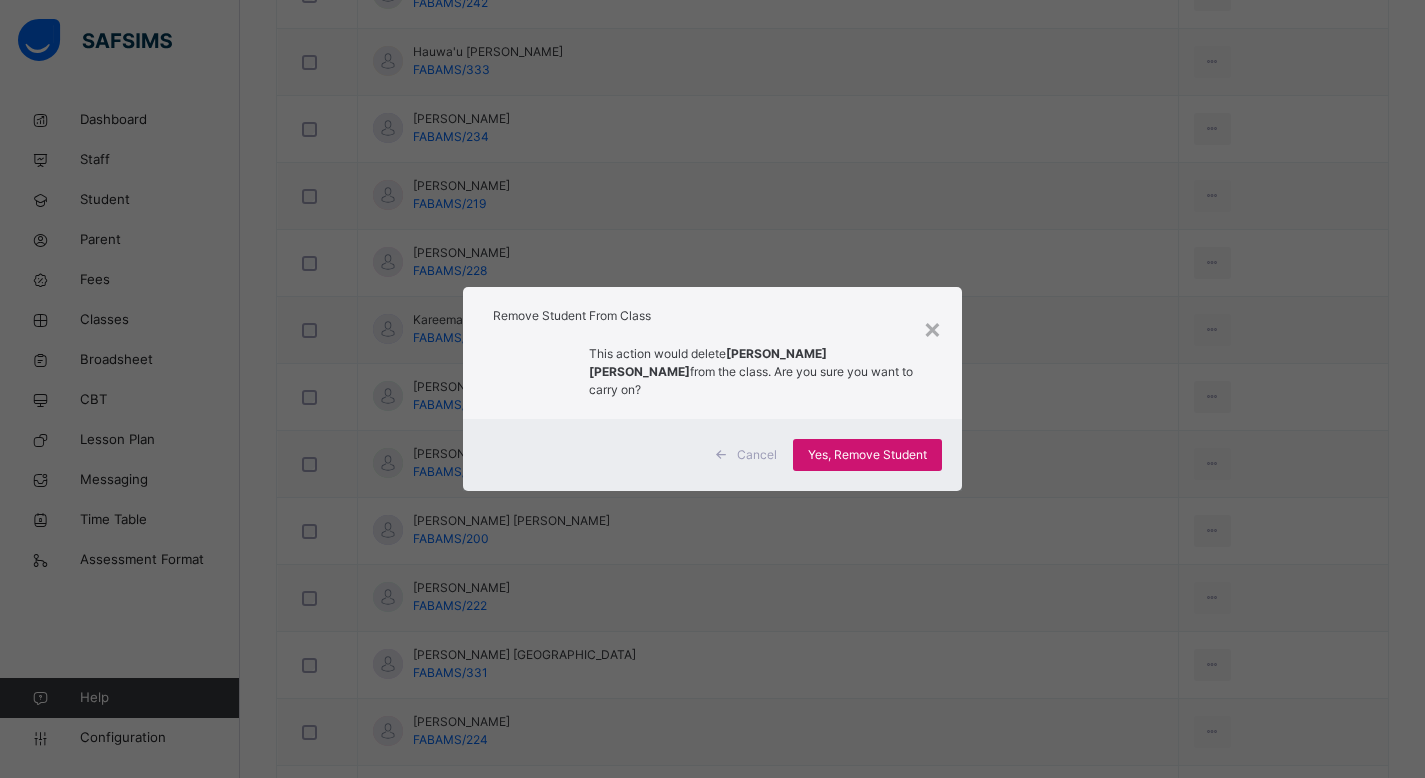 click on "Yes, Remove Student" at bounding box center (867, 455) 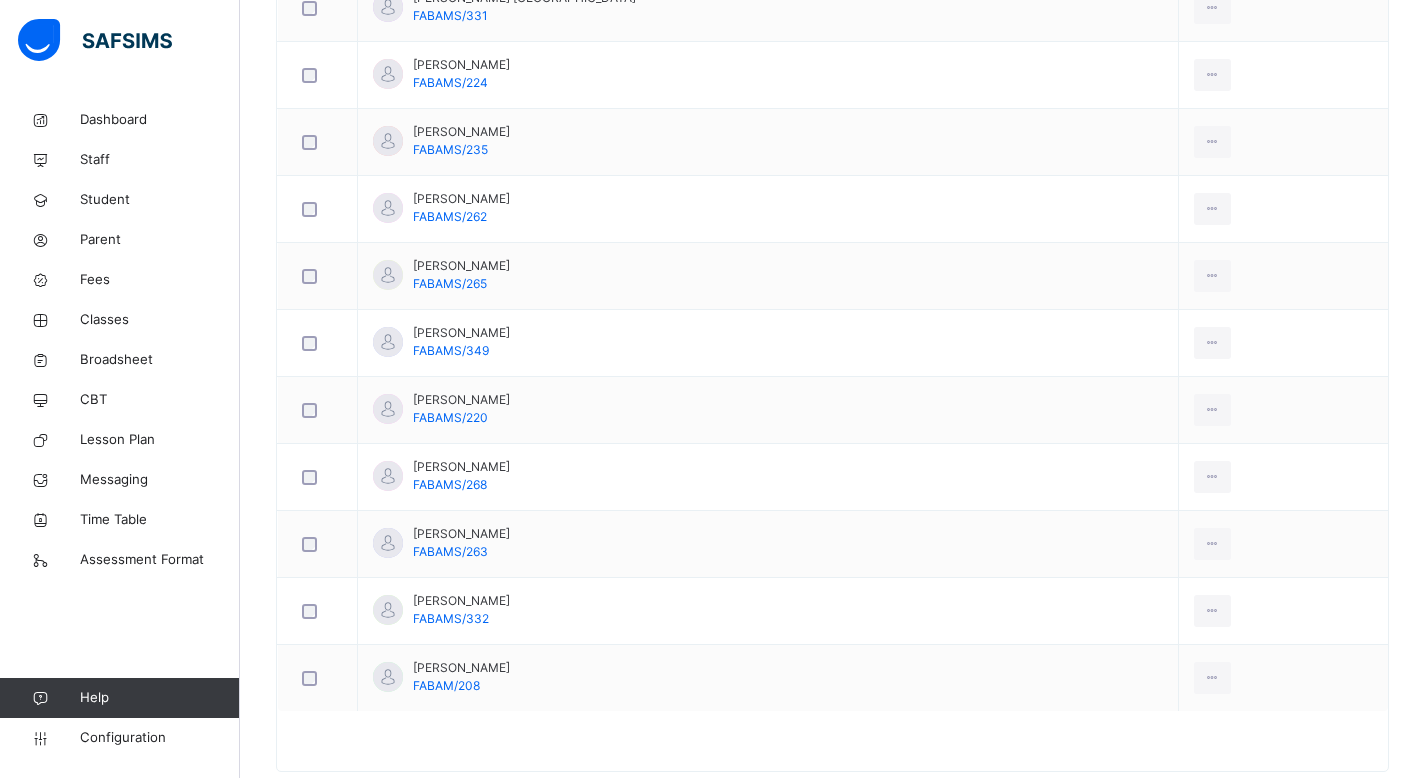 scroll, scrollTop: 2131, scrollLeft: 0, axis: vertical 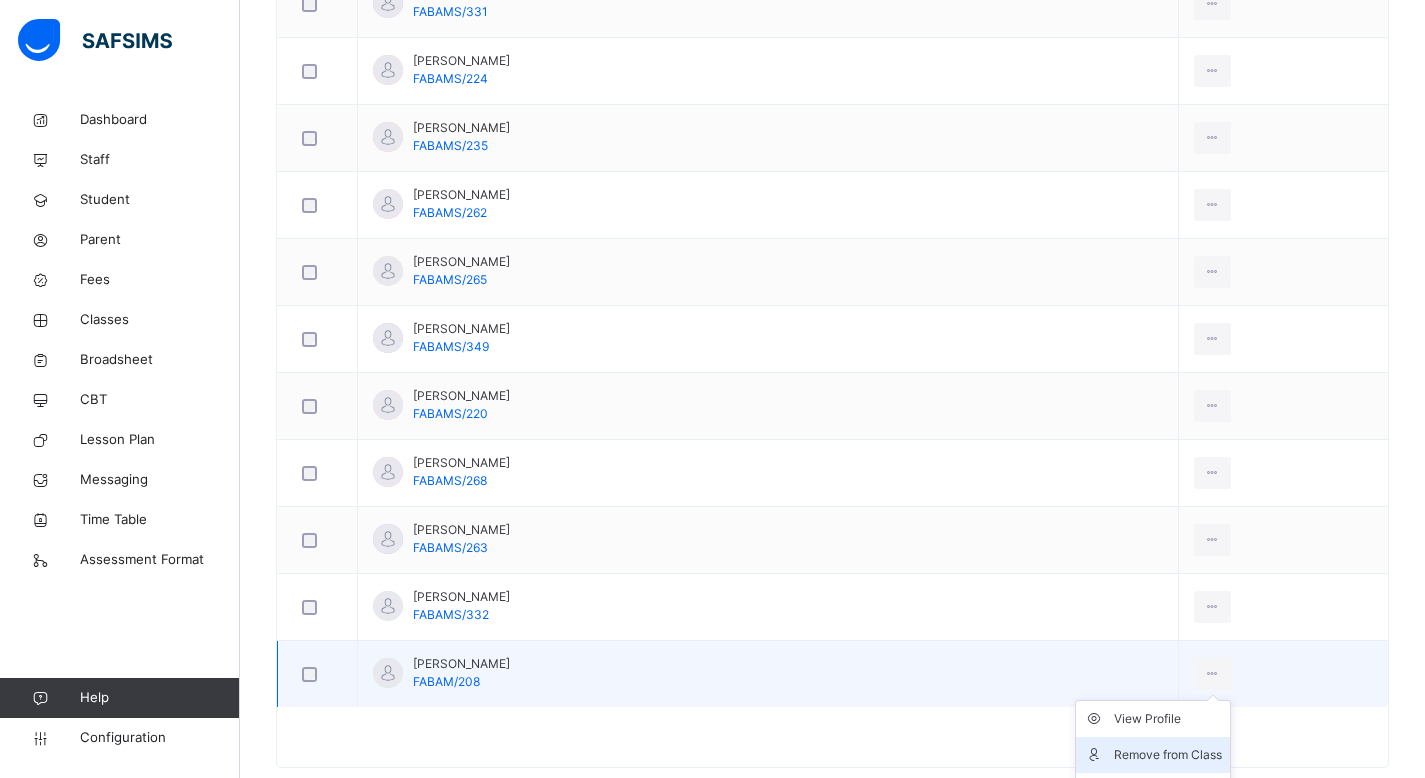 click on "Remove from Class" at bounding box center [1168, 755] 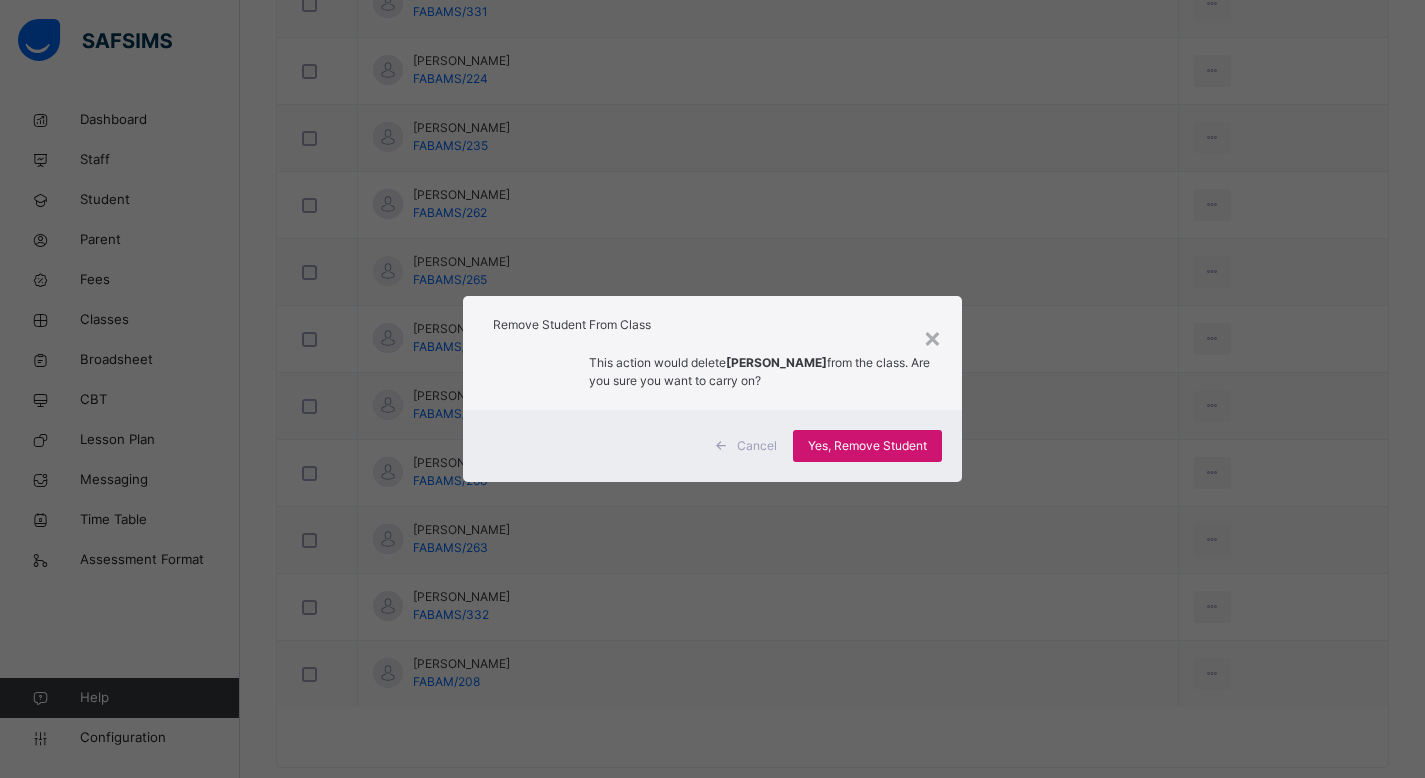click on "Yes, Remove Student" at bounding box center (867, 446) 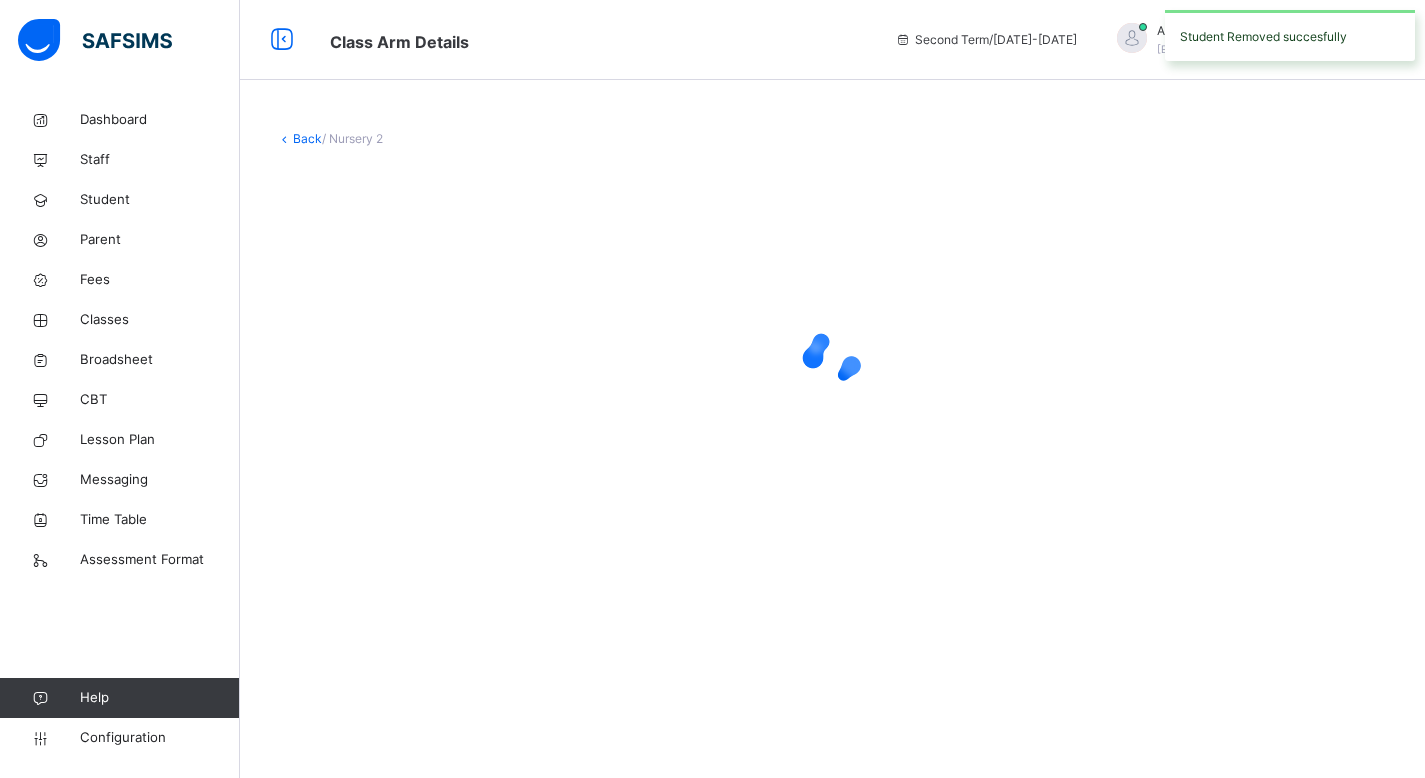 scroll, scrollTop: 0, scrollLeft: 0, axis: both 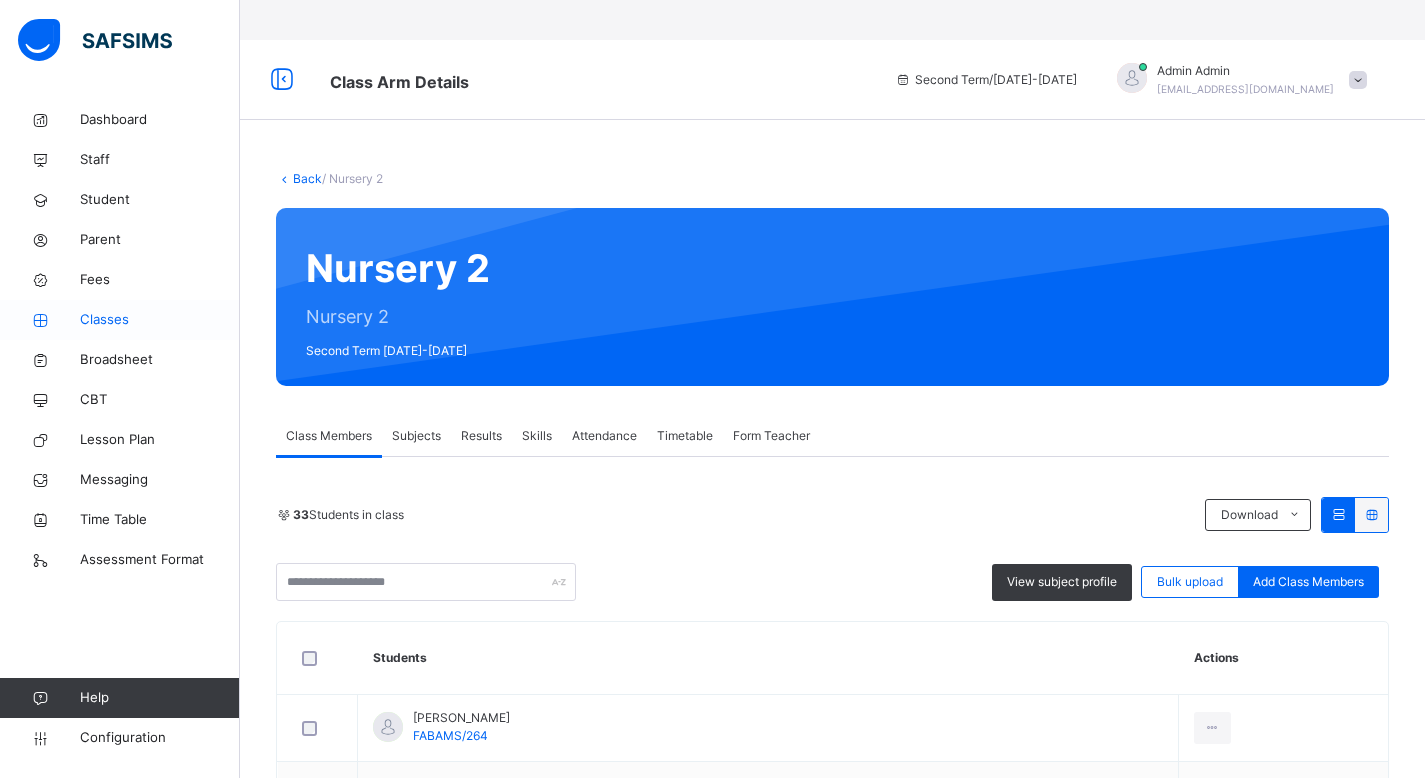click on "Classes" at bounding box center (120, 320) 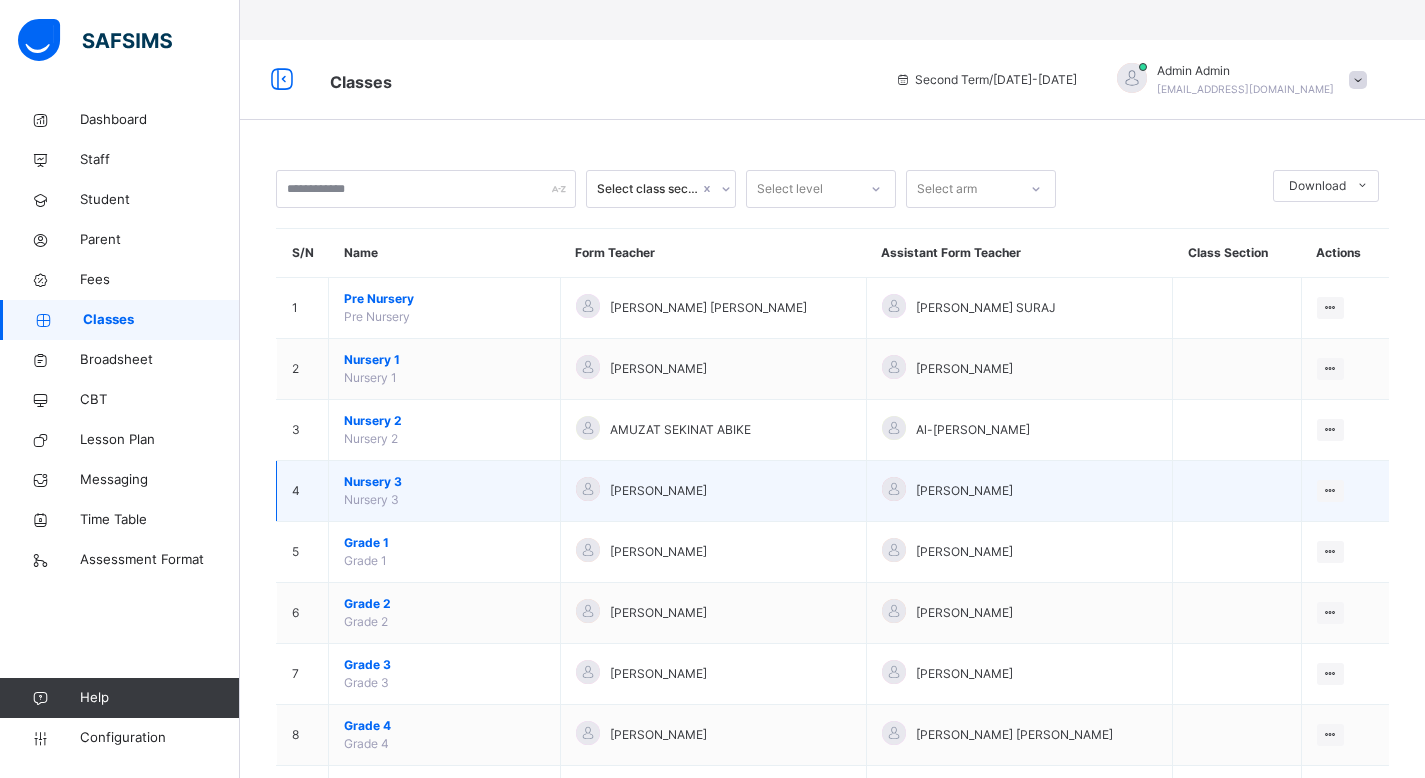 click on "Nursery 3     Nursery 3" at bounding box center [445, 491] 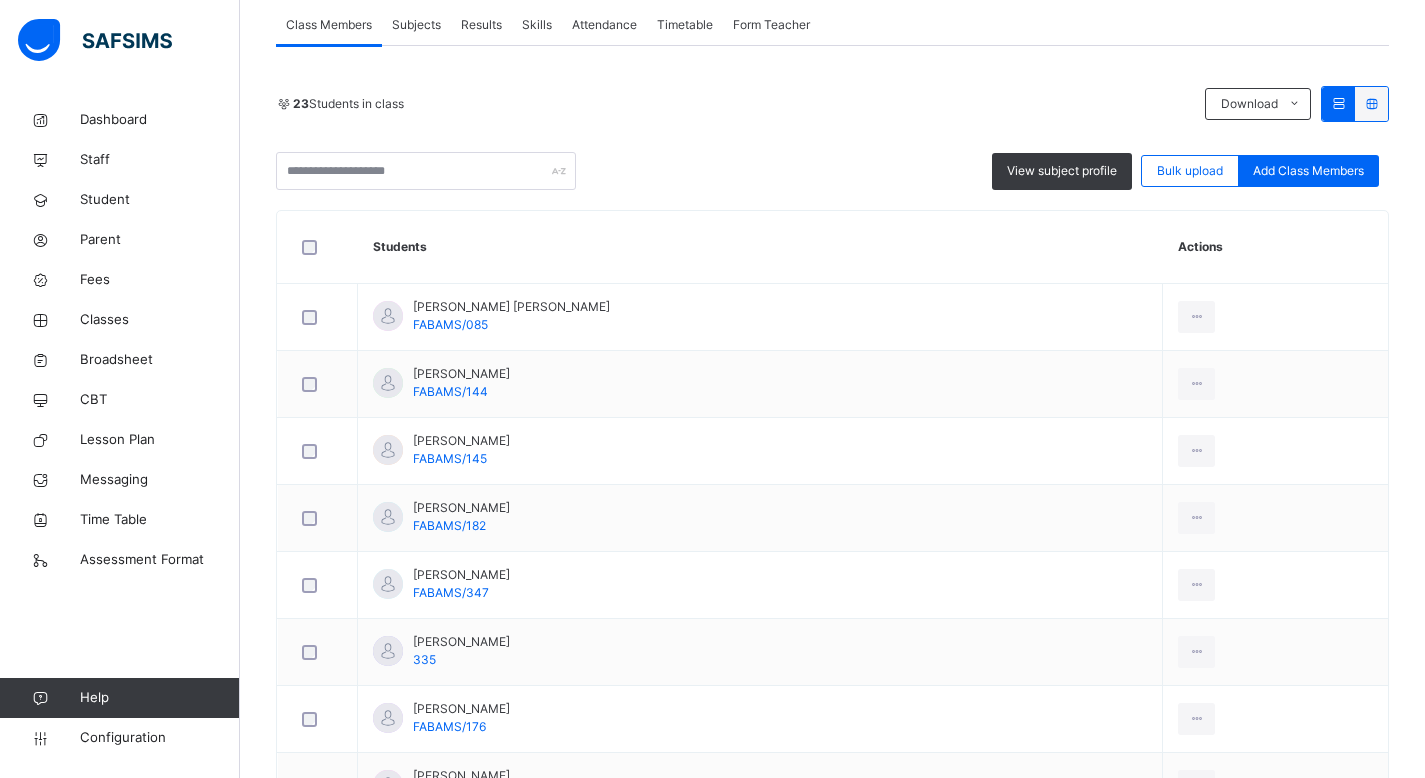scroll, scrollTop: 413, scrollLeft: 0, axis: vertical 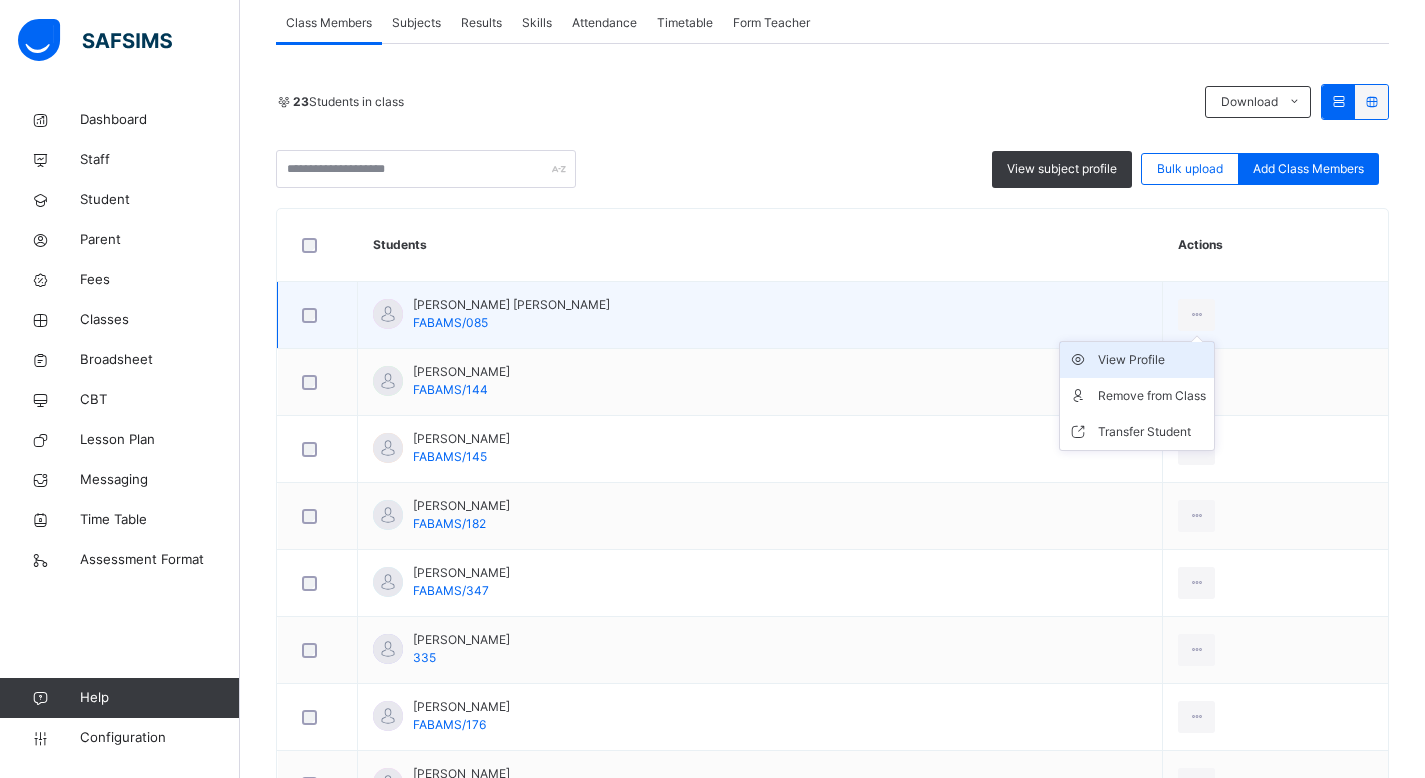 click on "View Profile" at bounding box center (1137, 360) 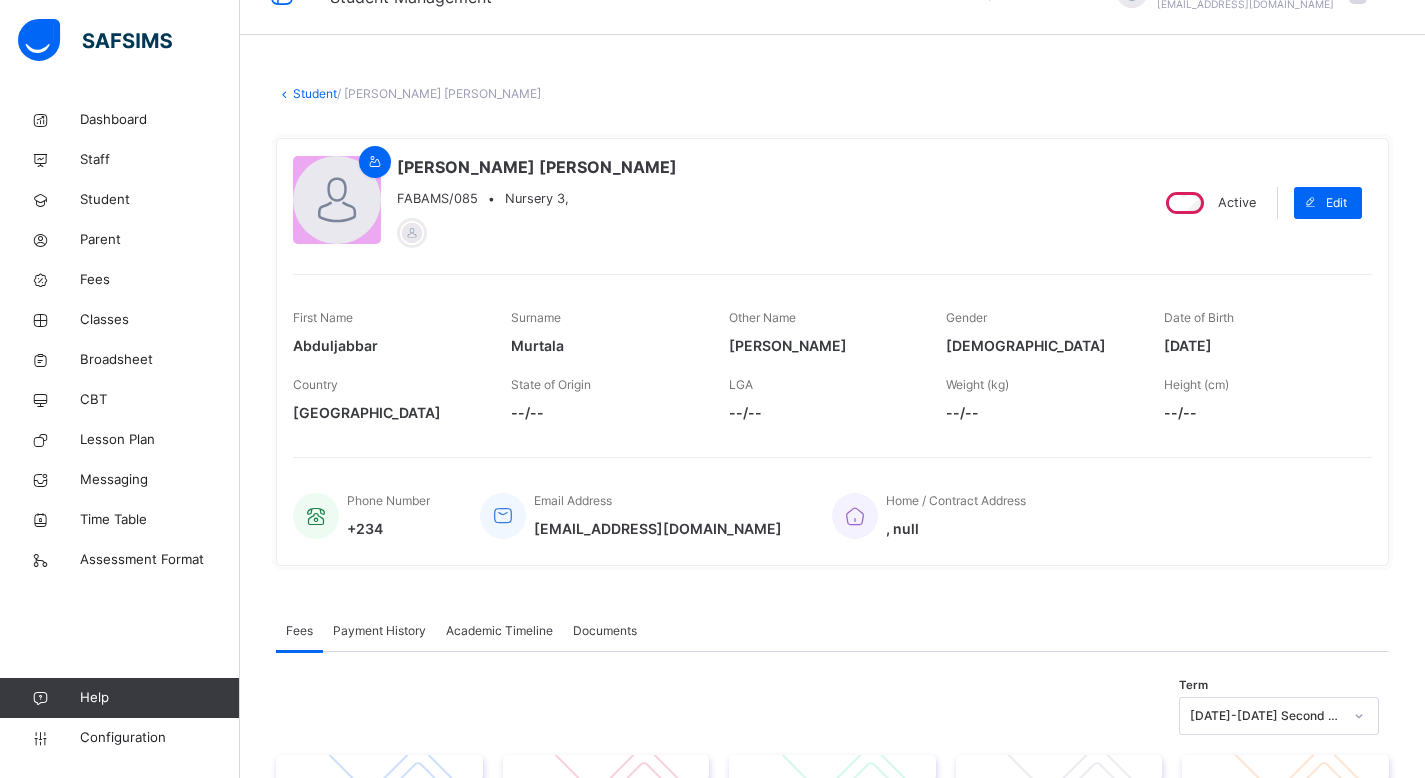 scroll, scrollTop: 0, scrollLeft: 0, axis: both 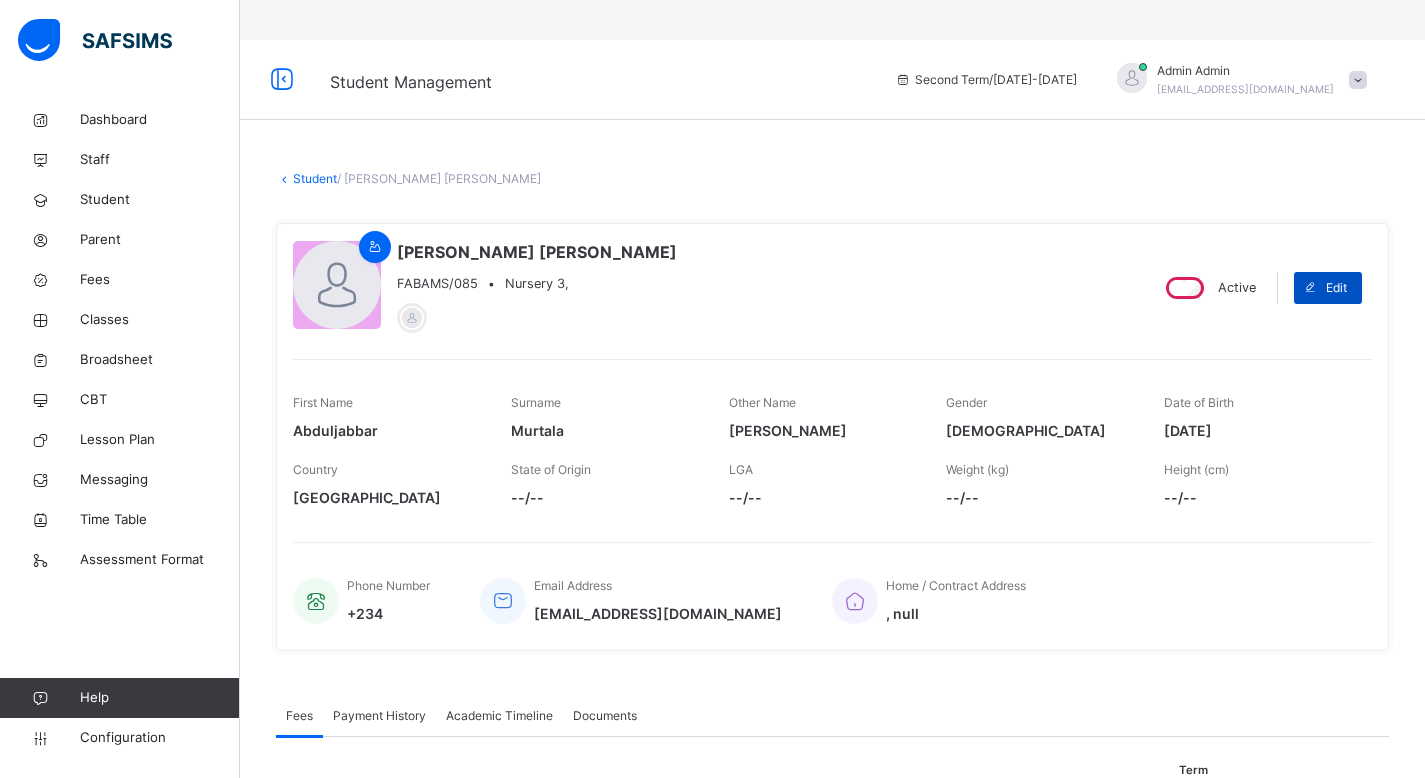 click on "Edit" at bounding box center [1336, 288] 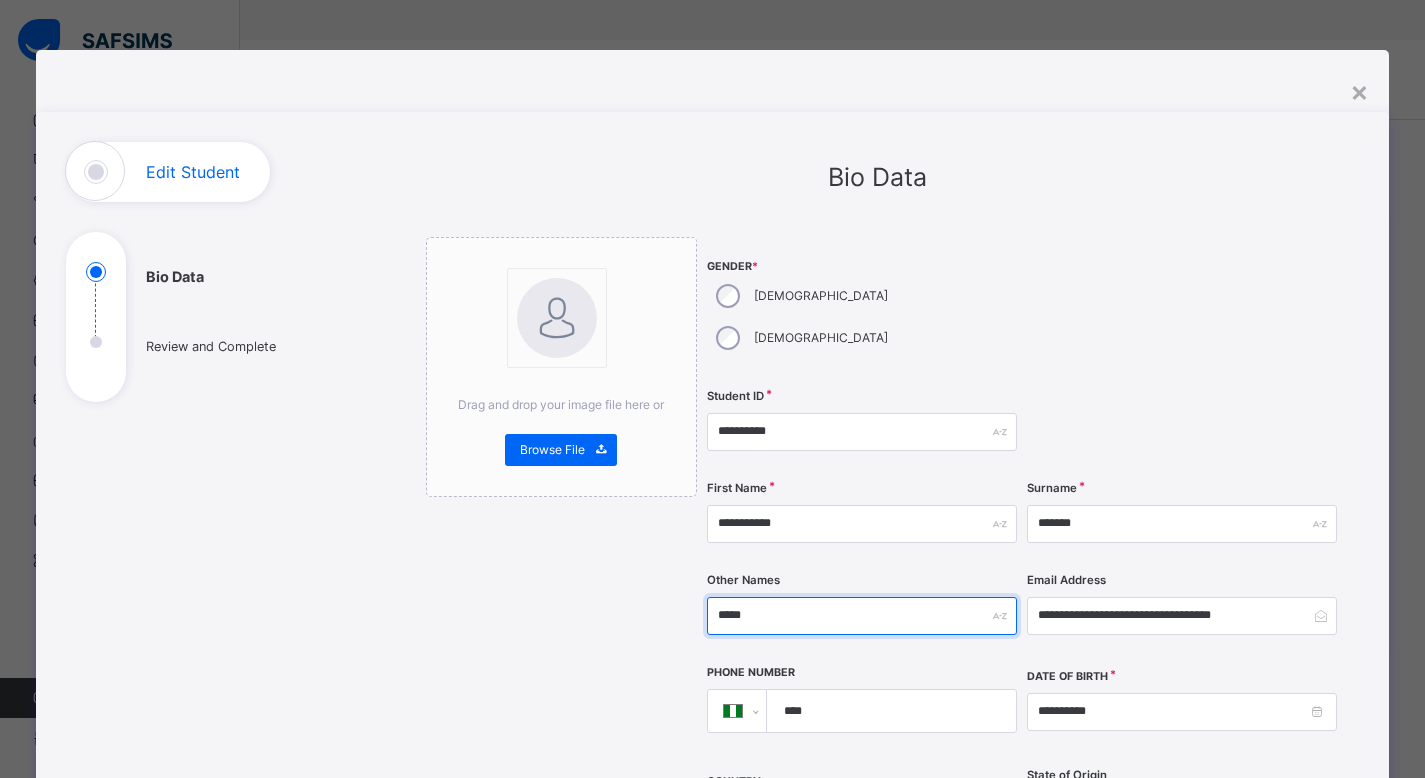 click on "*****" at bounding box center (862, 616) 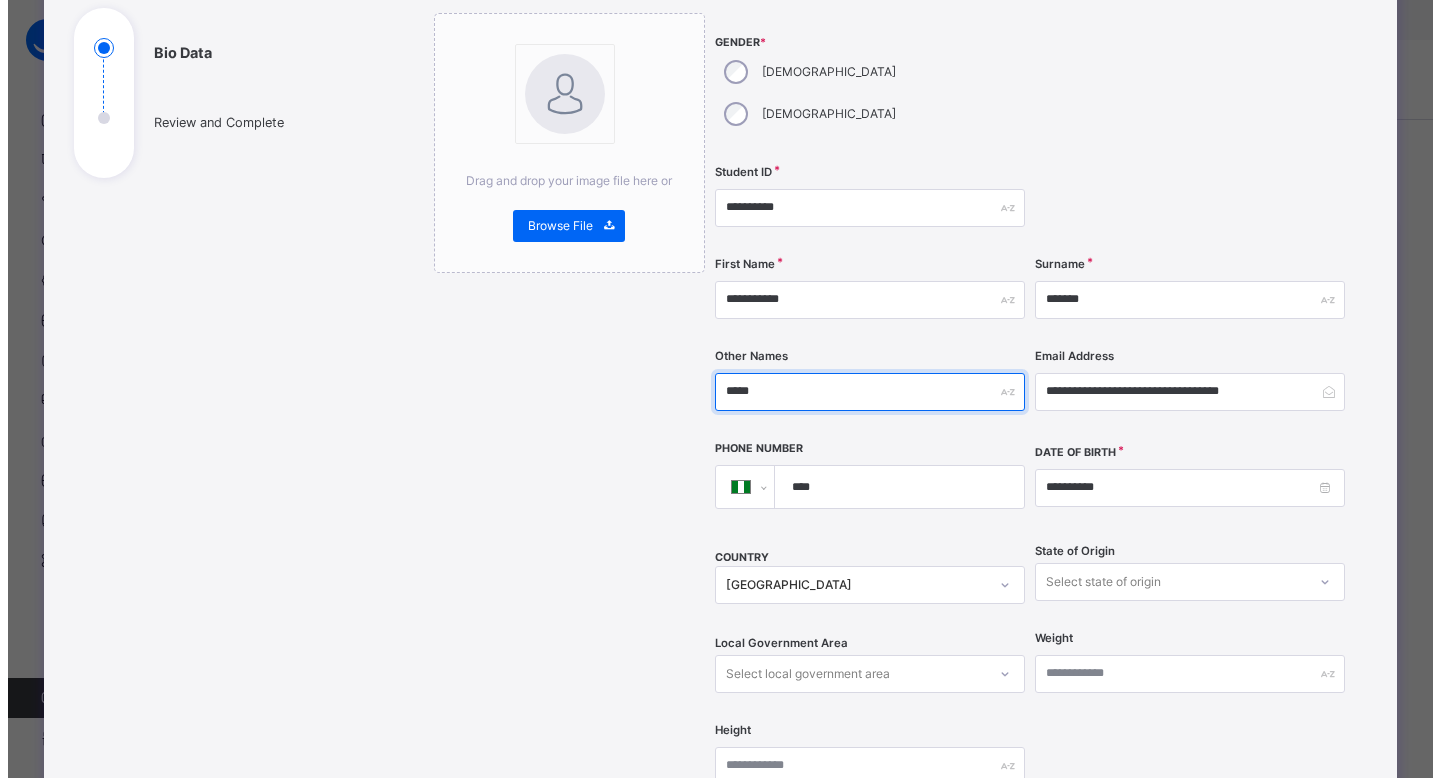 scroll, scrollTop: 754, scrollLeft: 0, axis: vertical 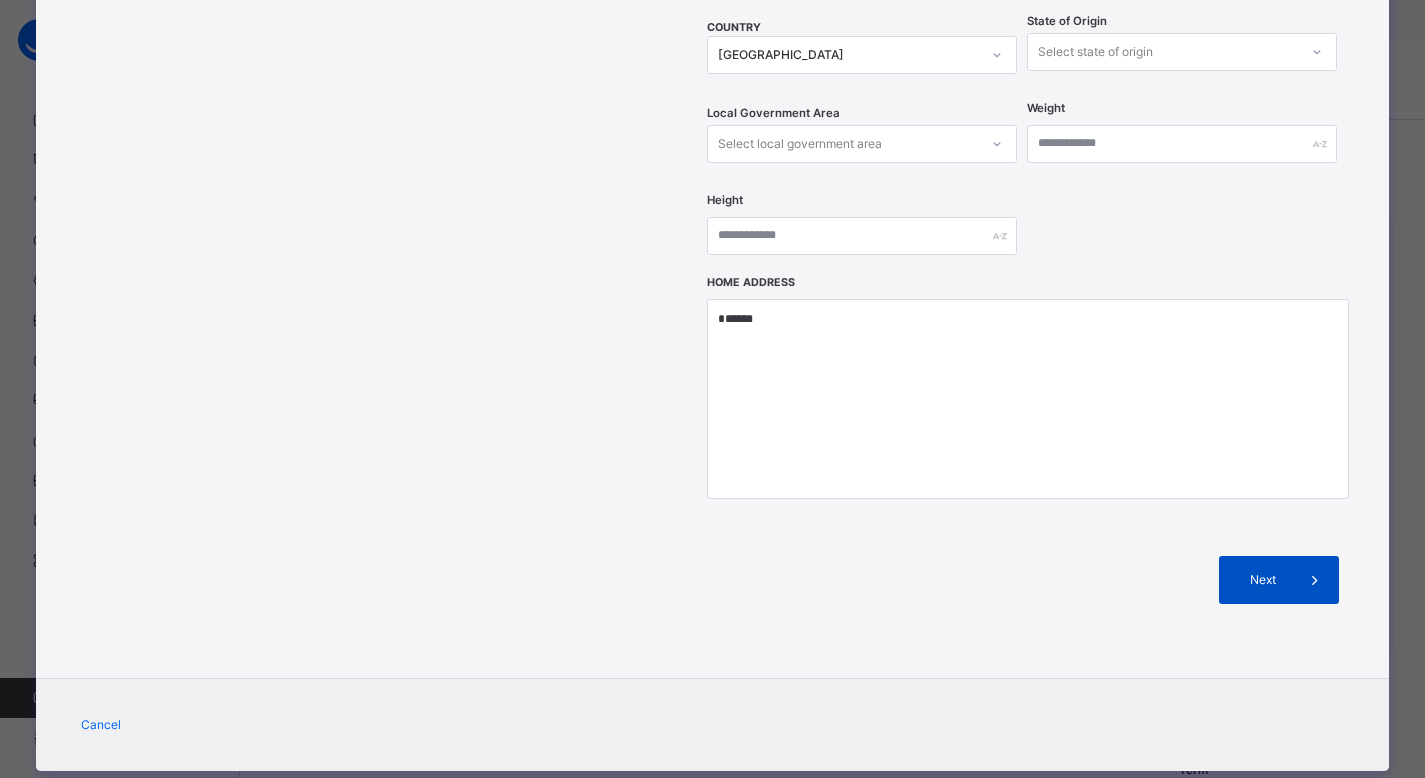 type on "*****" 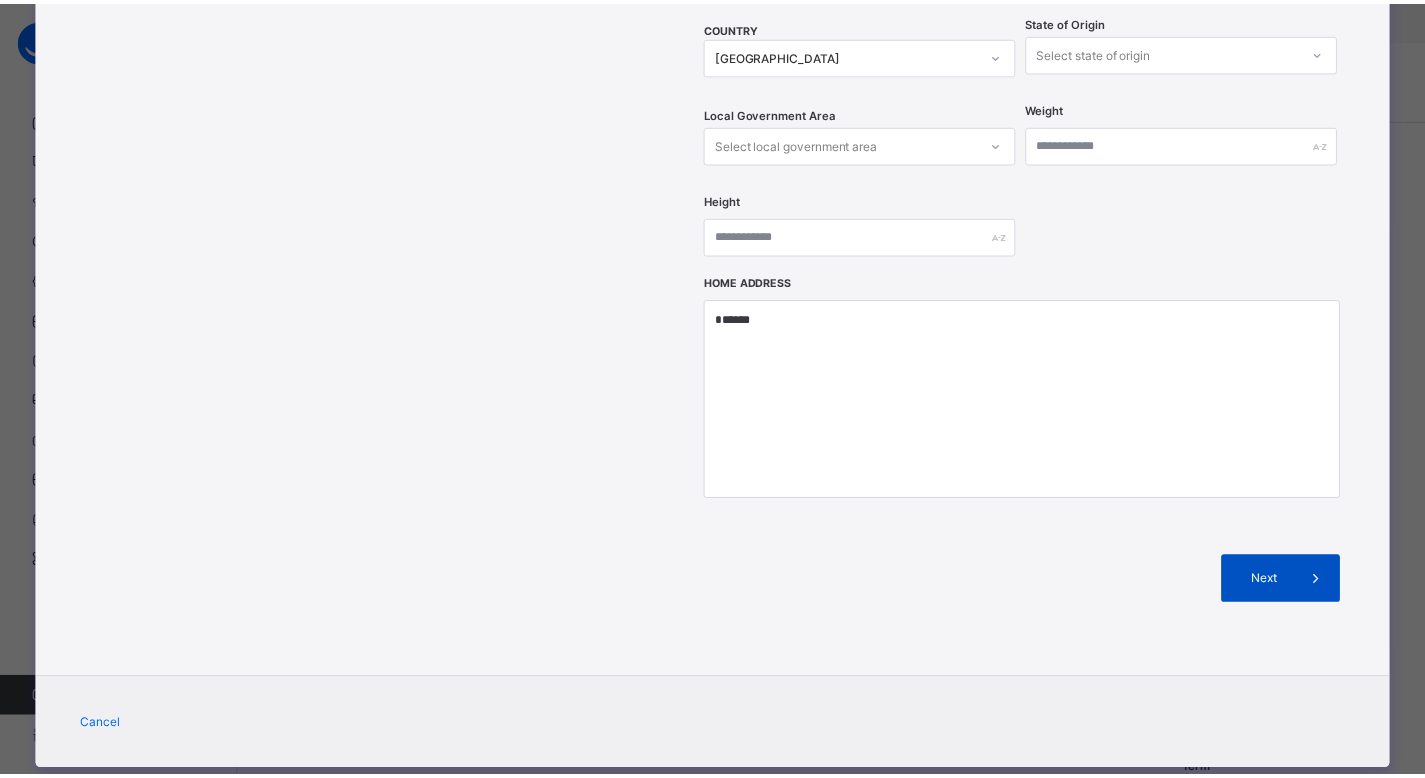 scroll, scrollTop: 321, scrollLeft: 0, axis: vertical 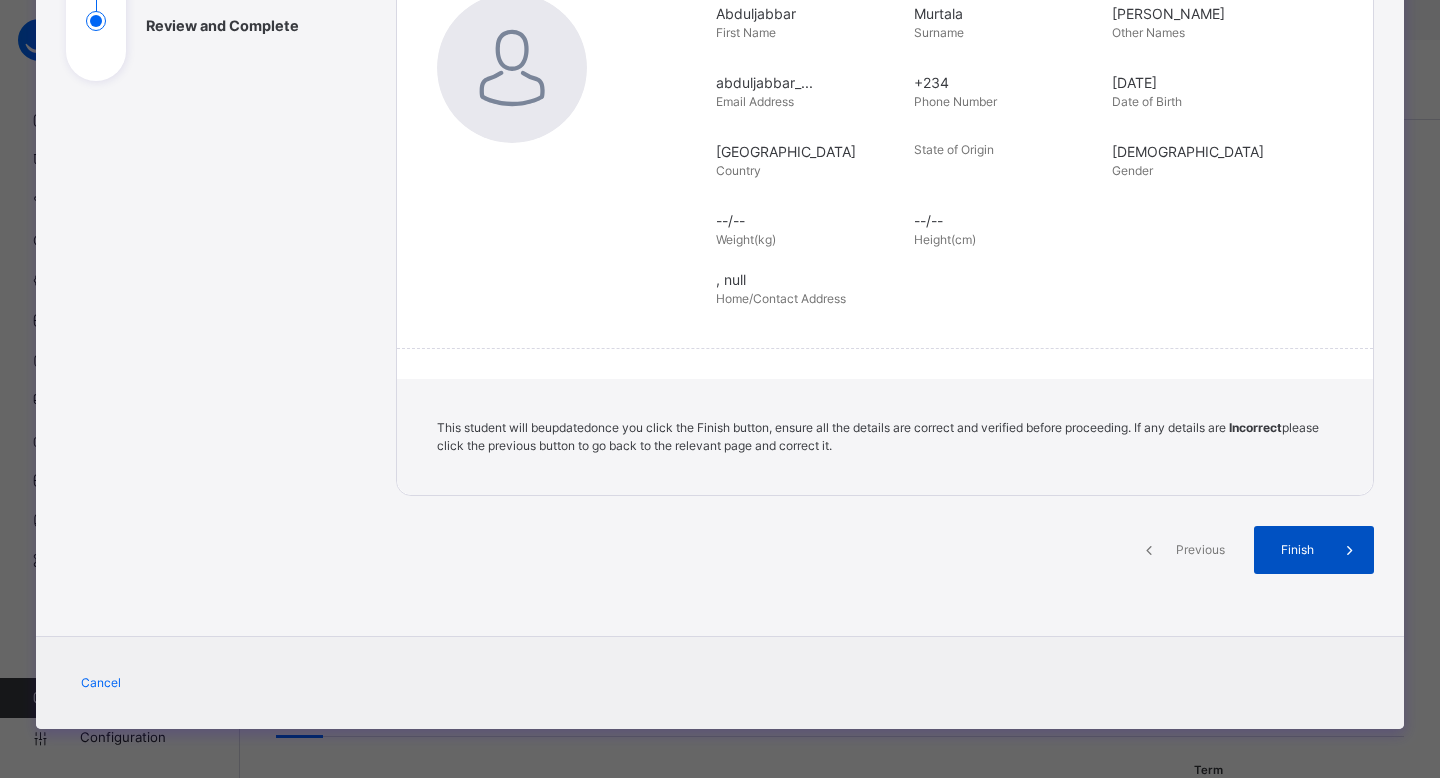 click on "Finish" at bounding box center (1297, 550) 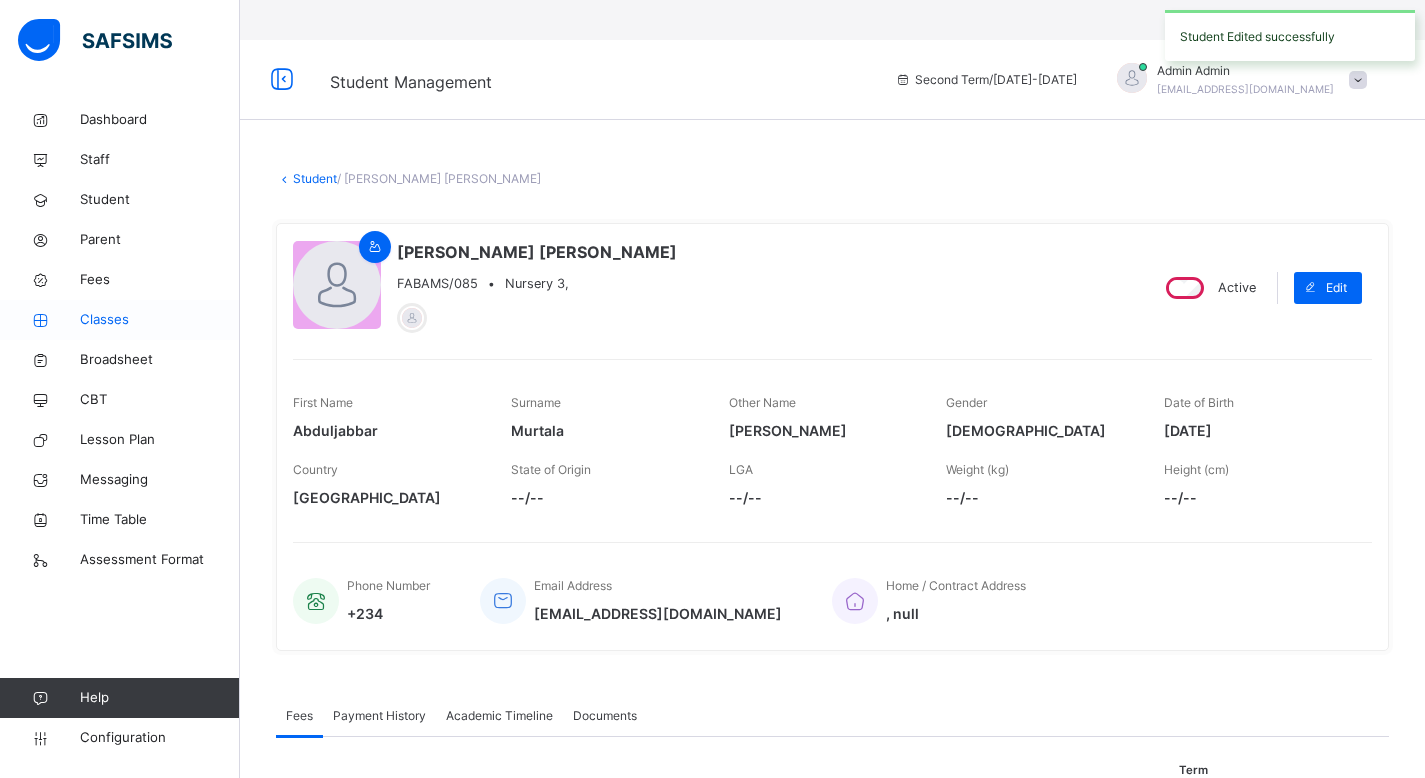 click on "Classes" at bounding box center [160, 320] 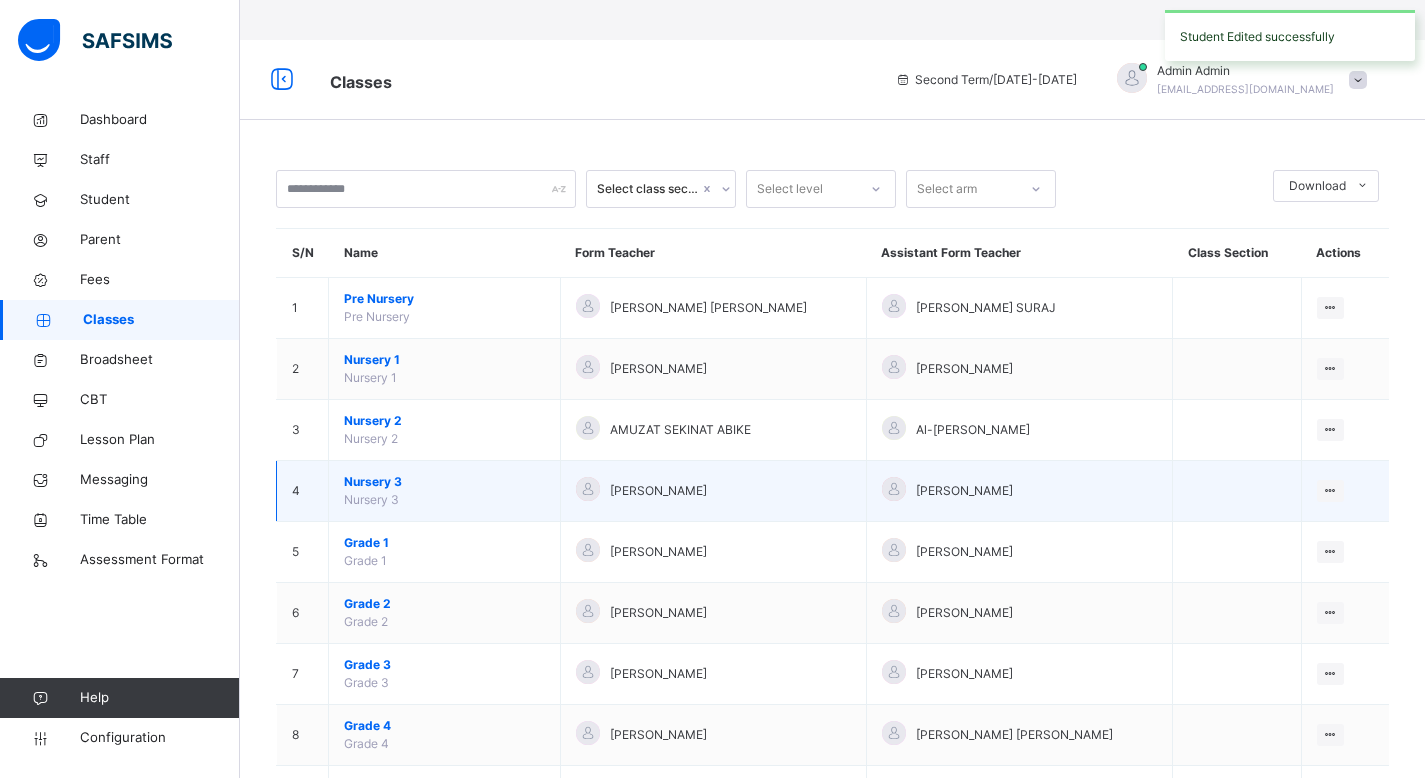 click on "Nursery 3" at bounding box center [444, 482] 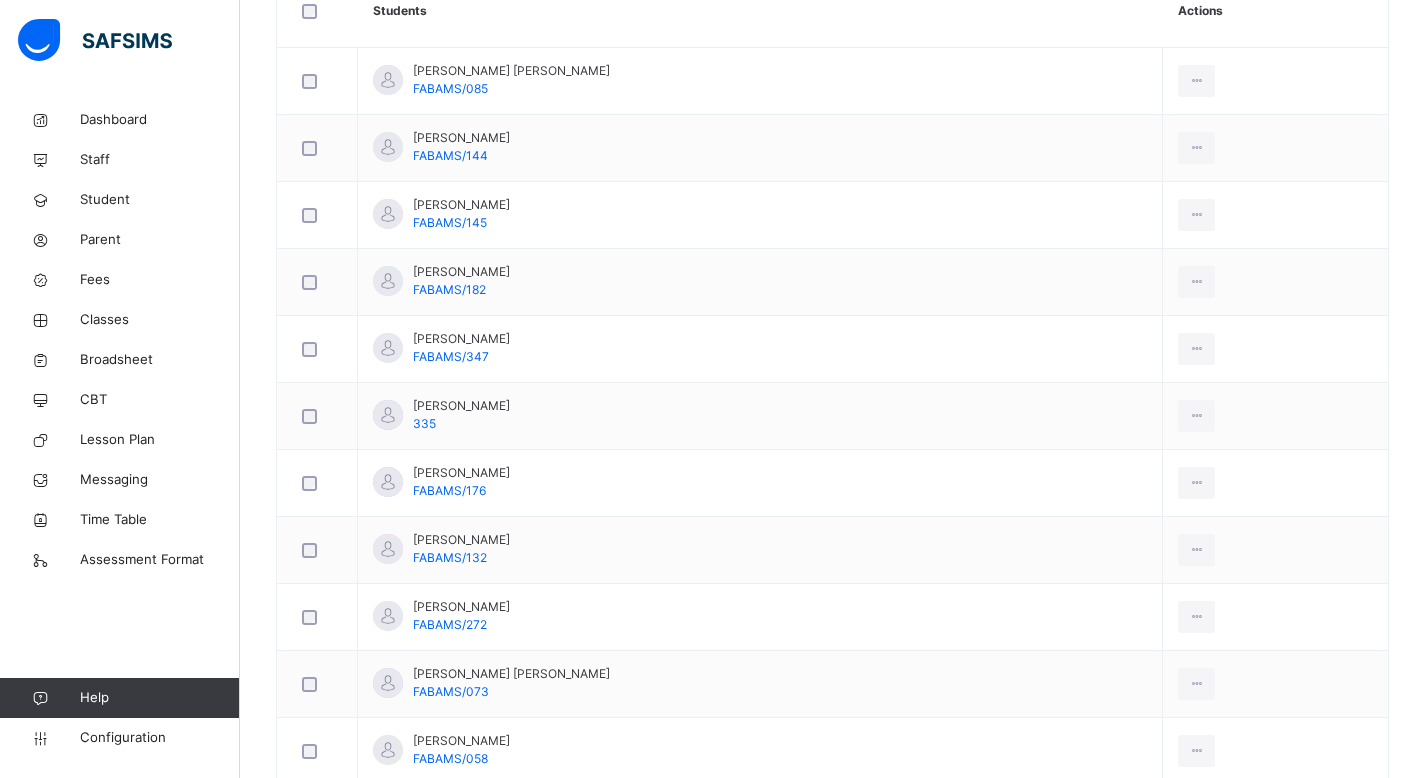 scroll, scrollTop: 648, scrollLeft: 0, axis: vertical 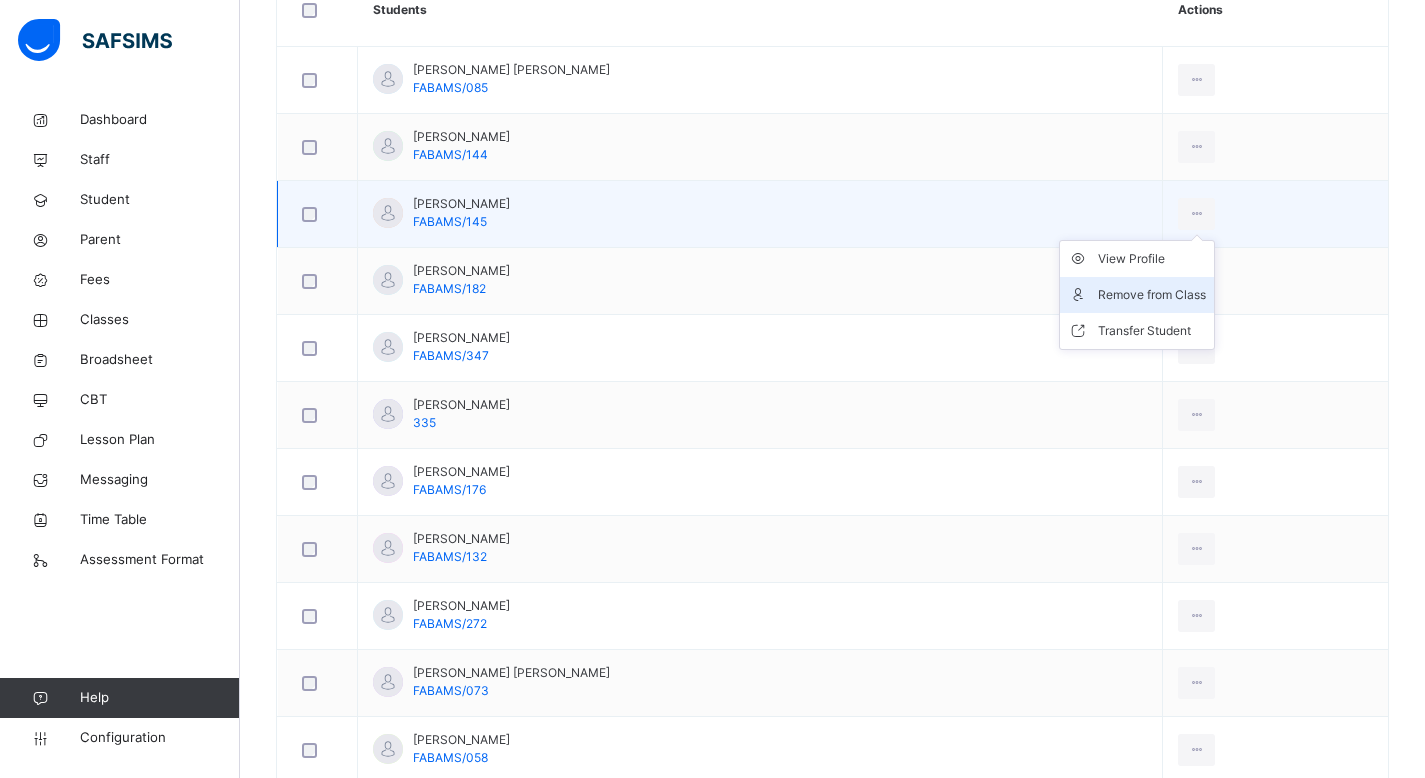 click on "Remove from Class" at bounding box center [1152, 295] 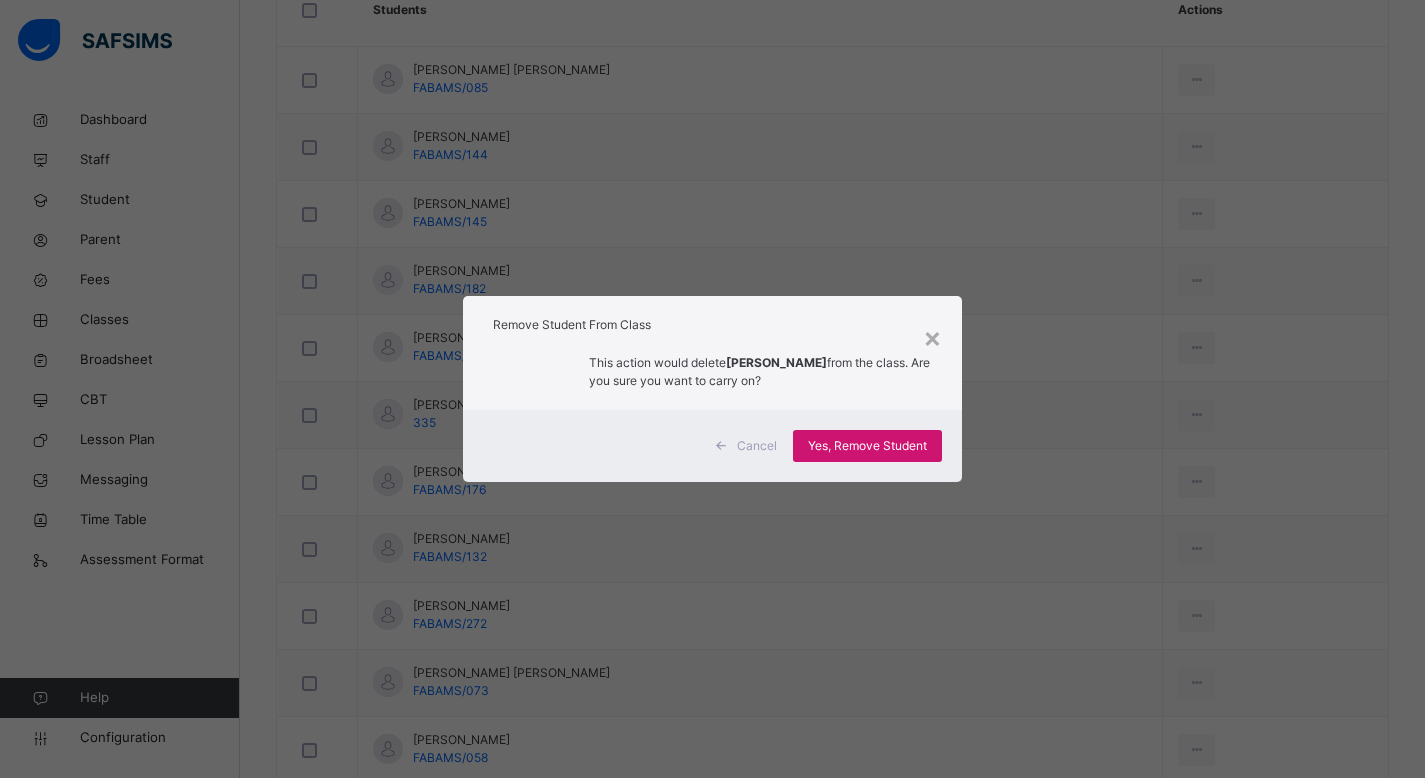 click on "Yes, Remove Student" at bounding box center [867, 446] 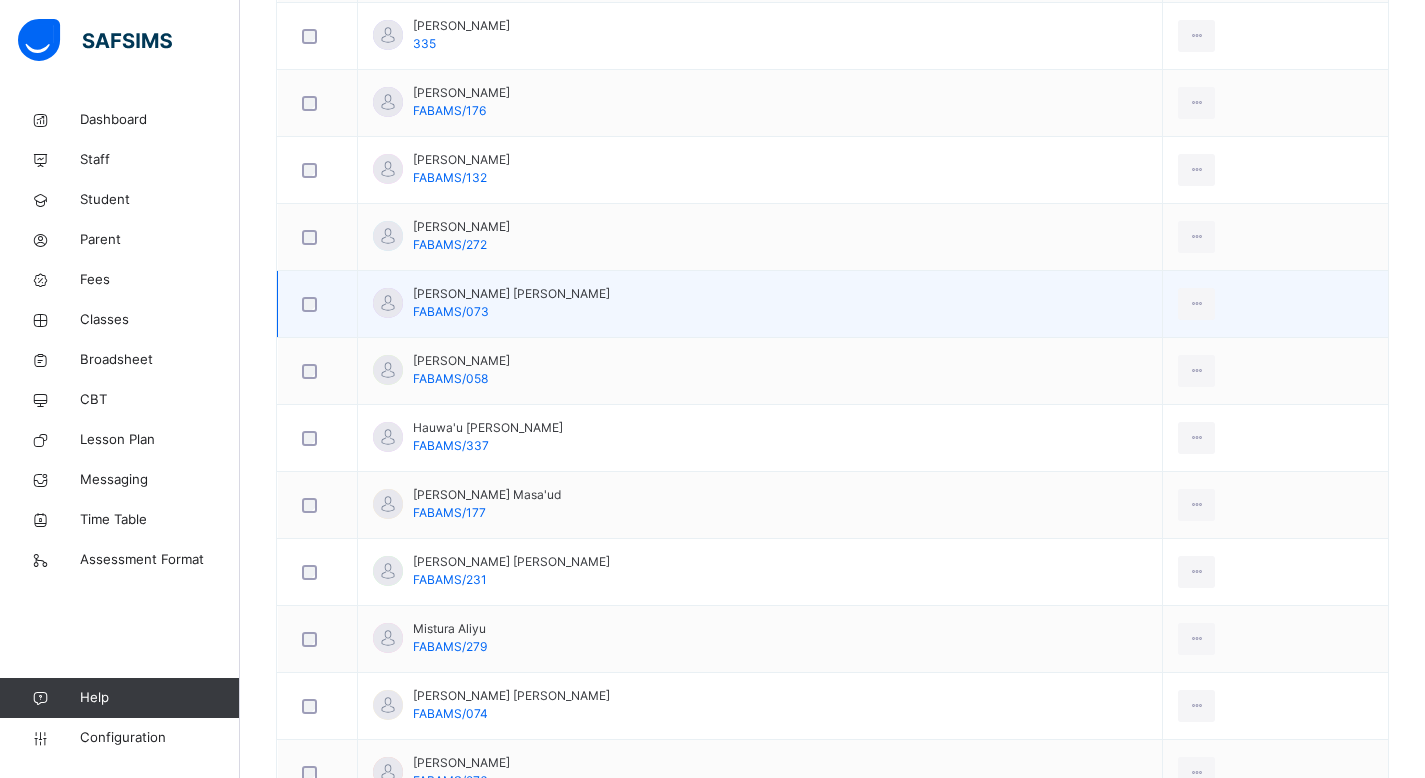 scroll, scrollTop: 962, scrollLeft: 0, axis: vertical 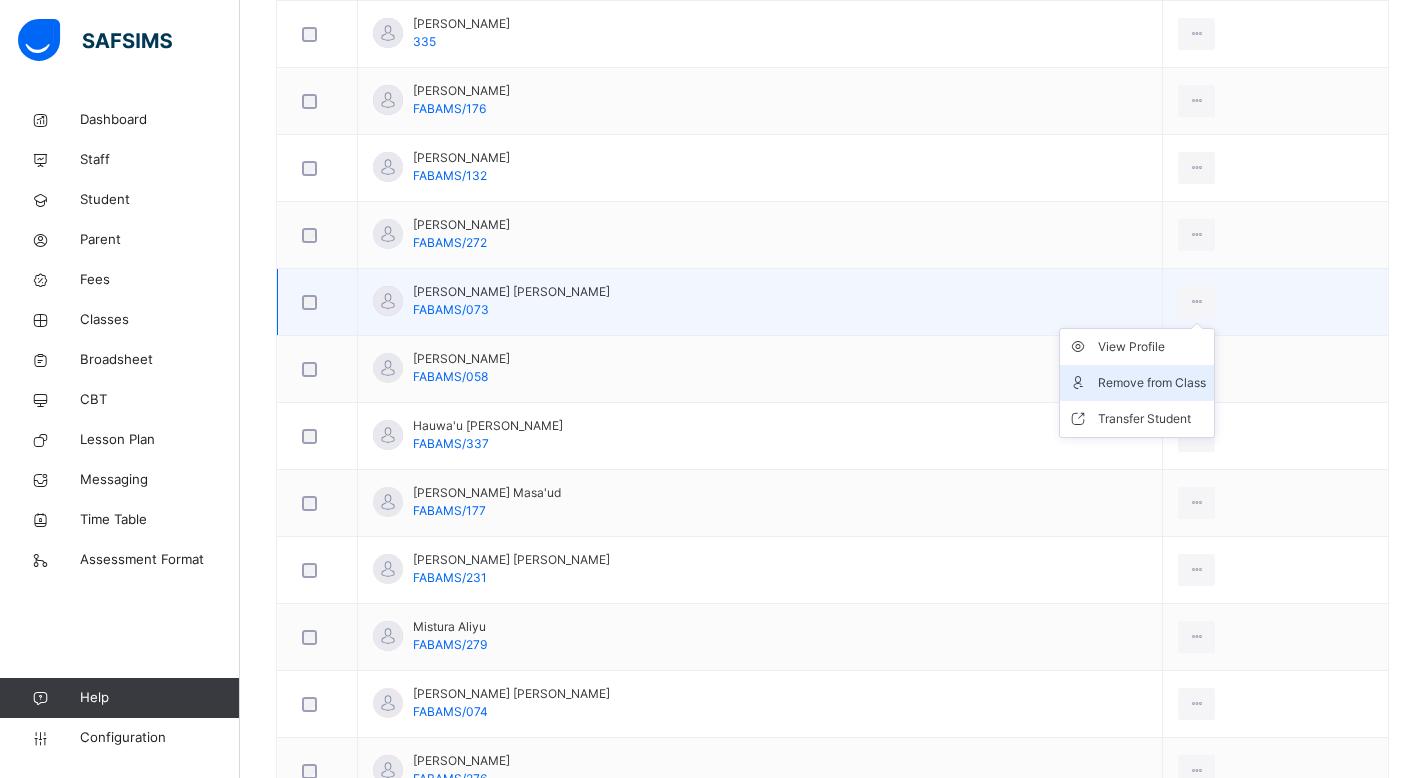 click on "Remove from Class" at bounding box center (1152, 383) 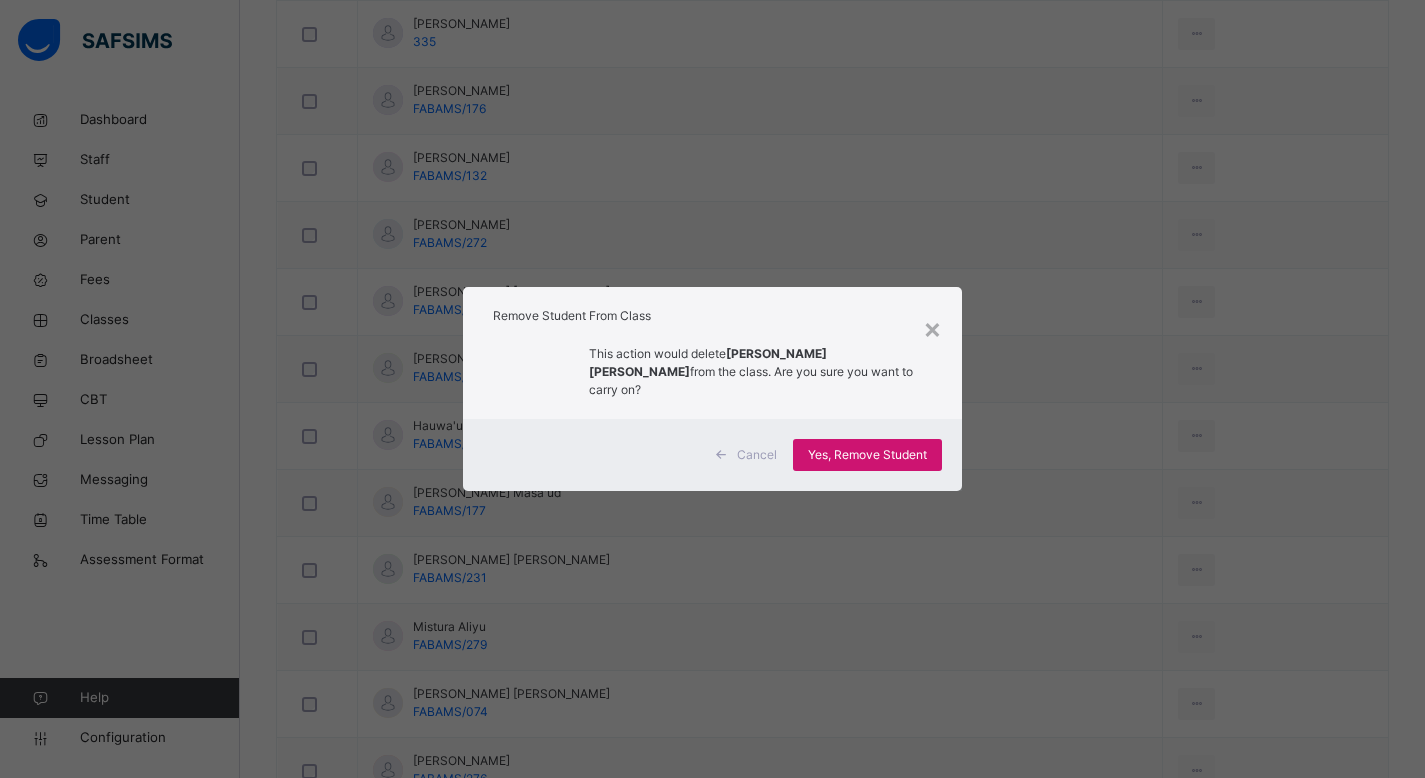 click on "Yes, Remove Student" at bounding box center (867, 455) 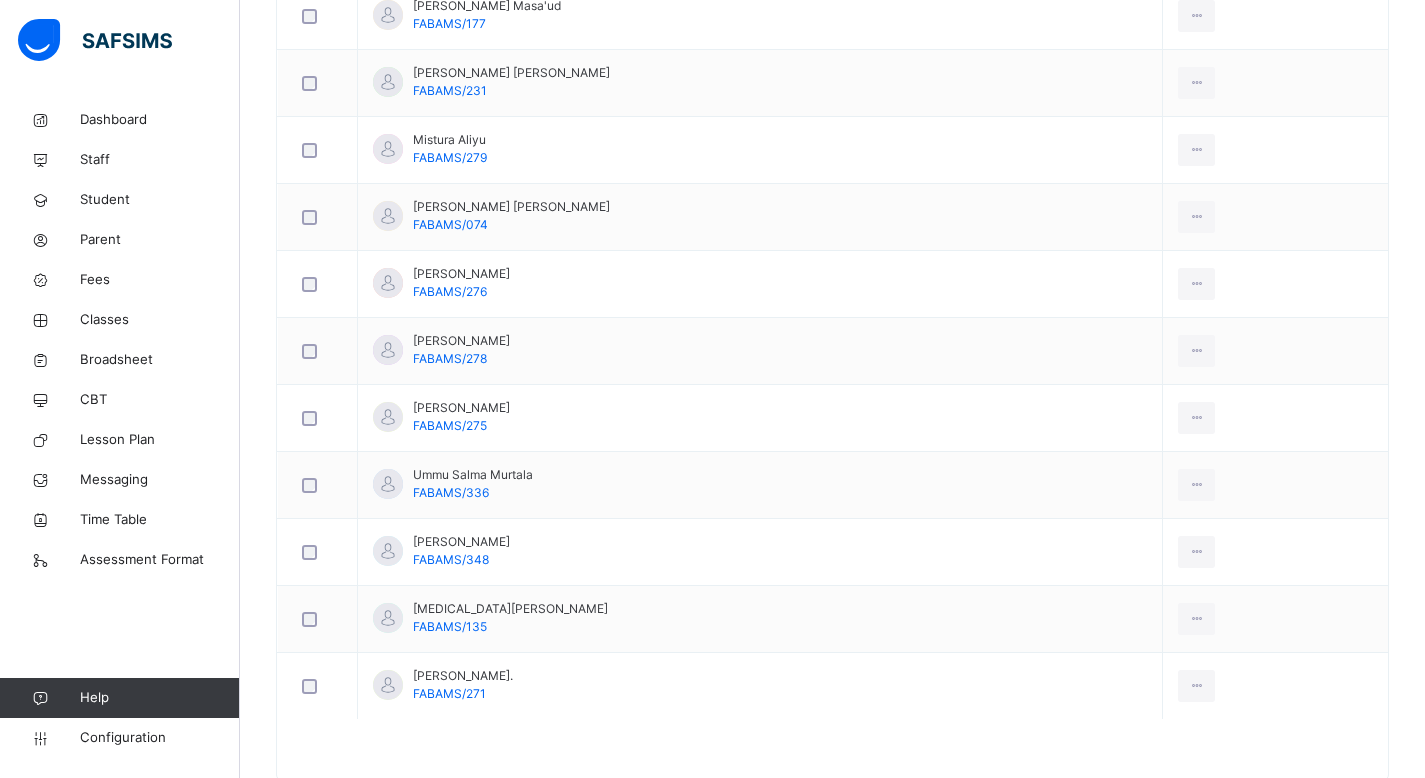 scroll, scrollTop: 1394, scrollLeft: 0, axis: vertical 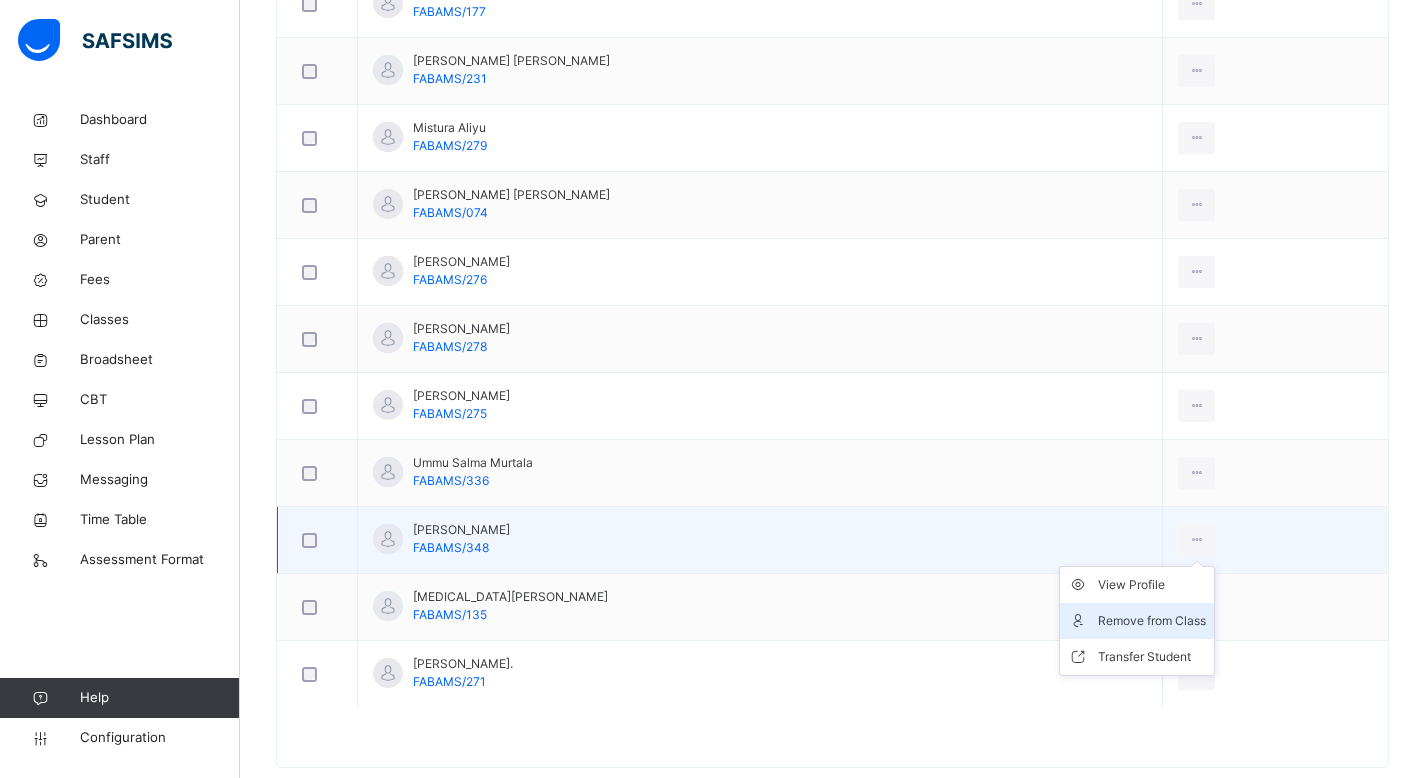 click on "Remove from Class" at bounding box center [1152, 621] 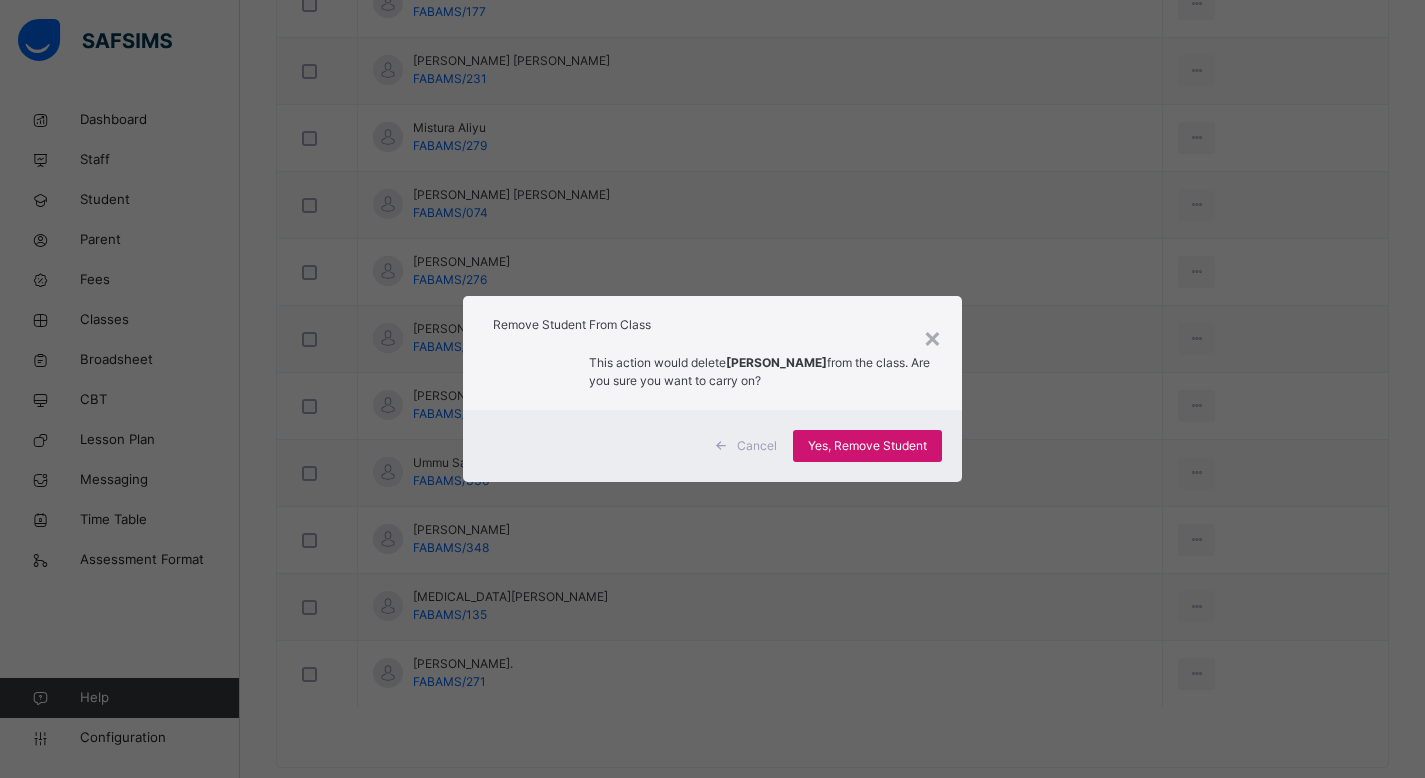 click on "Yes, Remove Student" at bounding box center (867, 446) 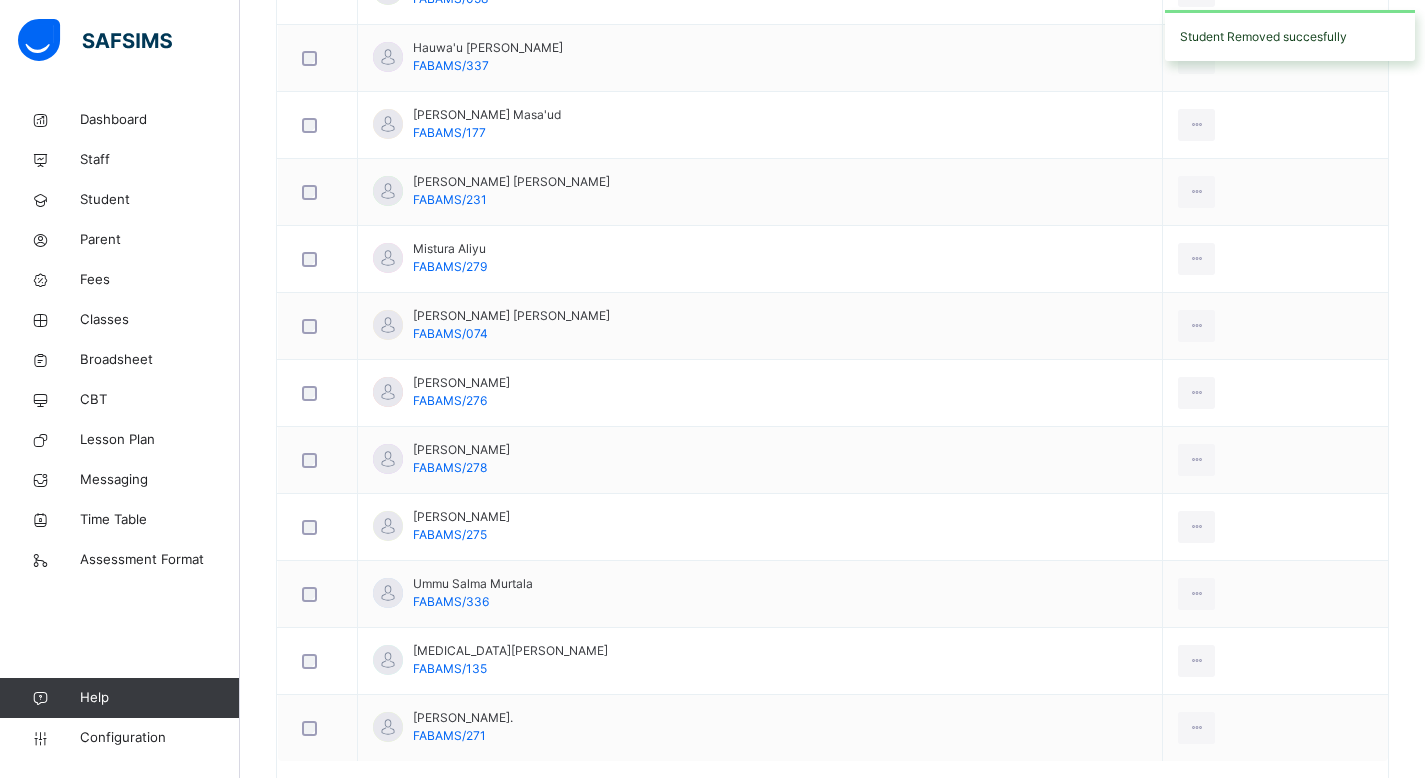 scroll, scrollTop: 1327, scrollLeft: 0, axis: vertical 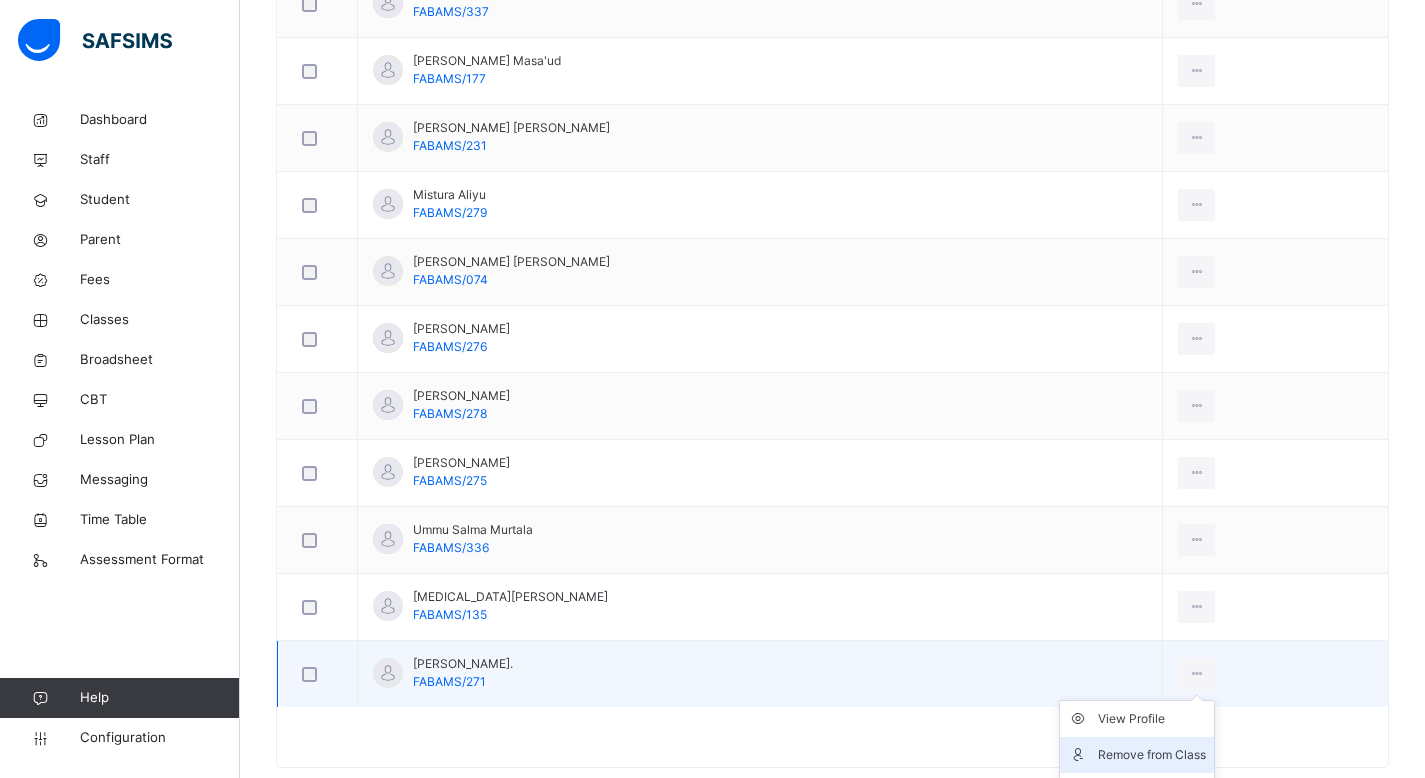 click on "Remove from Class" at bounding box center (1152, 755) 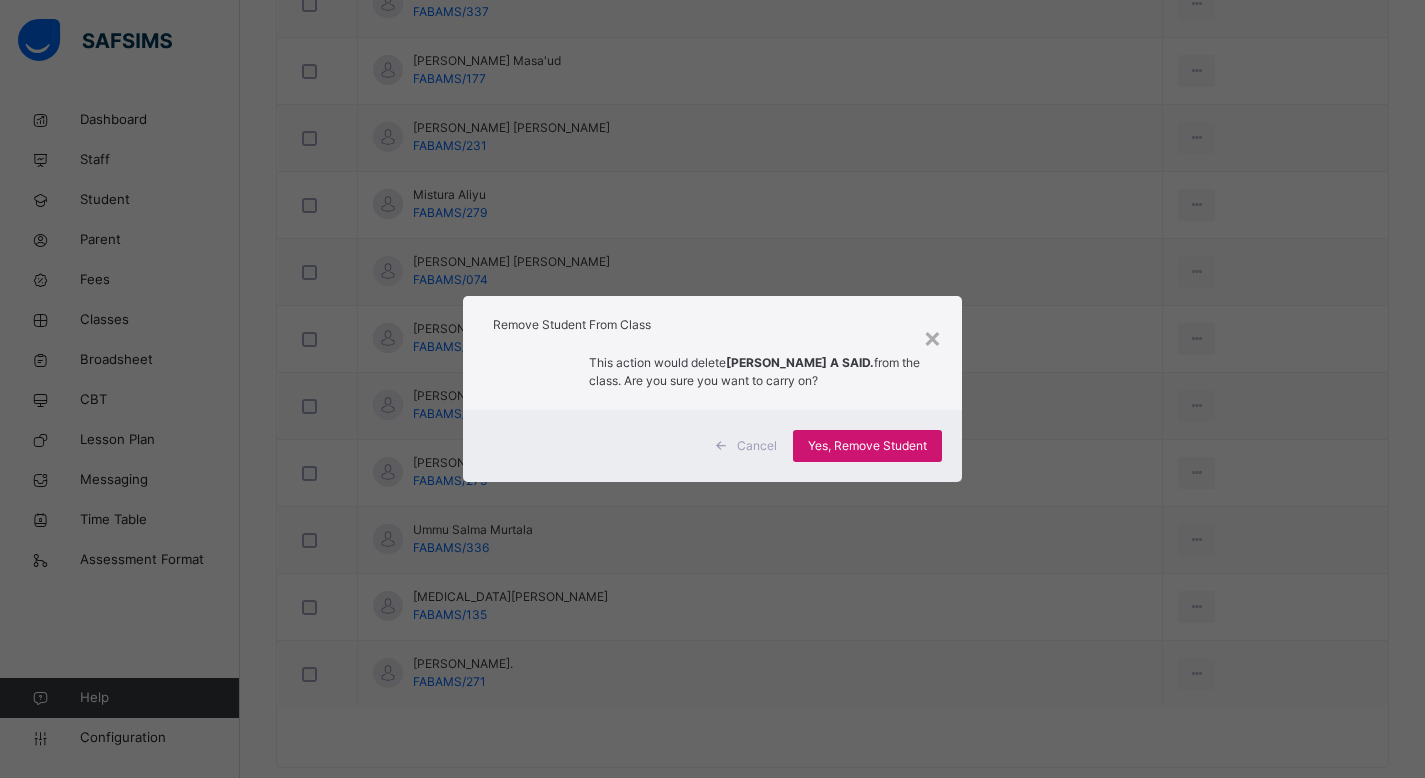 click on "Yes, Remove Student" at bounding box center [867, 446] 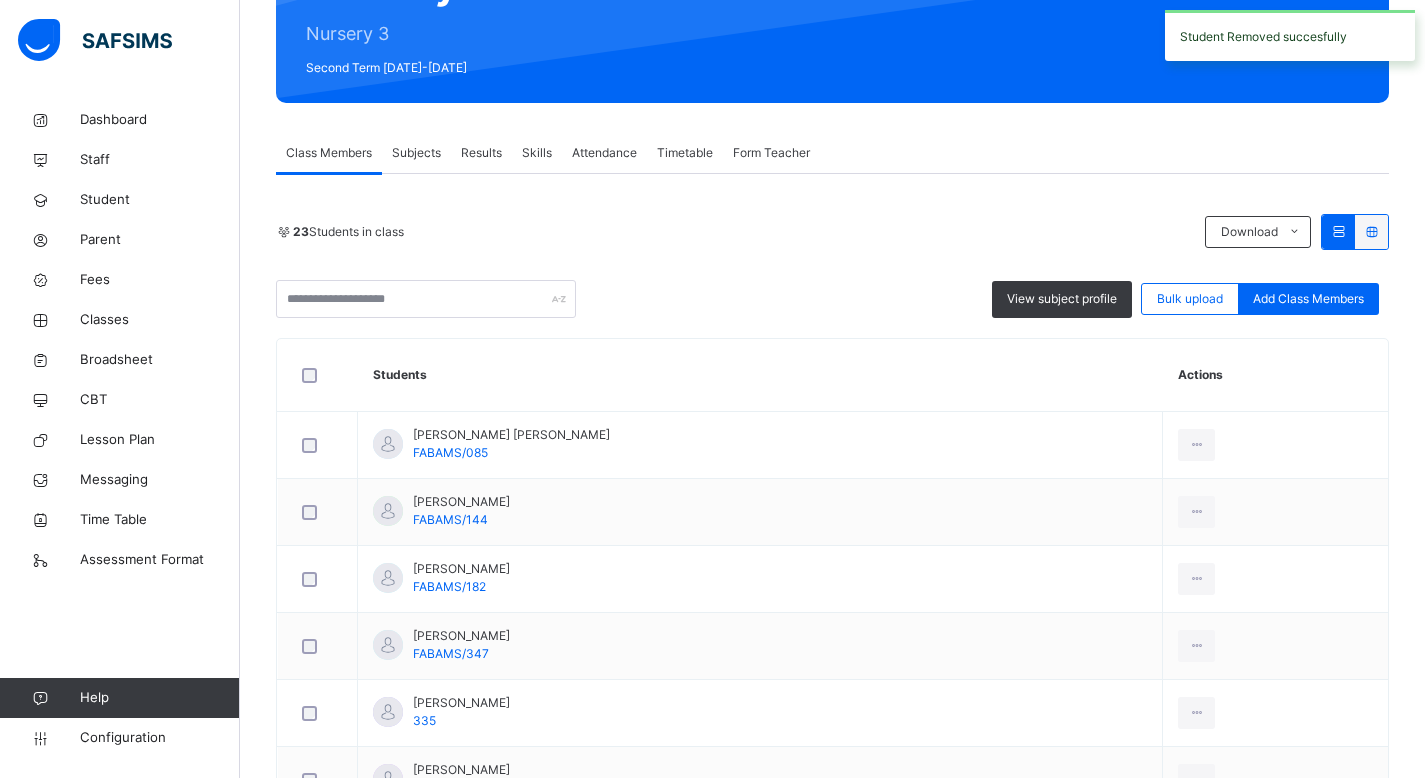 scroll, scrollTop: 0, scrollLeft: 0, axis: both 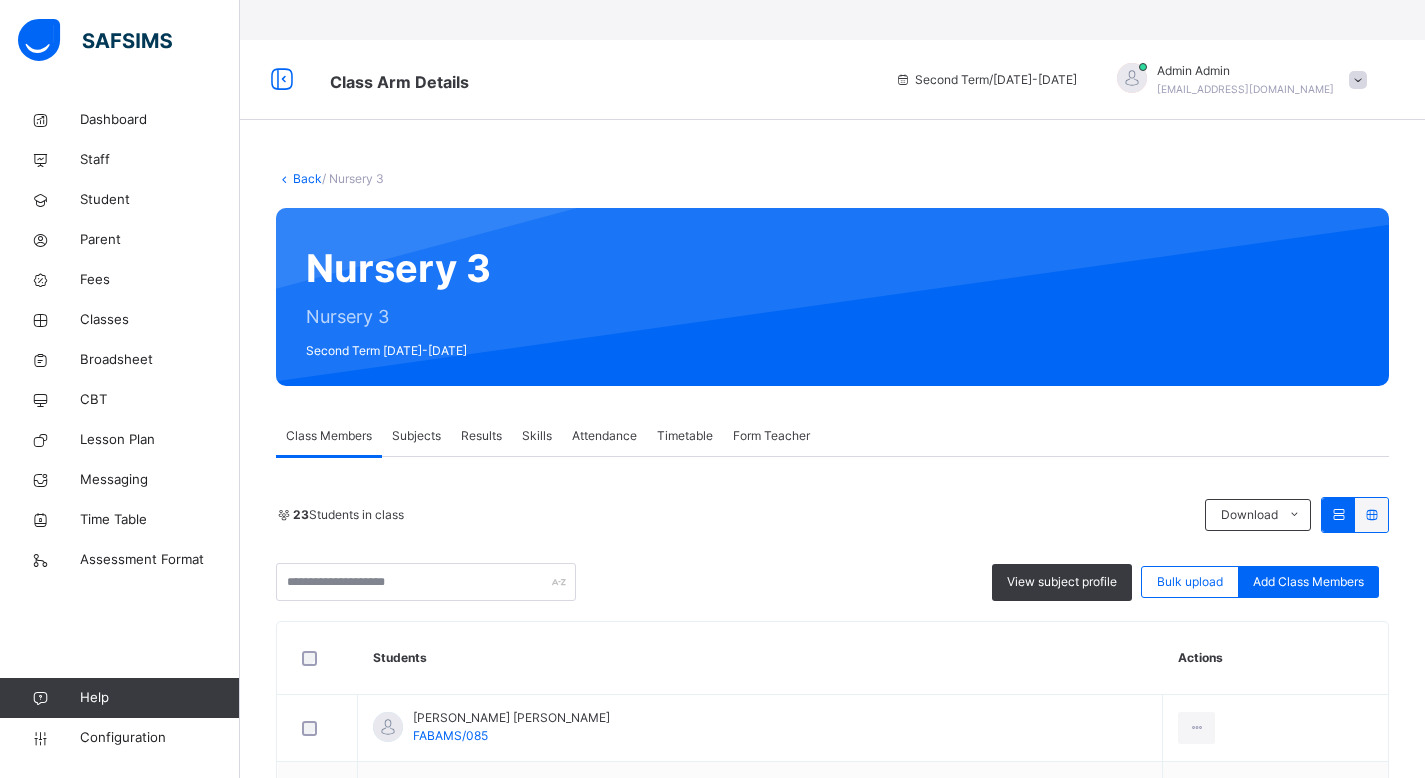 click on "Back" at bounding box center [307, 178] 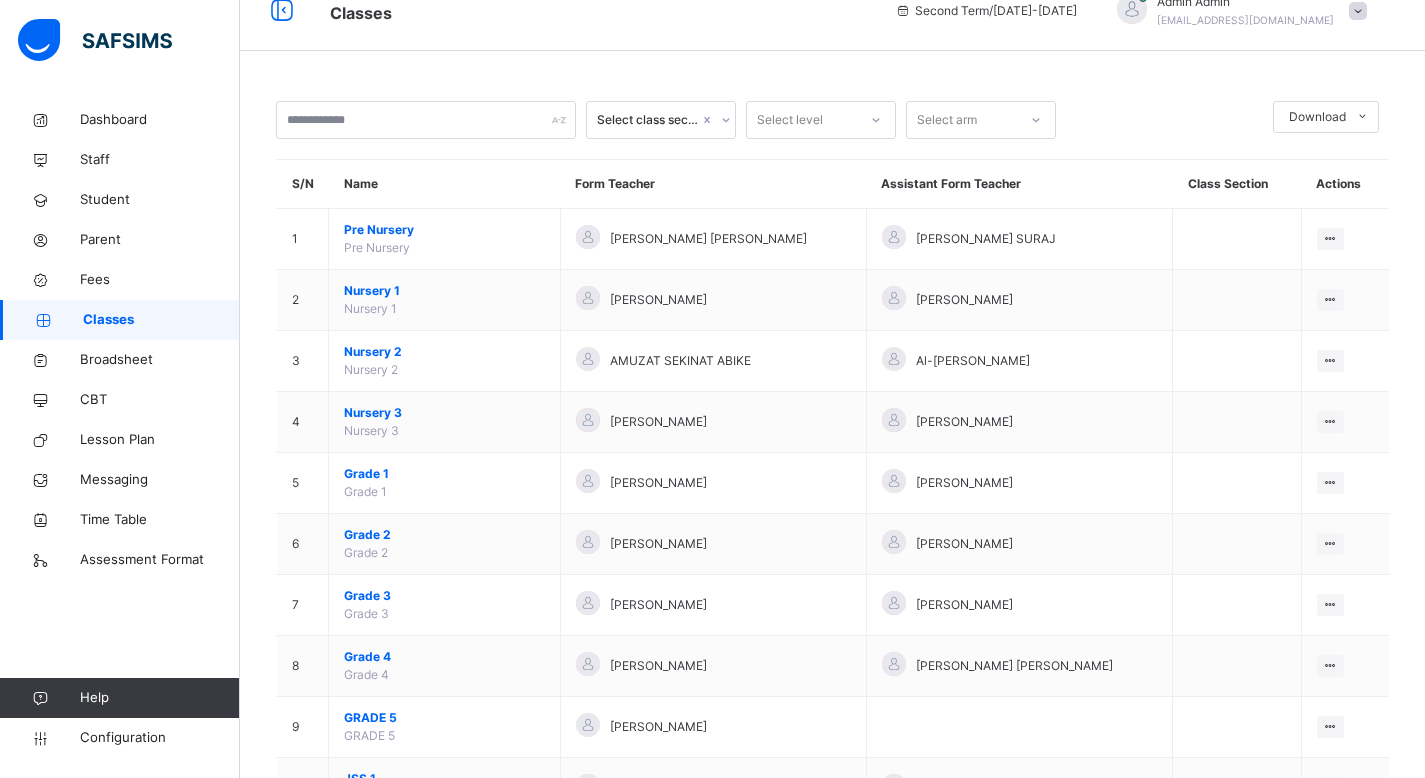 scroll, scrollTop: 70, scrollLeft: 0, axis: vertical 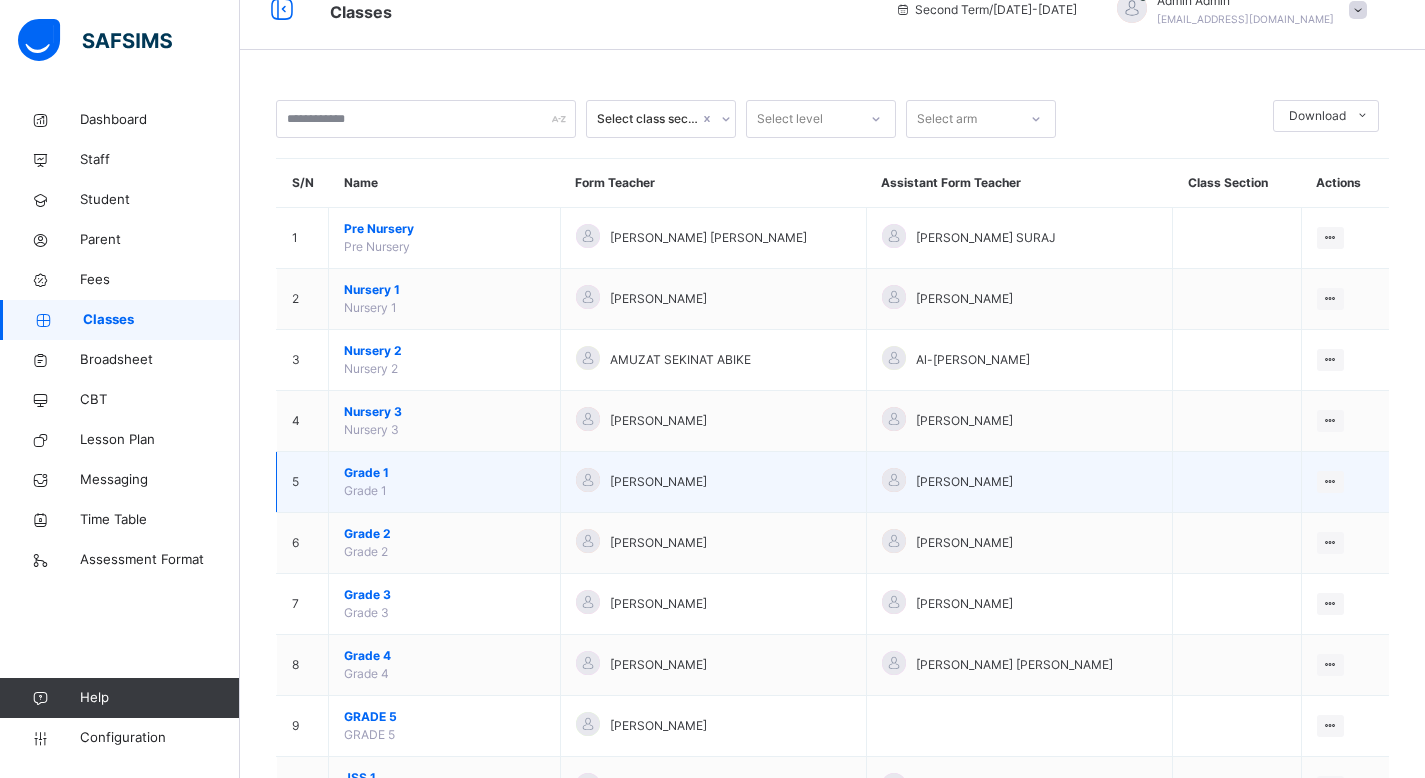 click on "Grade 1" at bounding box center (444, 473) 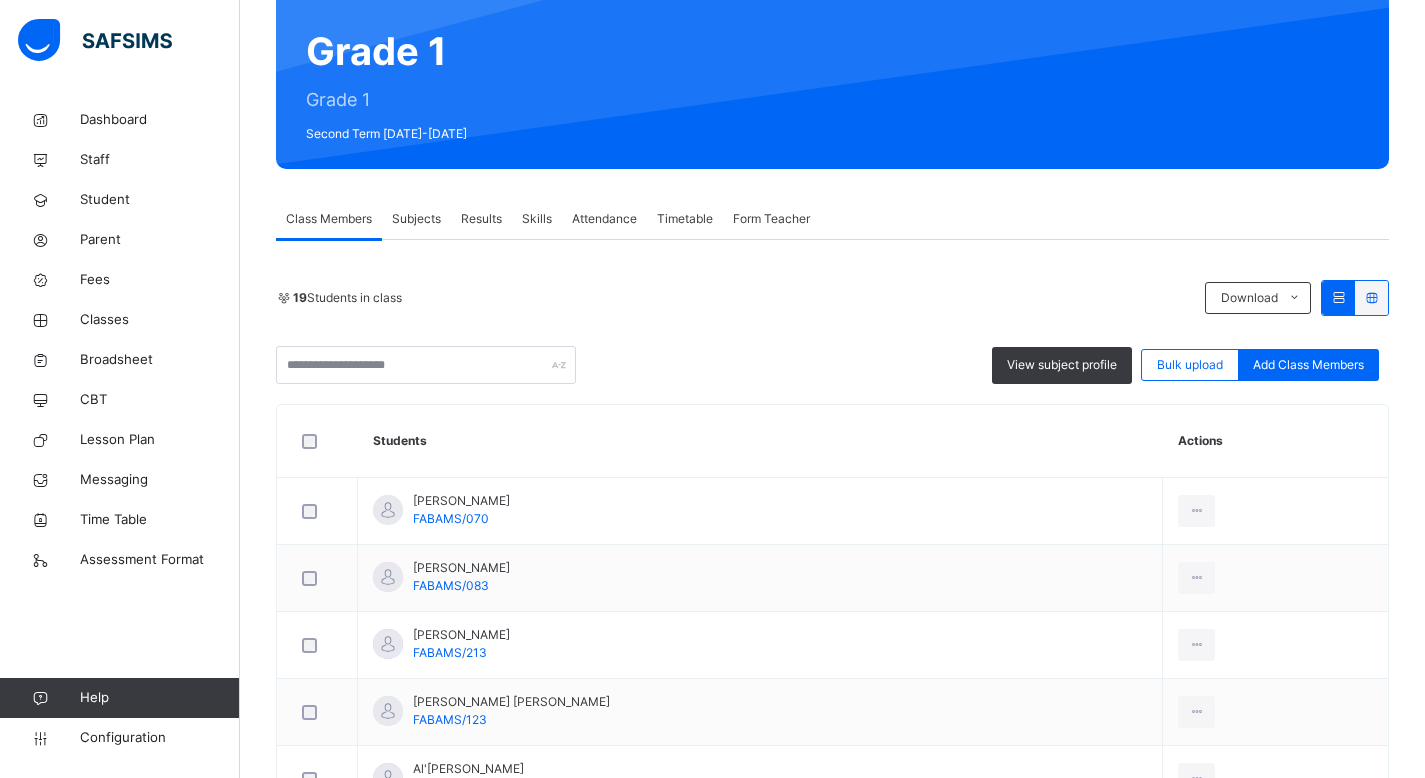 scroll, scrollTop: 222, scrollLeft: 0, axis: vertical 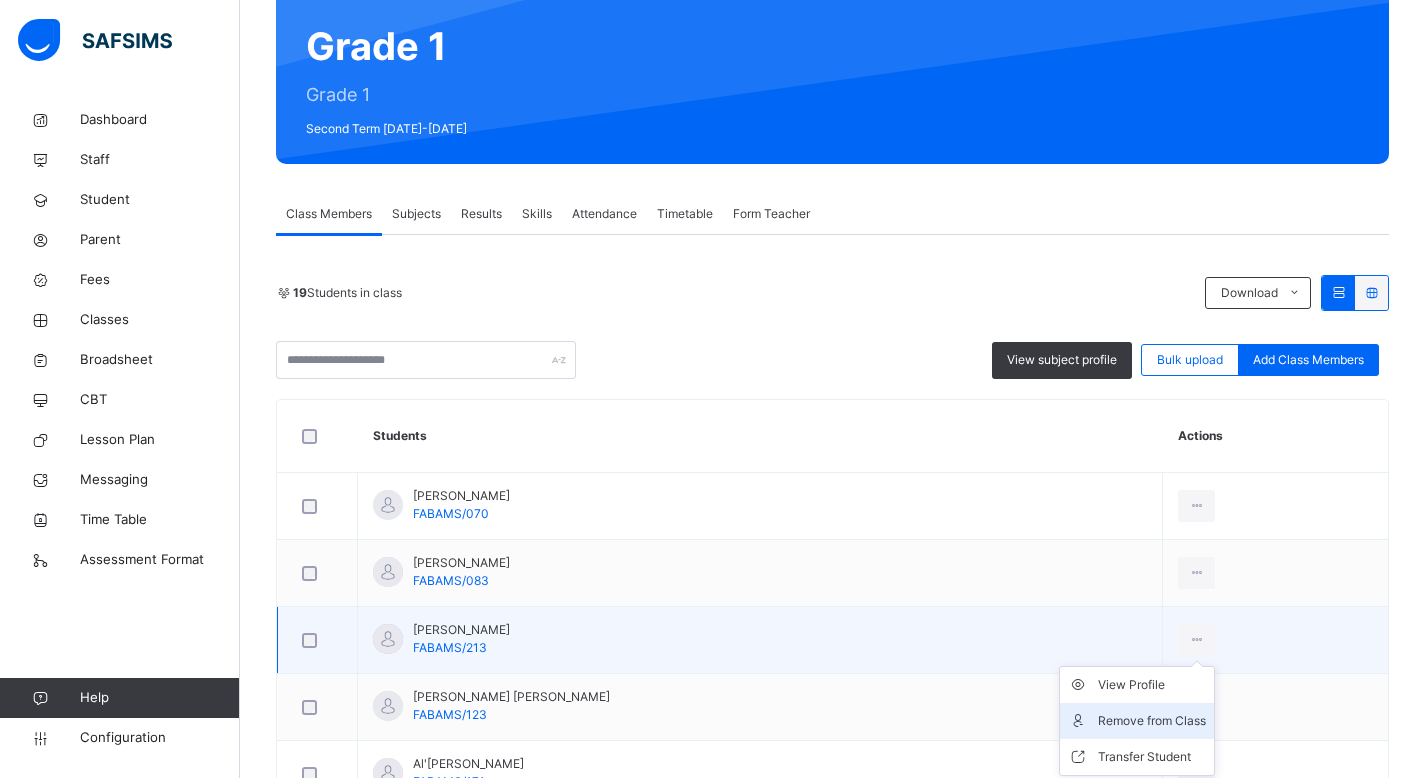 click on "Remove from Class" at bounding box center (1152, 721) 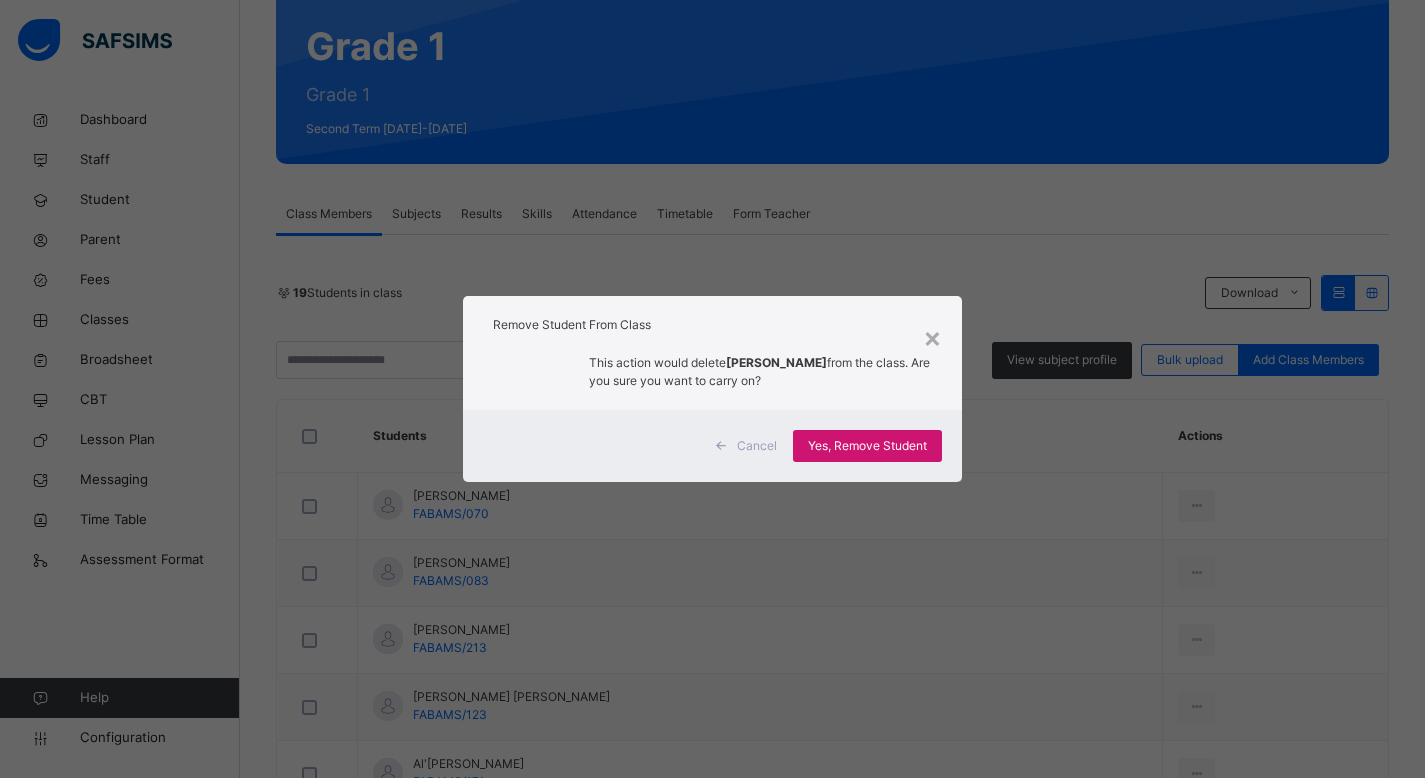 click on "Yes, Remove Student" at bounding box center (867, 446) 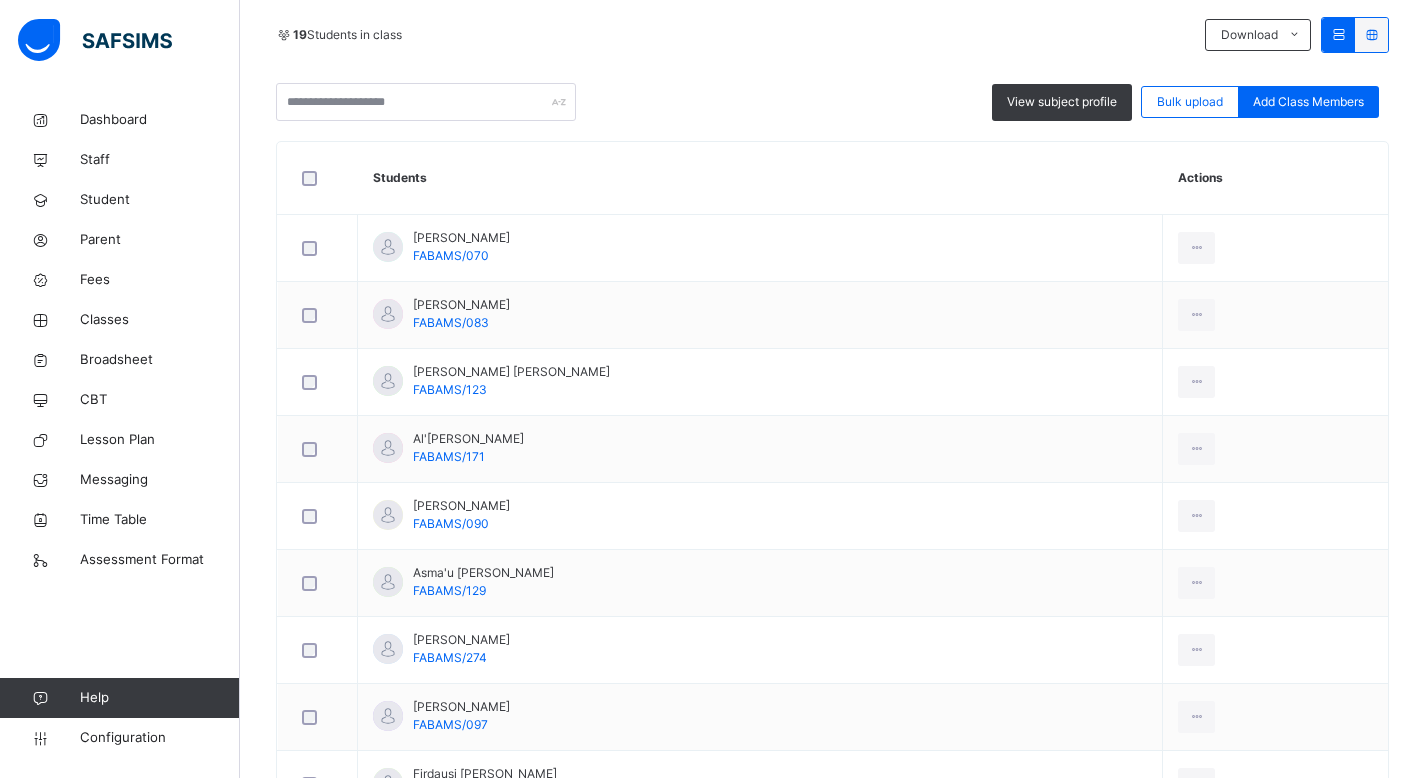 scroll, scrollTop: 488, scrollLeft: 0, axis: vertical 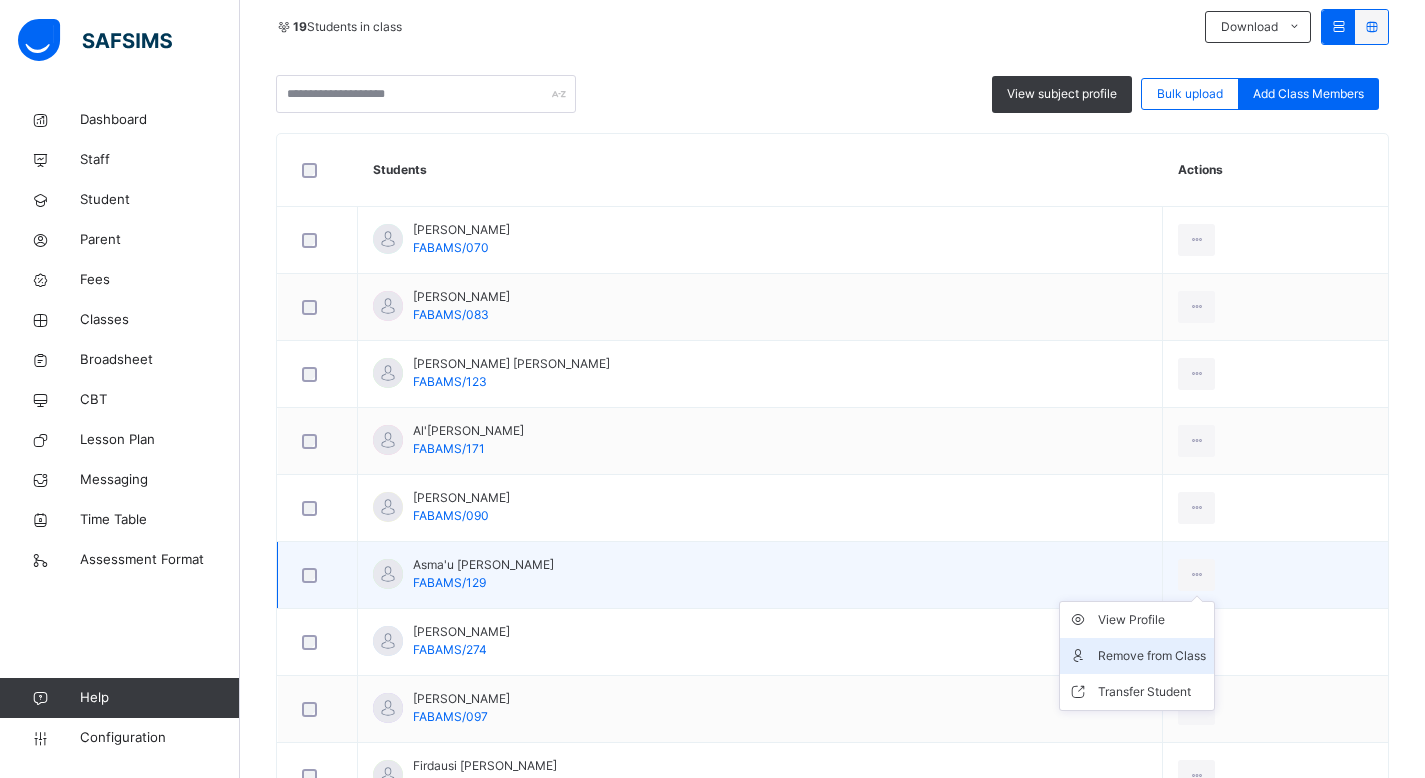 click on "Remove from Class" at bounding box center (1152, 656) 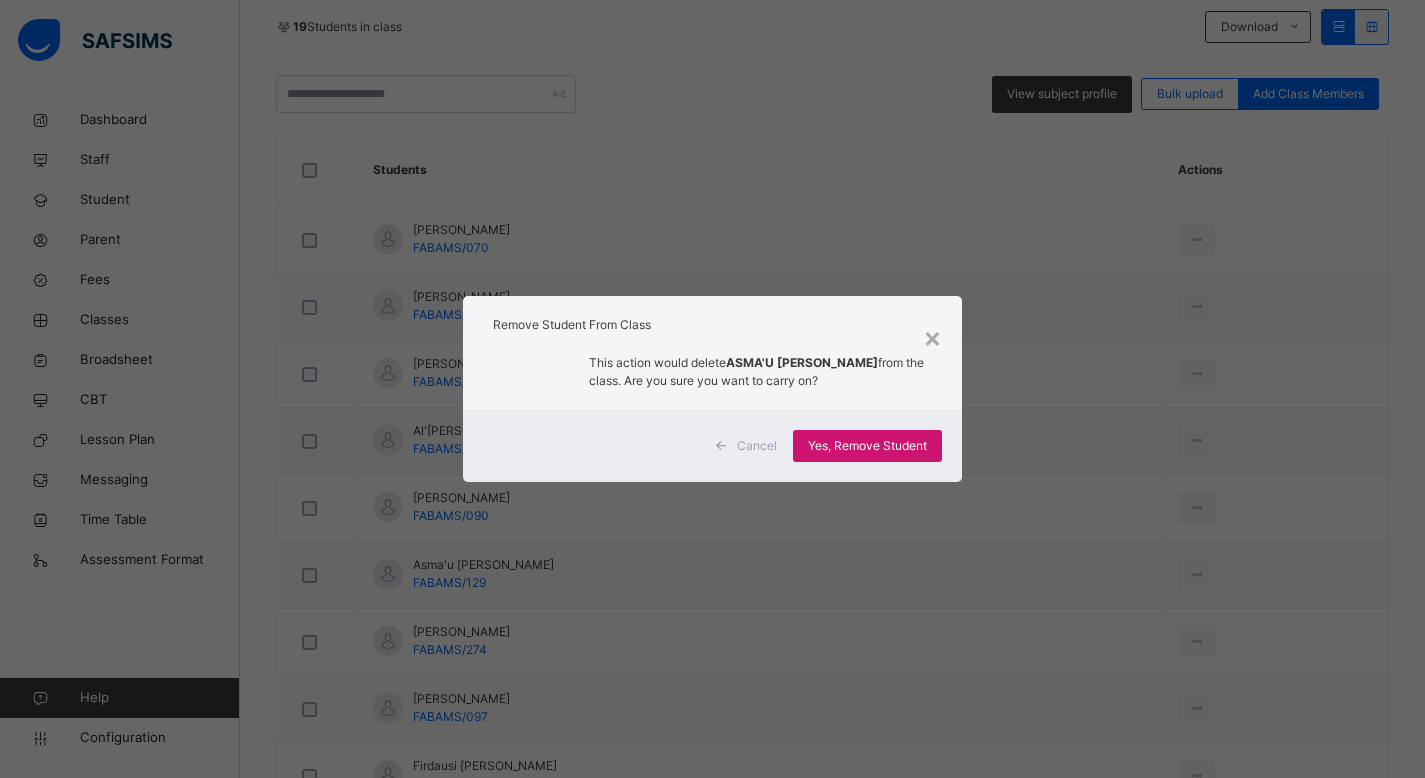 click on "Yes, Remove Student" at bounding box center (867, 446) 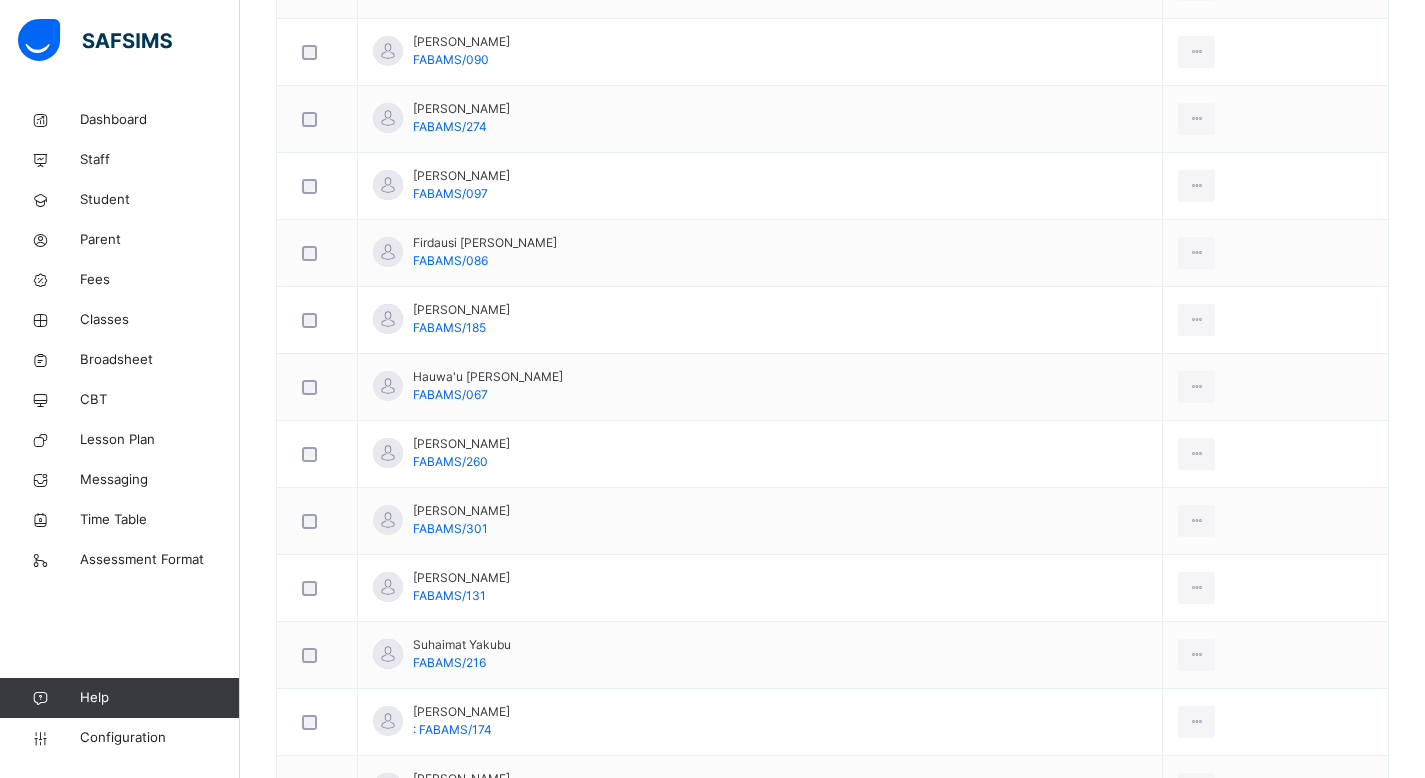 scroll, scrollTop: 945, scrollLeft: 0, axis: vertical 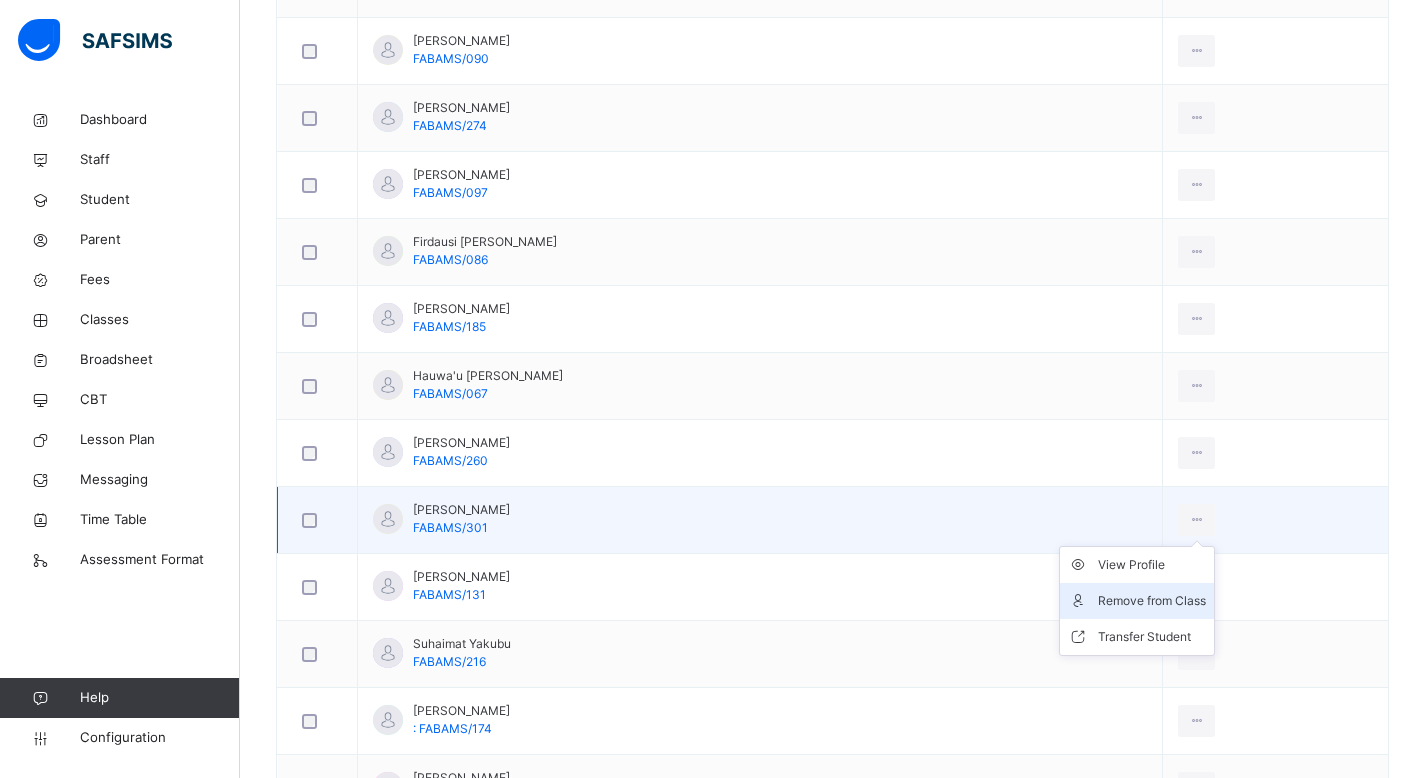 click on "Remove from Class" at bounding box center [1152, 601] 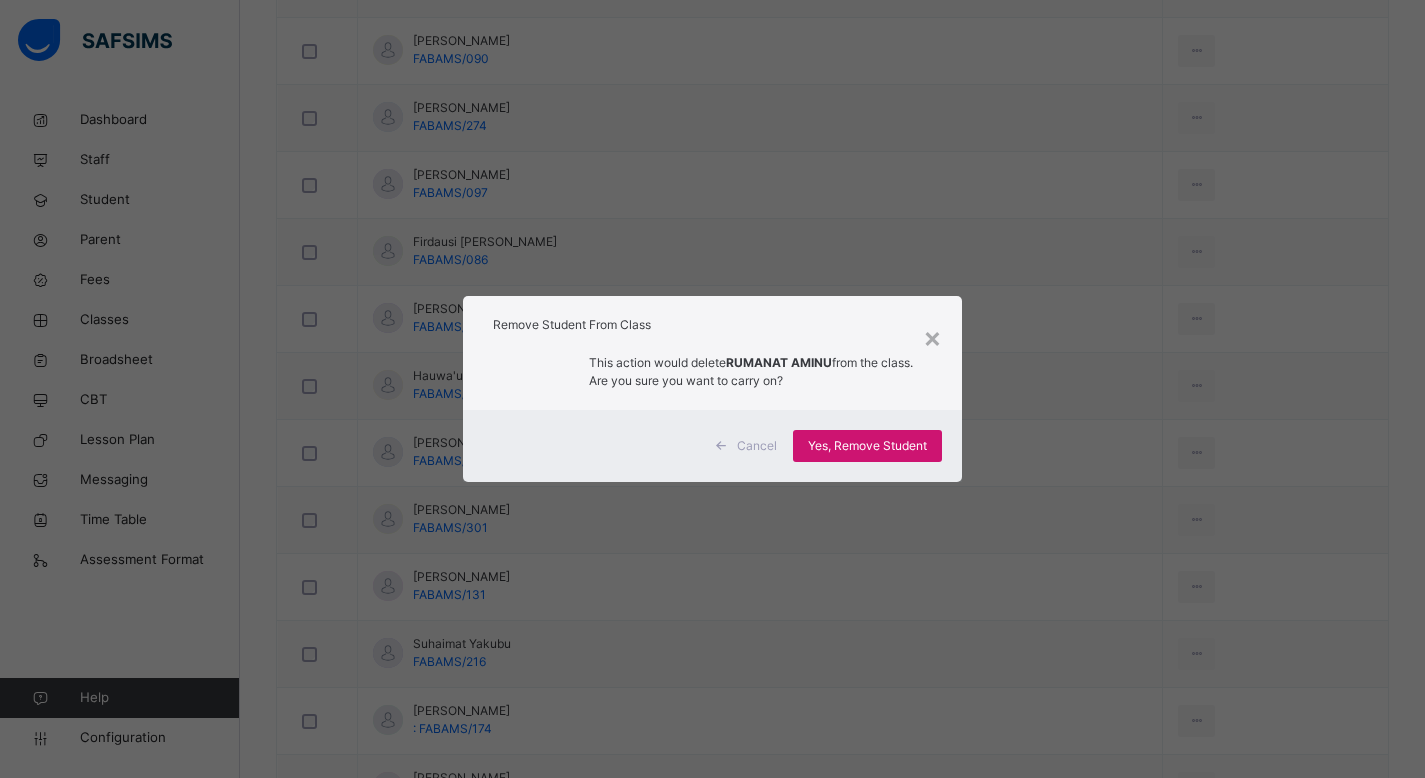 click on "Yes, Remove Student" at bounding box center (867, 446) 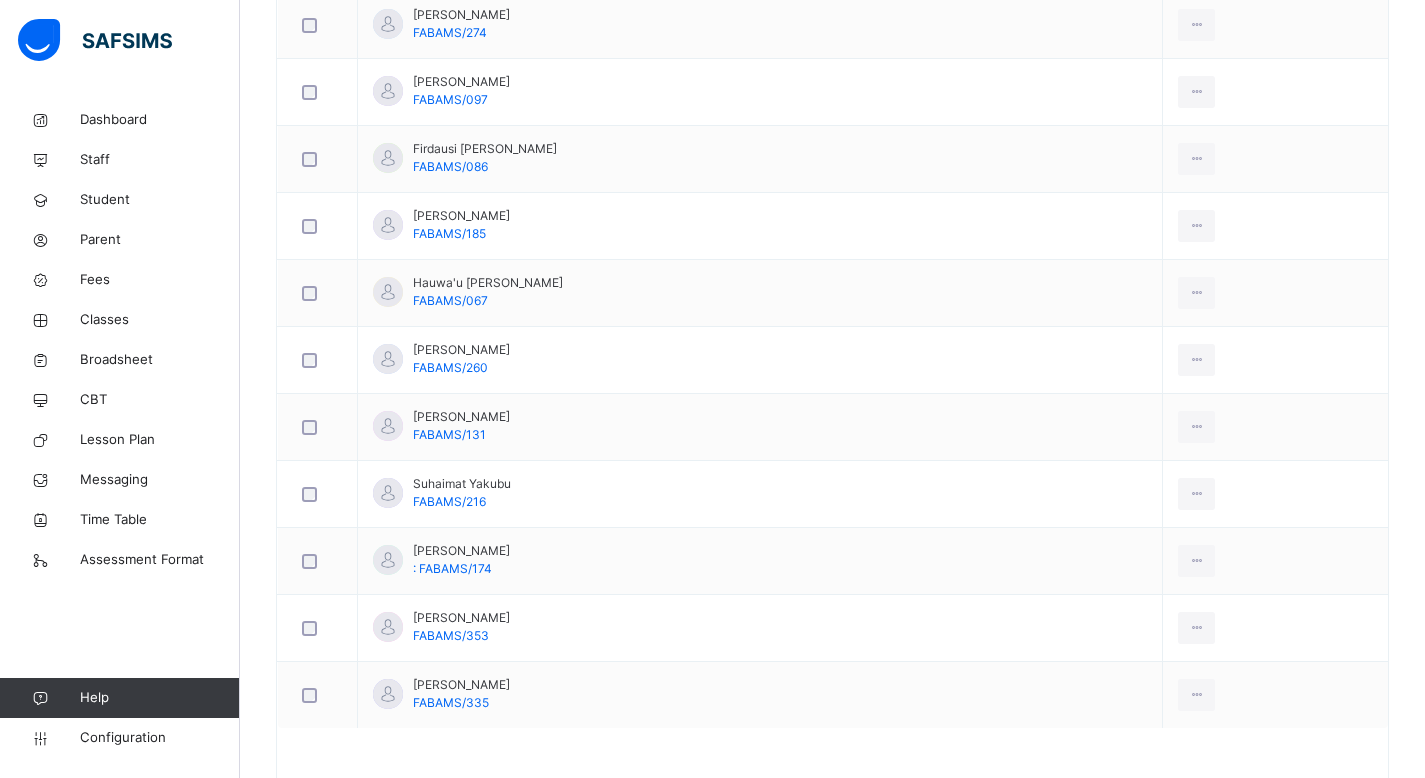 scroll, scrollTop: 1059, scrollLeft: 0, axis: vertical 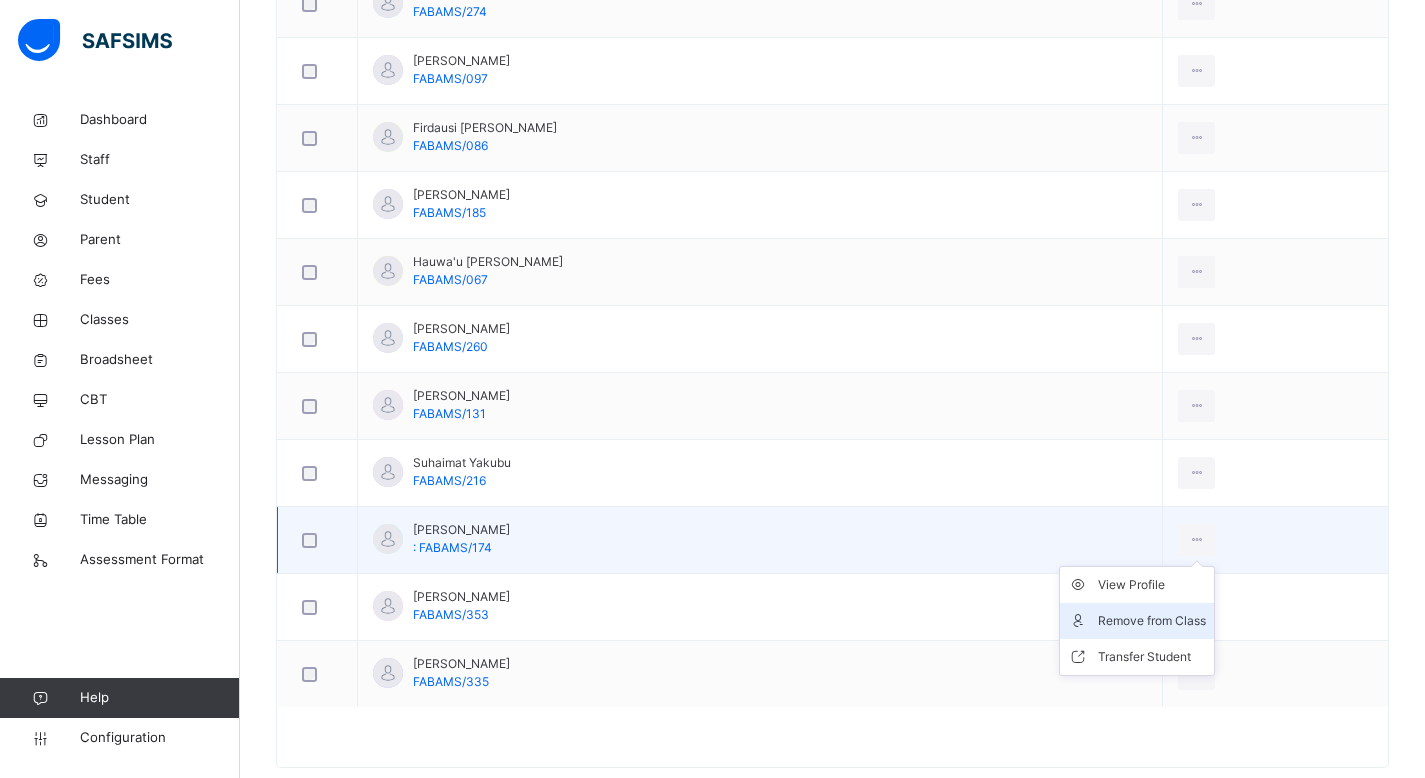 click on "Remove from Class" at bounding box center (1152, 621) 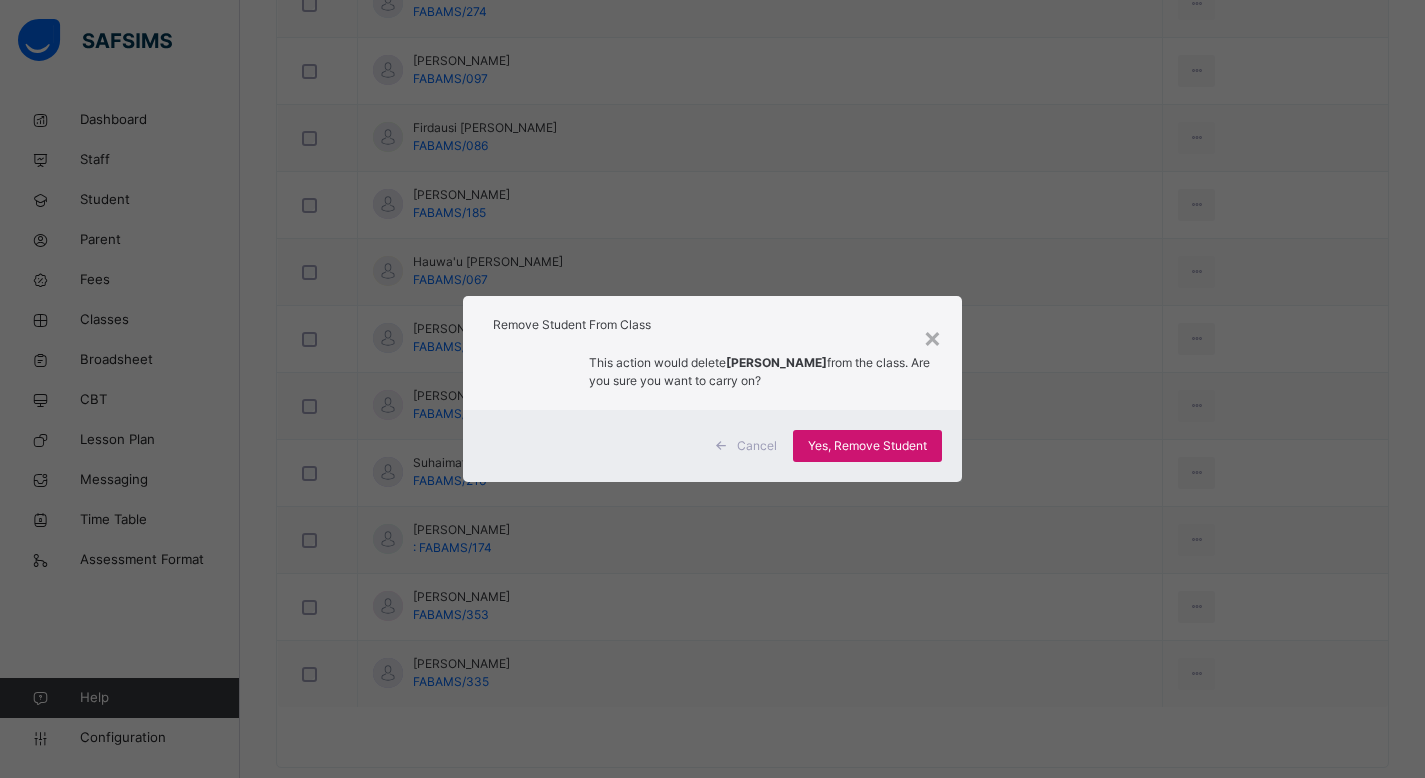 click on "Yes, Remove Student" at bounding box center (867, 446) 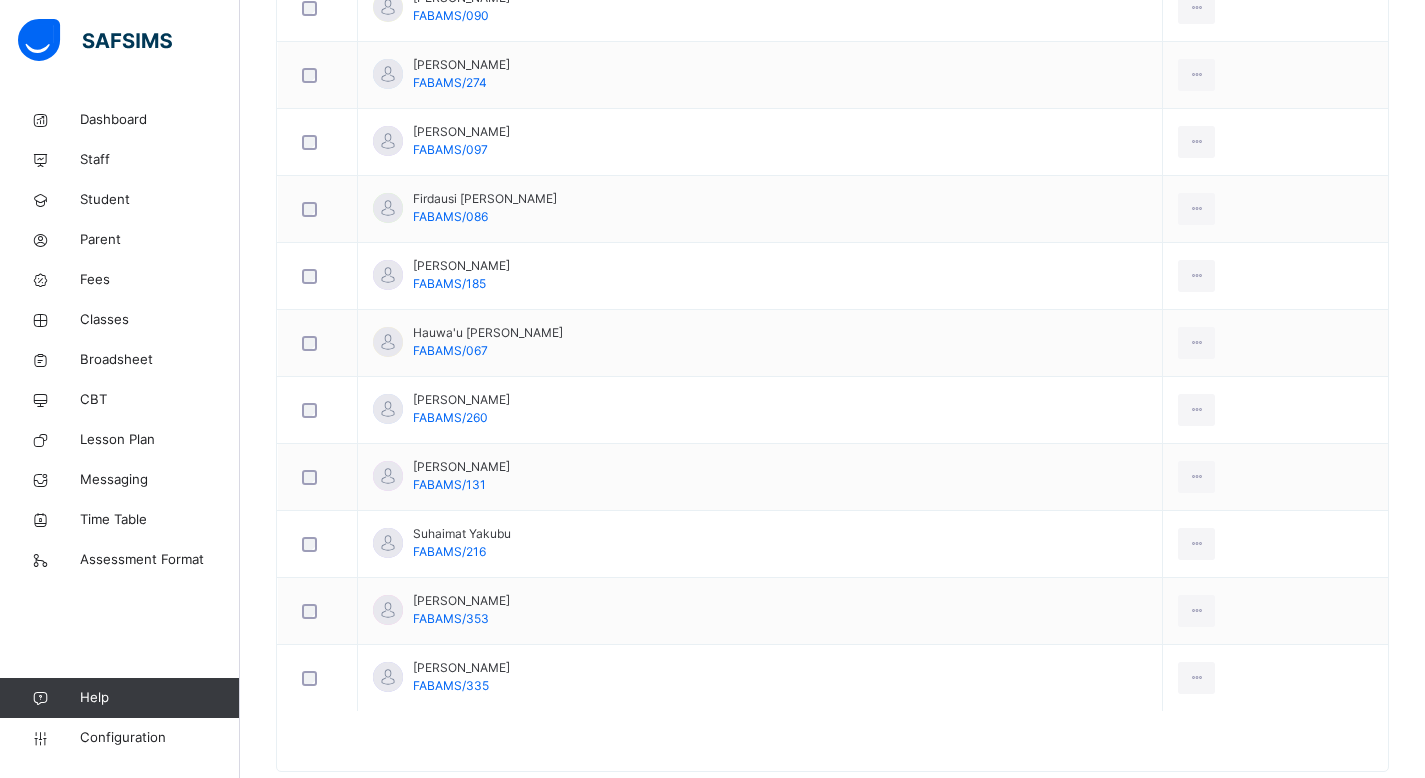 scroll, scrollTop: 992, scrollLeft: 0, axis: vertical 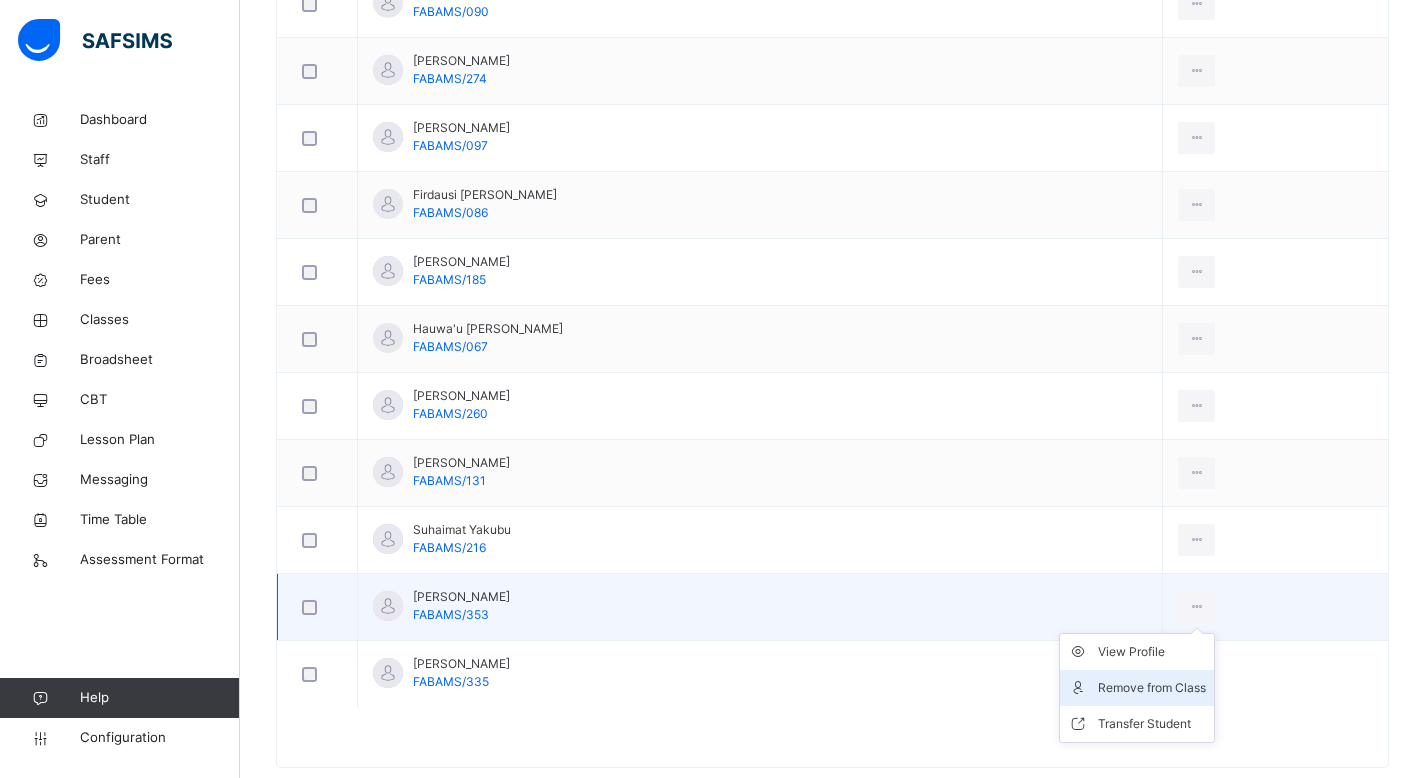 click on "Remove from Class" at bounding box center [1152, 688] 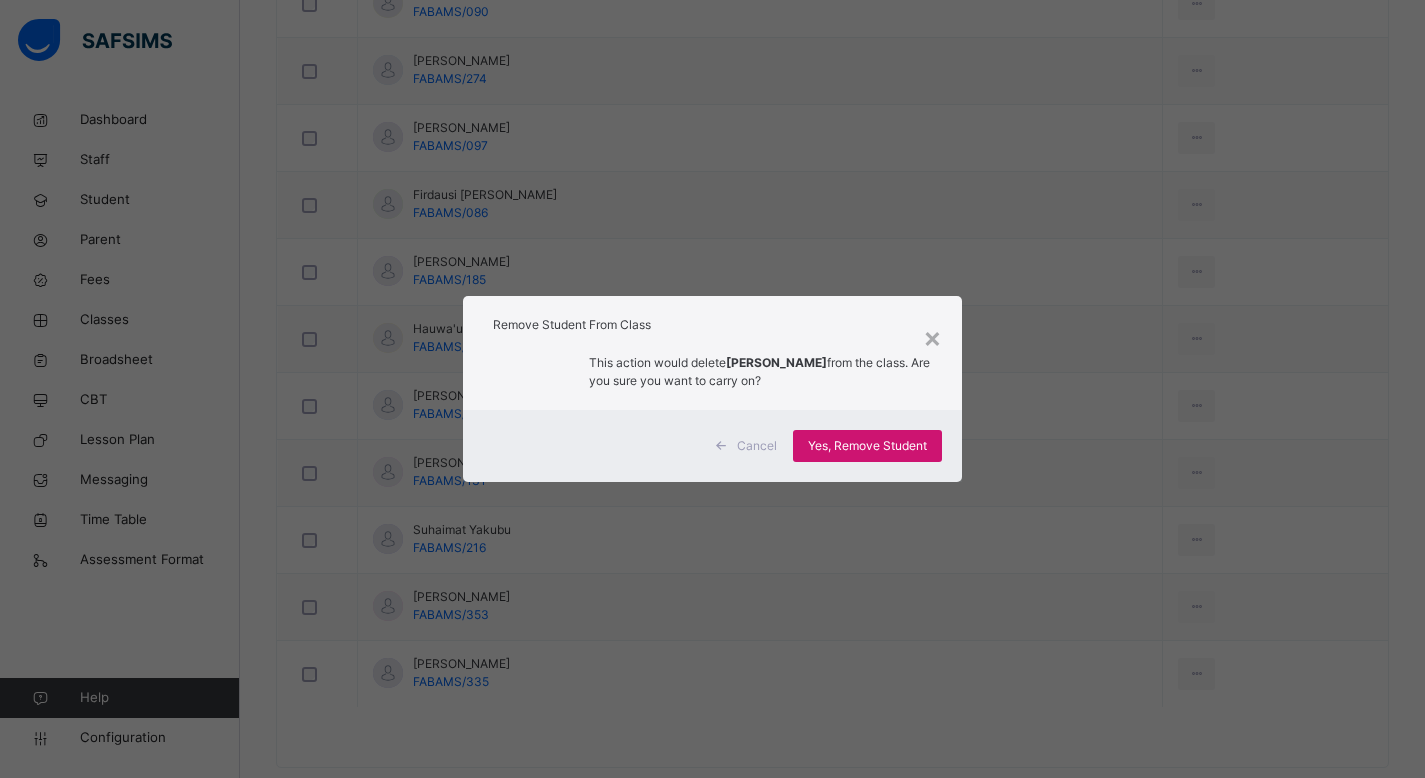 click on "Yes, Remove Student" at bounding box center [867, 446] 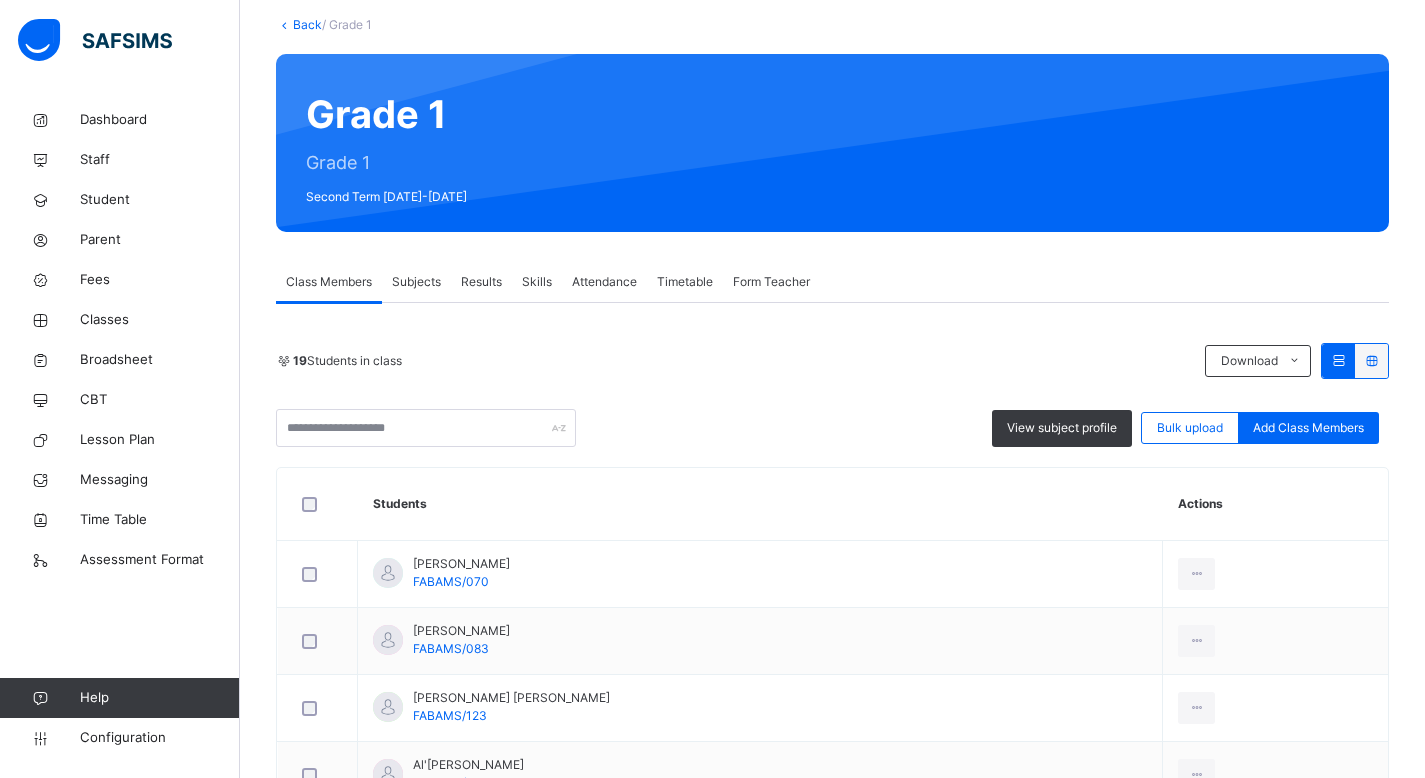 scroll, scrollTop: 0, scrollLeft: 0, axis: both 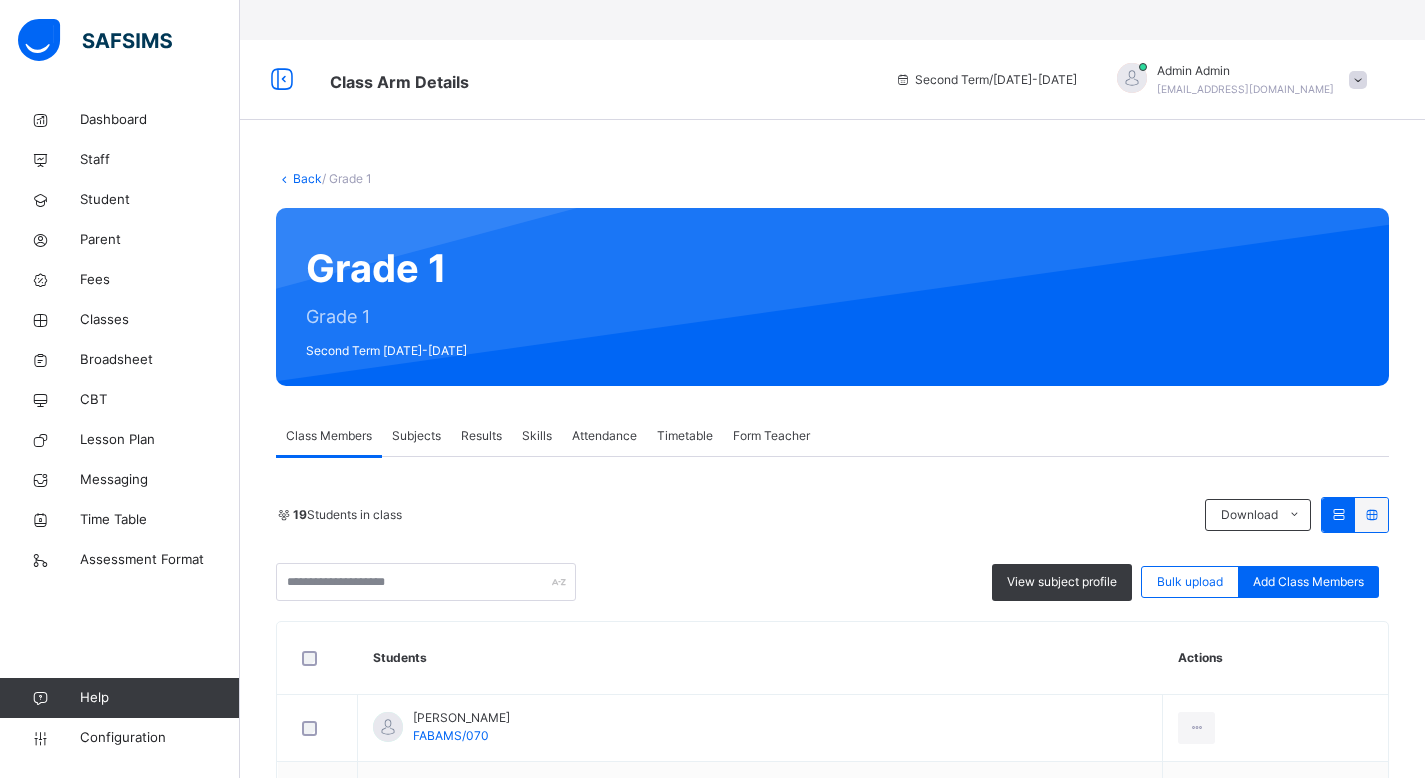 click at bounding box center [284, 178] 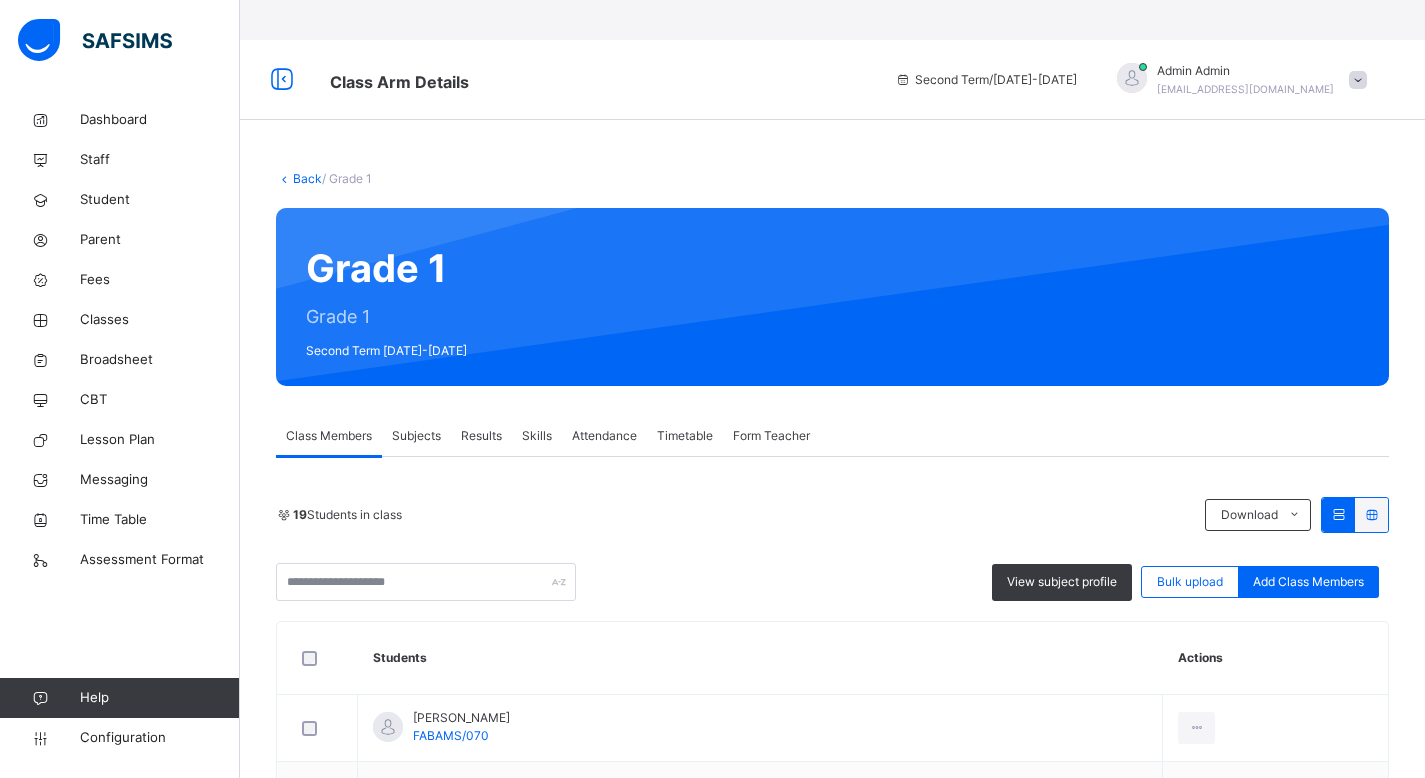 click on "Back" at bounding box center [307, 178] 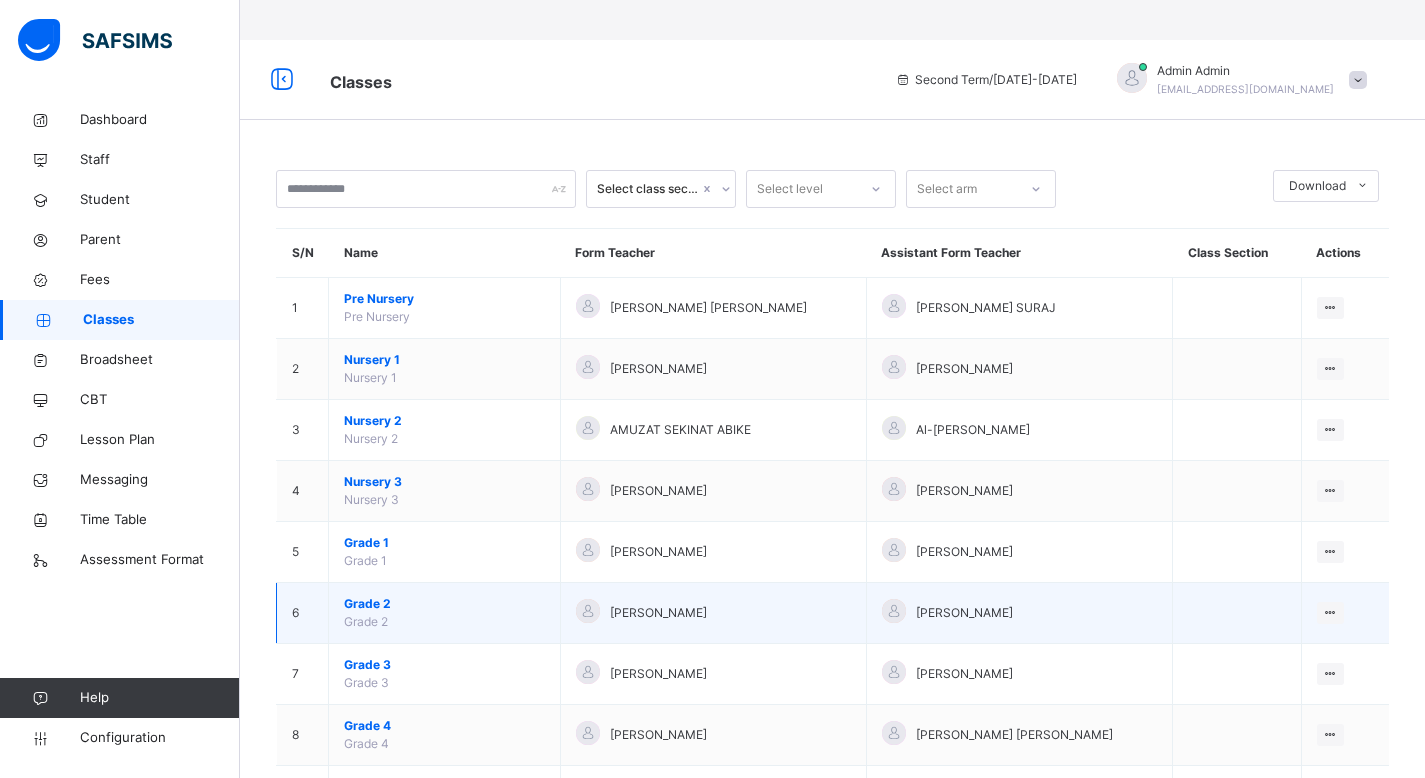 click on "Grade 2" at bounding box center (444, 604) 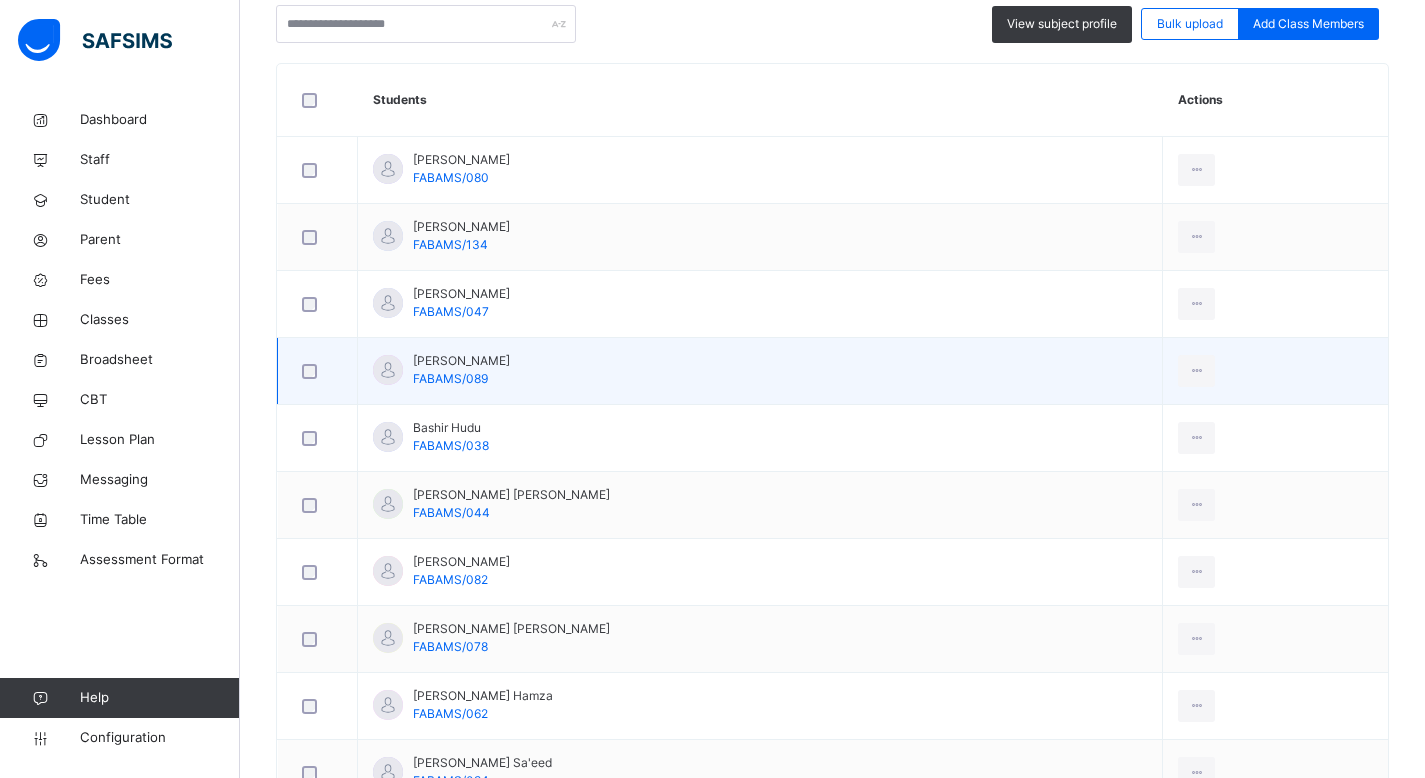 scroll, scrollTop: 560, scrollLeft: 0, axis: vertical 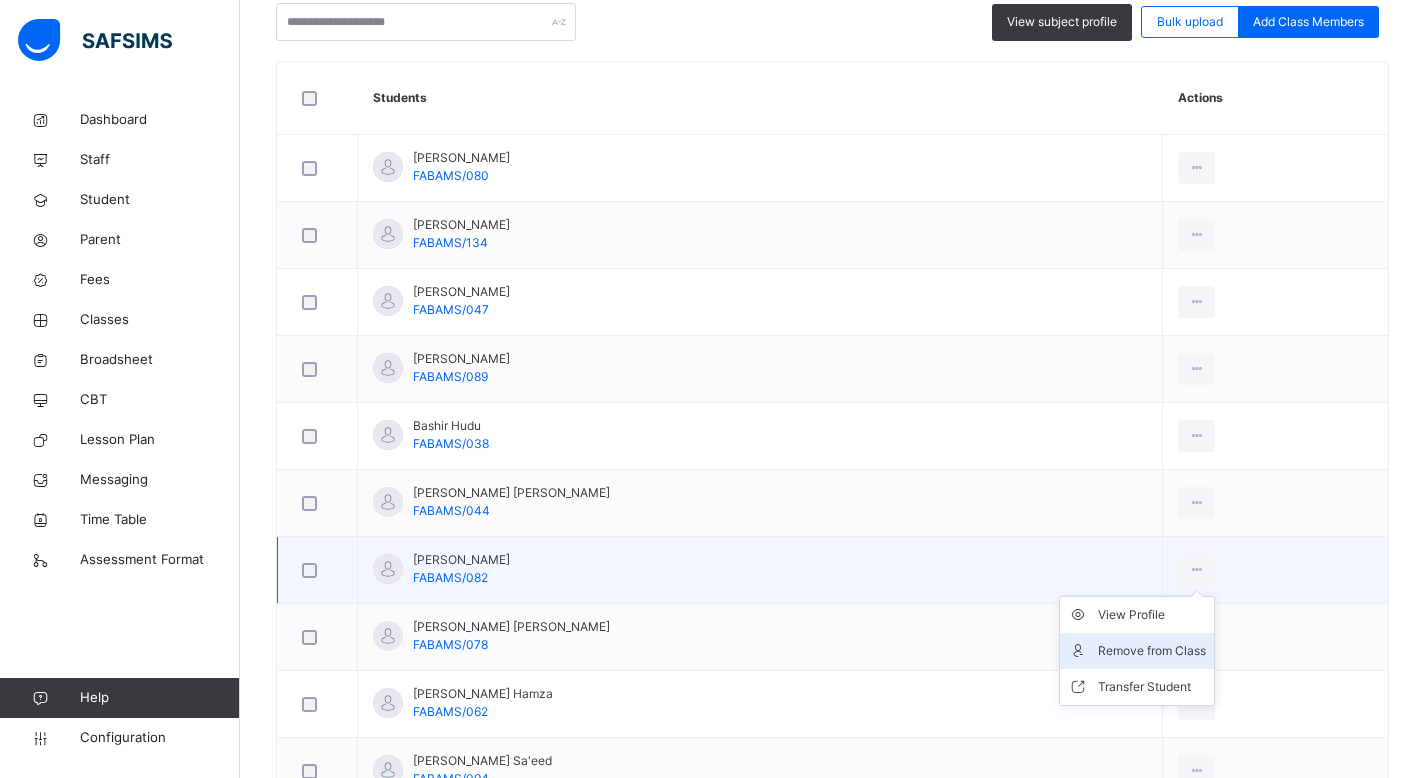 click on "Remove from Class" at bounding box center [1152, 651] 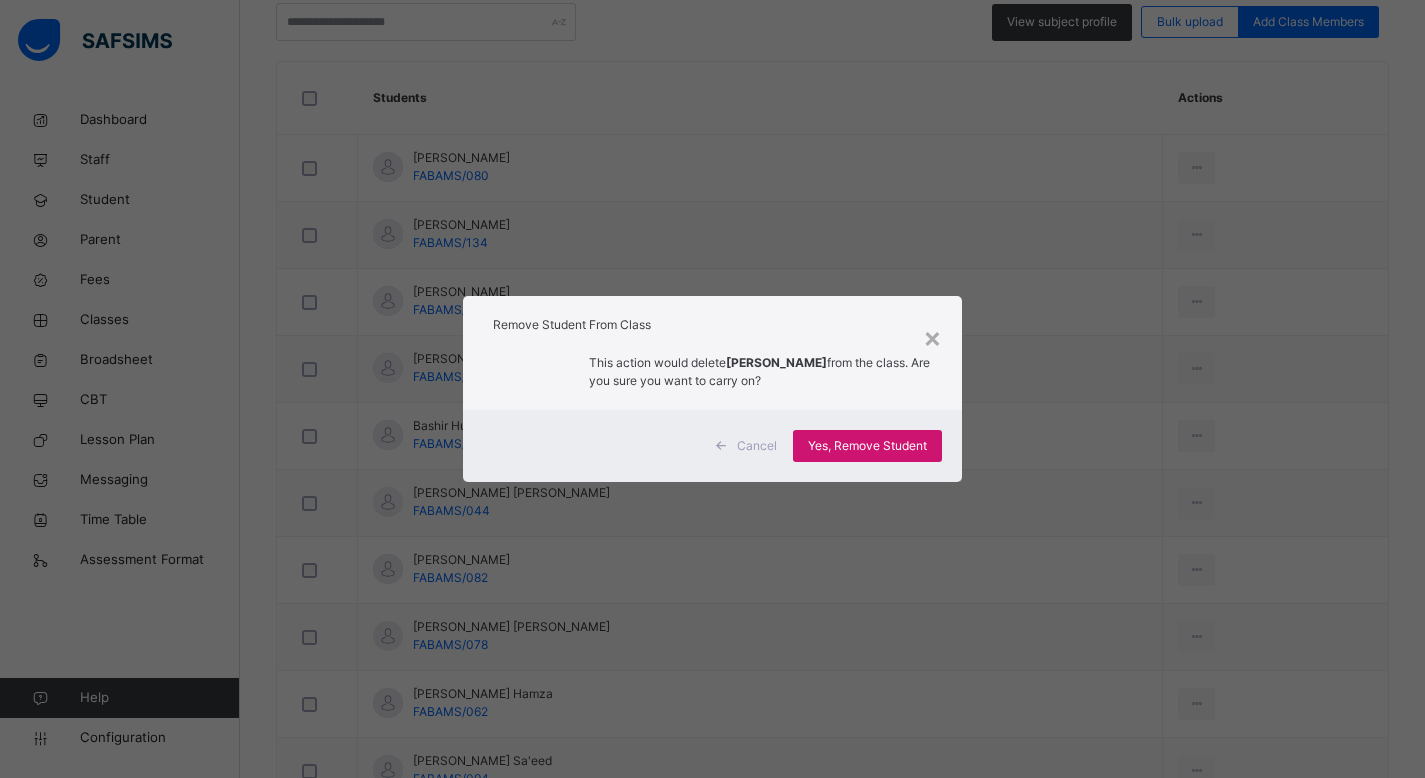 click on "Yes, Remove Student" at bounding box center (867, 446) 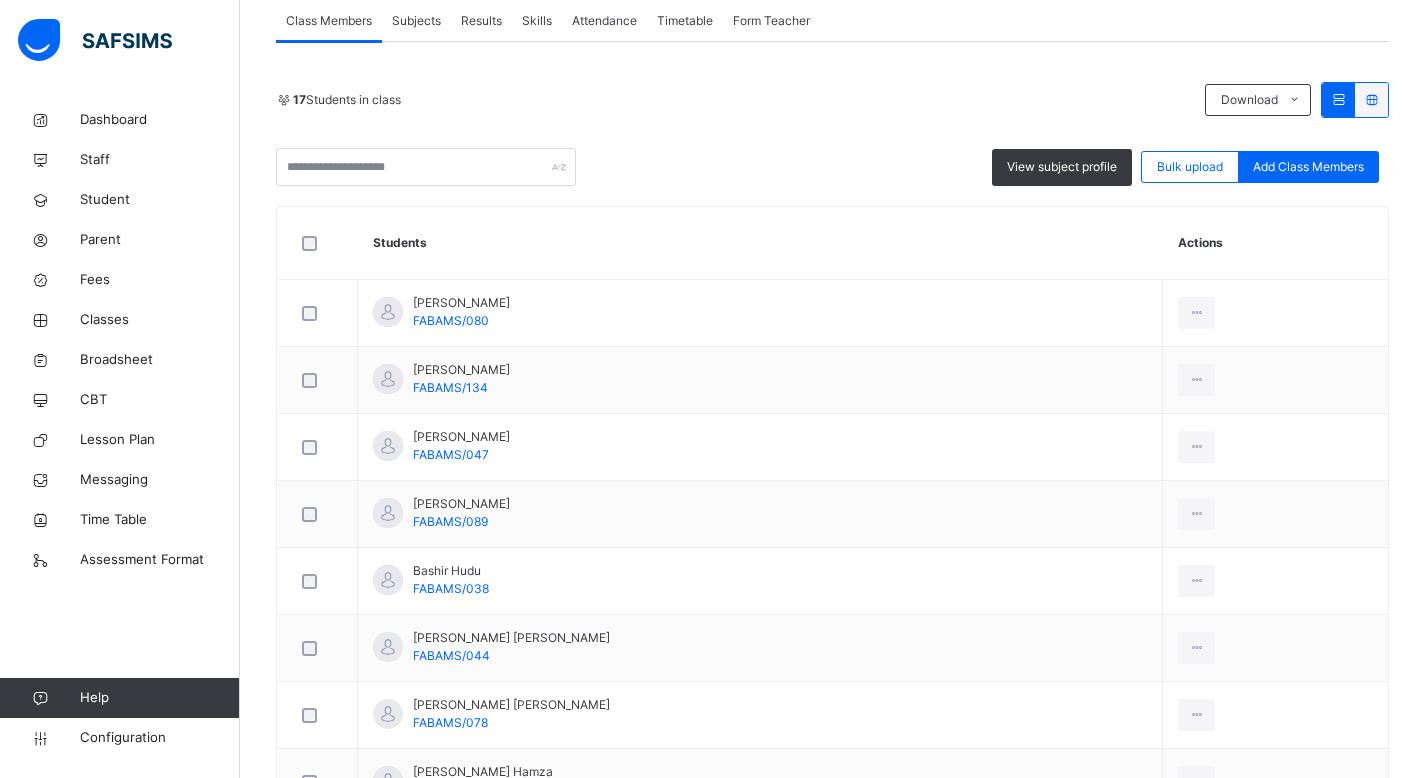 scroll, scrollTop: 0, scrollLeft: 0, axis: both 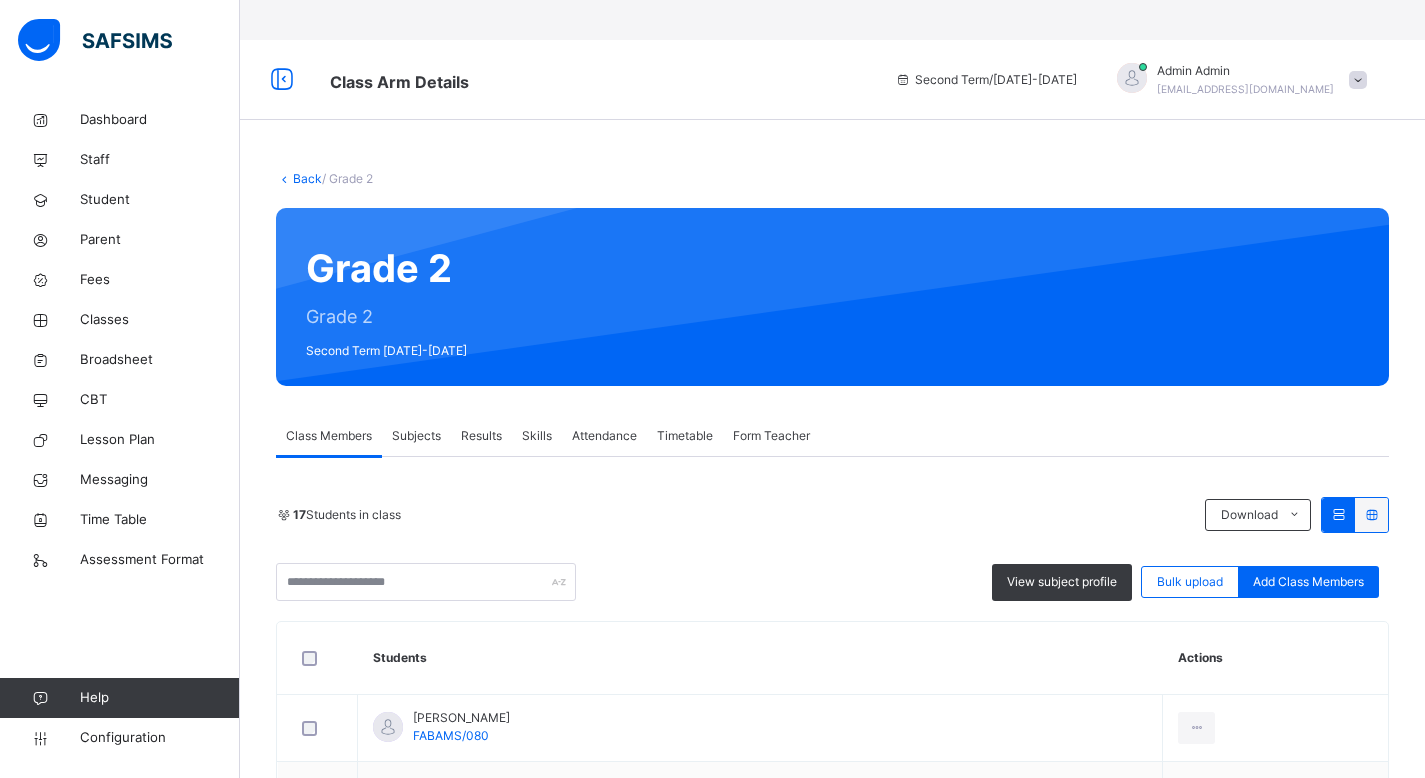 click on "Back" at bounding box center [307, 178] 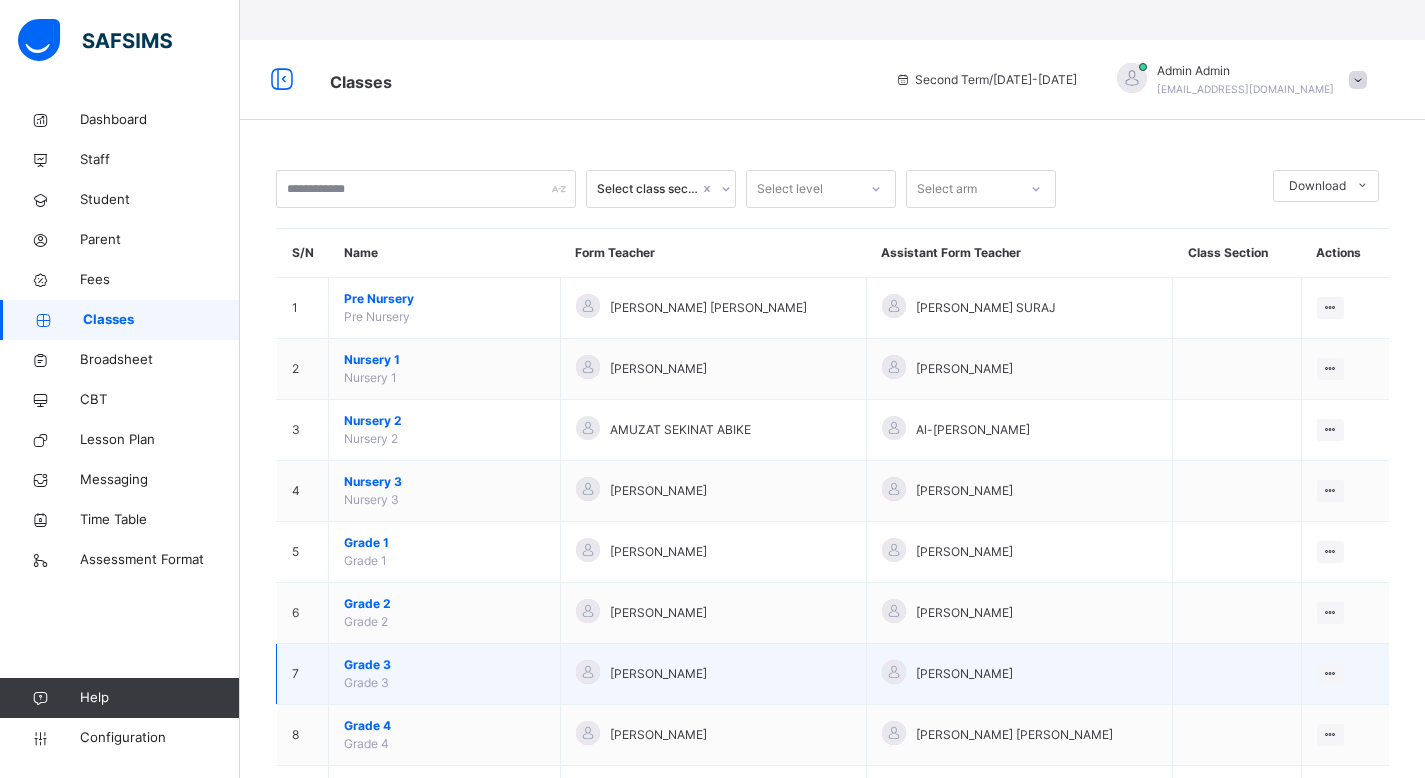 click on "Grade 3" at bounding box center (444, 665) 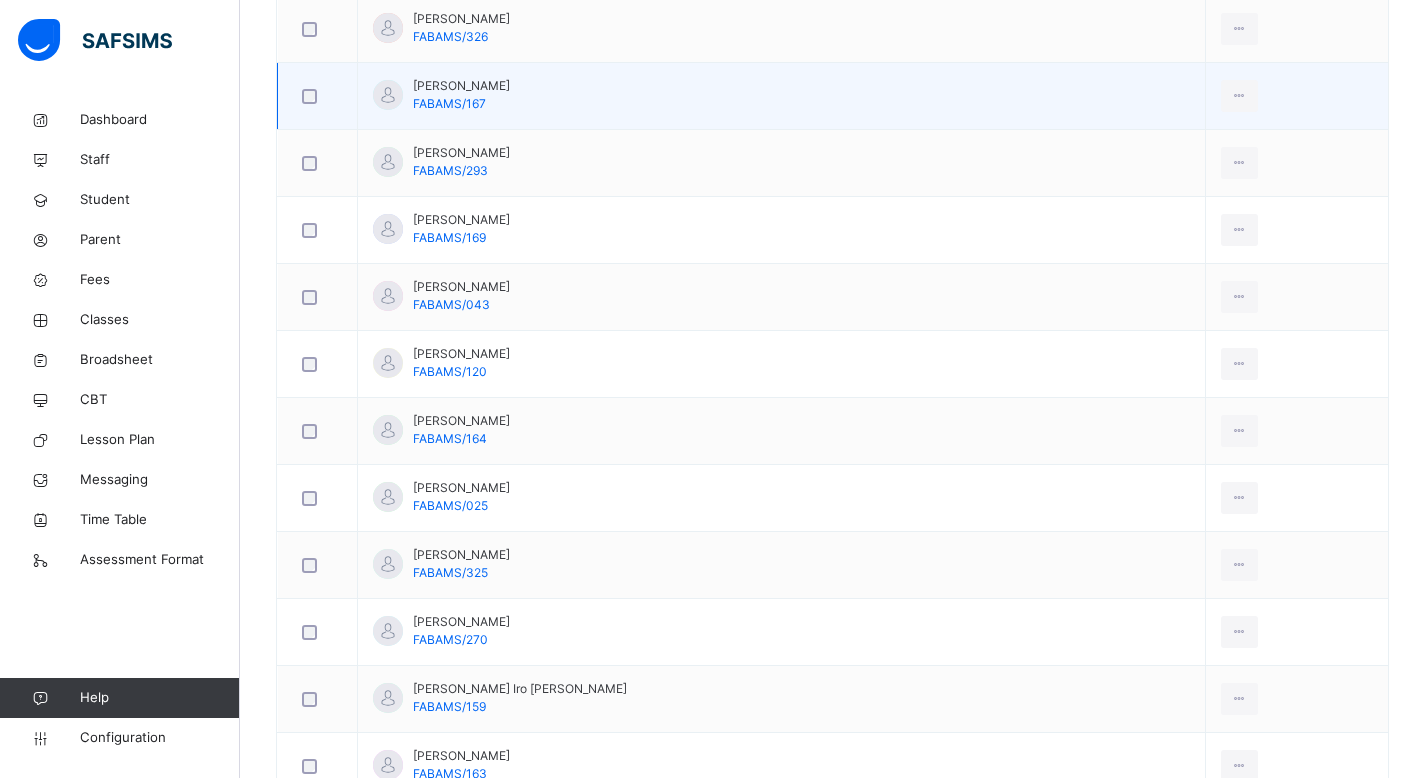scroll, scrollTop: 901, scrollLeft: 0, axis: vertical 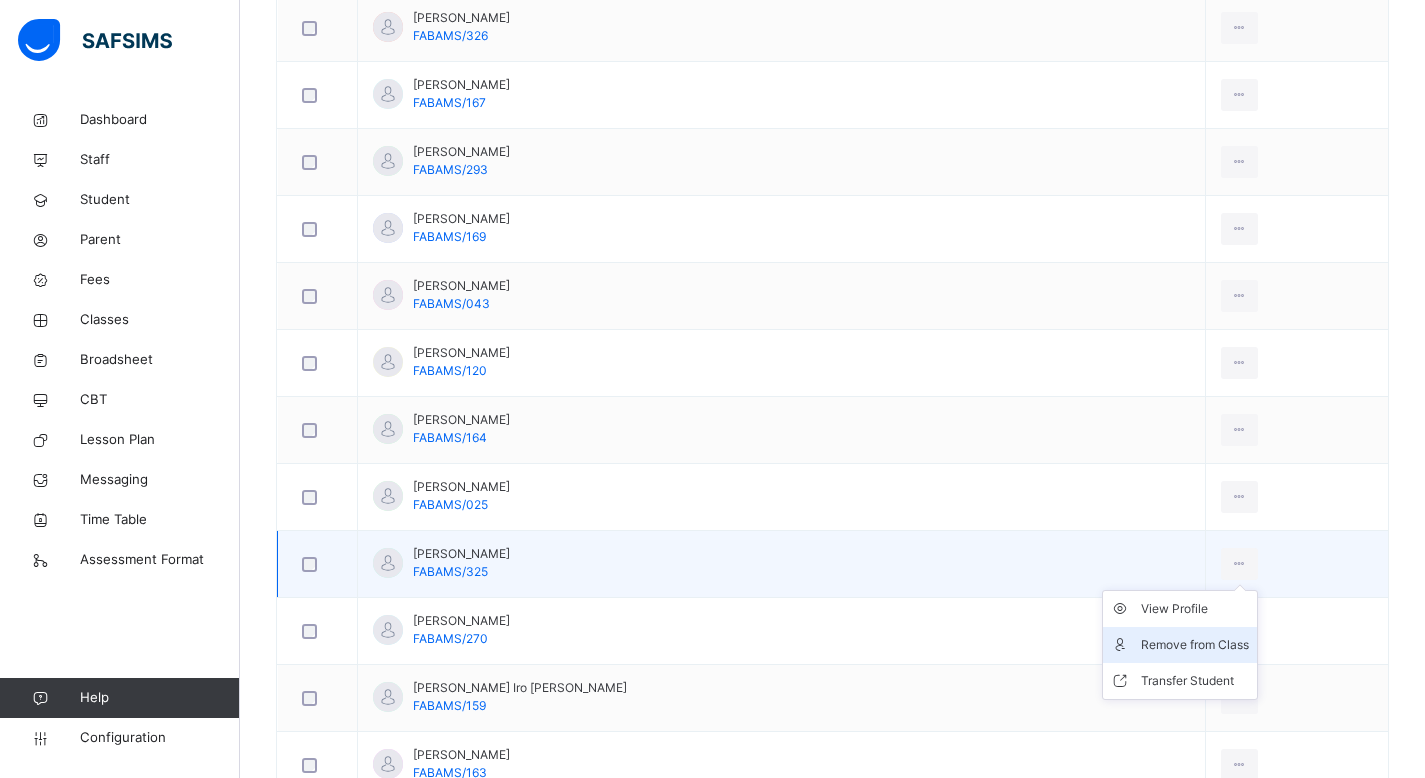 click on "Remove from Class" at bounding box center (1195, 645) 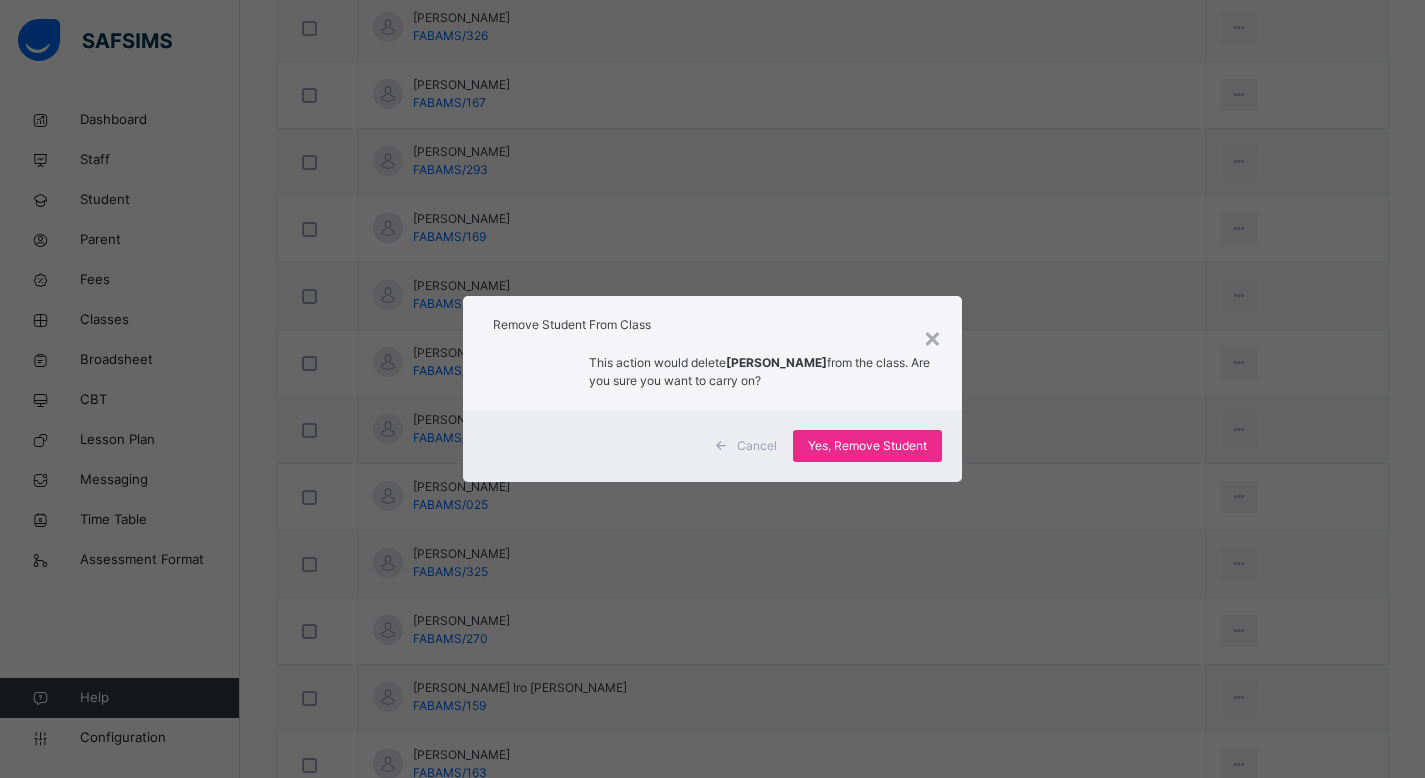 click on "Cancel Yes, Remove Student" at bounding box center (712, 446) 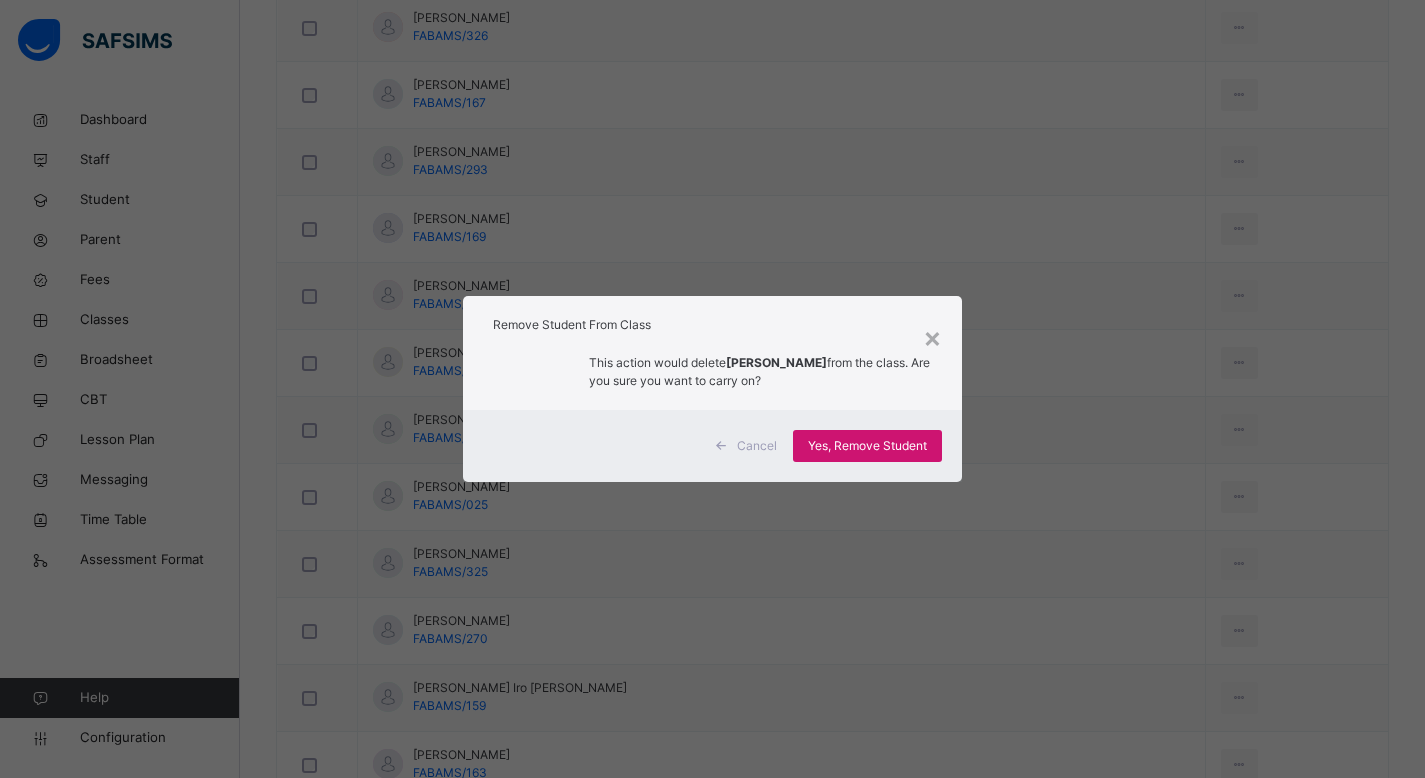 click on "Yes, Remove Student" at bounding box center (867, 446) 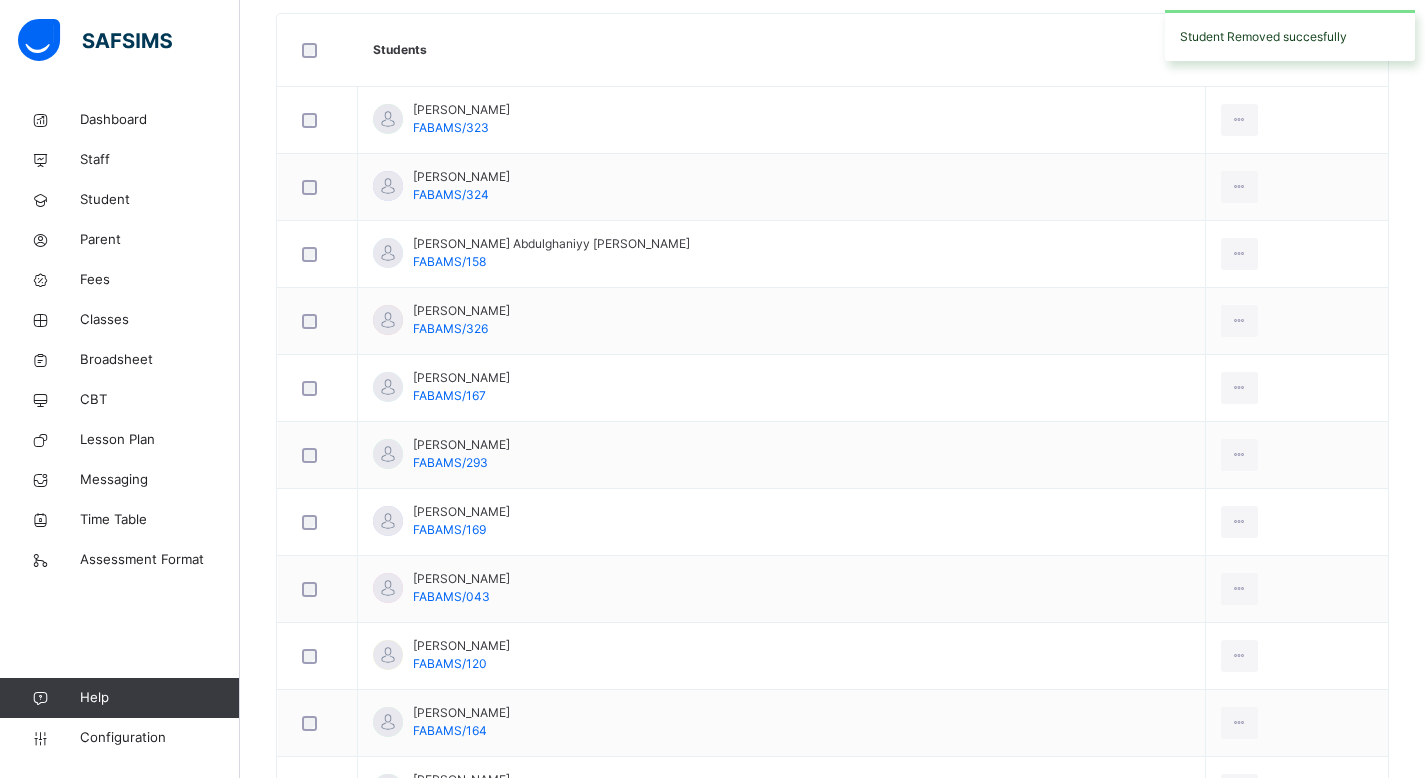 scroll, scrollTop: 611, scrollLeft: 0, axis: vertical 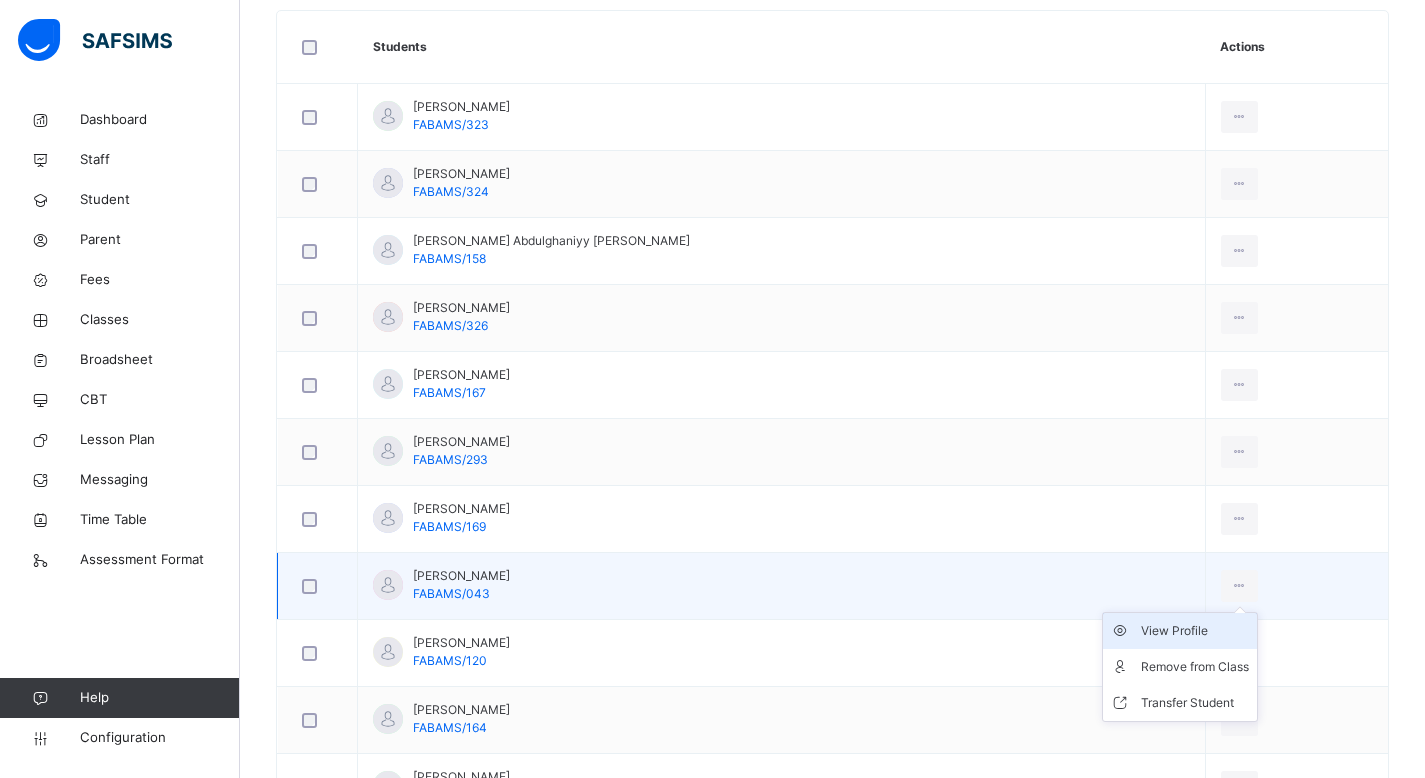 click on "View Profile" at bounding box center [1180, 631] 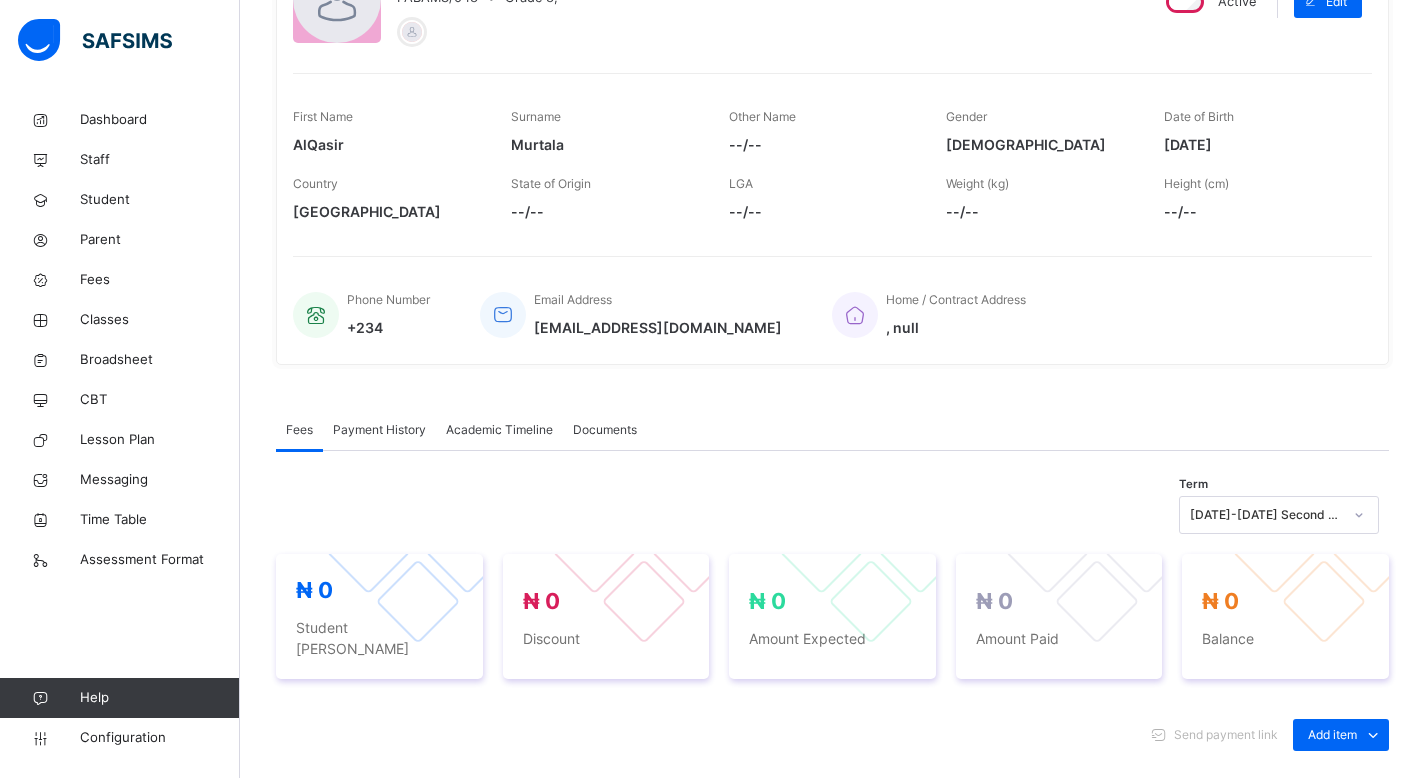 scroll, scrollTop: 0, scrollLeft: 0, axis: both 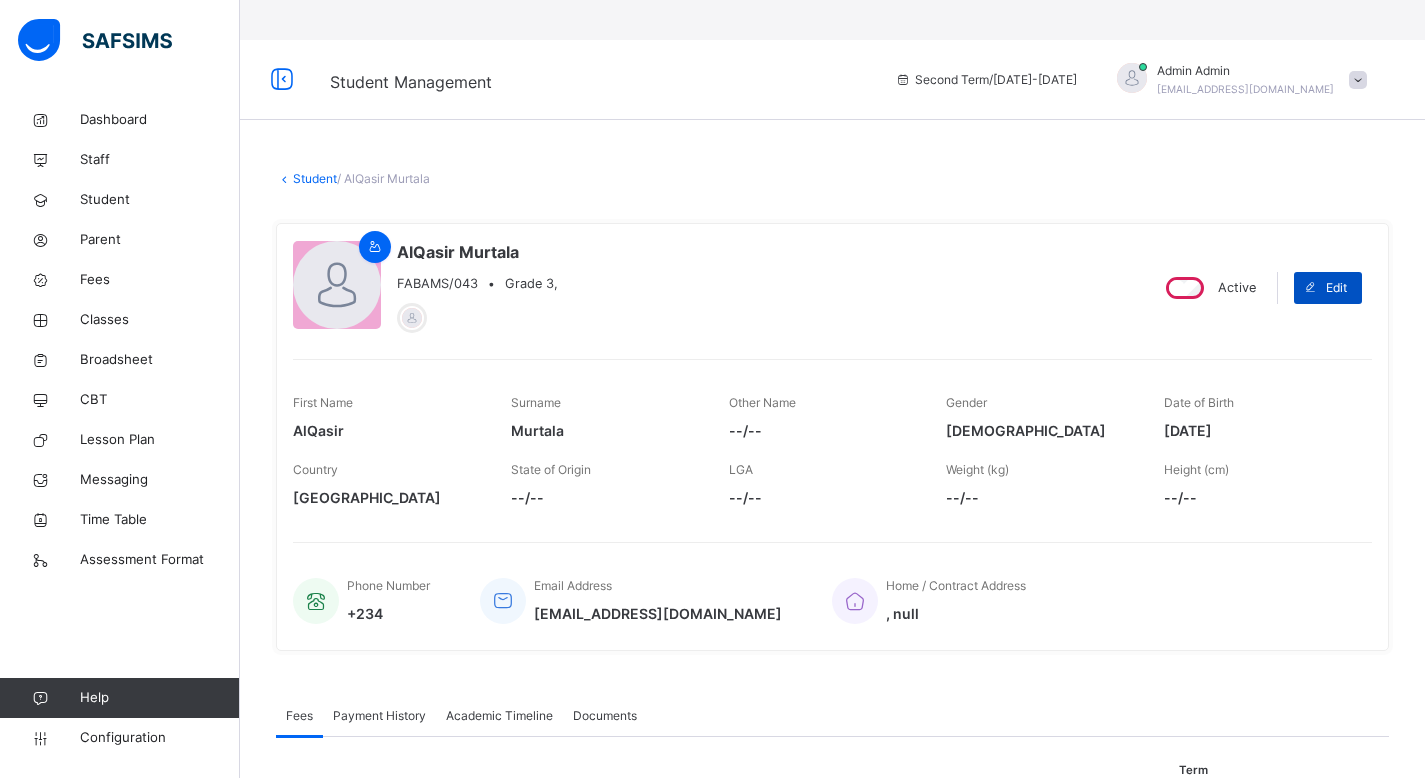 click at bounding box center [1310, 288] 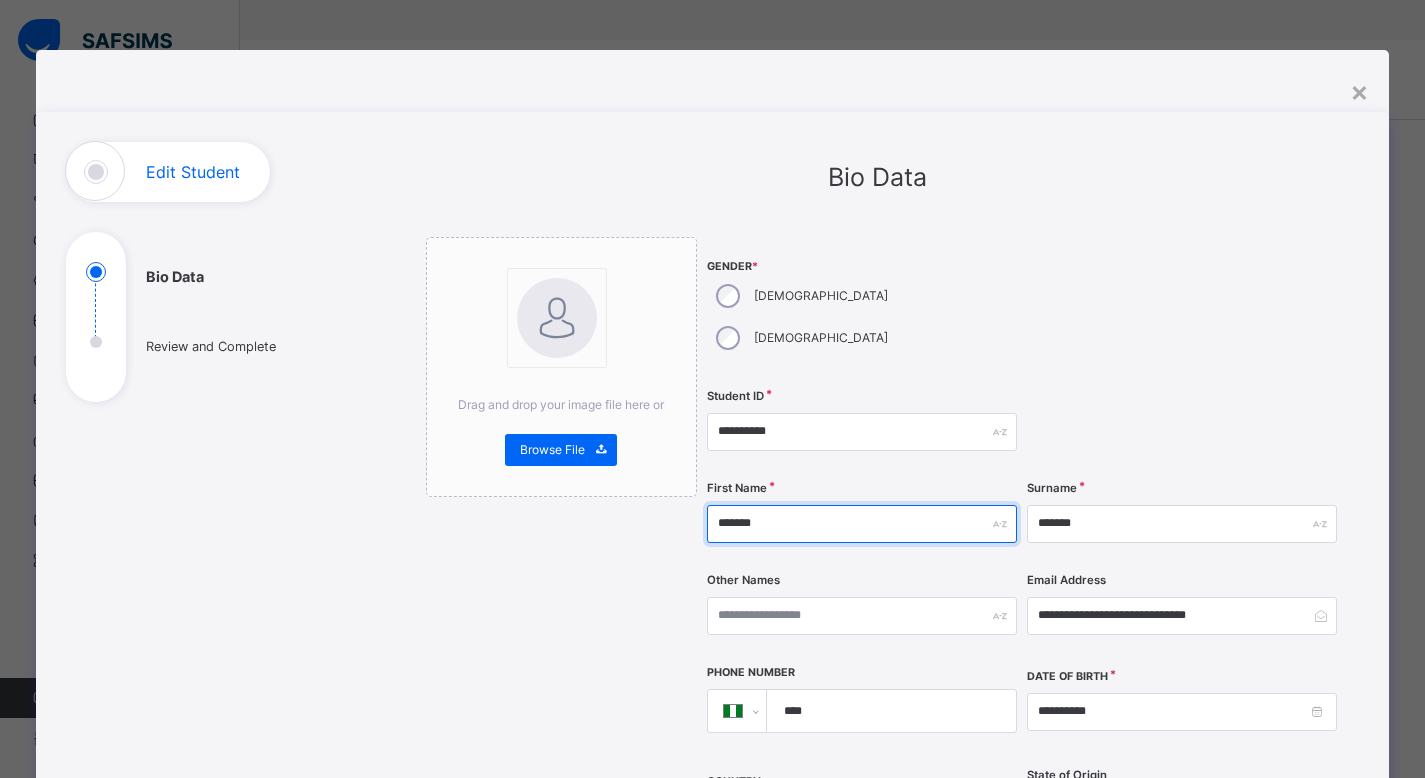 click on "*******" at bounding box center (862, 524) 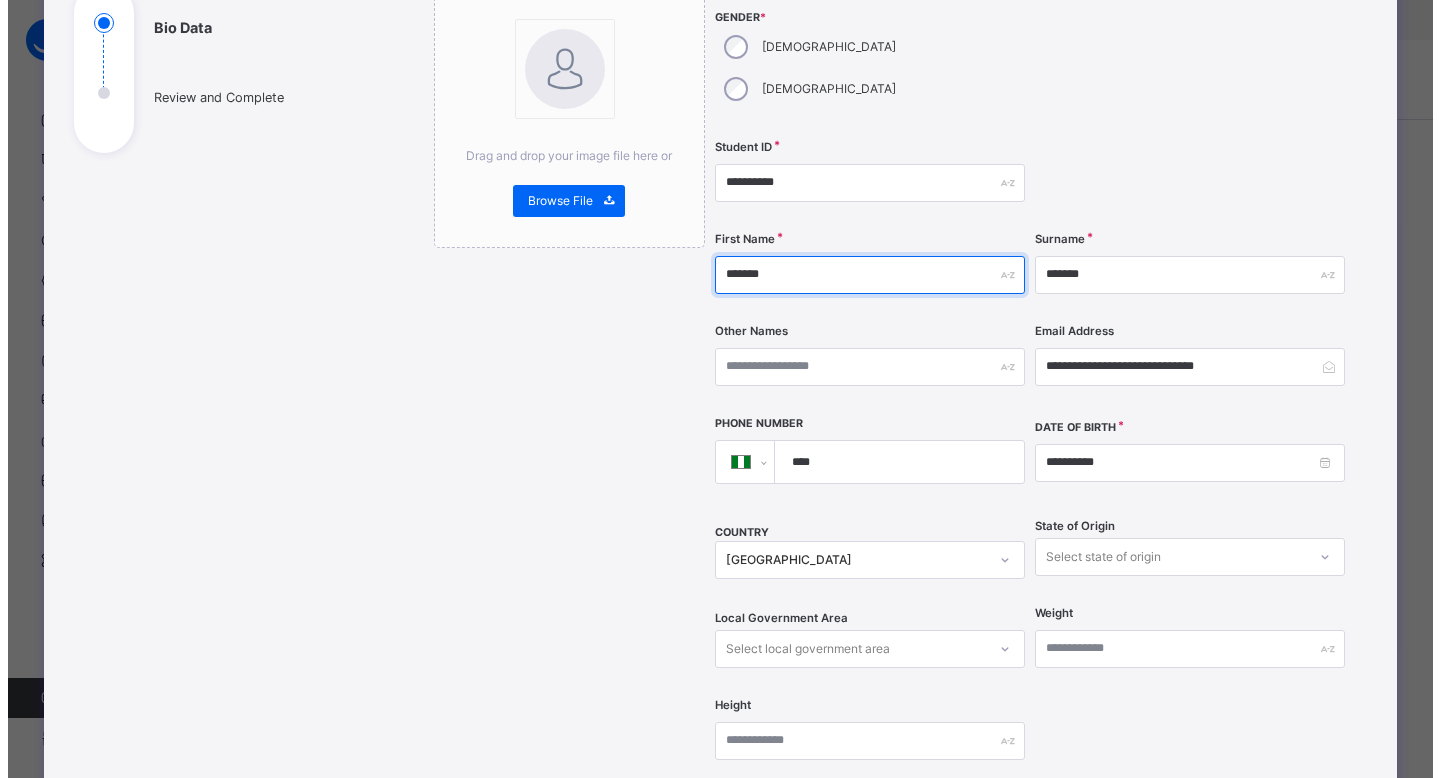 scroll, scrollTop: 754, scrollLeft: 0, axis: vertical 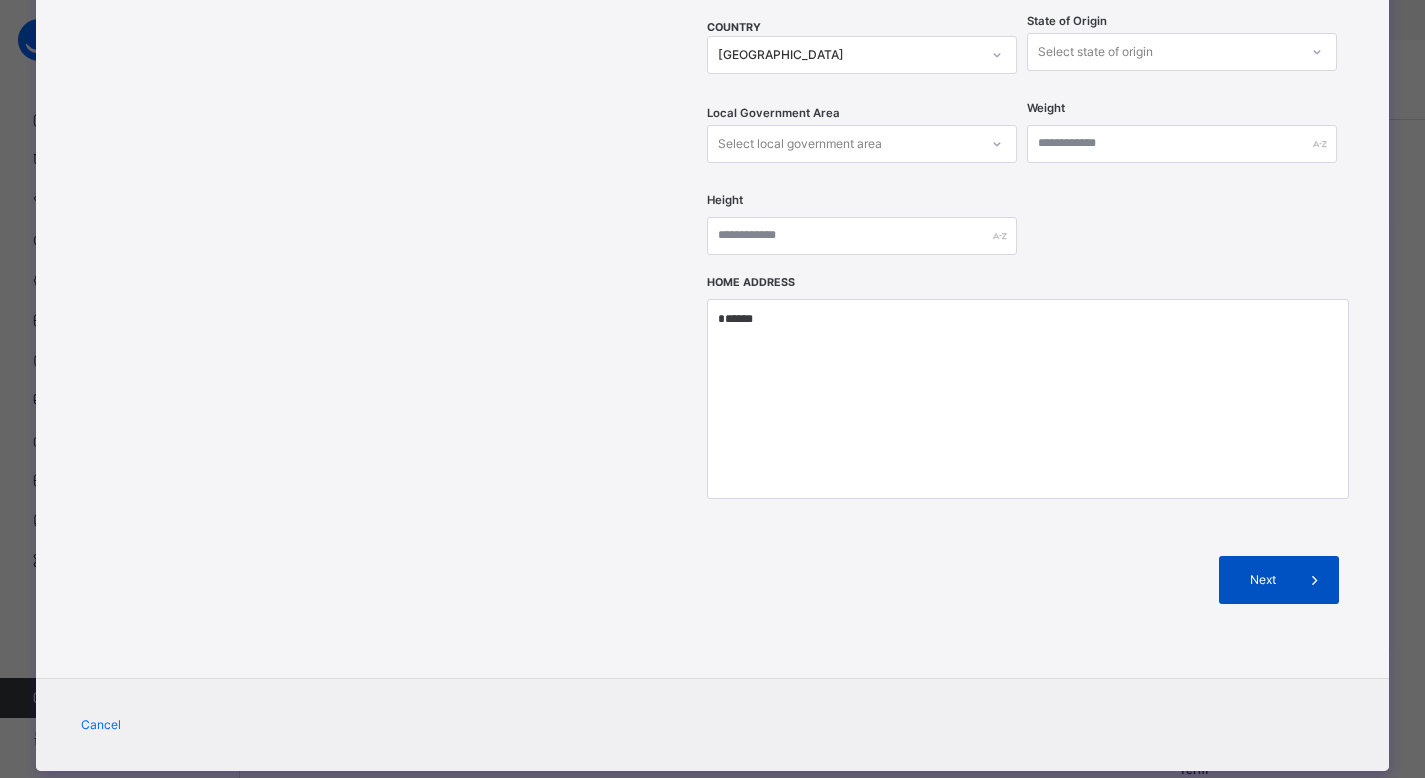 type on "*******" 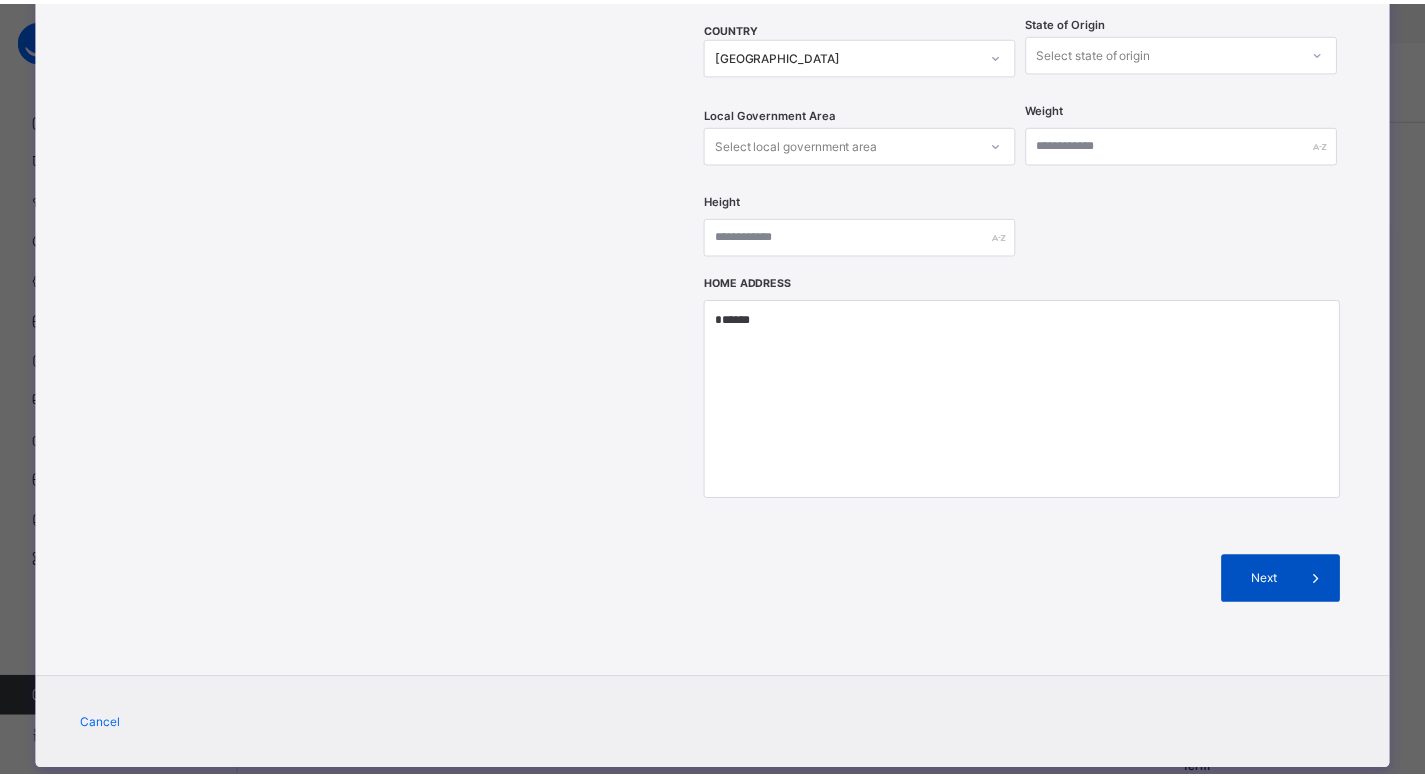 scroll, scrollTop: 321, scrollLeft: 0, axis: vertical 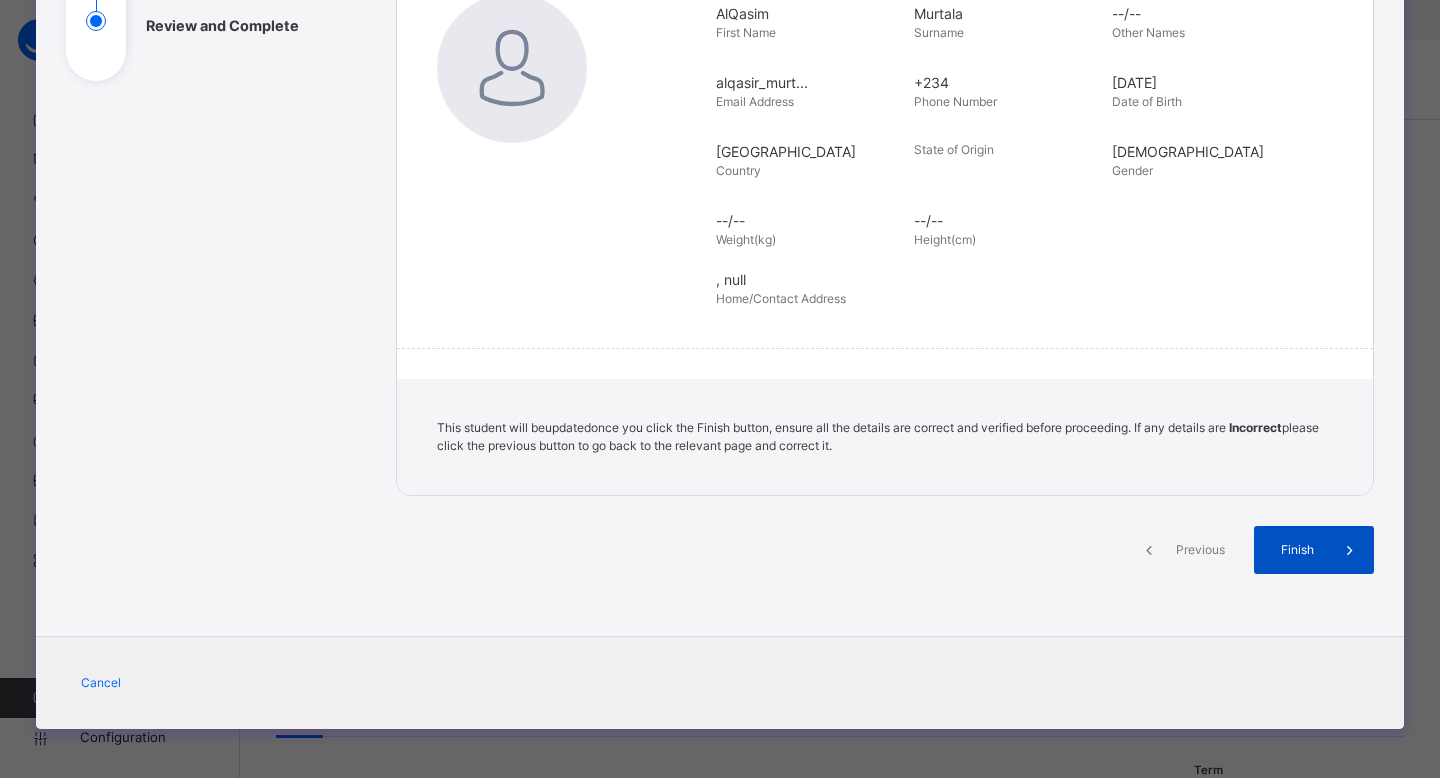 click on "Finish" at bounding box center (1314, 550) 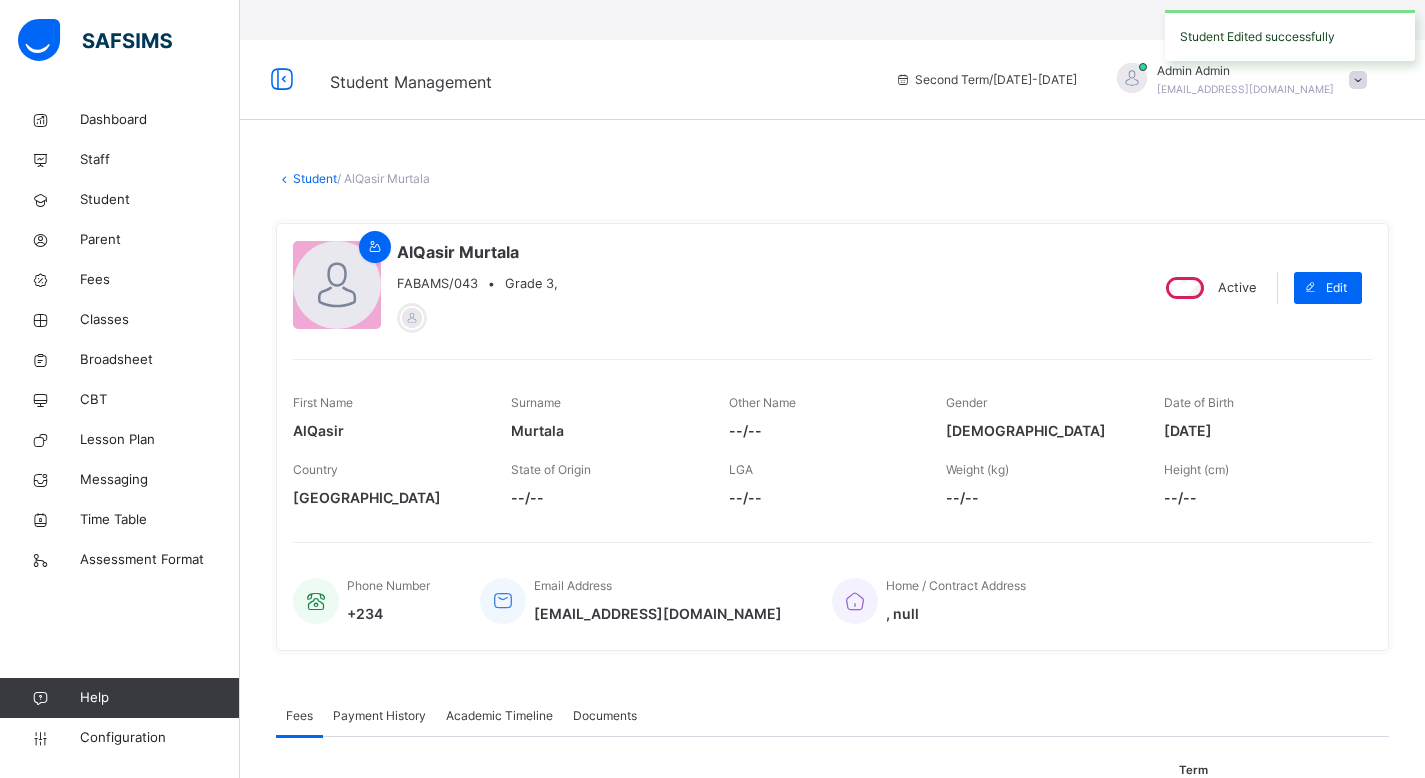 click on "Student" at bounding box center [315, 178] 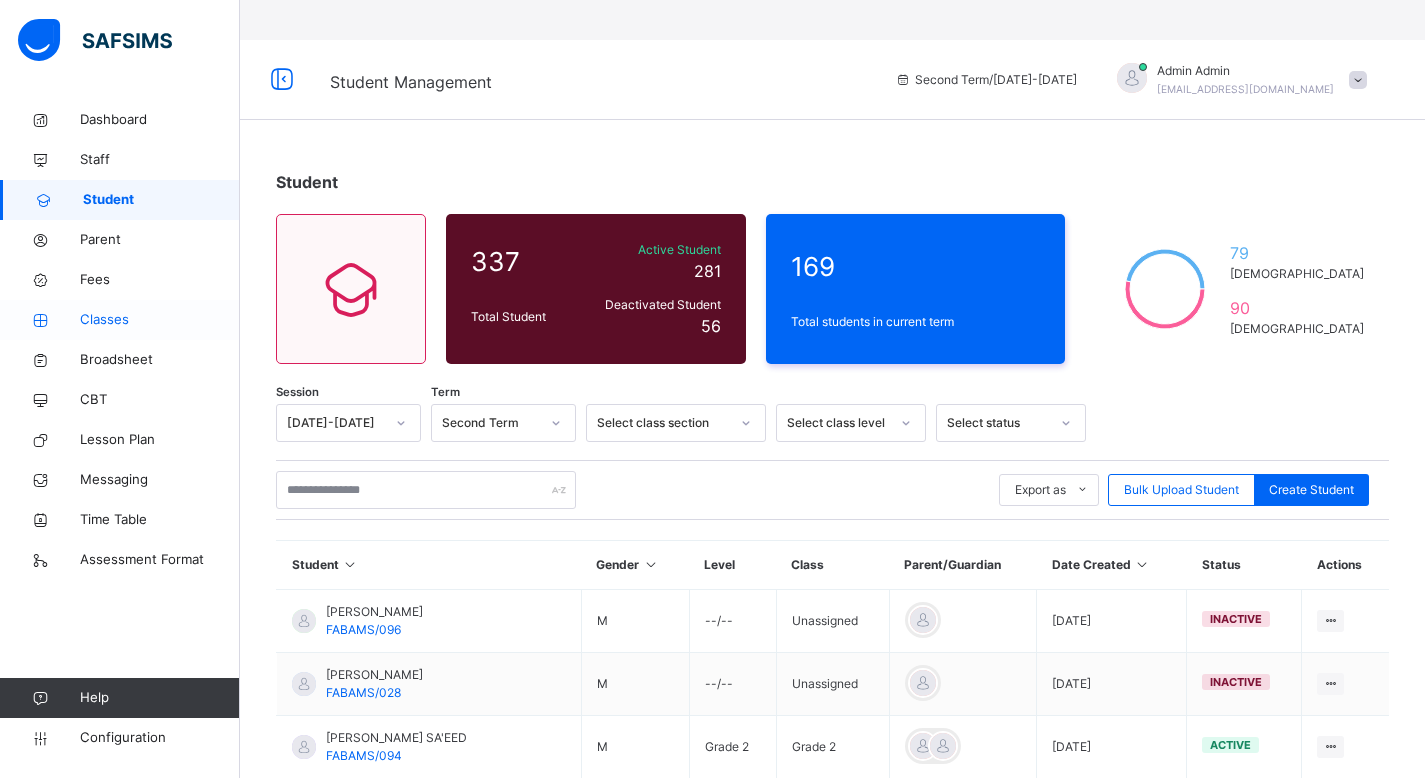 click on "Classes" at bounding box center (160, 320) 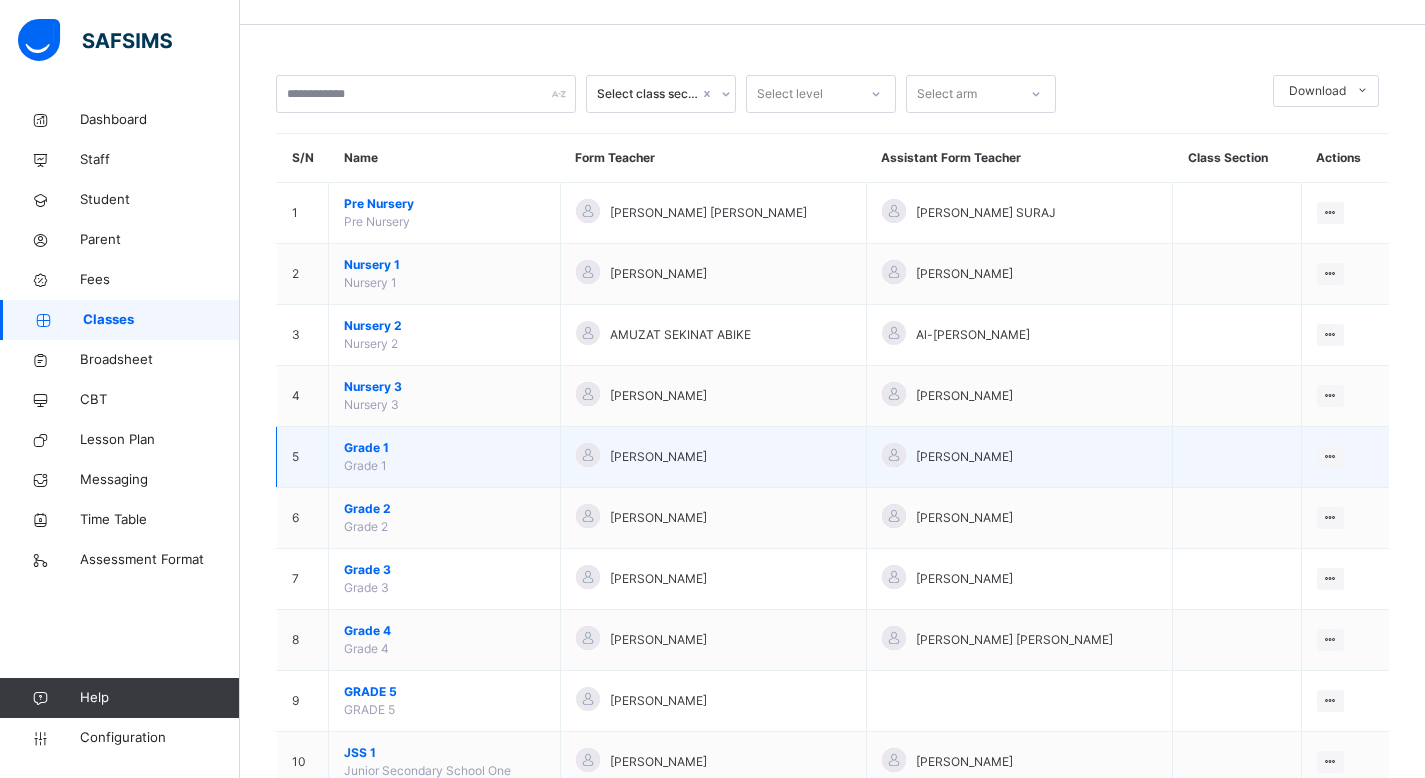 scroll, scrollTop: 100, scrollLeft: 0, axis: vertical 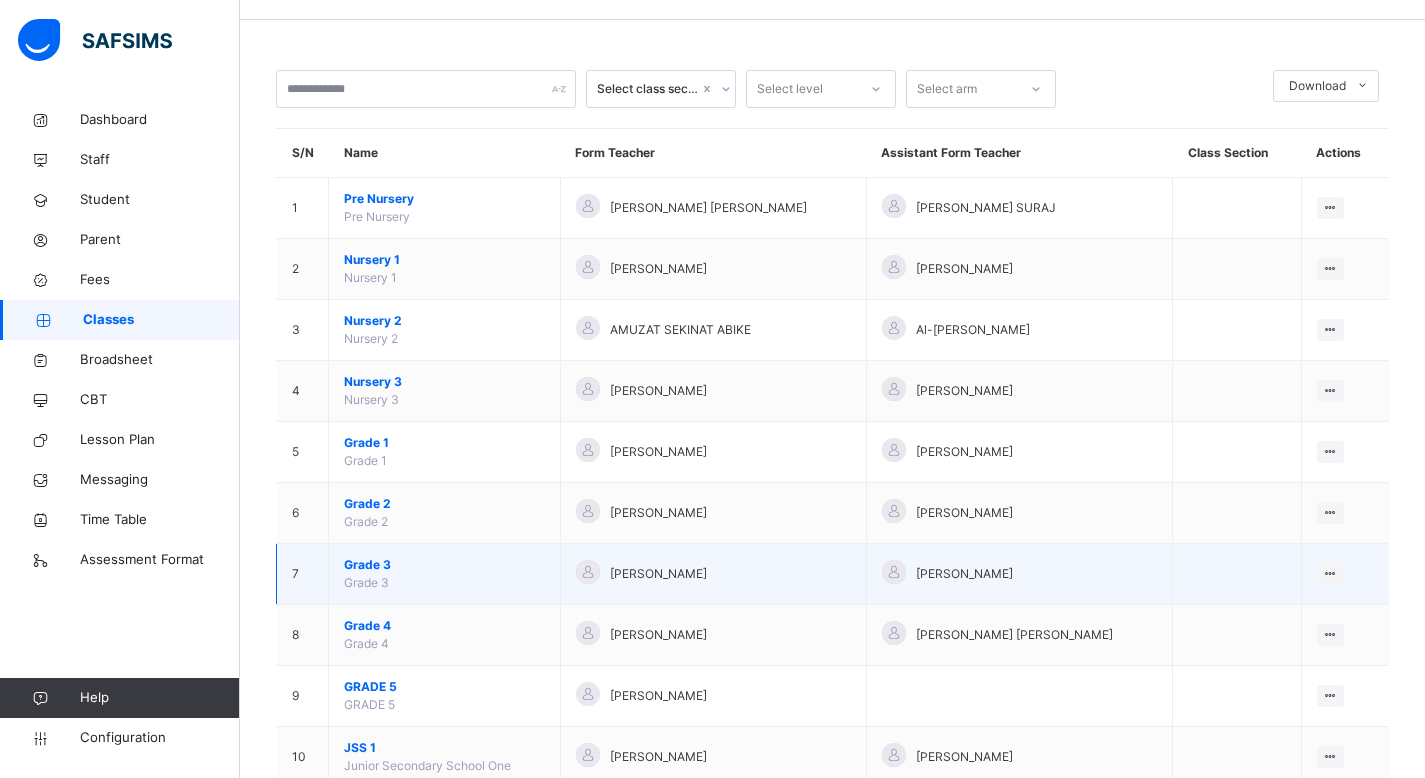 click on "Grade 3" at bounding box center (444, 565) 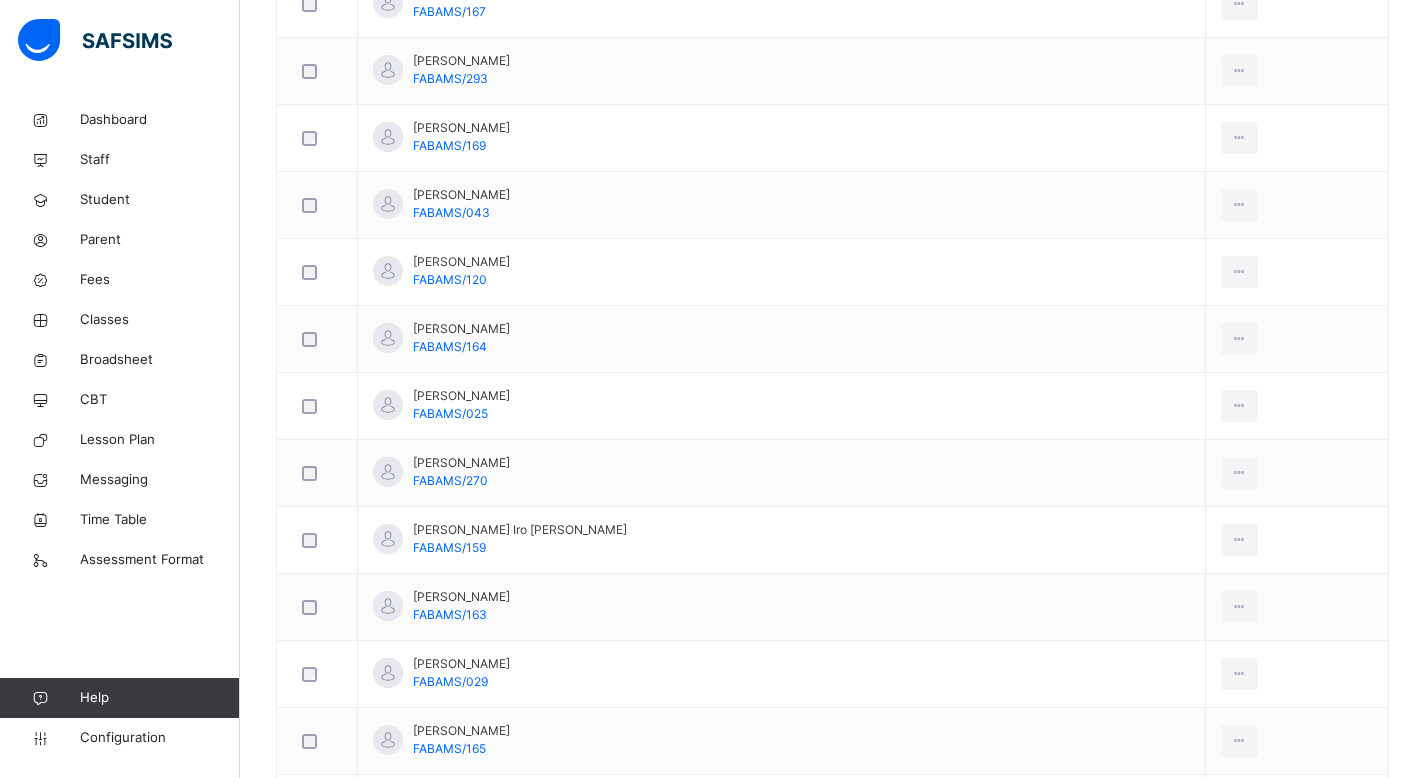 scroll, scrollTop: 984, scrollLeft: 0, axis: vertical 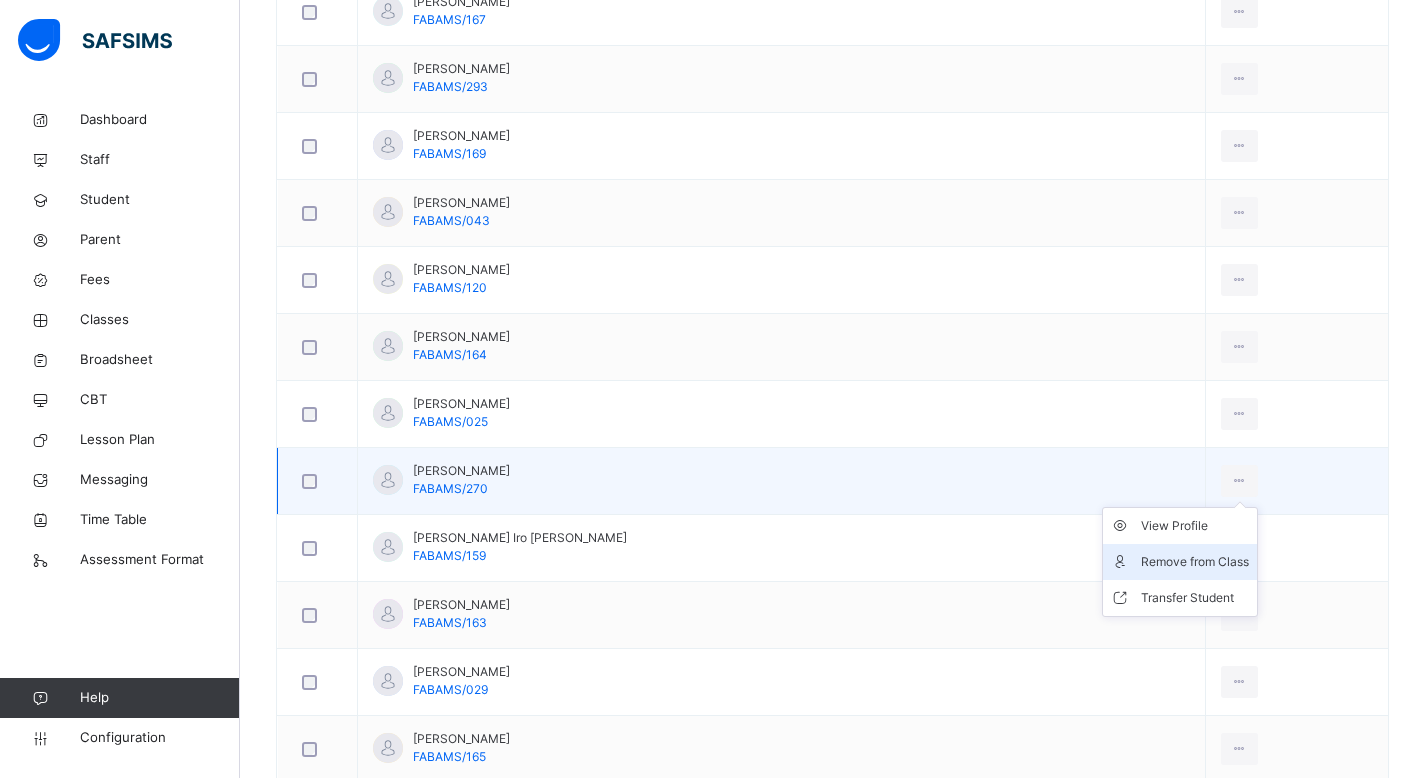 click on "Remove from Class" at bounding box center (1180, 562) 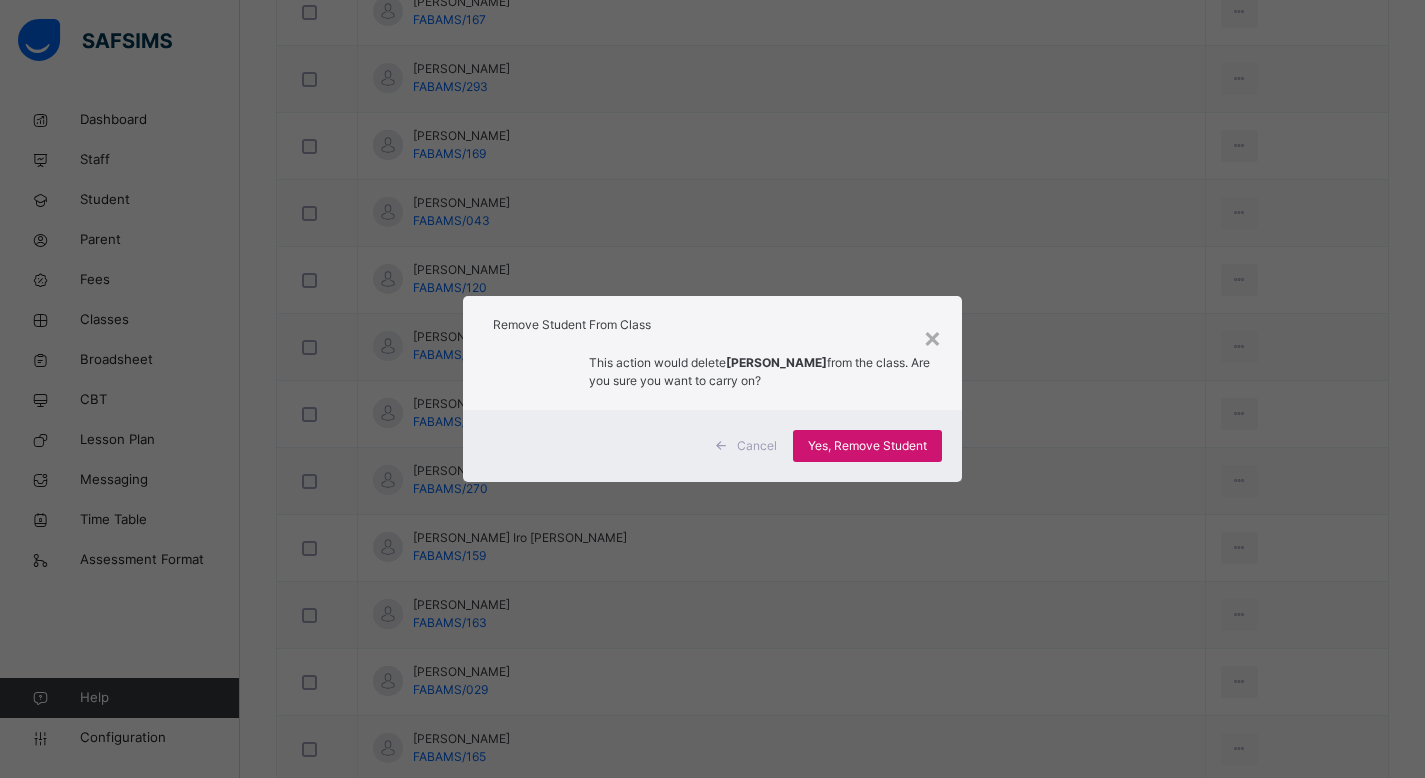 click on "Yes, Remove Student" at bounding box center (867, 446) 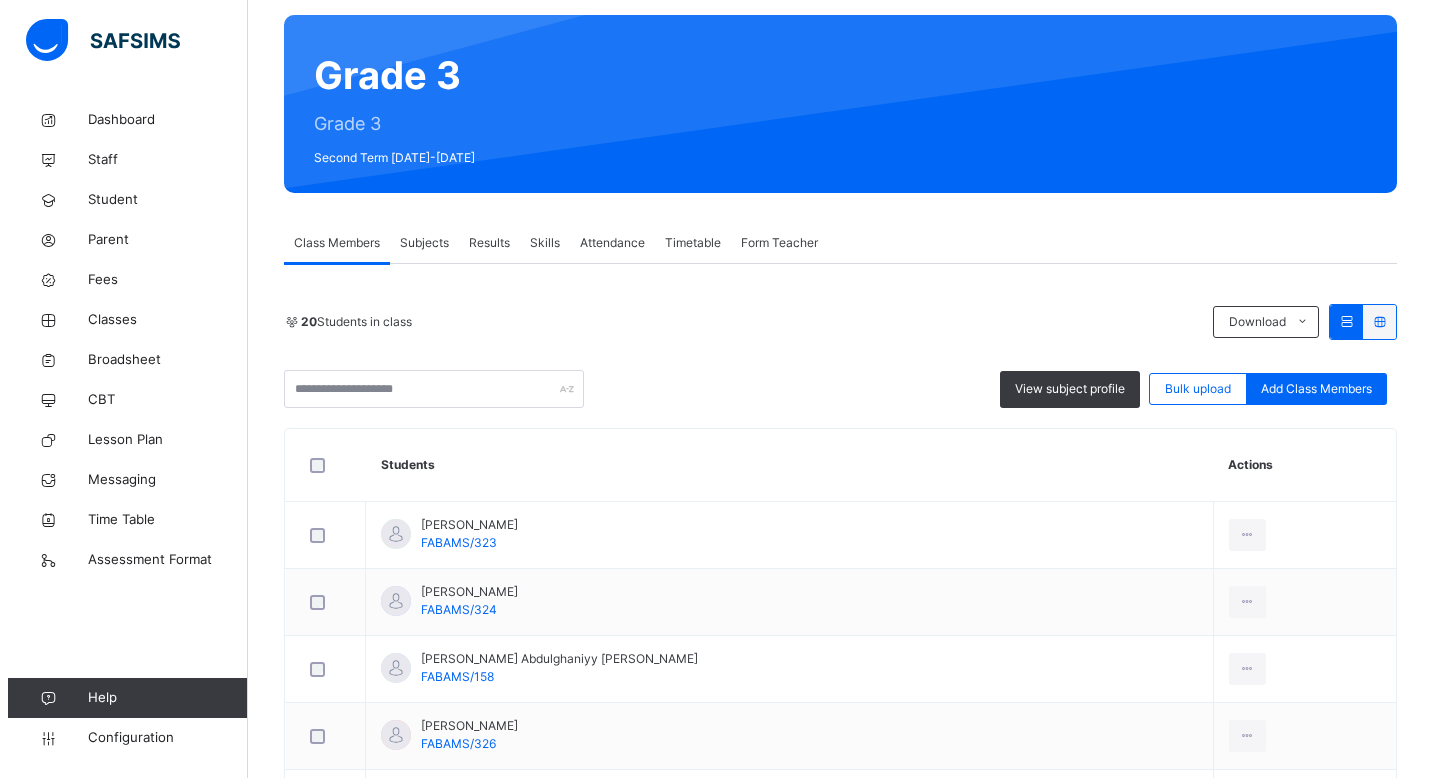 scroll, scrollTop: 0, scrollLeft: 0, axis: both 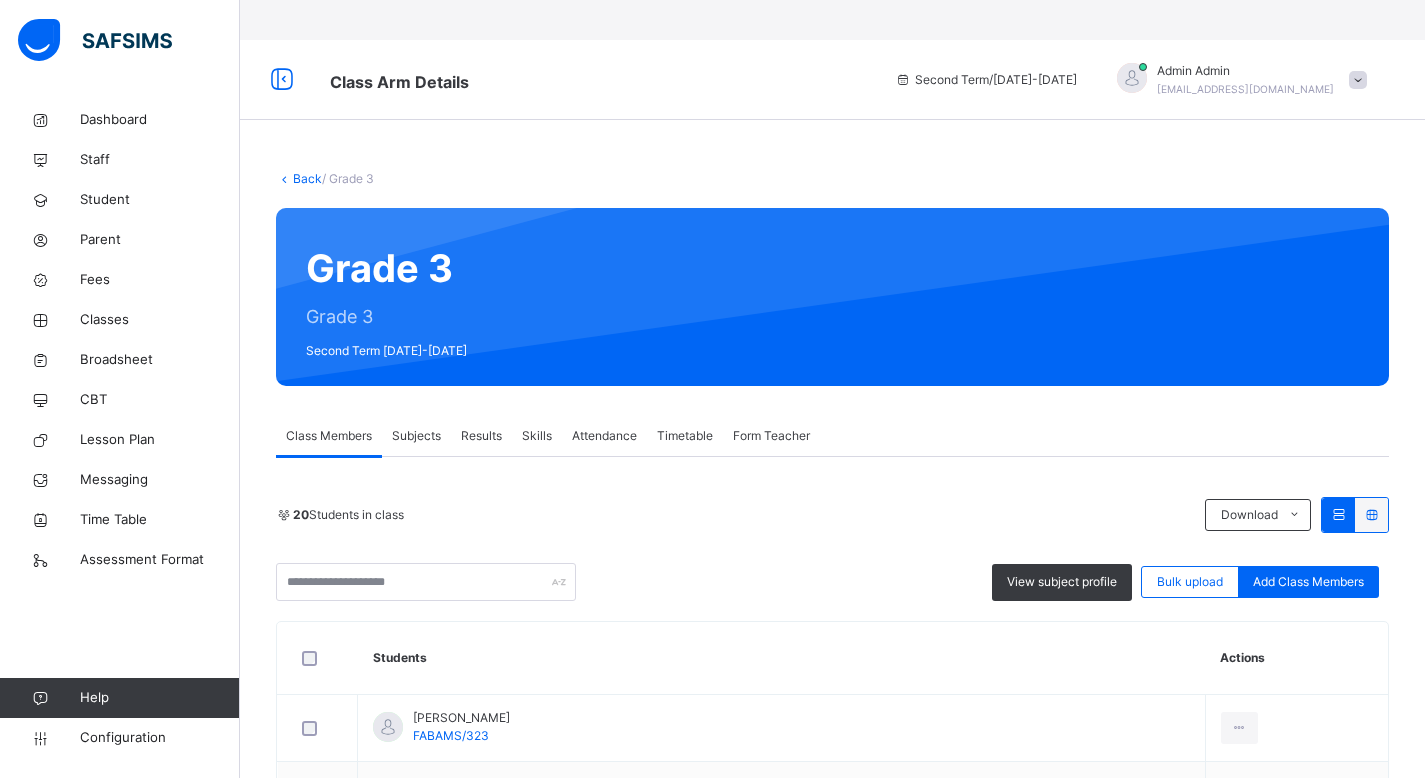 click at bounding box center (1358, 80) 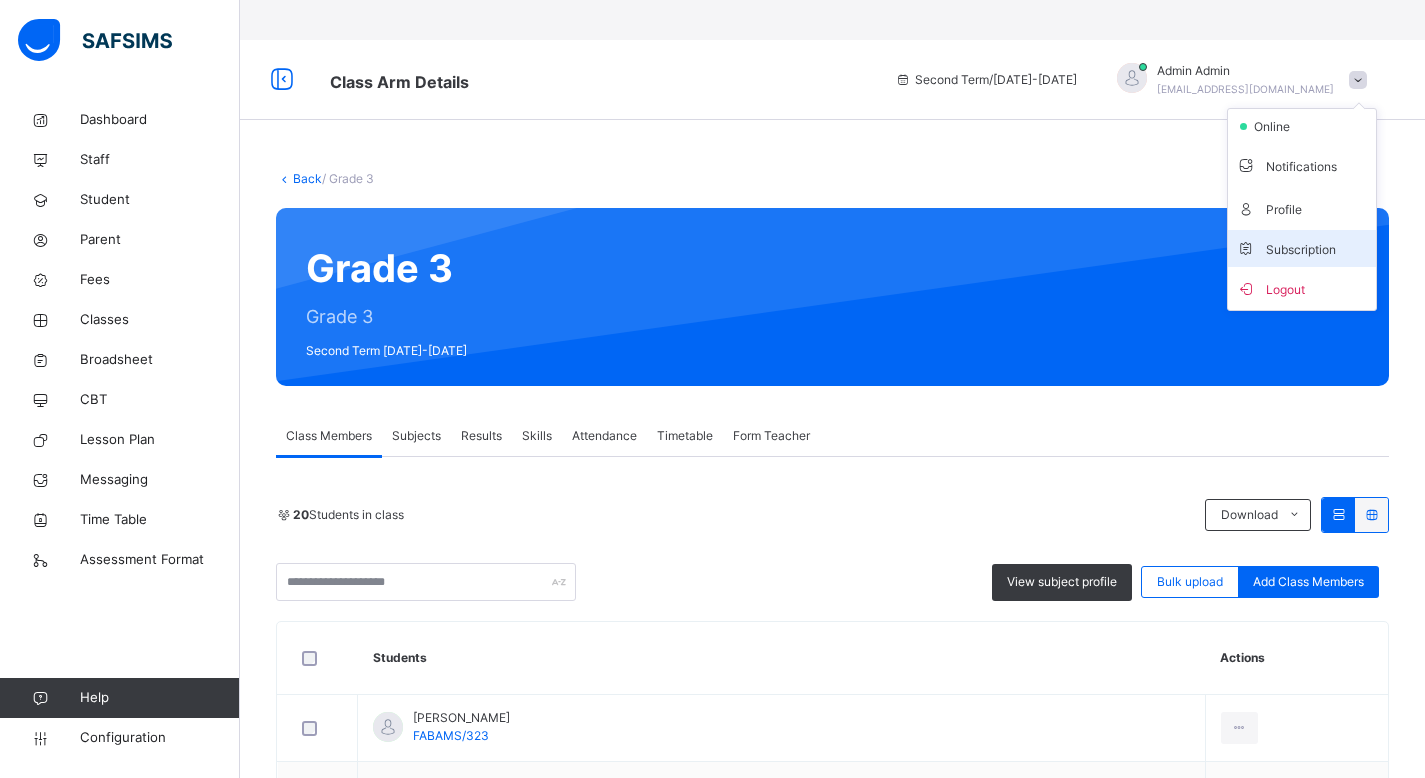 click on "Subscription" at bounding box center [1286, 249] 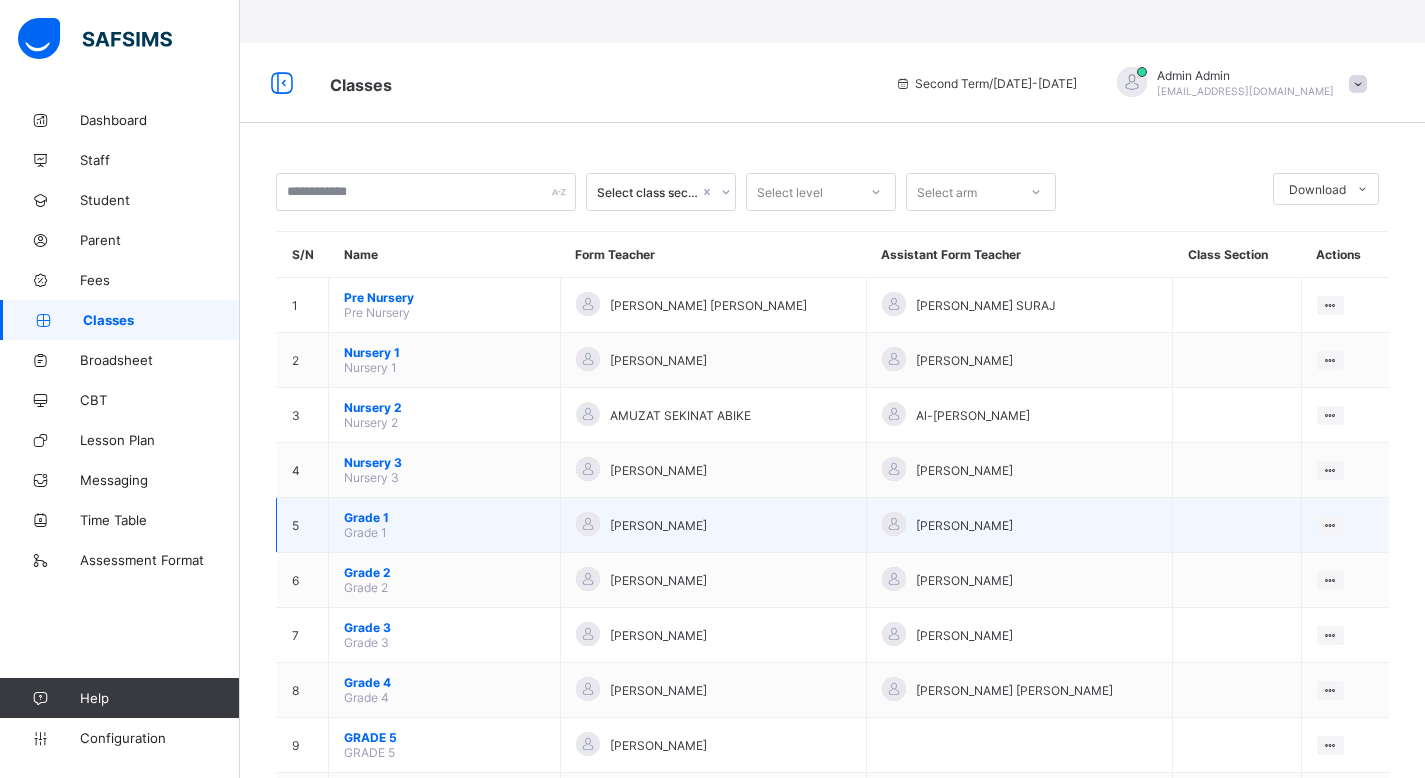 scroll, scrollTop: 46, scrollLeft: 0, axis: vertical 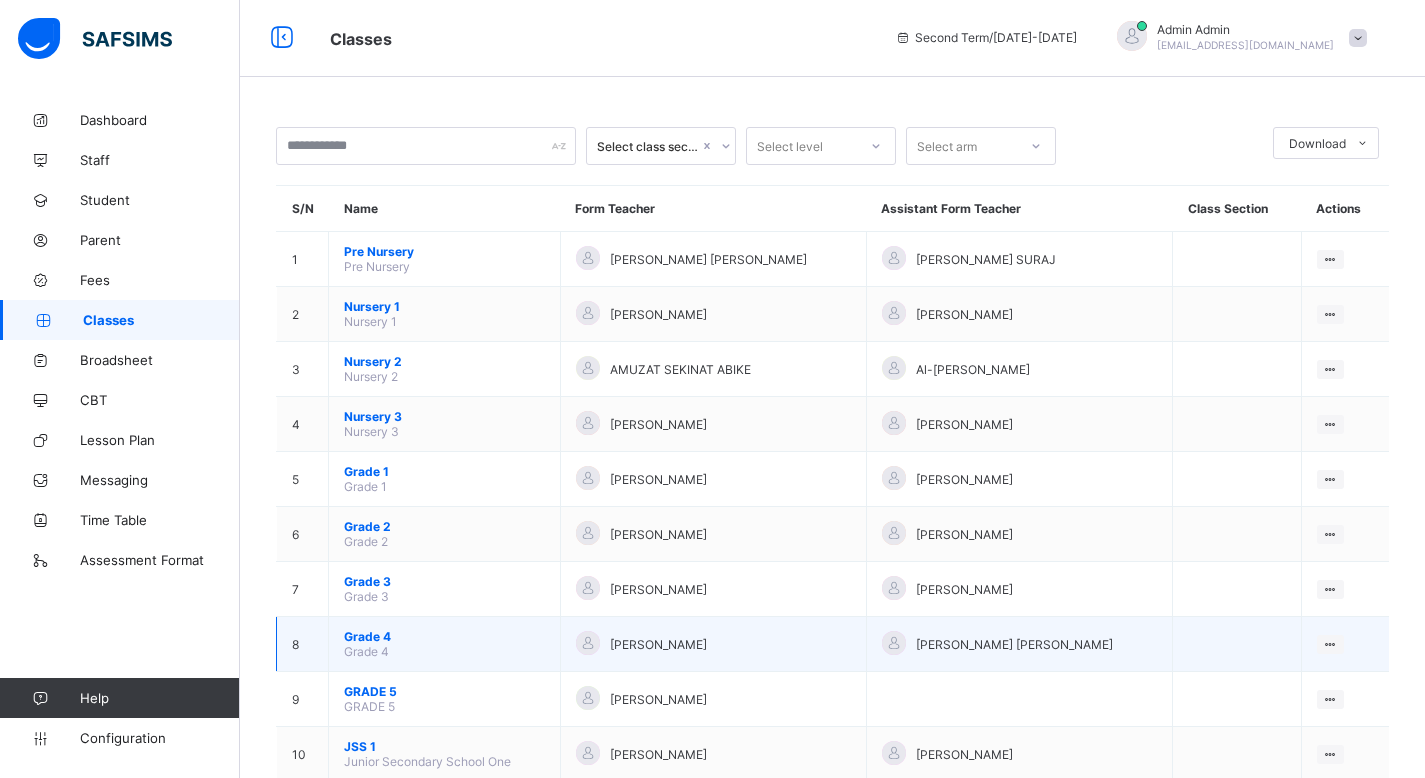 click on "Grade 4" at bounding box center (444, 636) 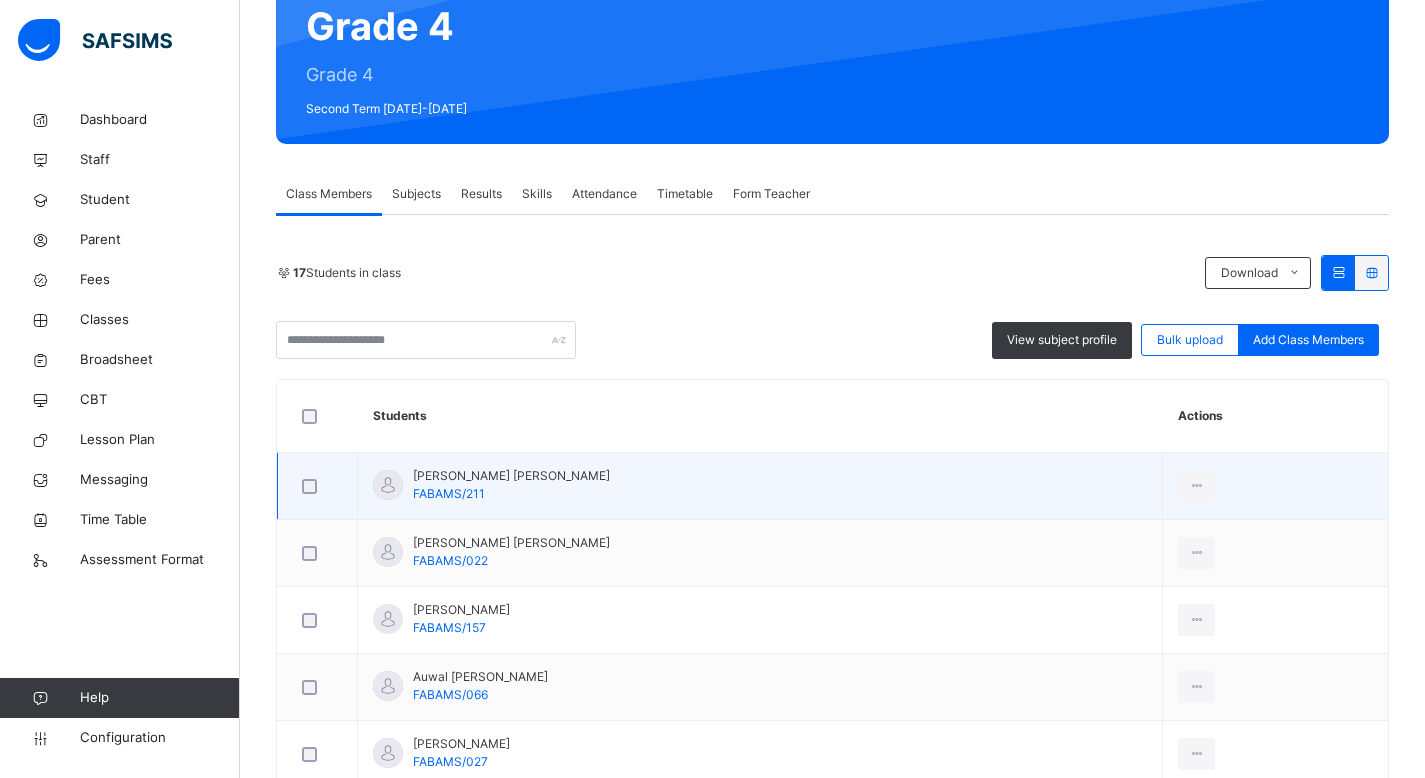 scroll, scrollTop: 0, scrollLeft: 0, axis: both 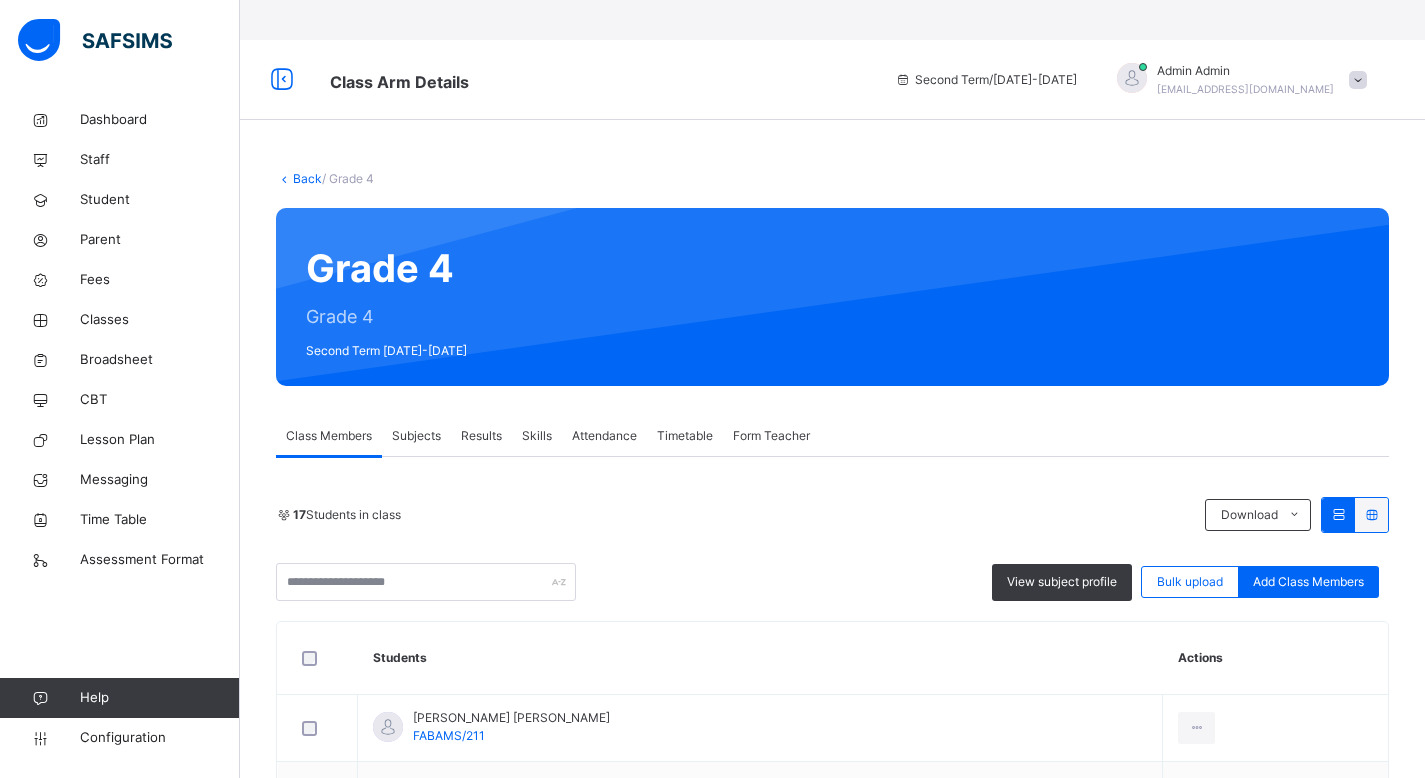 click on "Back" at bounding box center (307, 178) 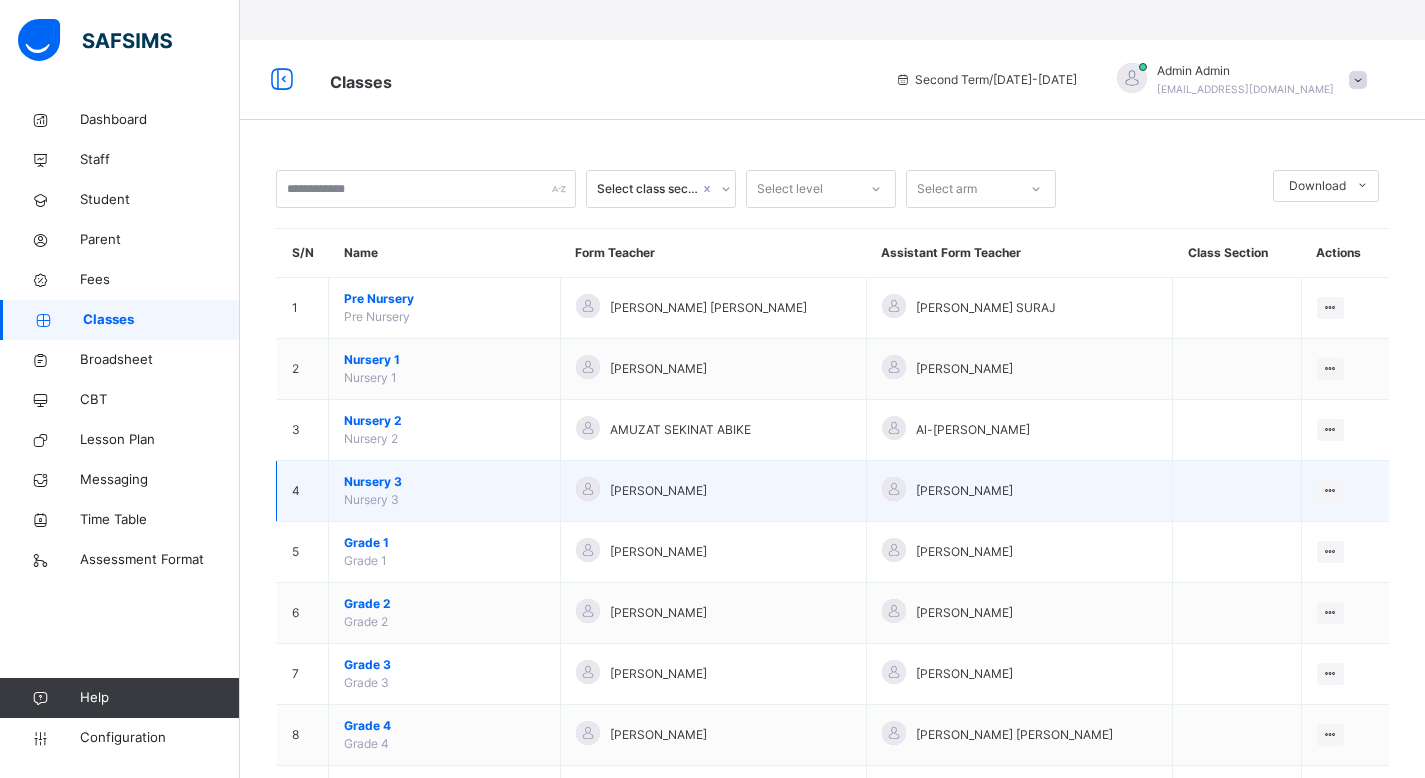 scroll, scrollTop: 120, scrollLeft: 0, axis: vertical 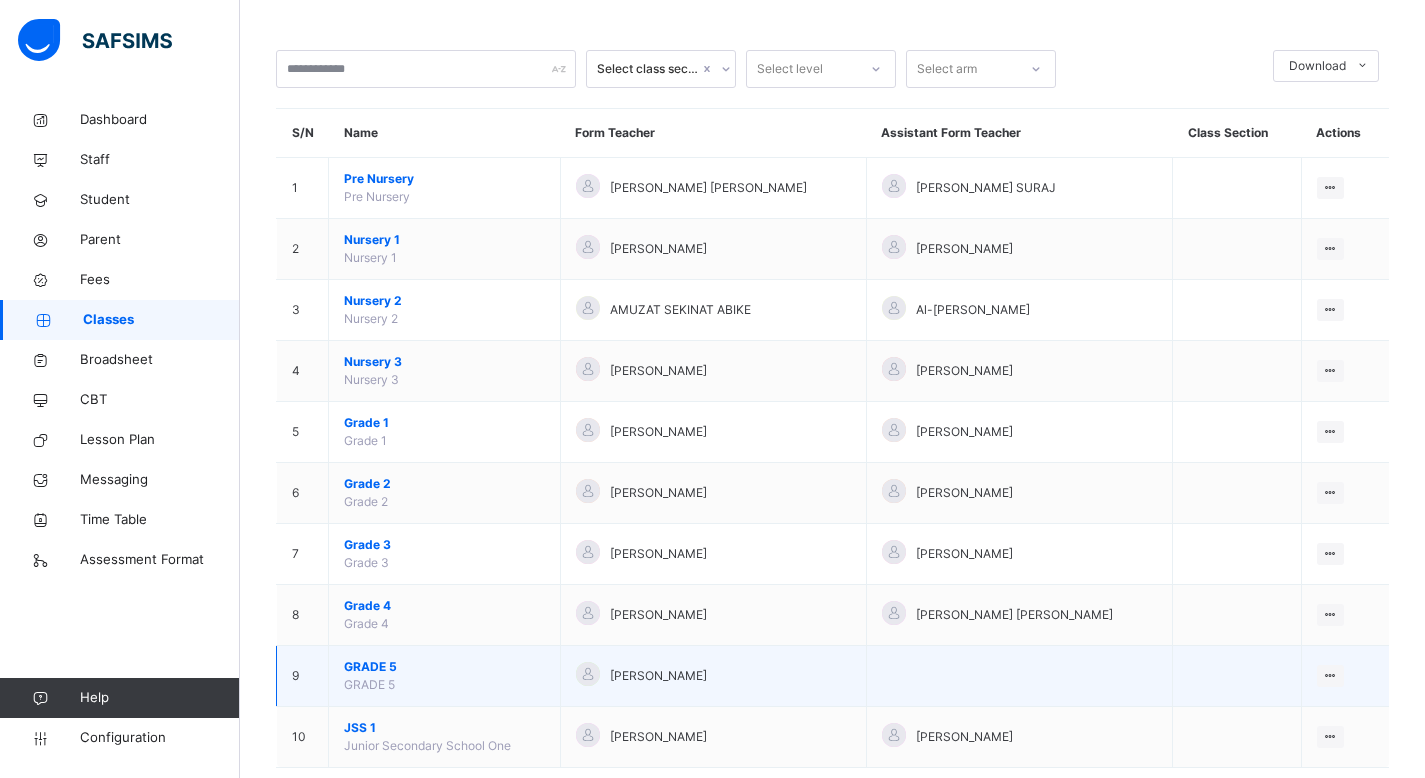 click on "GRADE 5" at bounding box center (444, 667) 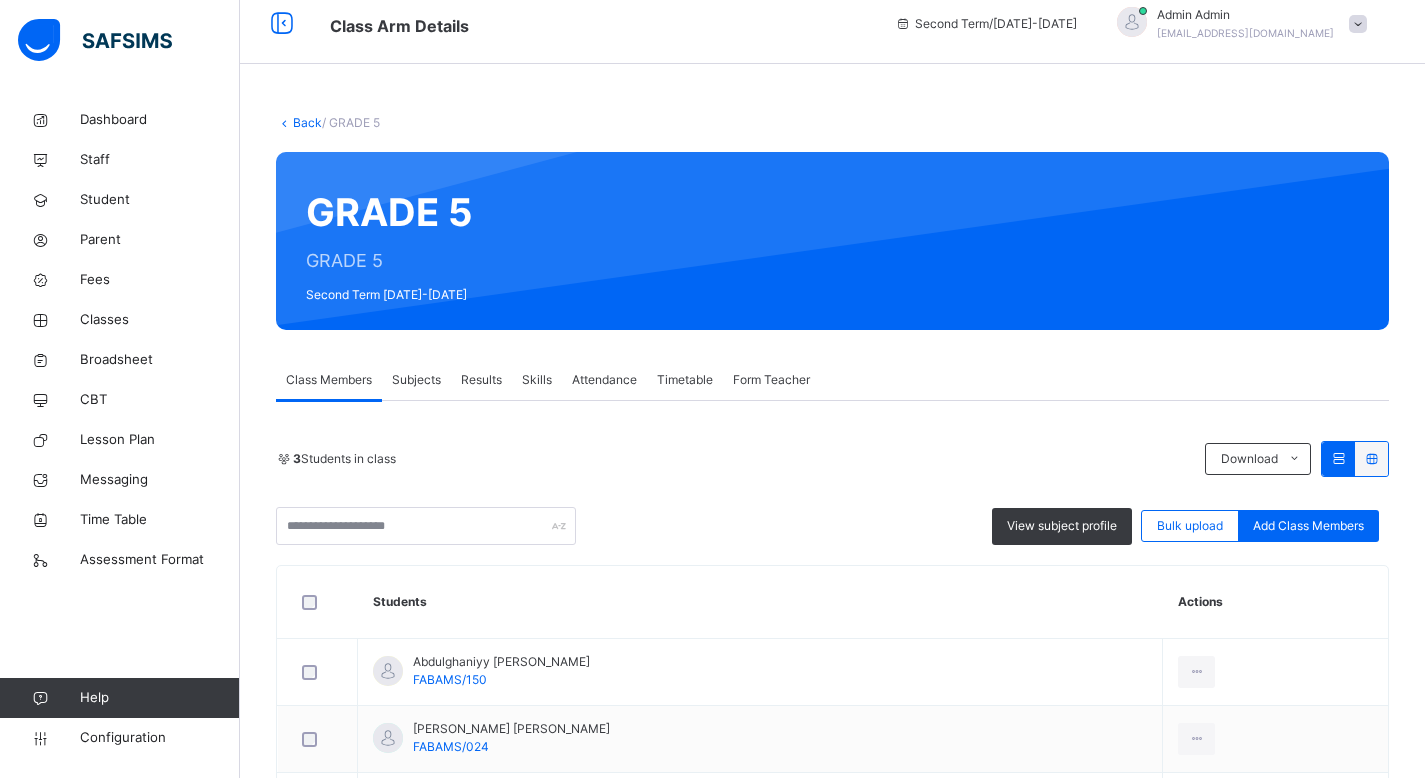 scroll, scrollTop: 0, scrollLeft: 0, axis: both 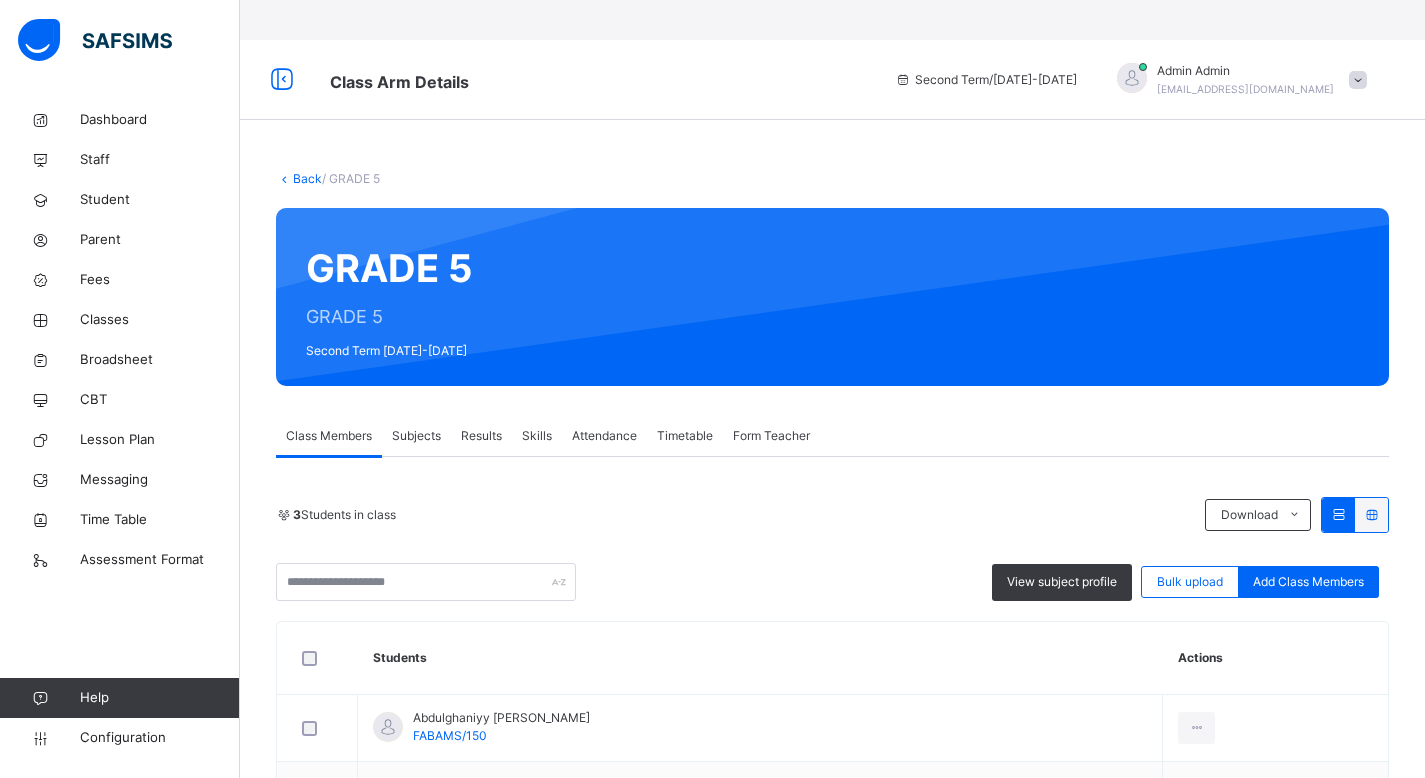 click on "Back  / GRADE 5  GRADE 5  GRADE 5 Second Term [DATE]-[DATE] Class Members Subjects Results Skills Attendance Timetable Form Teacher Class Members More Options   3  Students in class Download Pdf Report Excel Report View subject profile Bulk upload Add Class Members [PERSON_NAME][GEOGRAPHIC_DATA] Date: [DATE] 9:25:10 am Class Members Class:  GRADE 5  Total no. of Students:  3 Term:  Second Term Session:  [DATE]-[DATE] S/NO Admission No. Last Name First Name Other Name 1 FABAMS/150 [PERSON_NAME] 2 FABAMS/024 [PERSON_NAME] 3 FABAMS/003 [PERSON_NAME] Students Actions [PERSON_NAME]/150 View Profile Remove from Class Transfer Student [PERSON_NAME] [PERSON_NAME] FABAMS/024 View Profile Remove from Class Transfer Student [PERSON_NAME]/003 View Profile Remove from Class Transfer Student × Add Student Students Without Class [PERSON_NAME] [PERSON_NAME] FABAMS/072 [PERSON_NAME]/156 [PERSON_NAME]/152 [PERSON_NAME] 10 Rows" at bounding box center (832, 573) 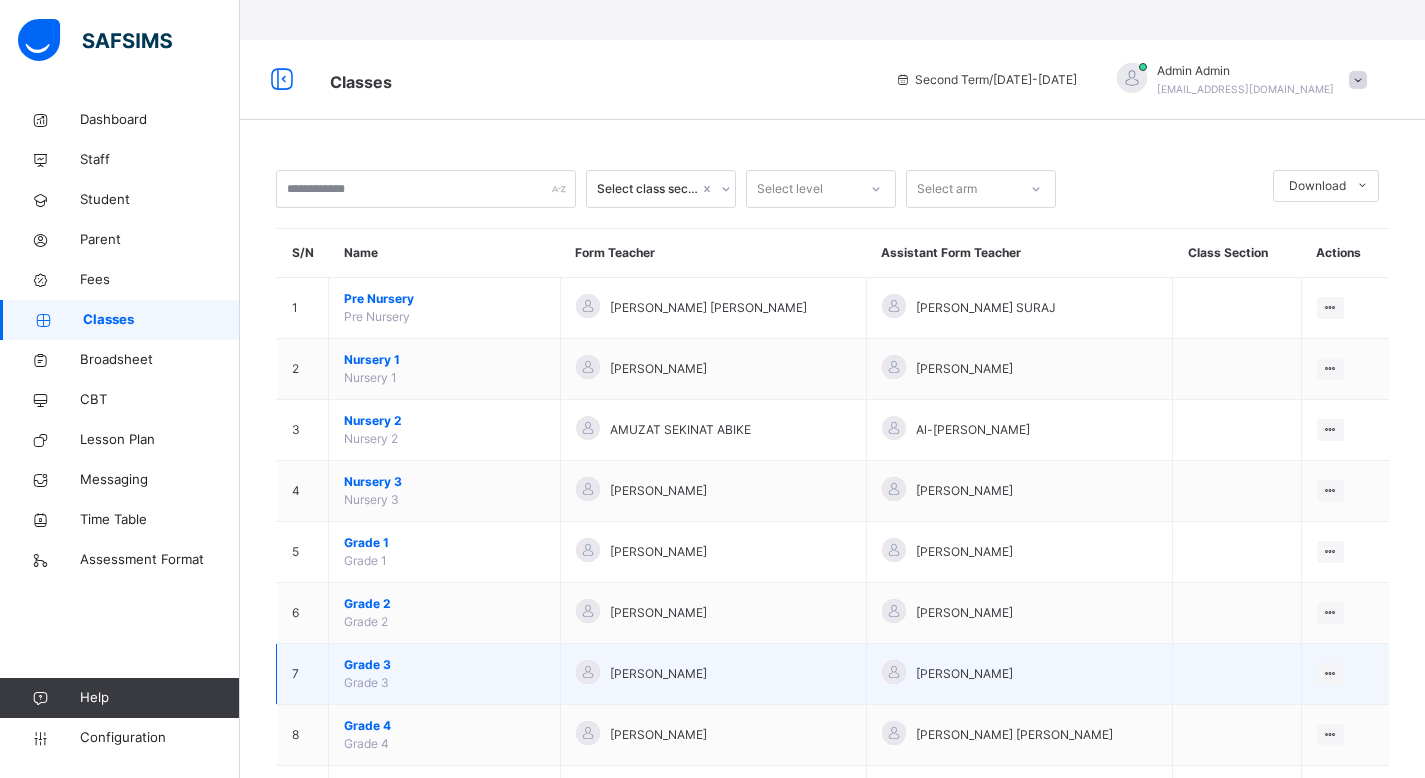 scroll, scrollTop: 120, scrollLeft: 0, axis: vertical 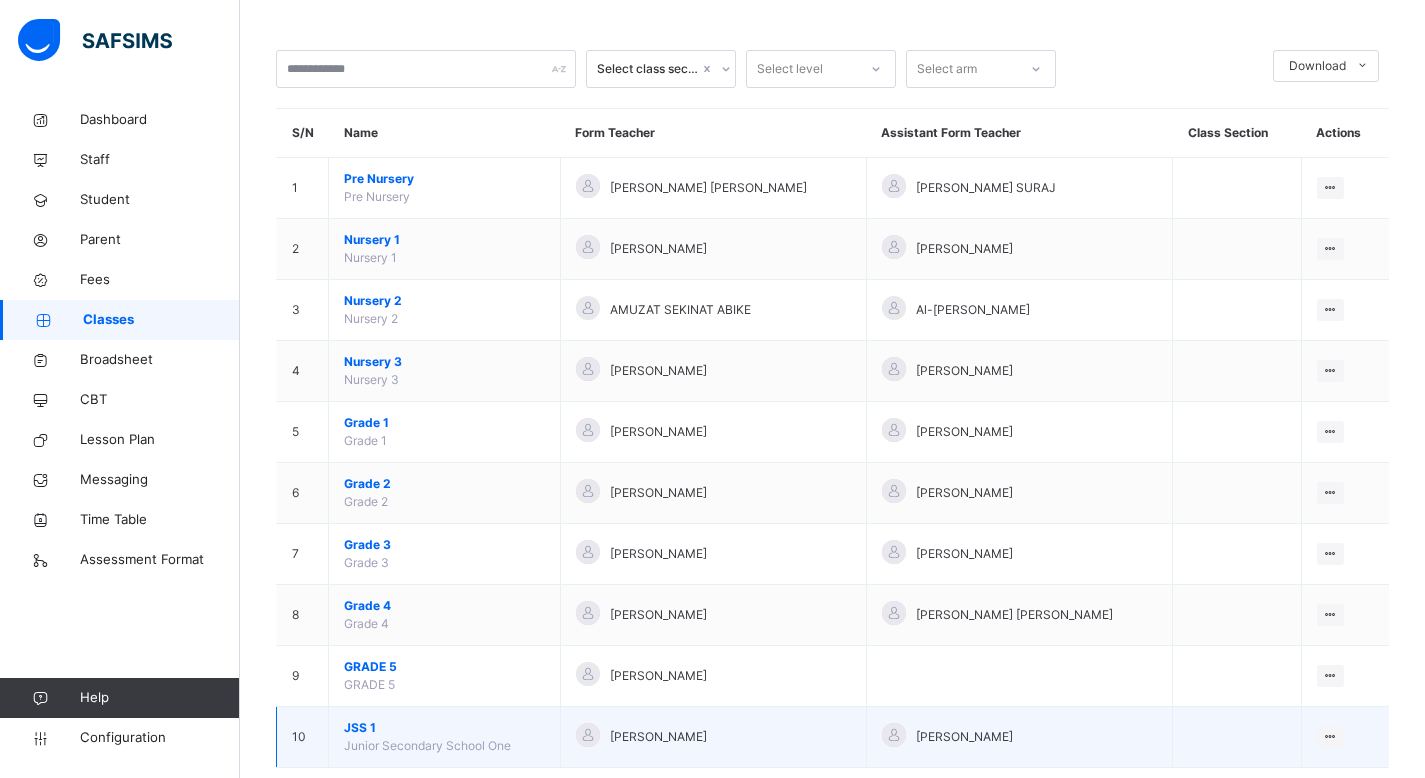 click on "JSS 1" at bounding box center [444, 728] 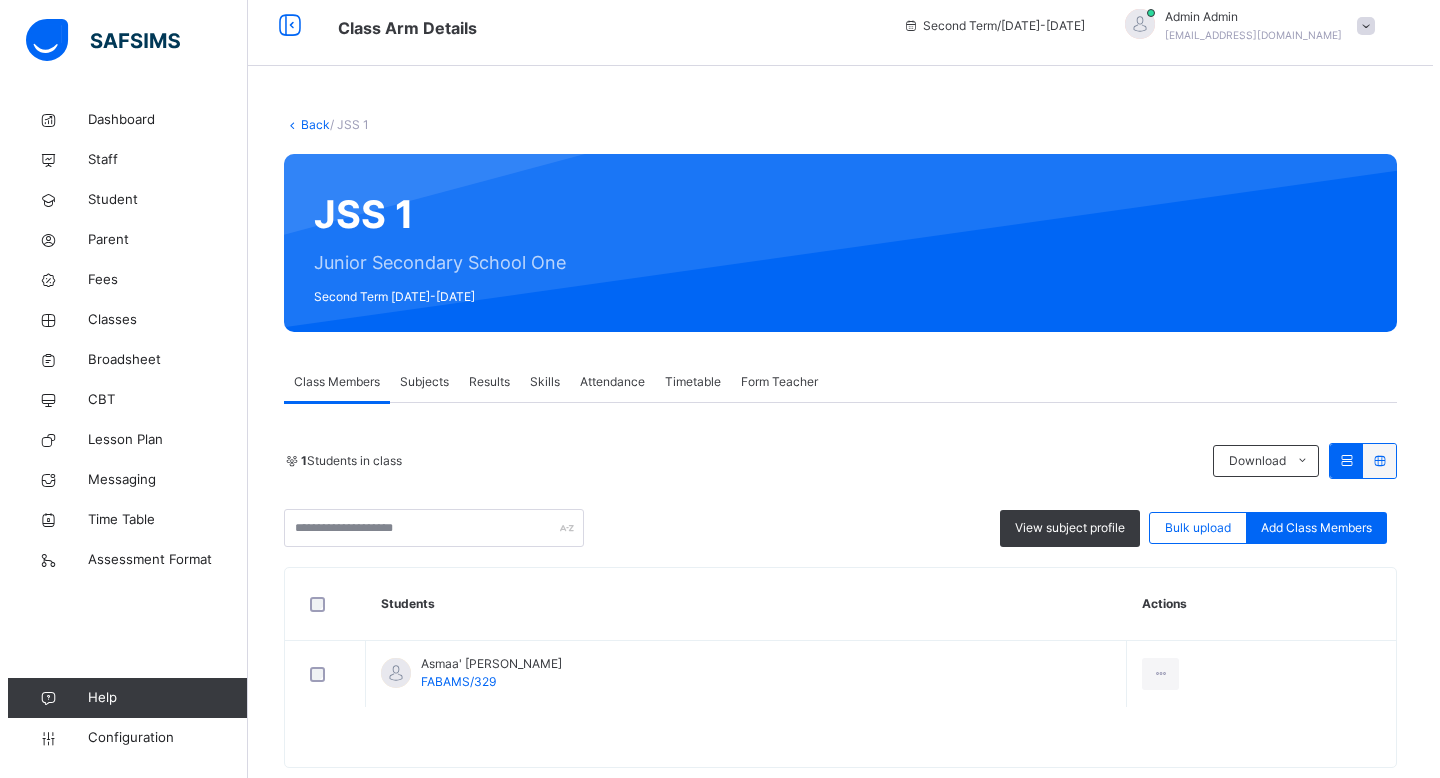 scroll, scrollTop: 0, scrollLeft: 0, axis: both 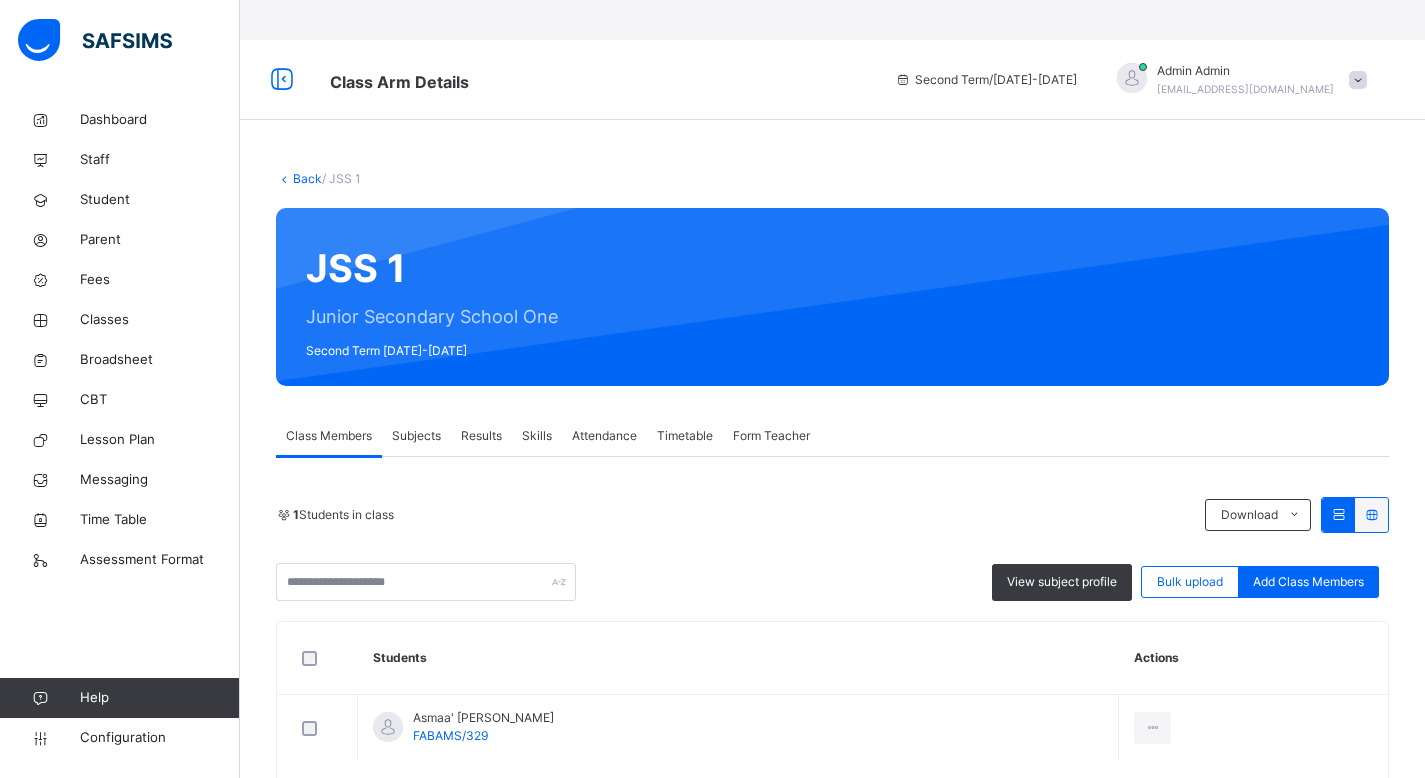 click at bounding box center [1358, 80] 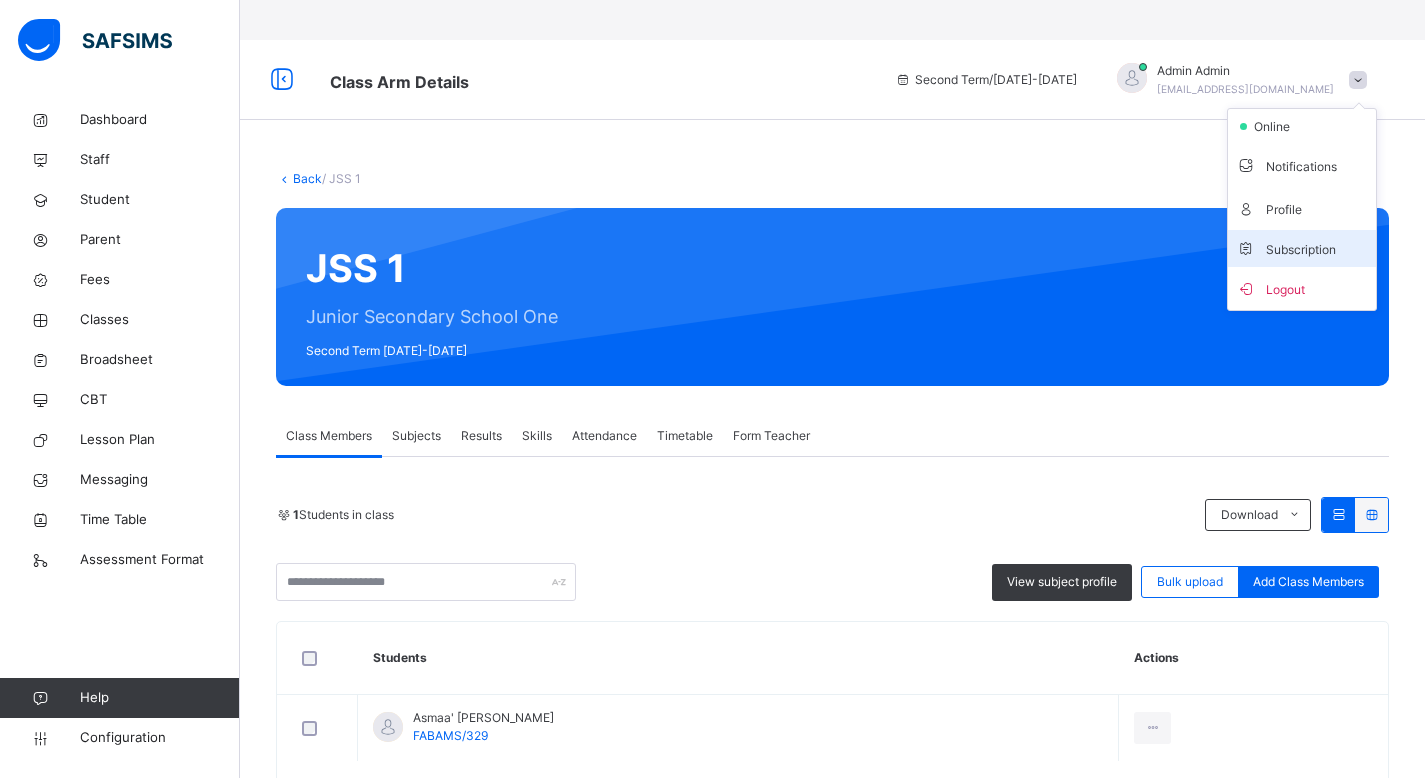 click on "Subscription" at bounding box center (1302, 248) 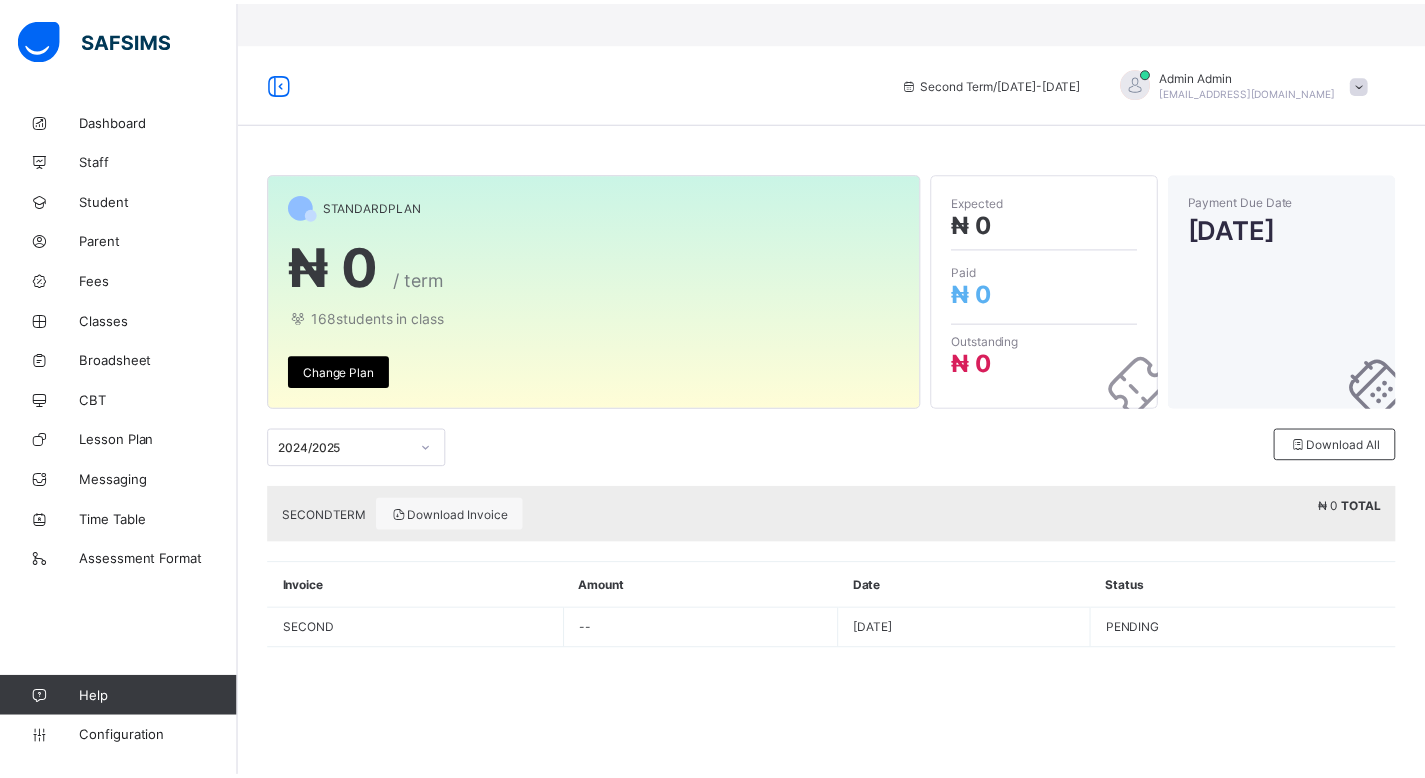 scroll, scrollTop: 0, scrollLeft: 0, axis: both 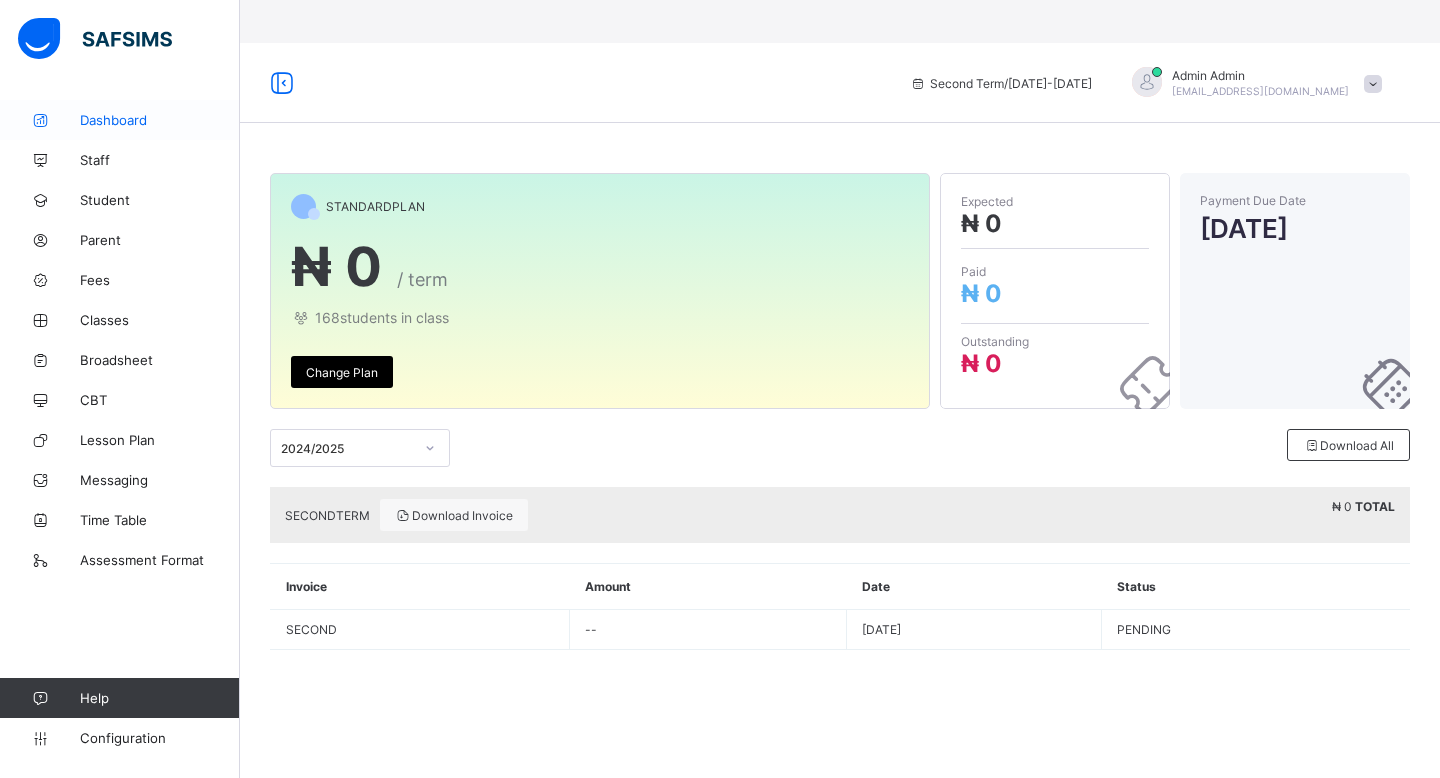click on "Dashboard" at bounding box center [160, 120] 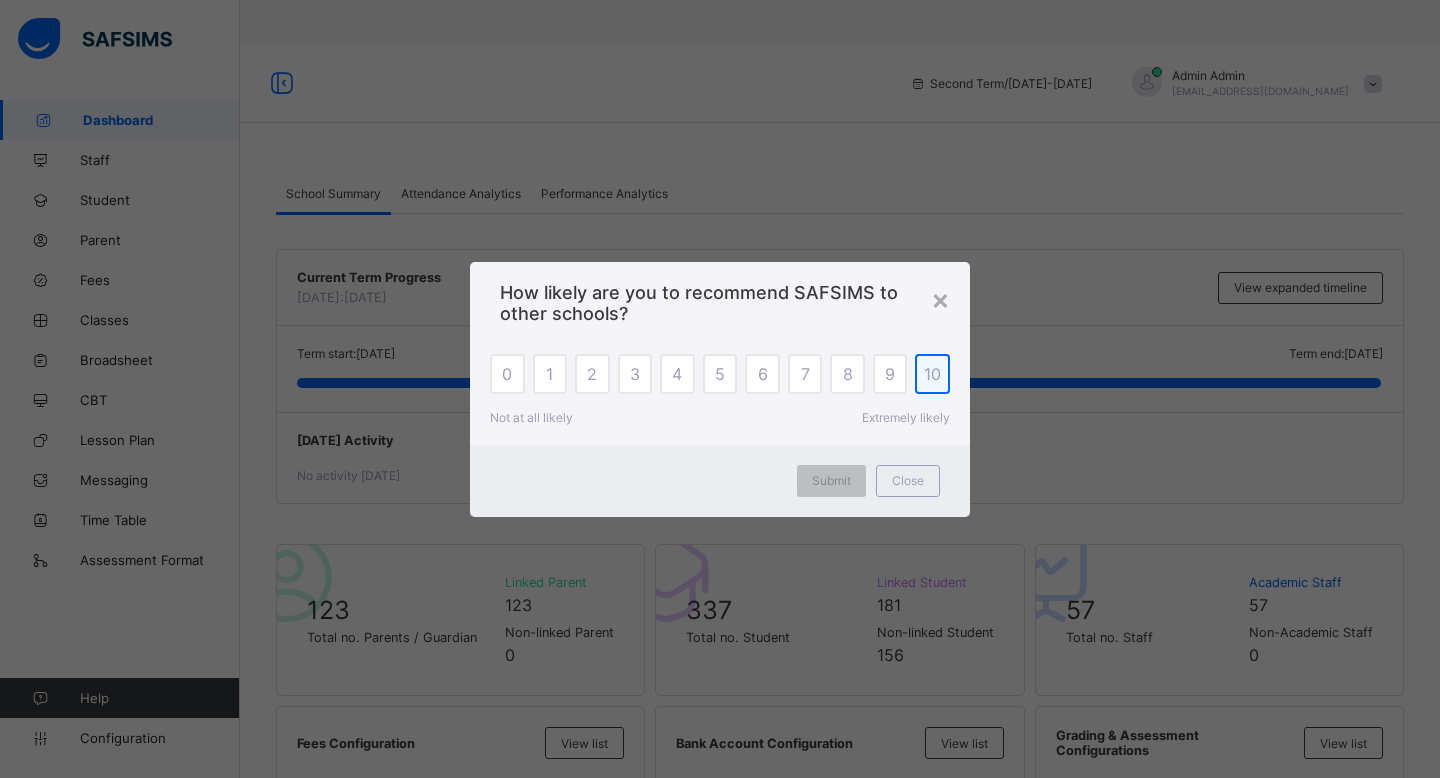 click on "10" at bounding box center (932, 374) 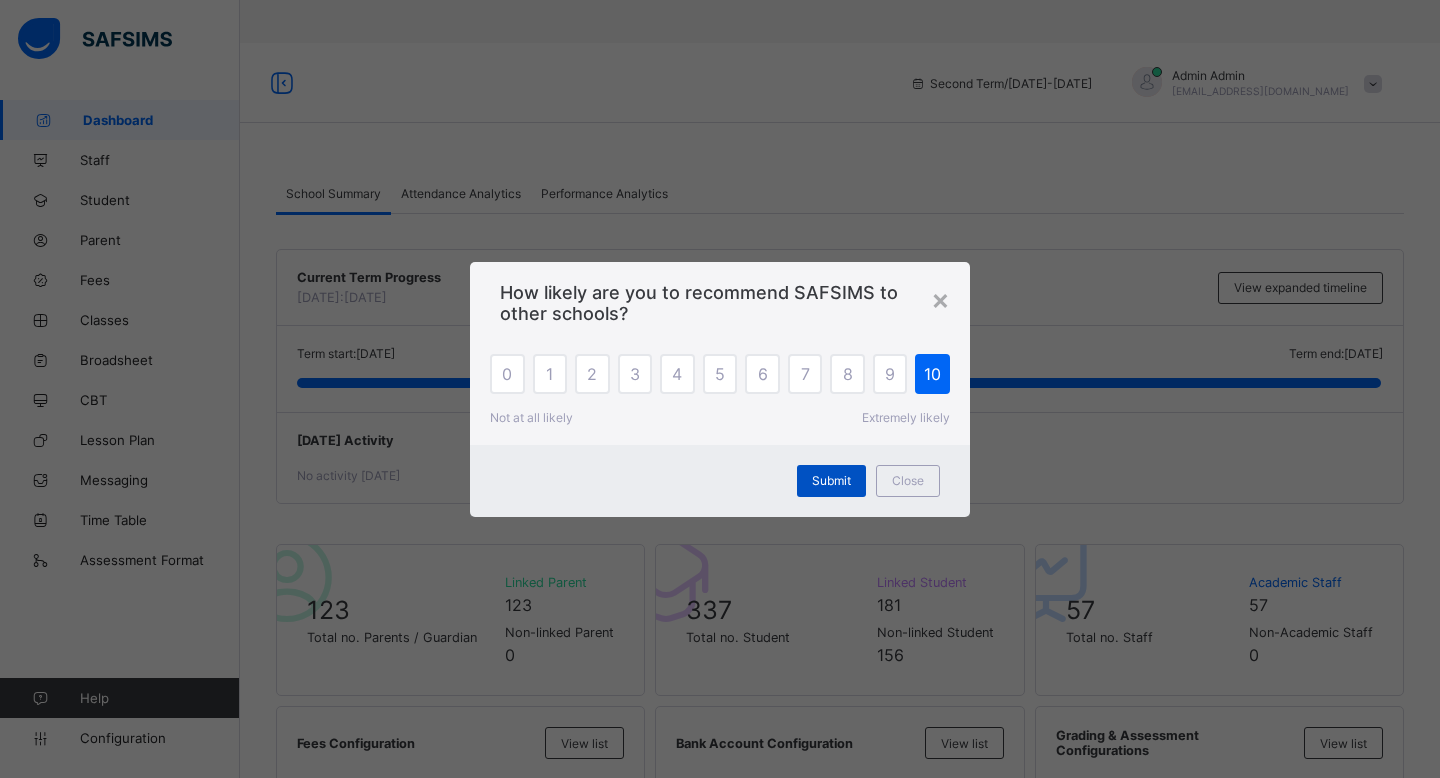 click on "Submit" at bounding box center (831, 481) 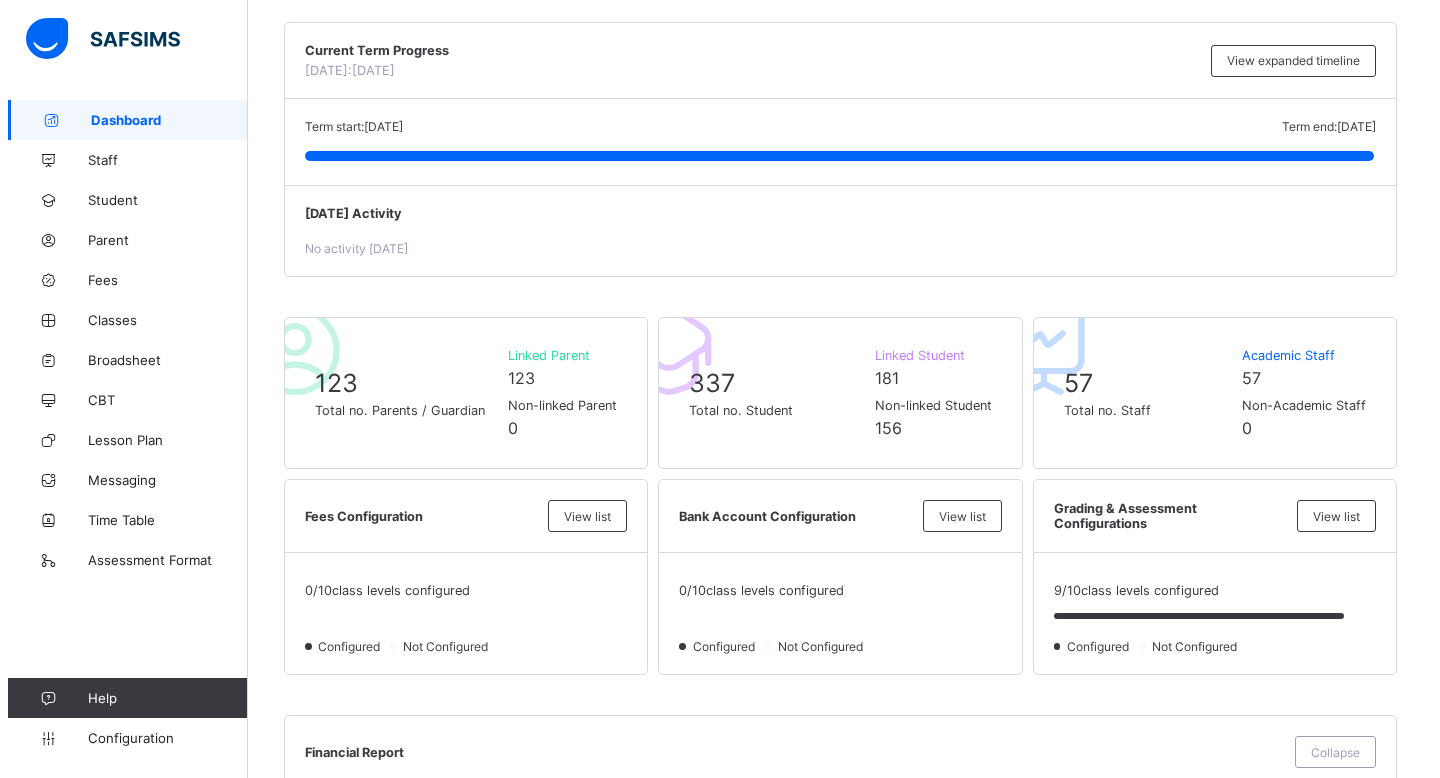 scroll, scrollTop: 0, scrollLeft: 0, axis: both 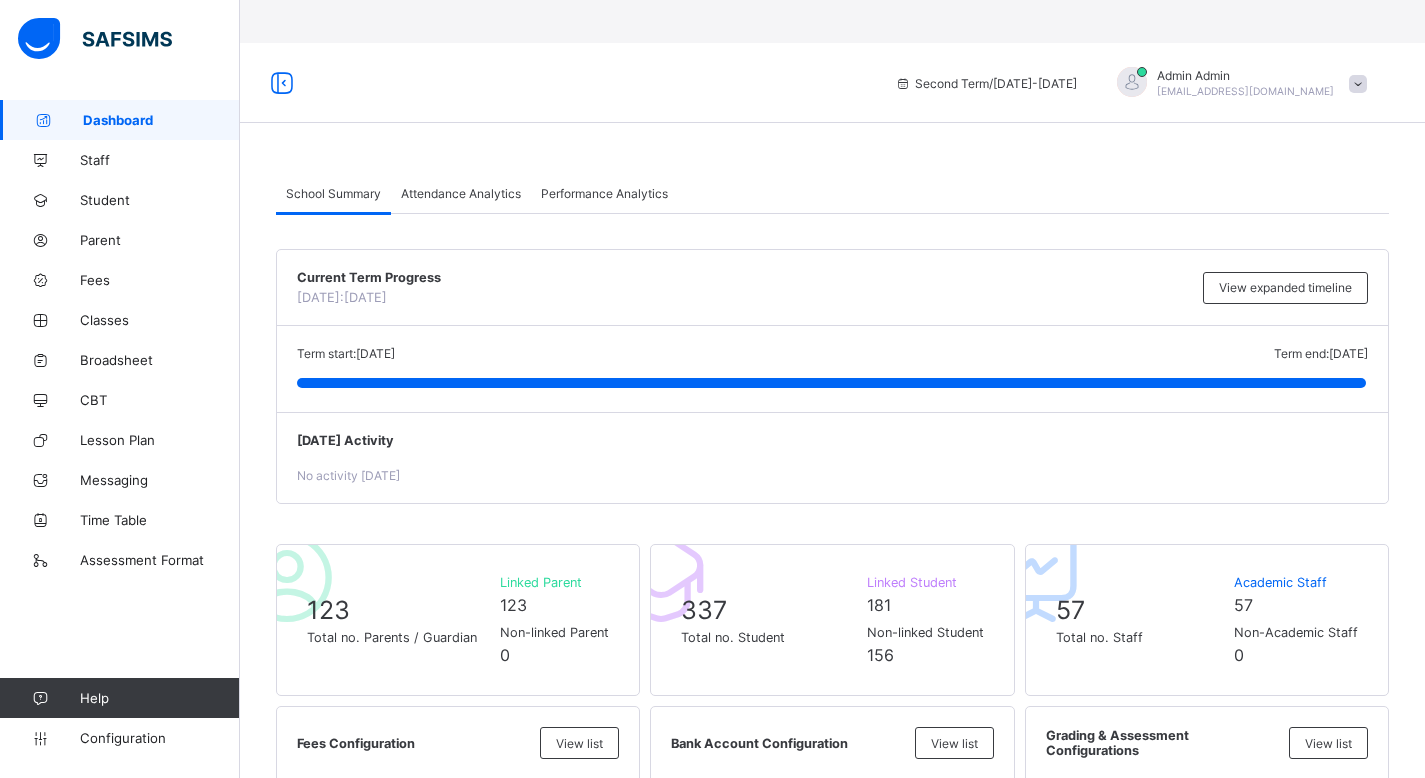 click on "Attendance Analytics" at bounding box center [461, 193] 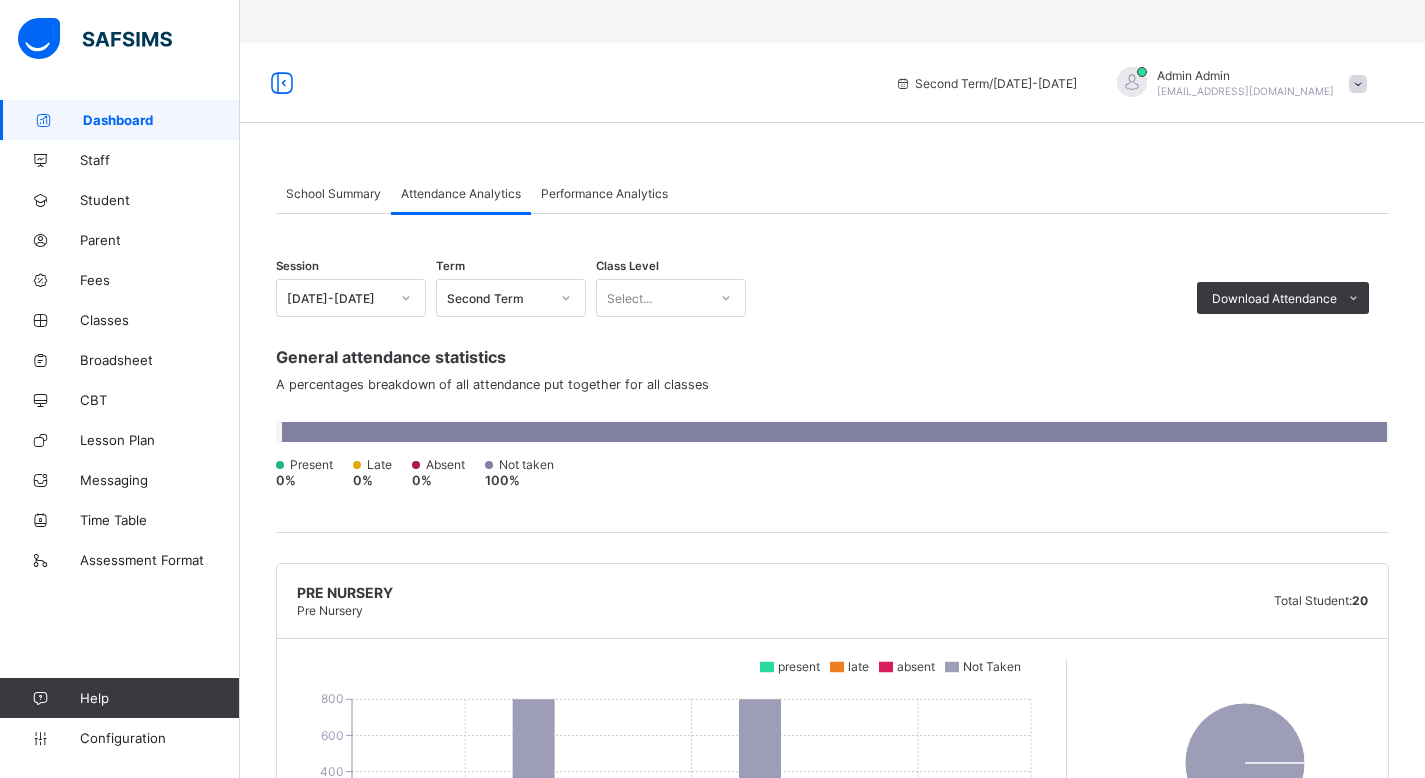 click at bounding box center (1358, 84) 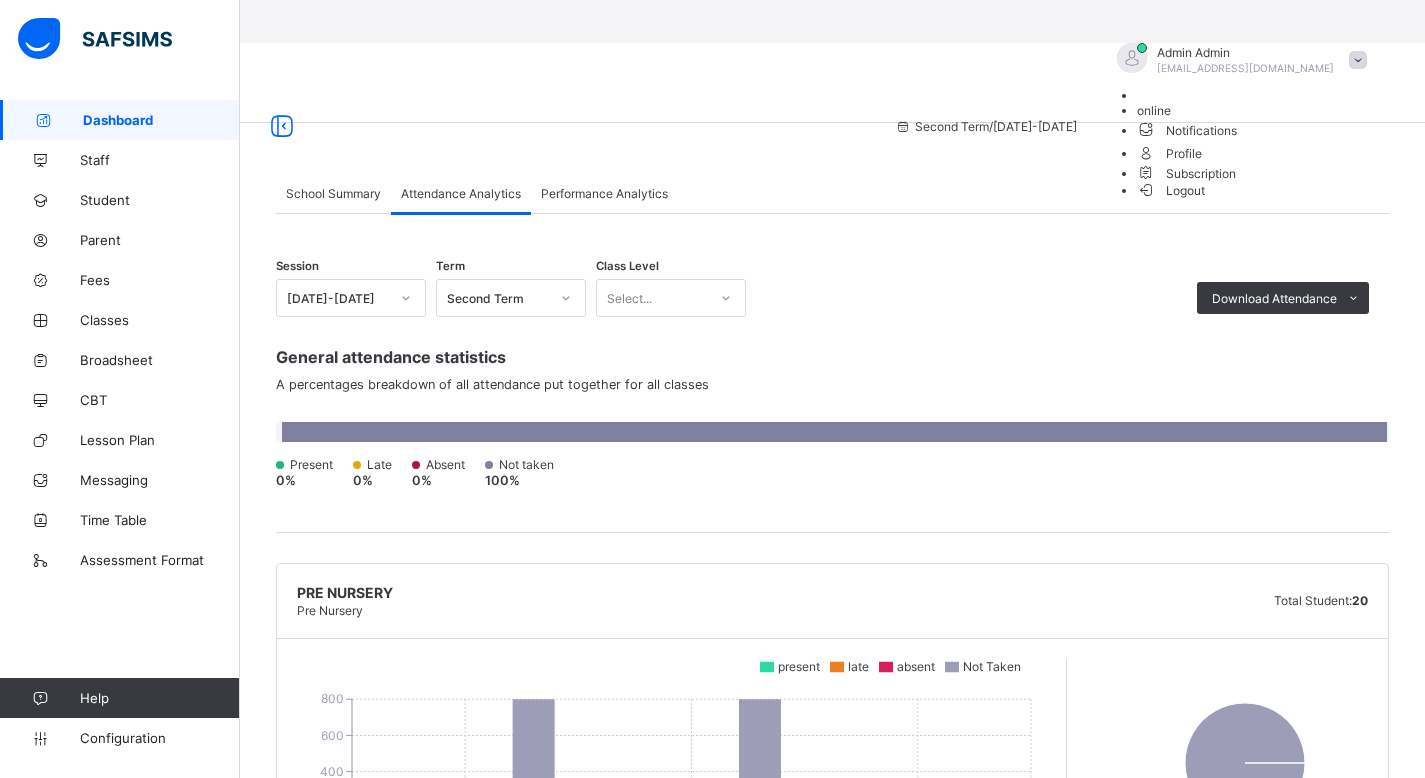 click on "Subscription" at bounding box center [1257, 172] 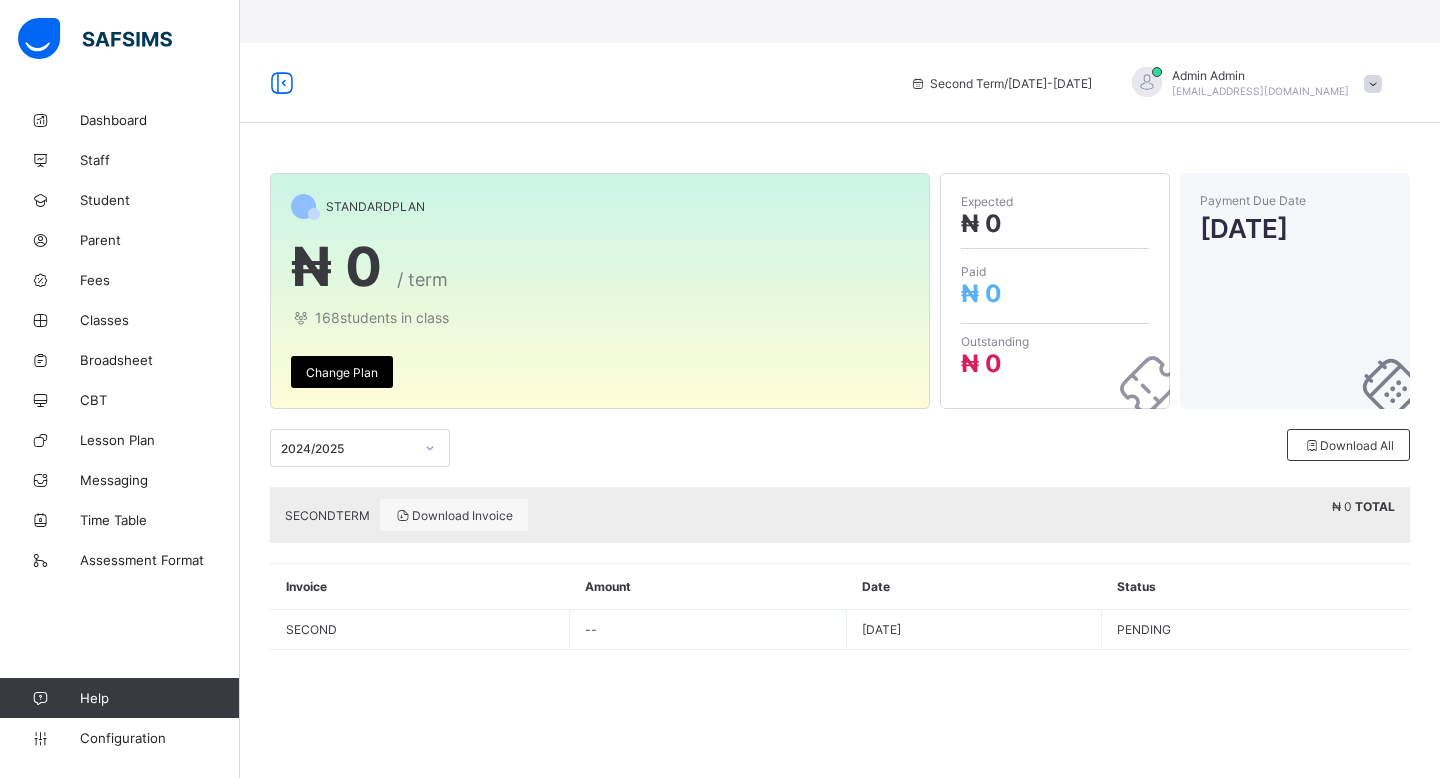 click on "SECOND  TERM" at bounding box center [327, 515] 